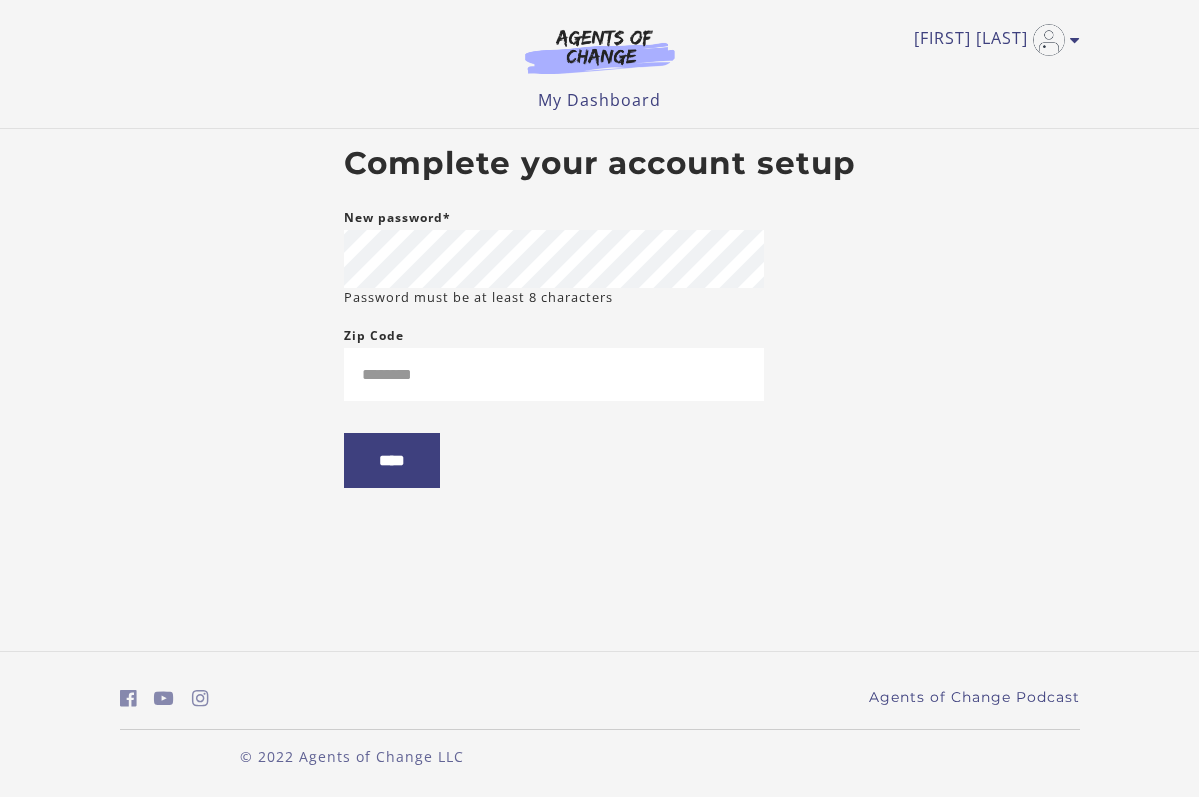 scroll, scrollTop: 0, scrollLeft: 0, axis: both 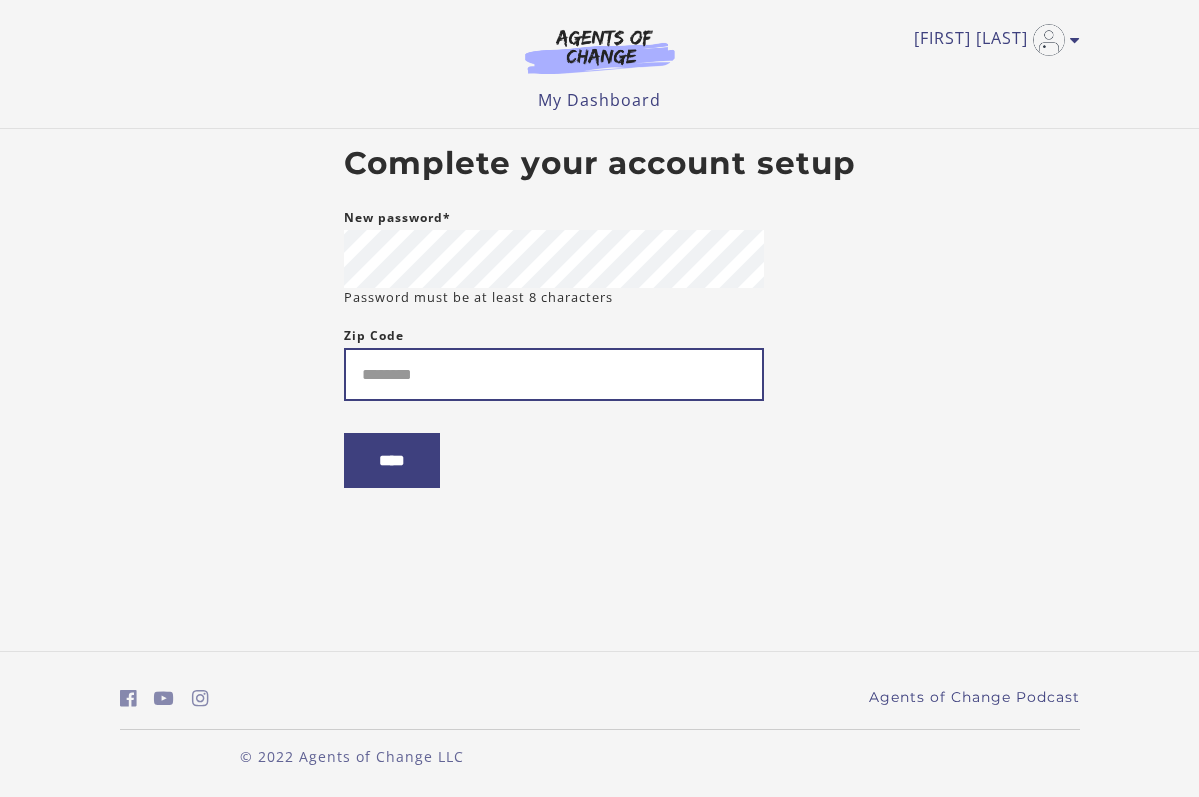 click on "Zip Code" at bounding box center (554, 374) 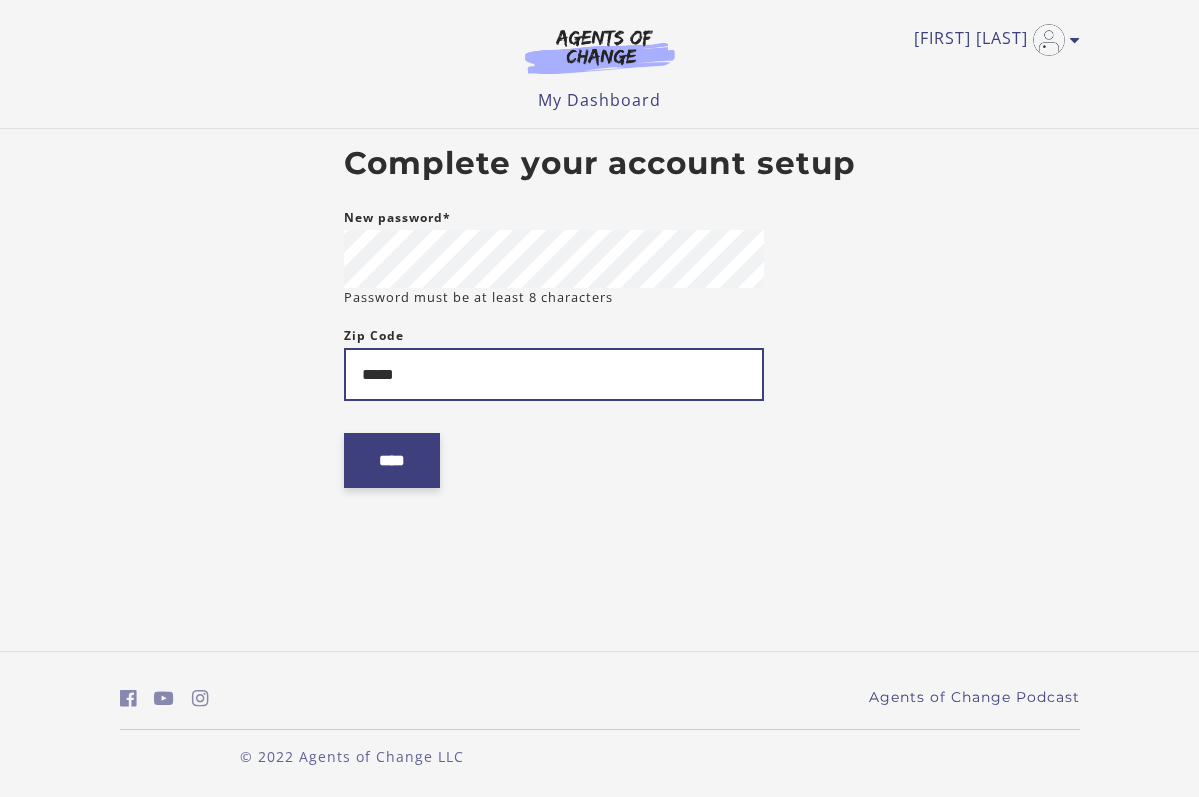 type on "*****" 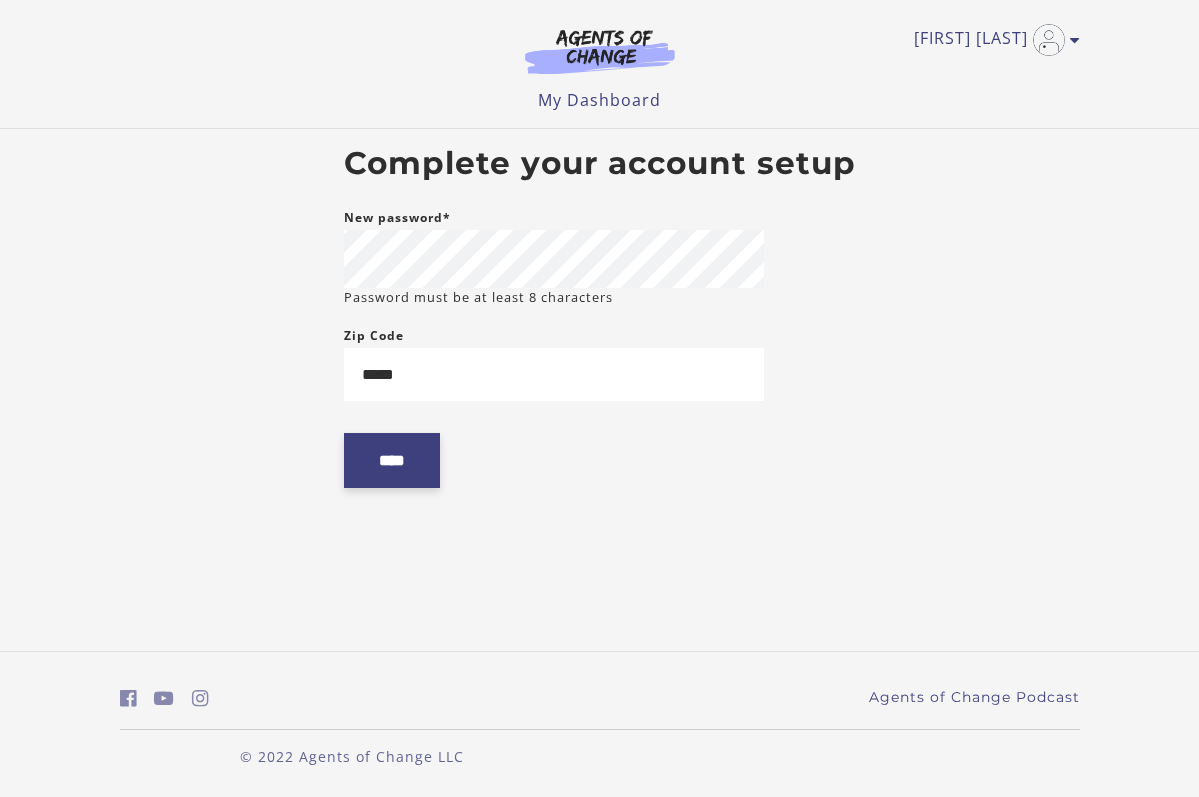 click on "****" at bounding box center [392, 460] 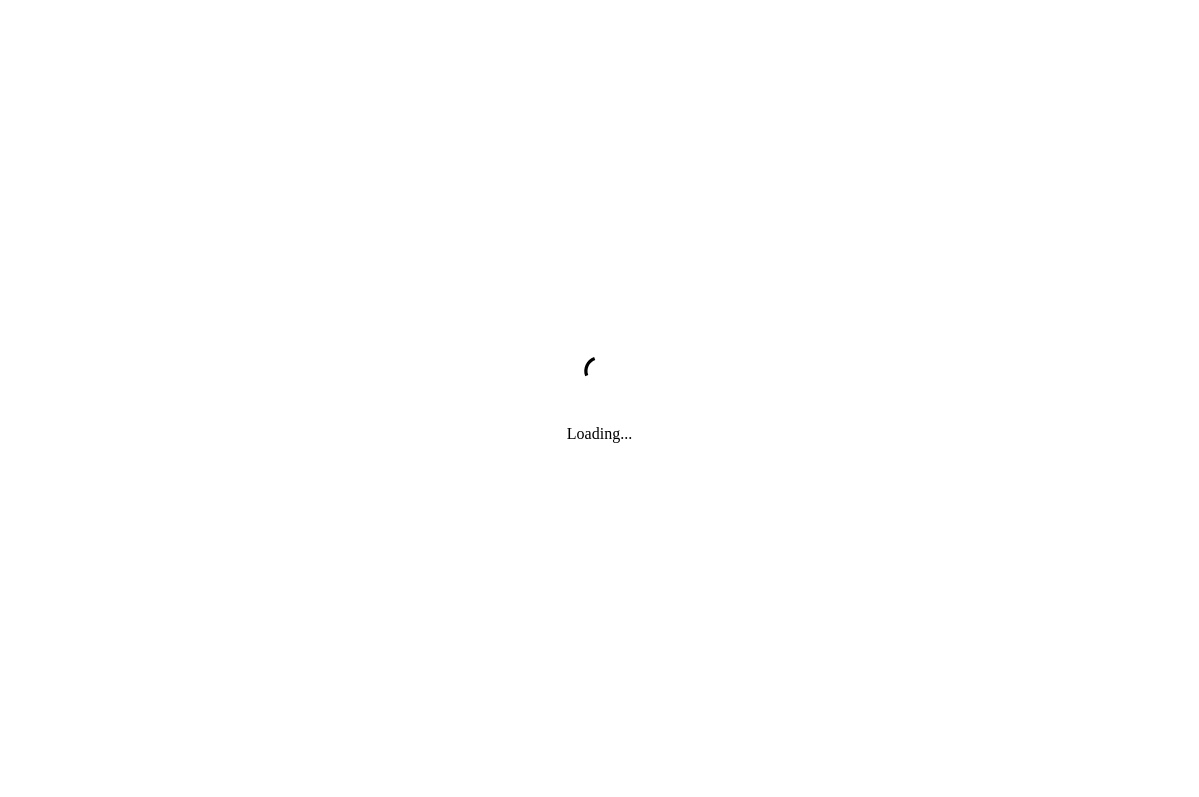 scroll, scrollTop: 0, scrollLeft: 0, axis: both 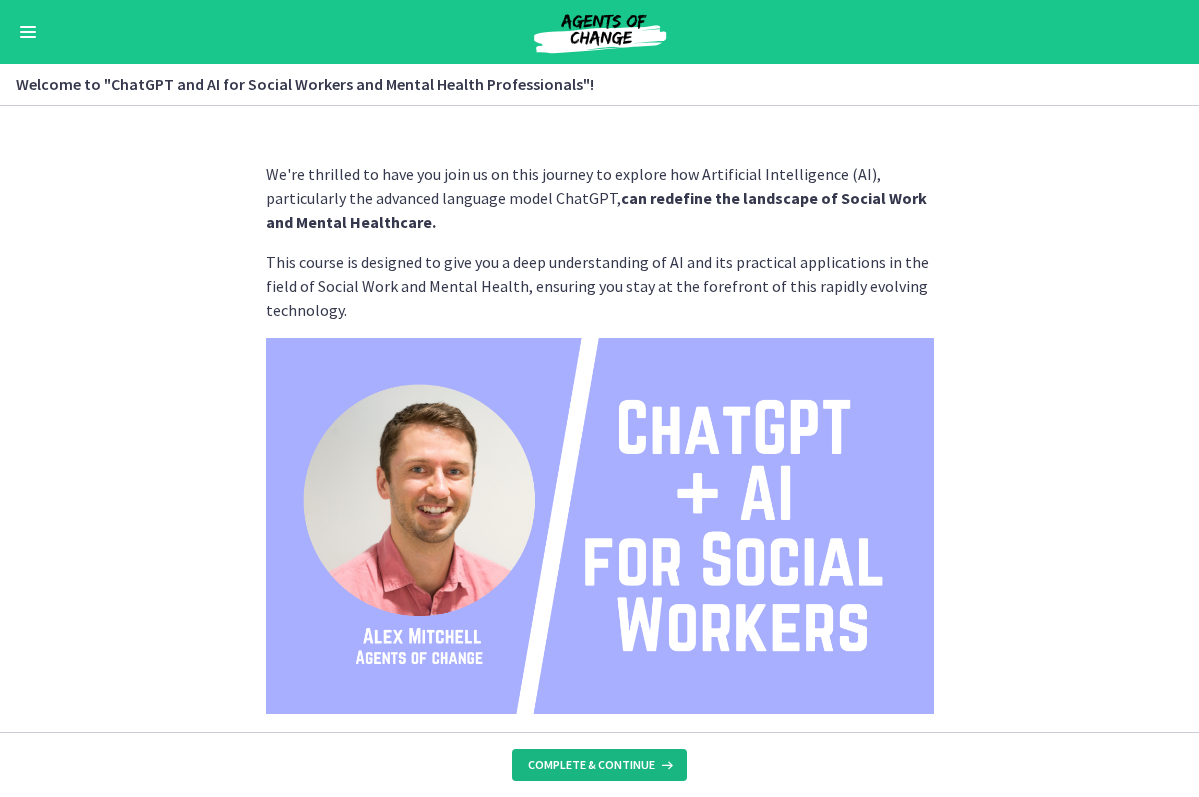 click on "Complete & continue" at bounding box center [591, 765] 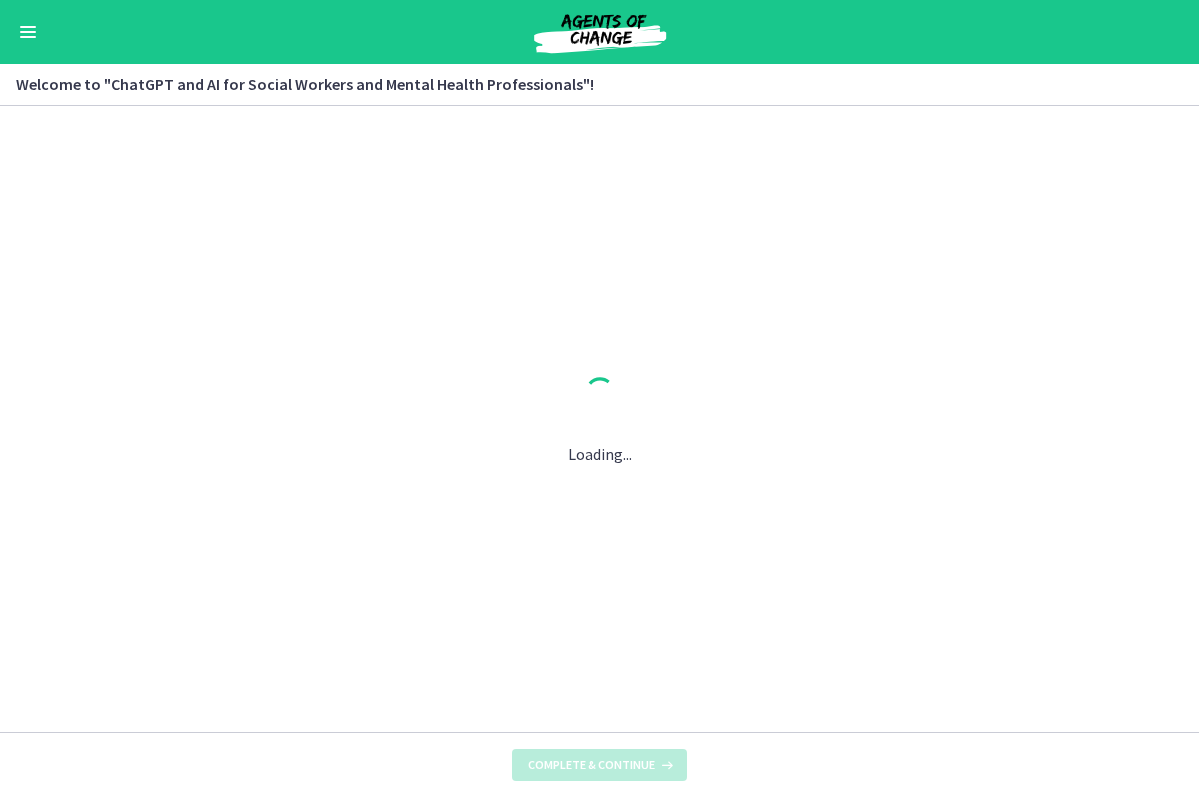 scroll, scrollTop: 0, scrollLeft: 0, axis: both 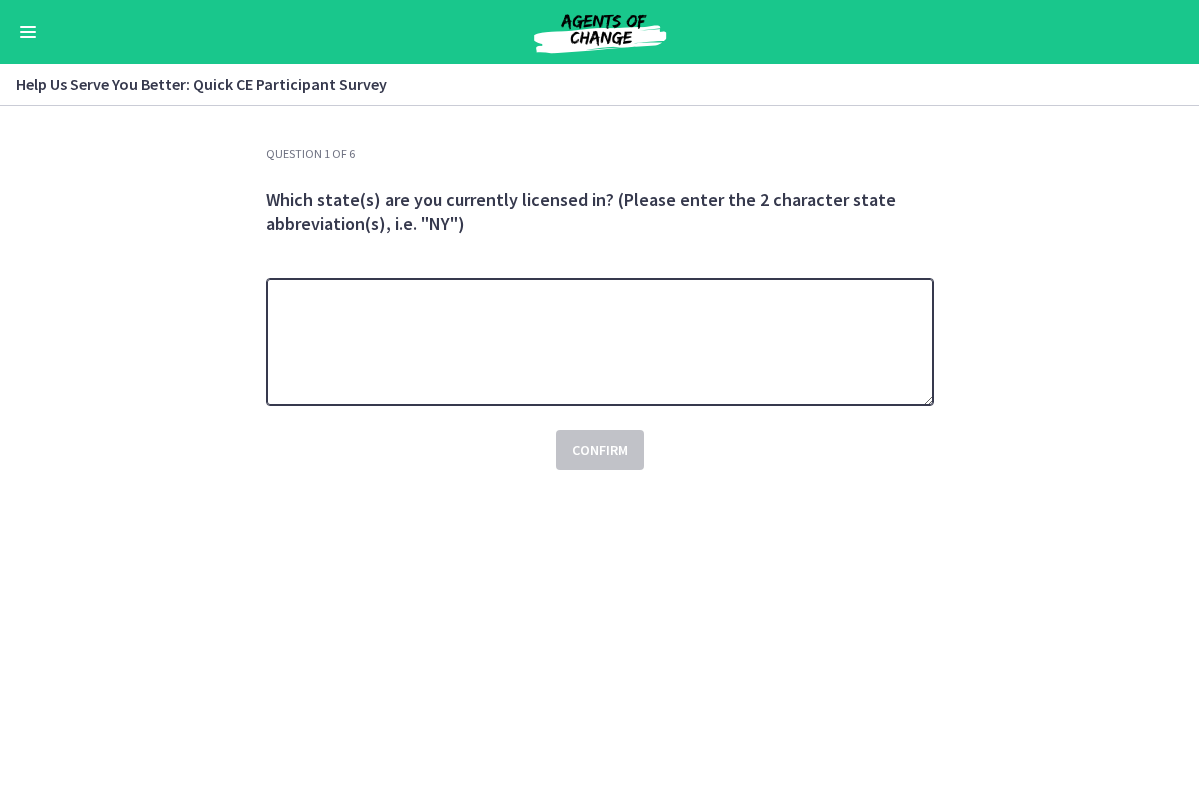 click at bounding box center (600, 342) 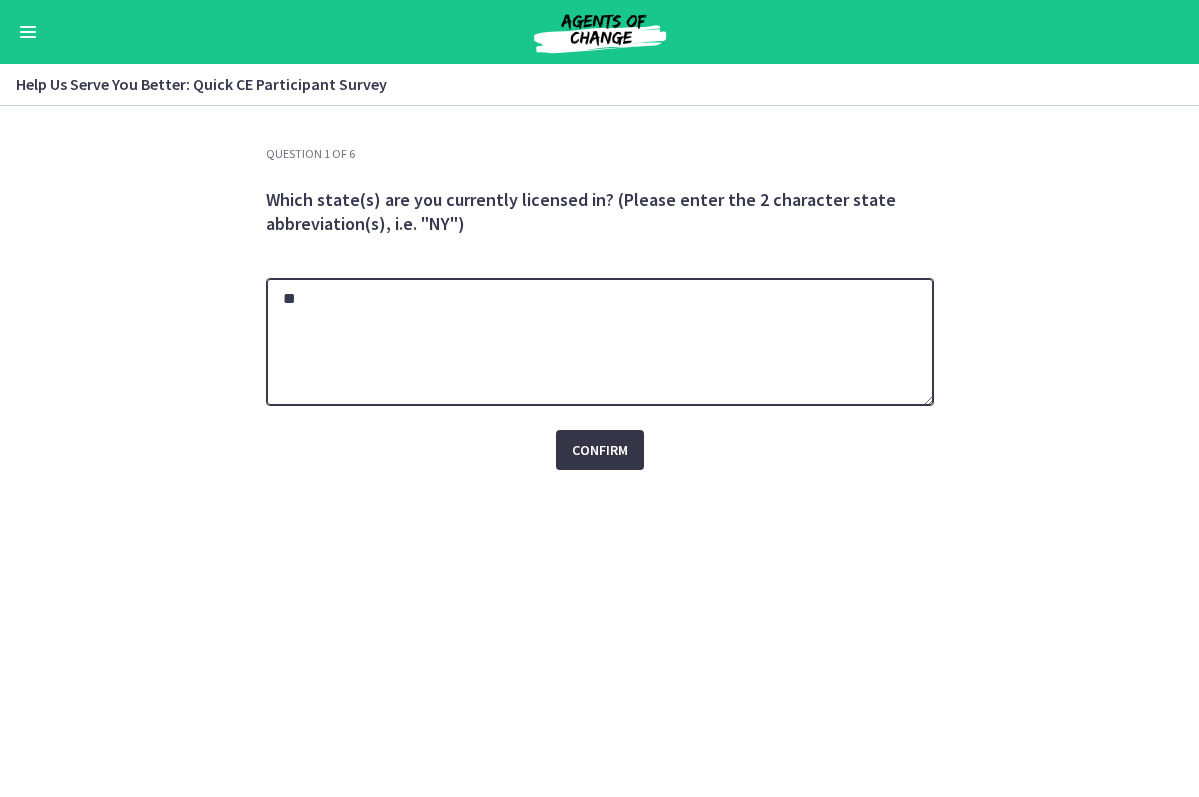 type on "**" 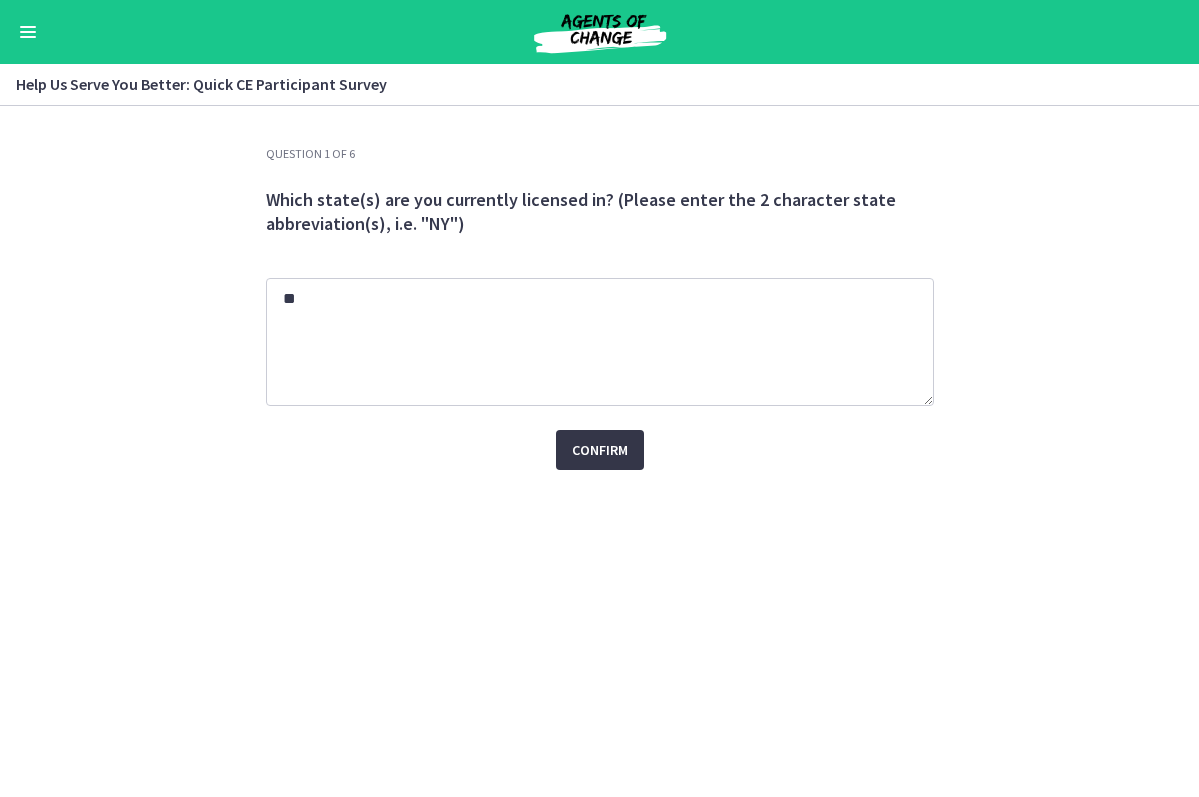 click on "Confirm" at bounding box center [600, 450] 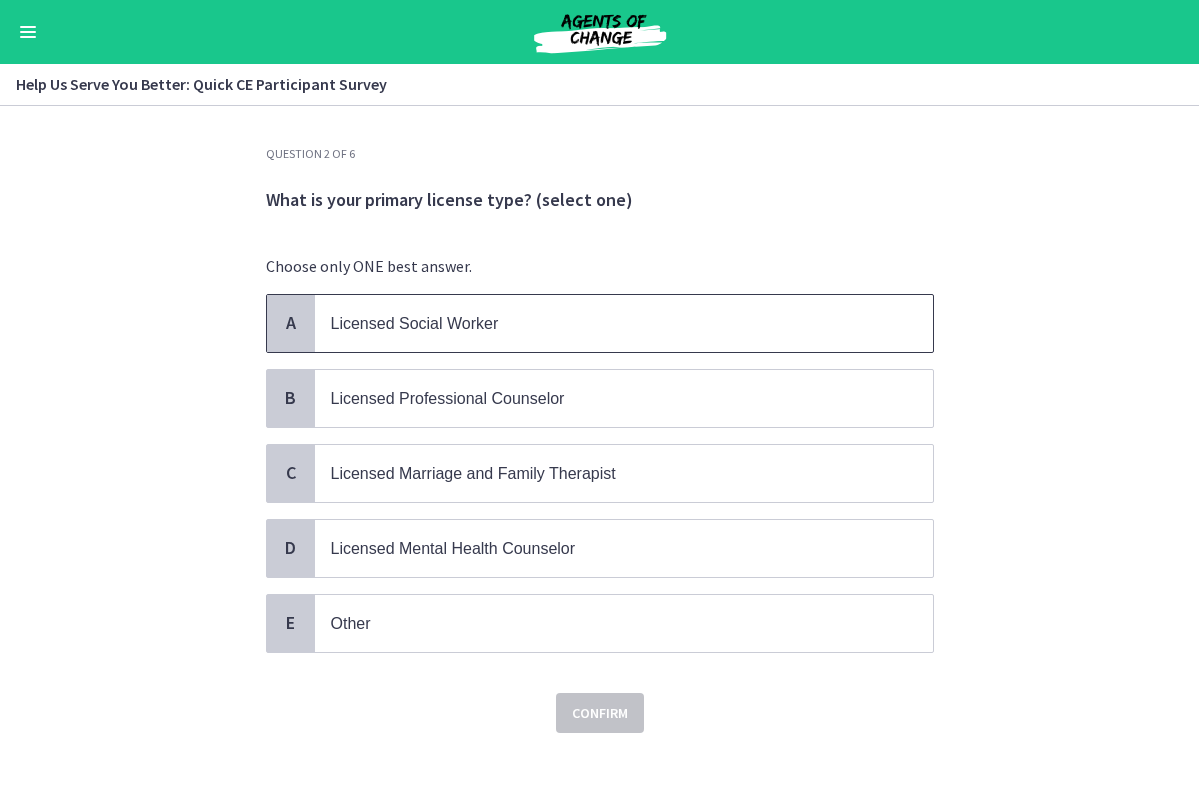 click on "Licensed Social Worker" at bounding box center (624, 323) 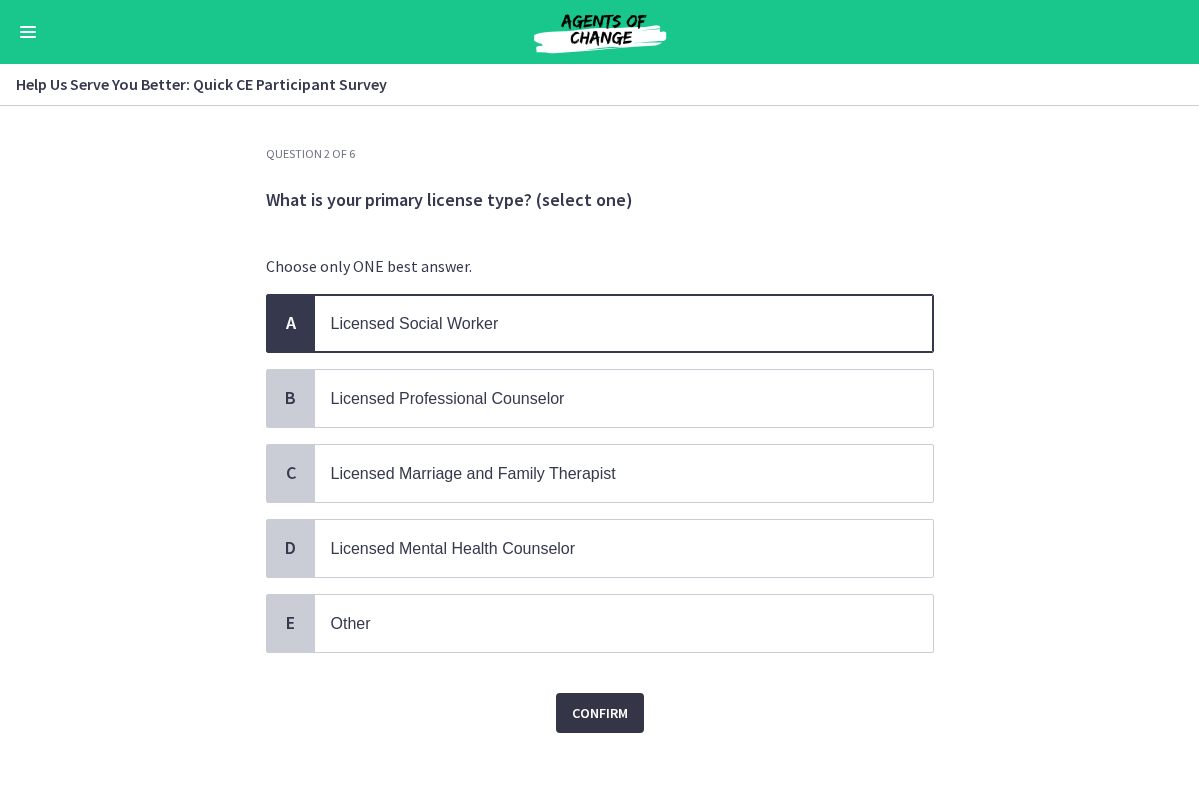 click on "Confirm" at bounding box center (600, 713) 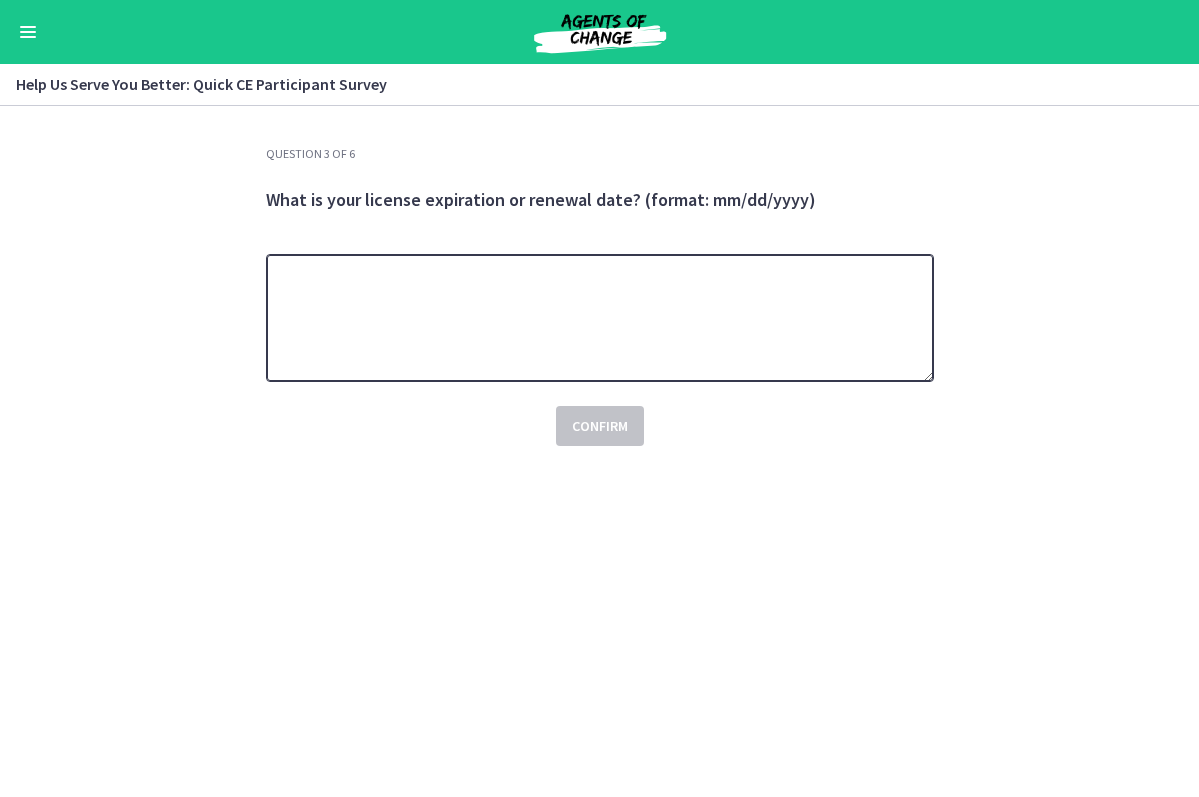 click at bounding box center (600, 318) 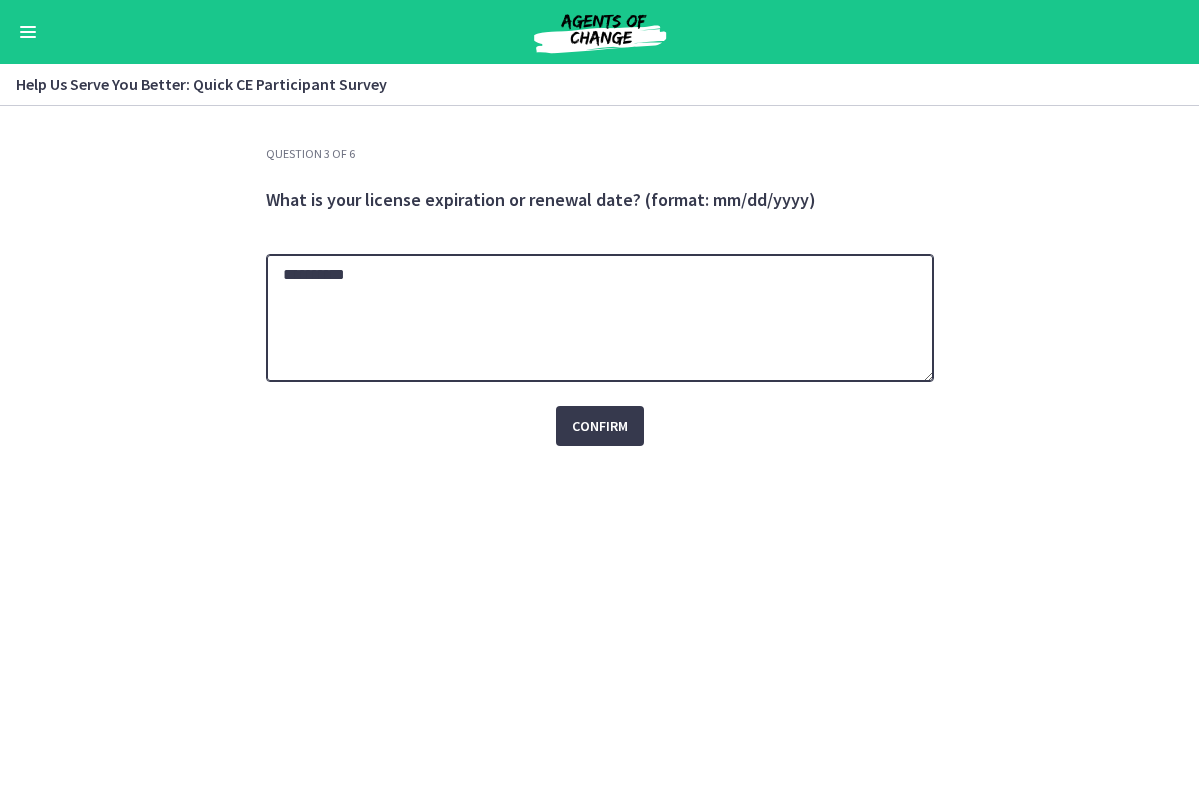 type on "**********" 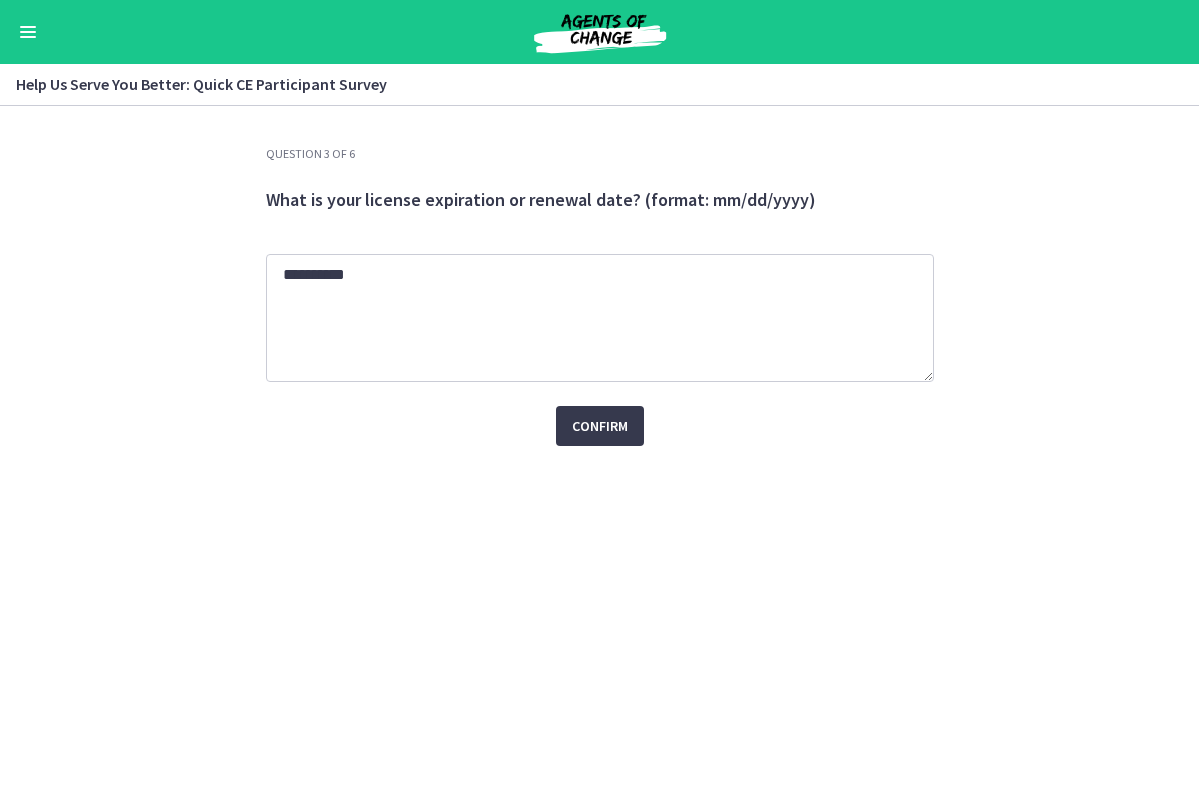 click on "**********" 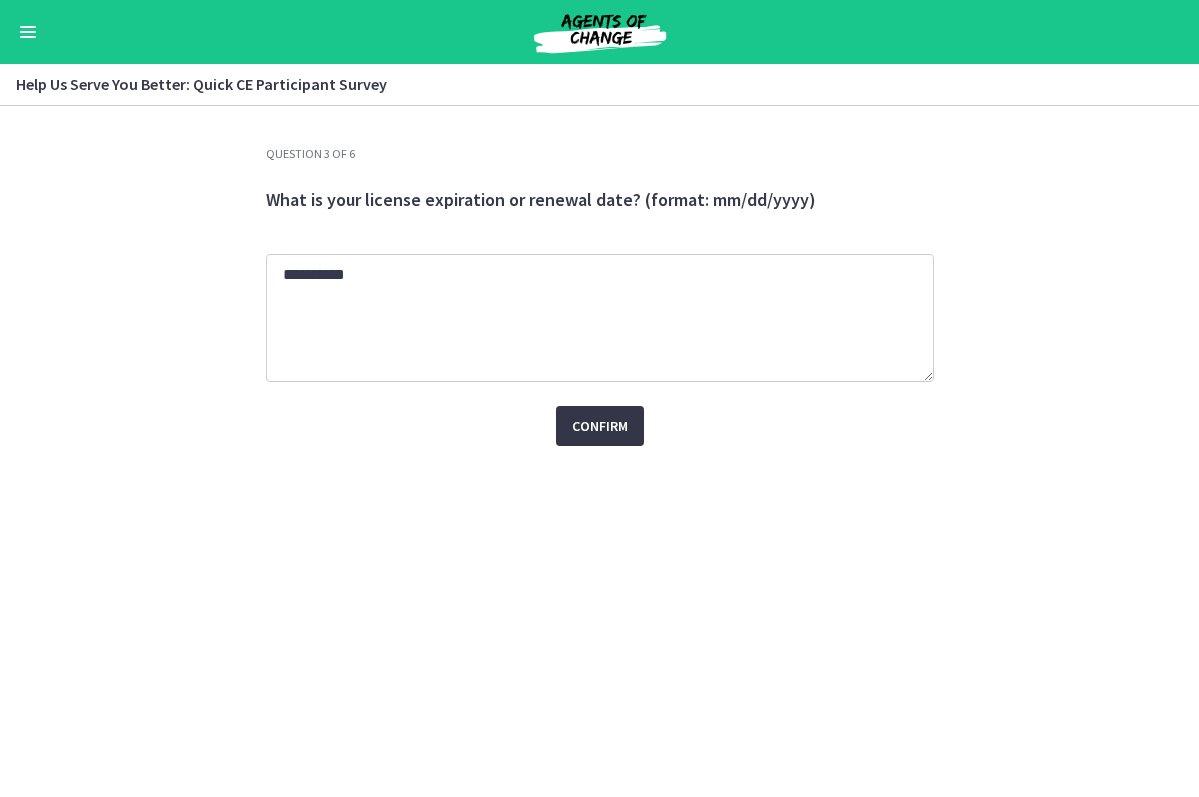 click on "Confirm" at bounding box center (600, 426) 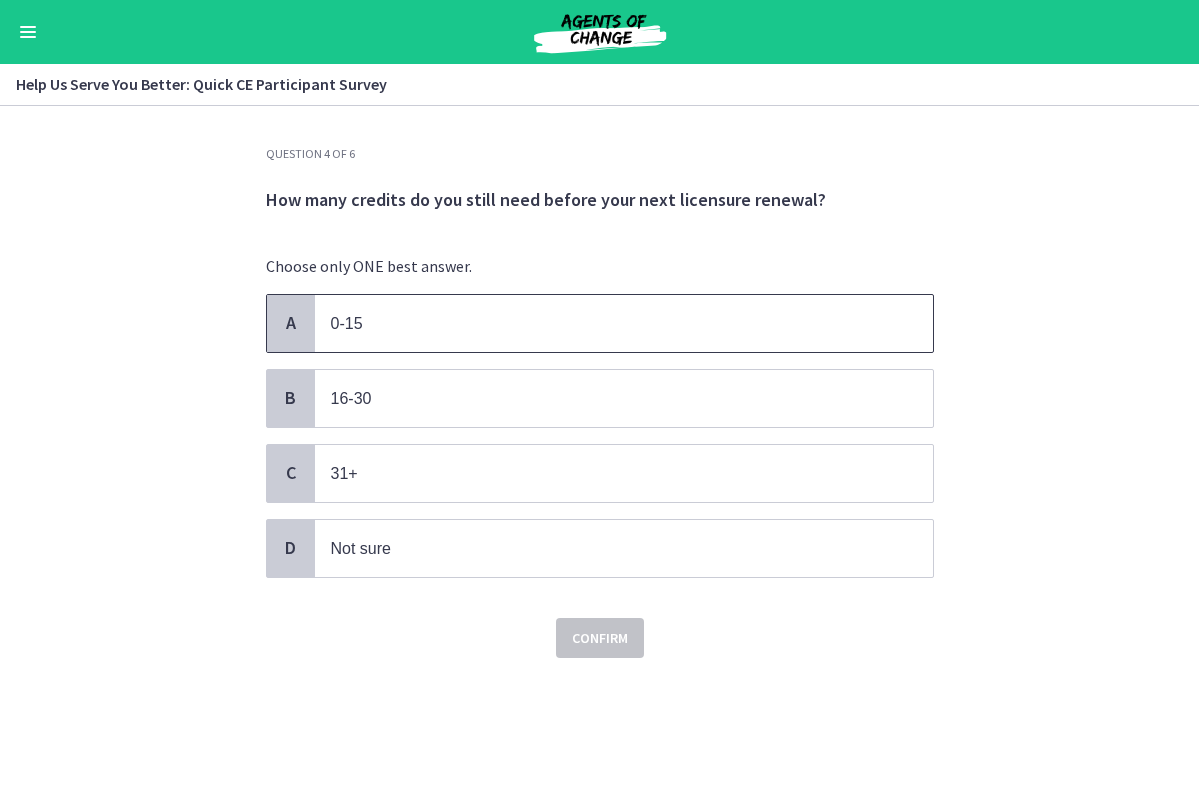 click on "0-15" at bounding box center [624, 323] 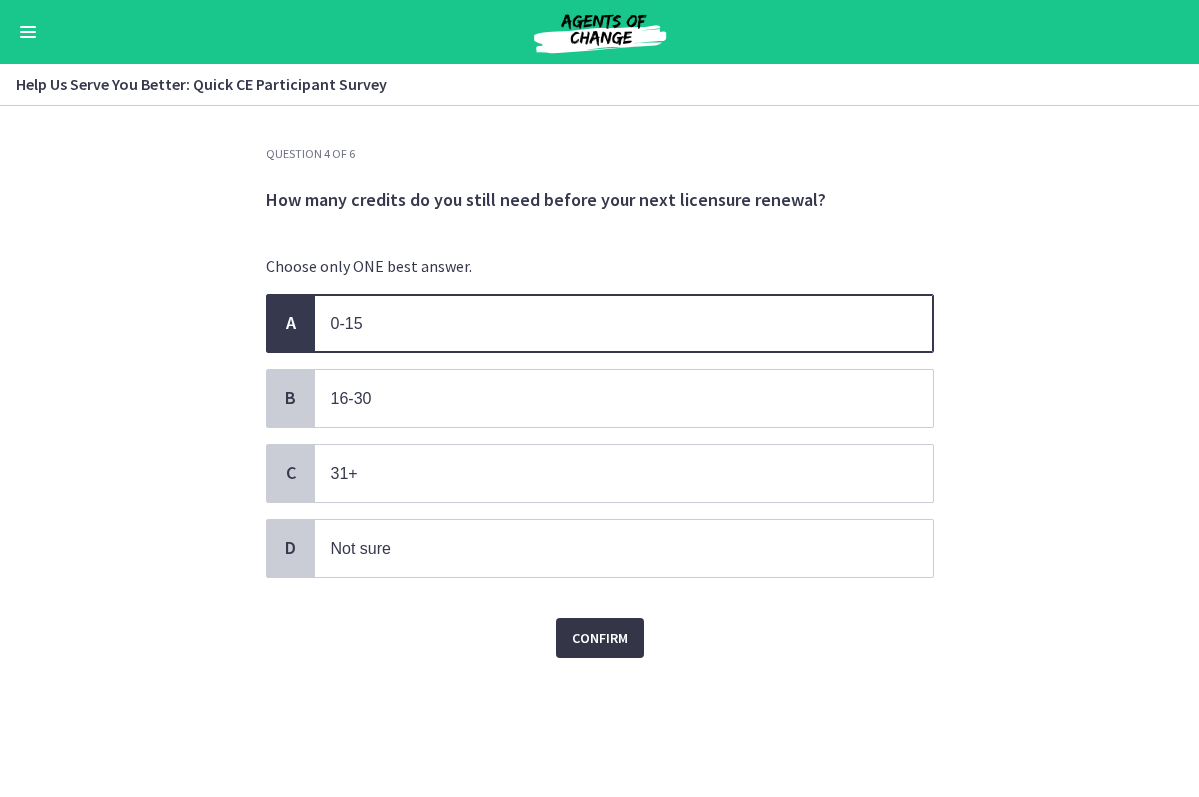 click on "Confirm" at bounding box center [600, 638] 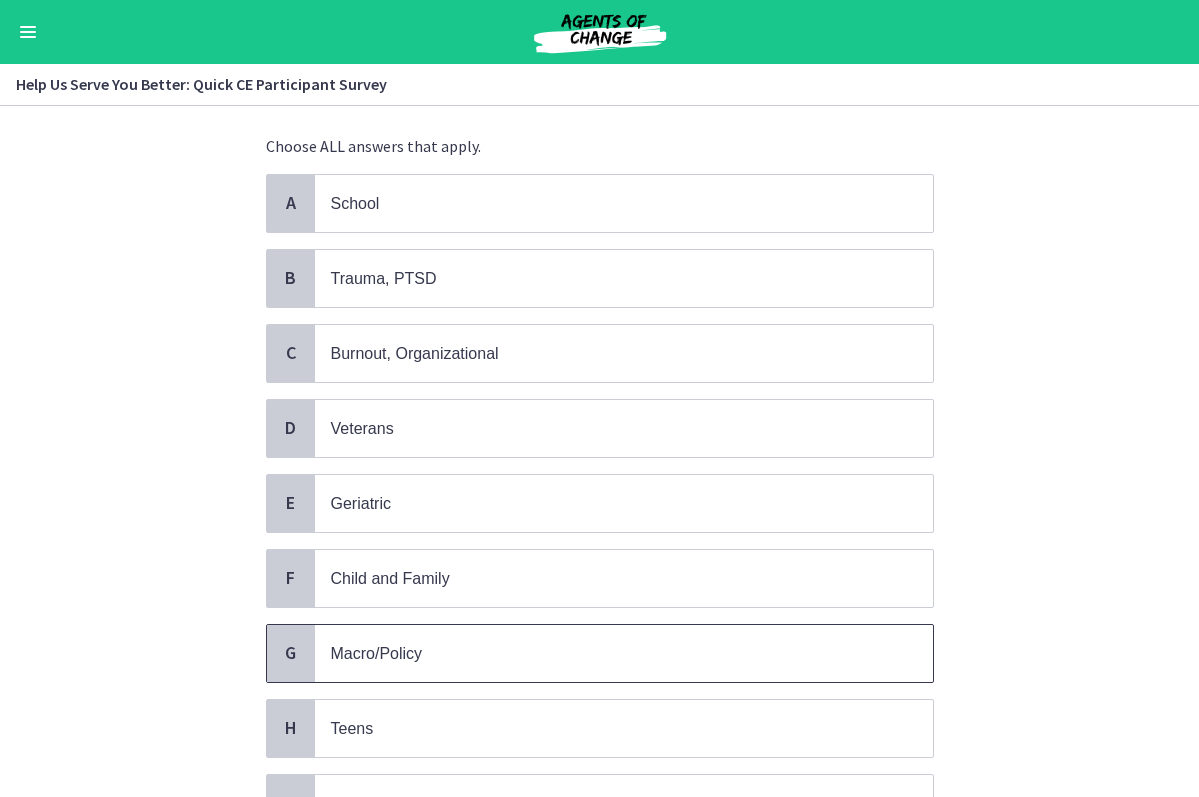 scroll, scrollTop: 107, scrollLeft: 0, axis: vertical 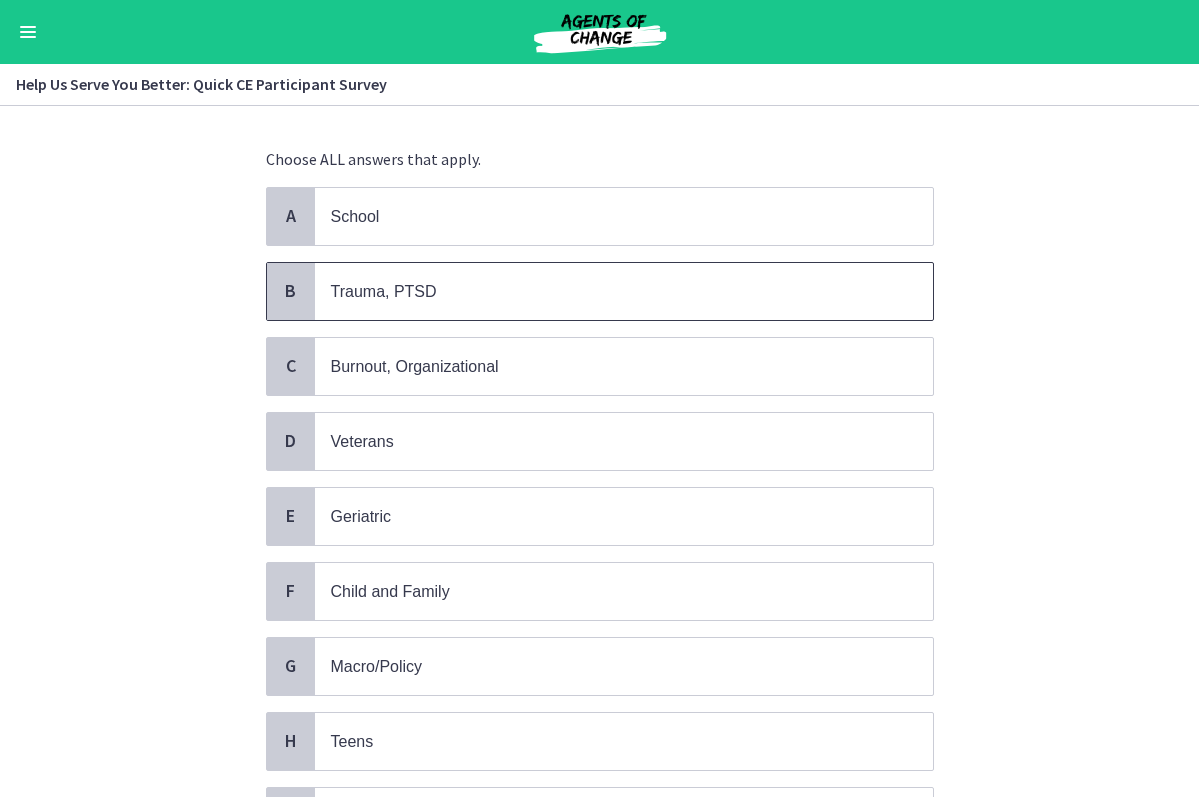 click on "Trauma, PTSD" at bounding box center [624, 291] 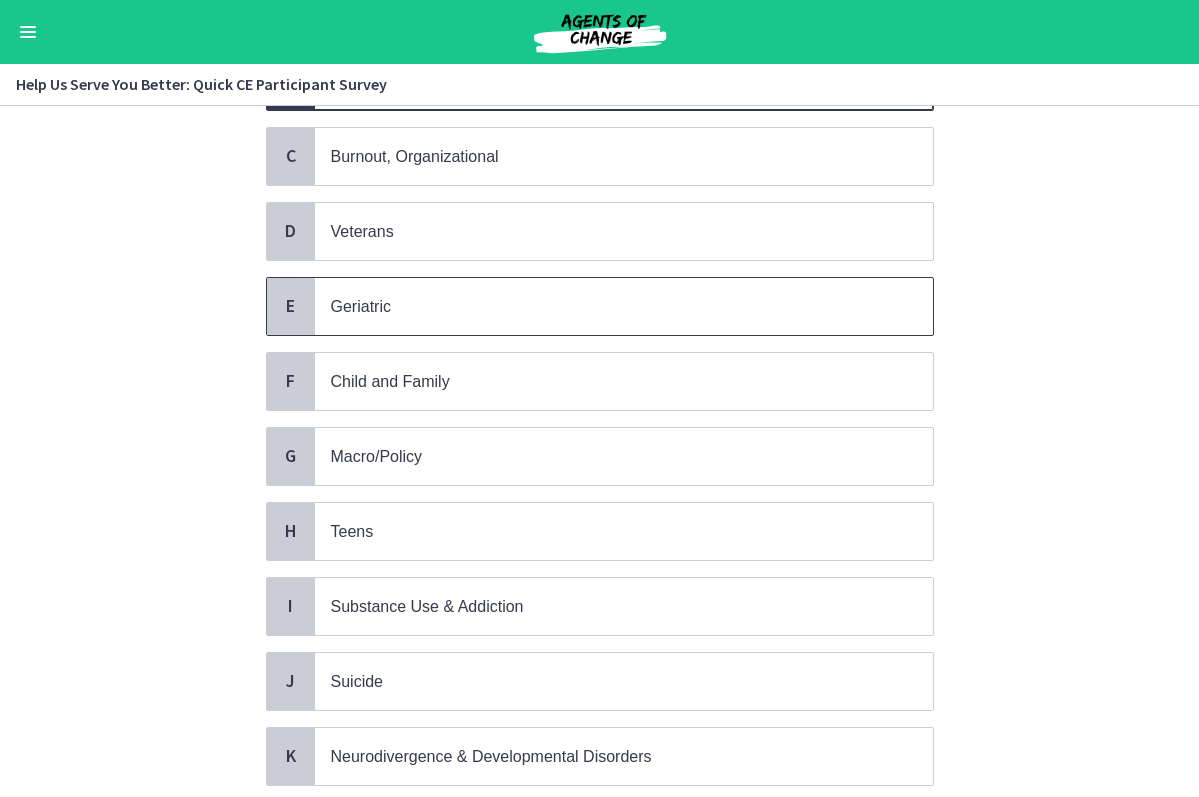 click on "Geriatric" at bounding box center (624, 306) 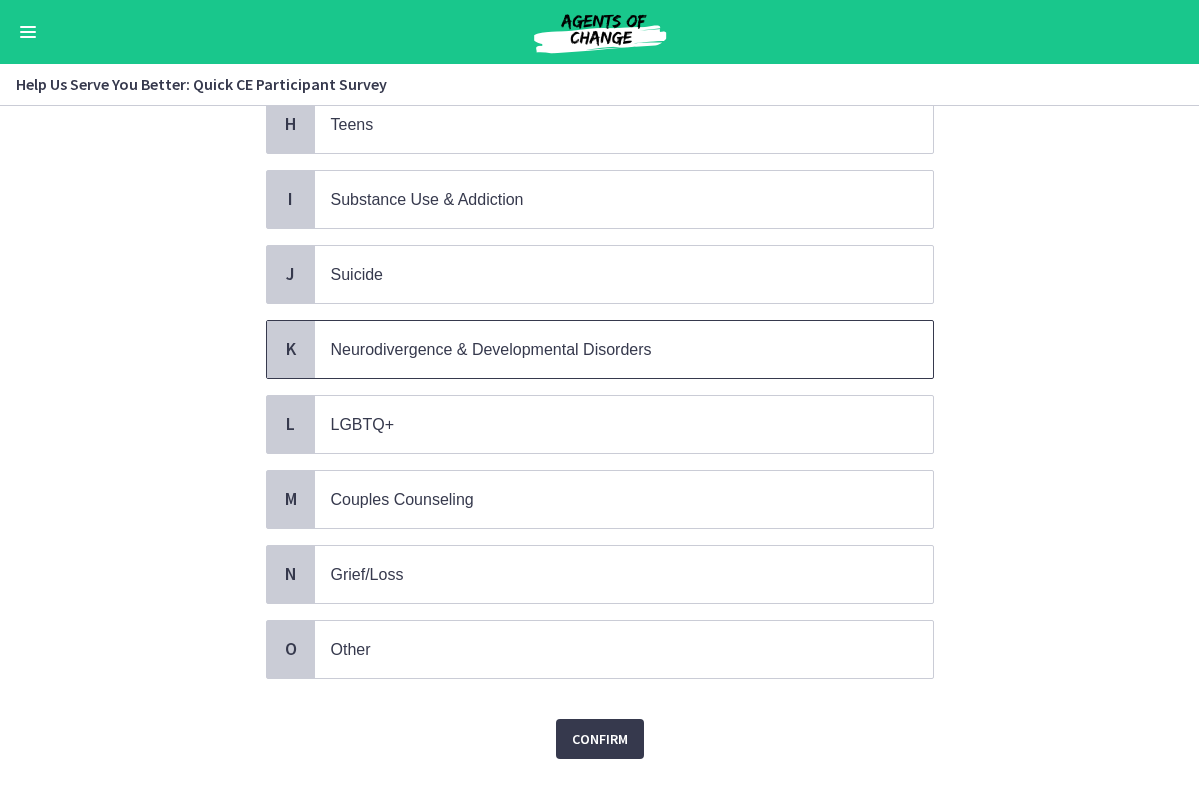 scroll, scrollTop: 771, scrollLeft: 0, axis: vertical 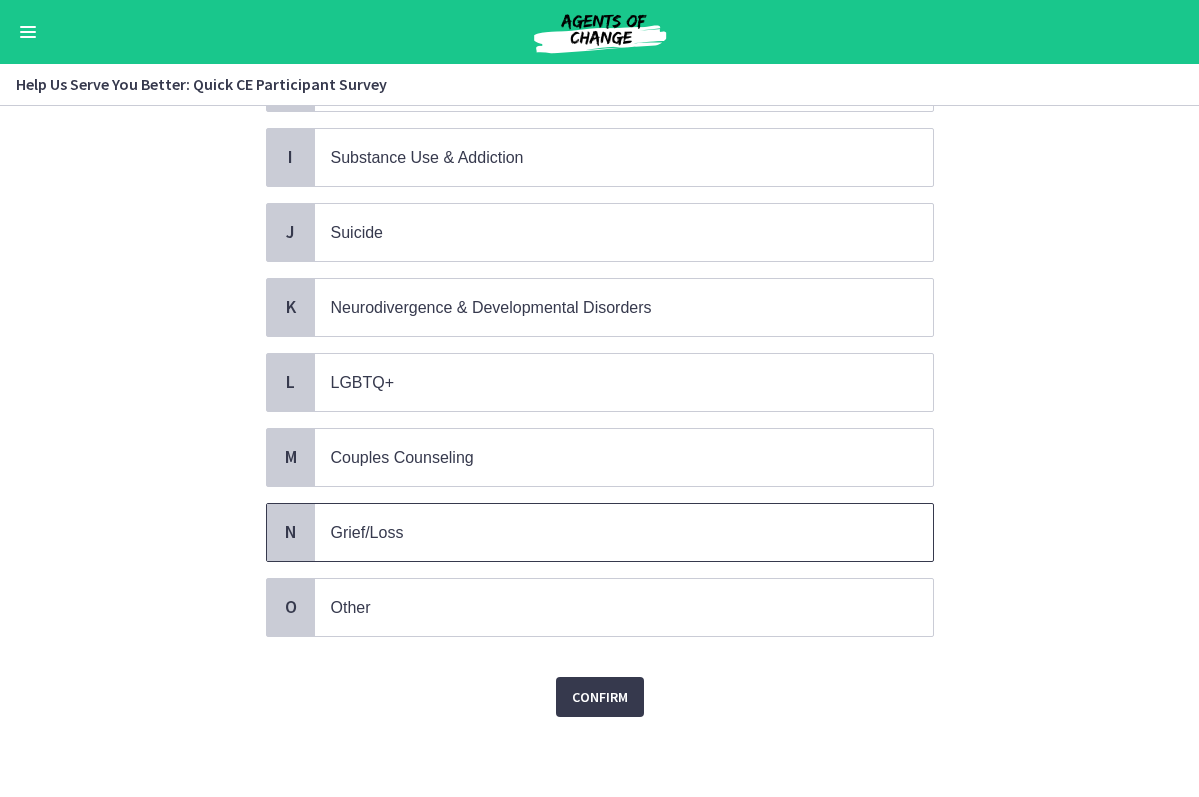 click on "Grief/Loss" at bounding box center (604, 532) 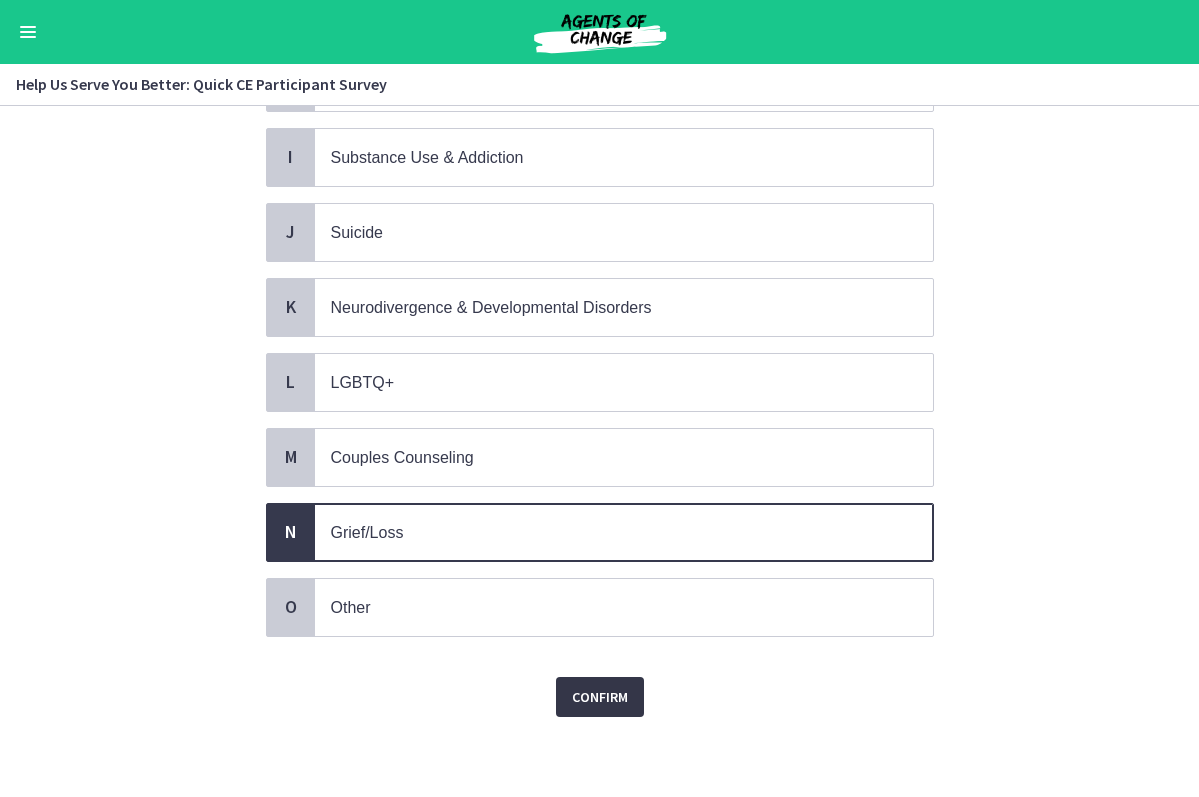 click on "Confirm" at bounding box center (600, 697) 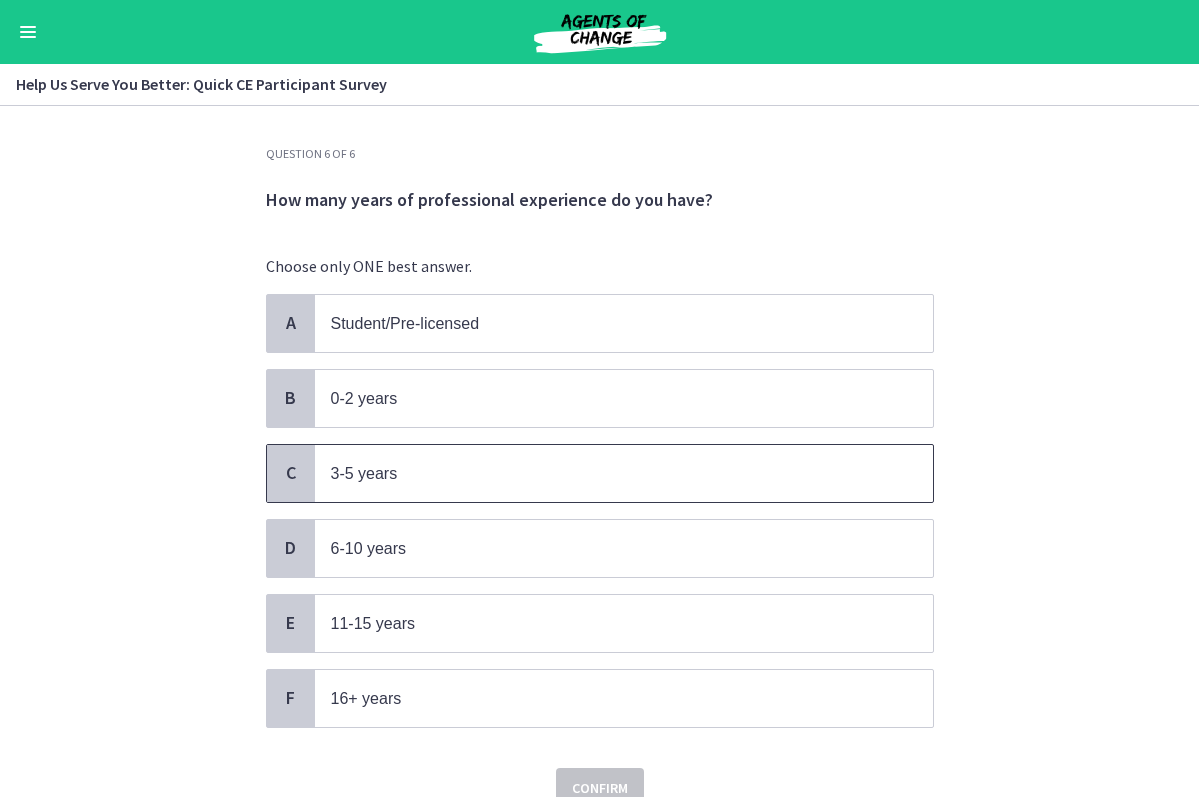 click on "3-5 years" at bounding box center (604, 473) 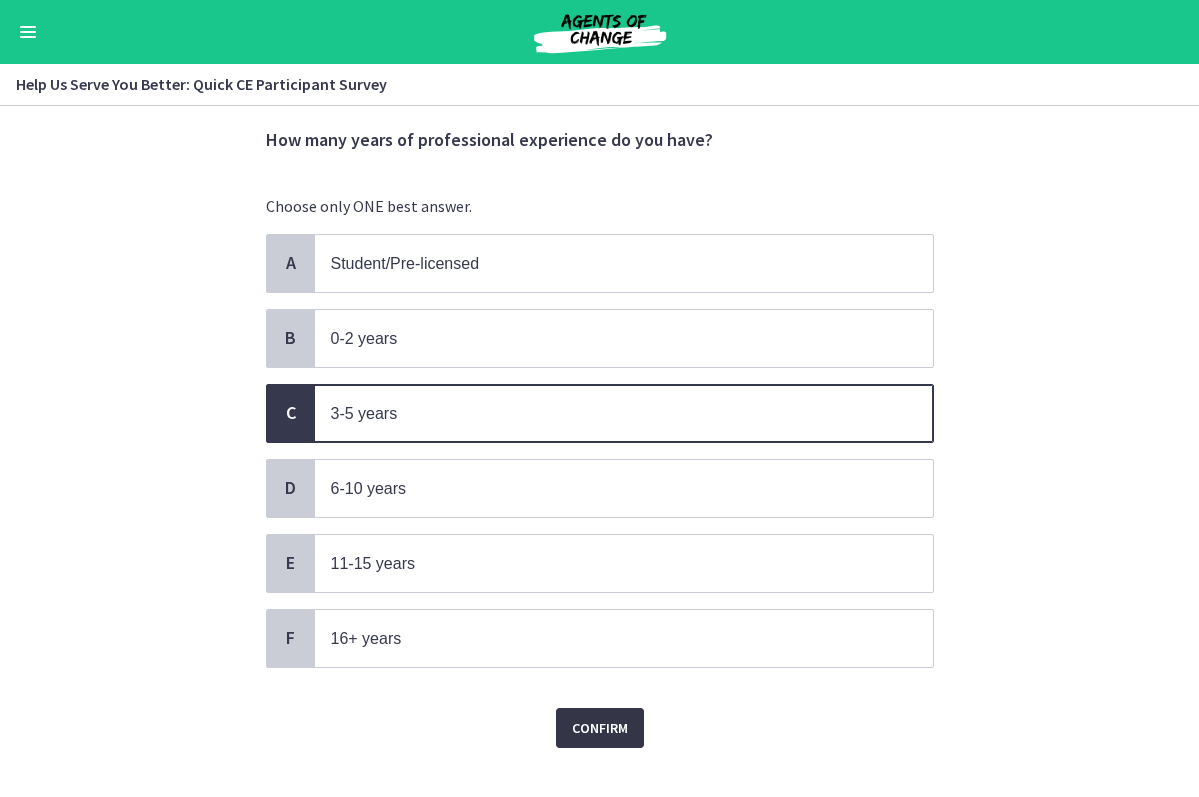 scroll, scrollTop: 62, scrollLeft: 0, axis: vertical 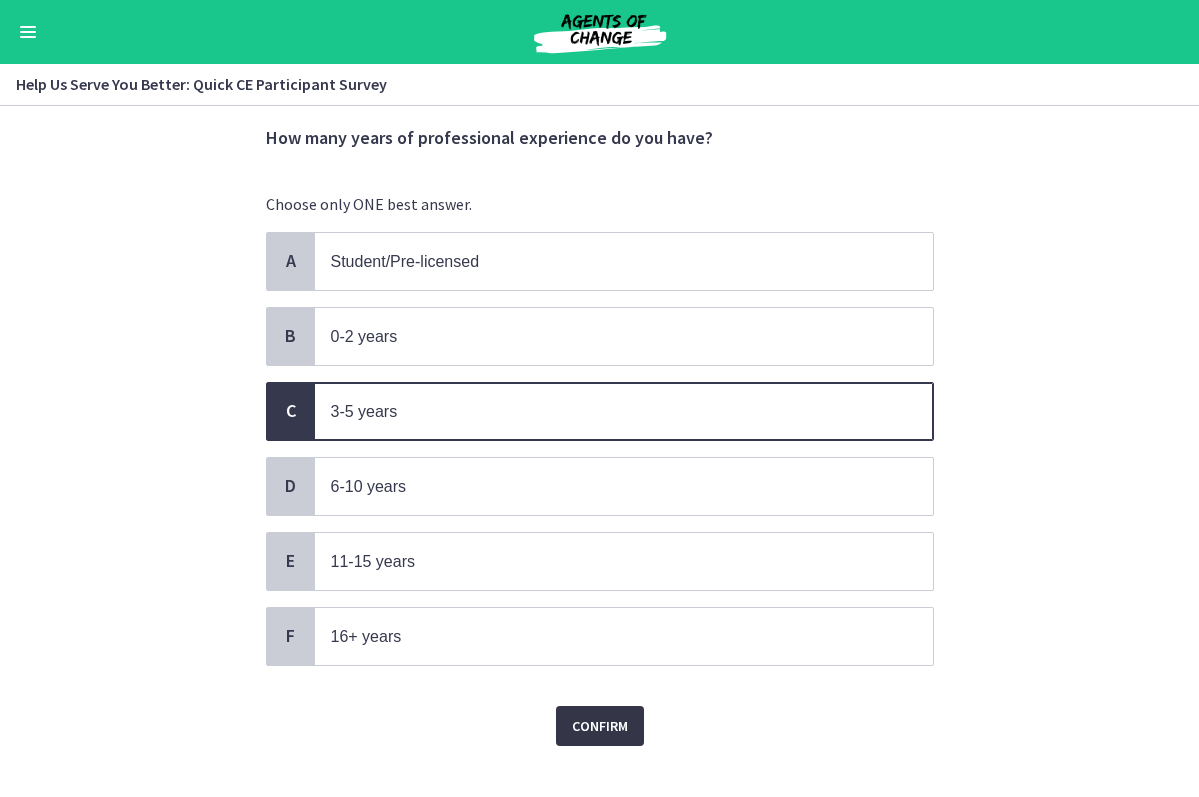 click on "Confirm" at bounding box center [600, 726] 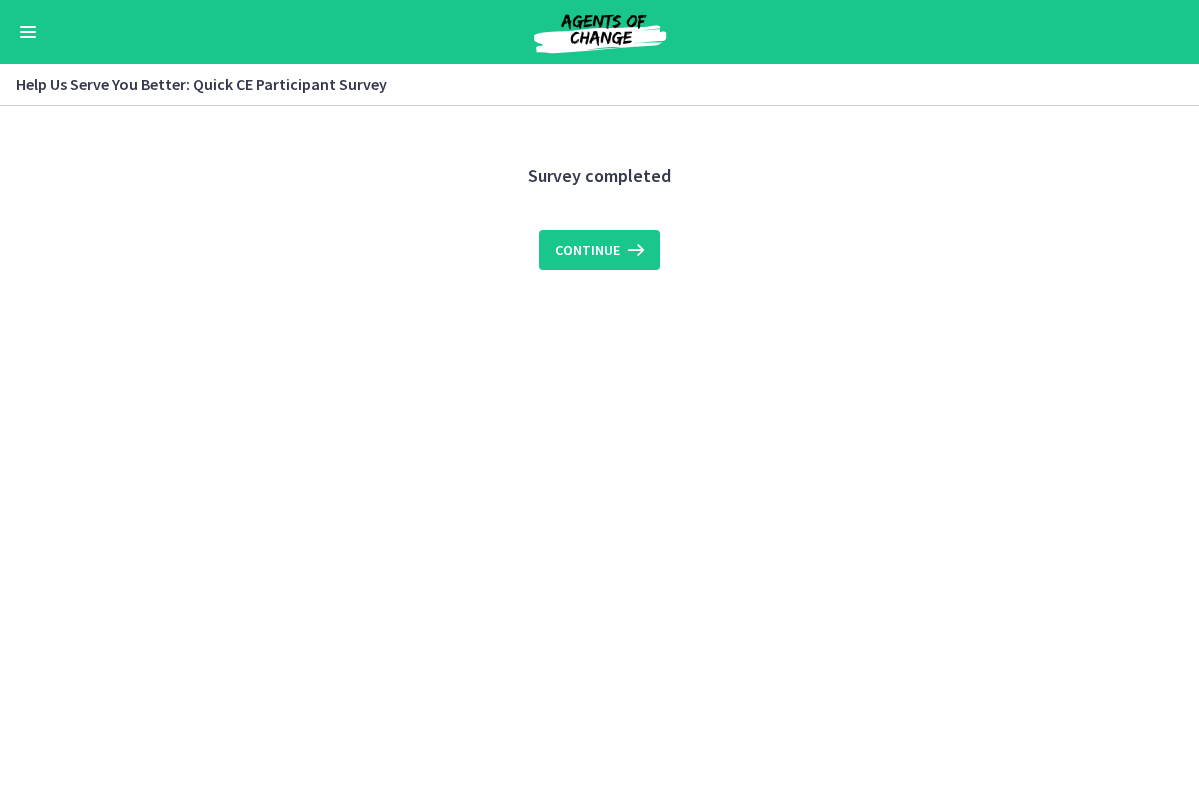 scroll, scrollTop: 0, scrollLeft: 0, axis: both 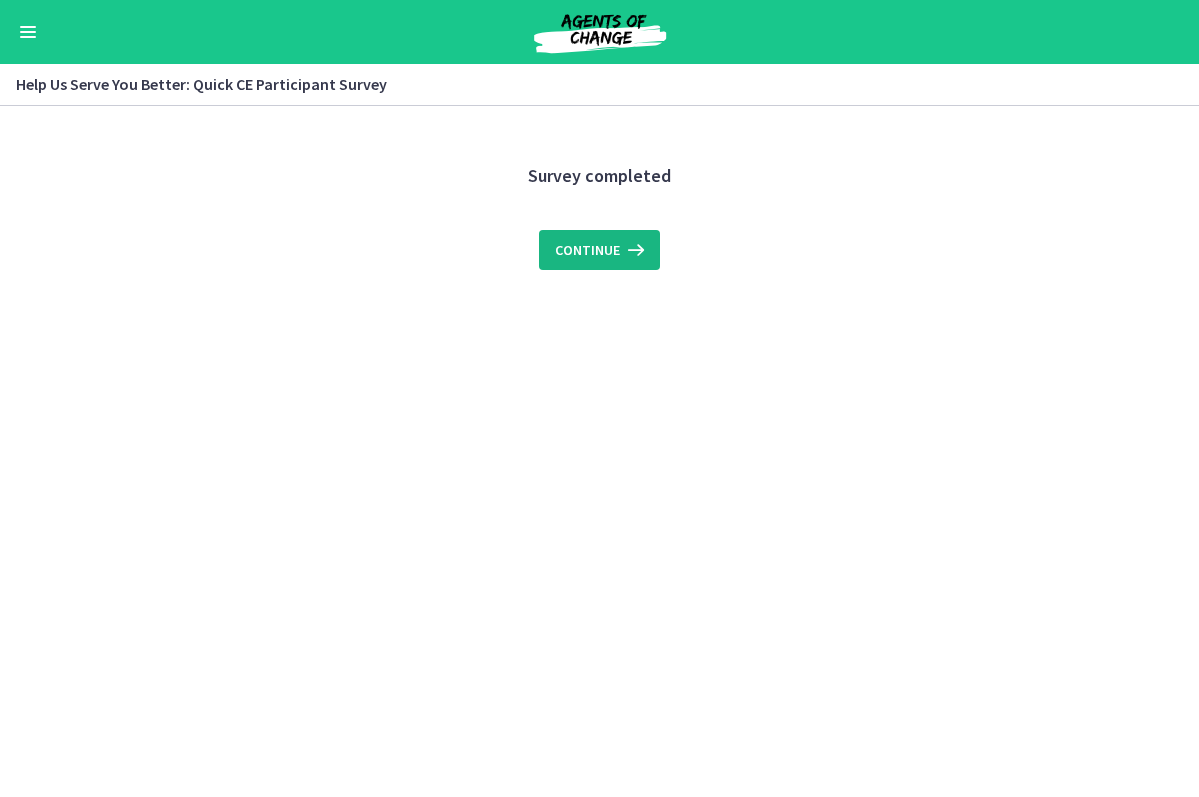 click at bounding box center [634, 250] 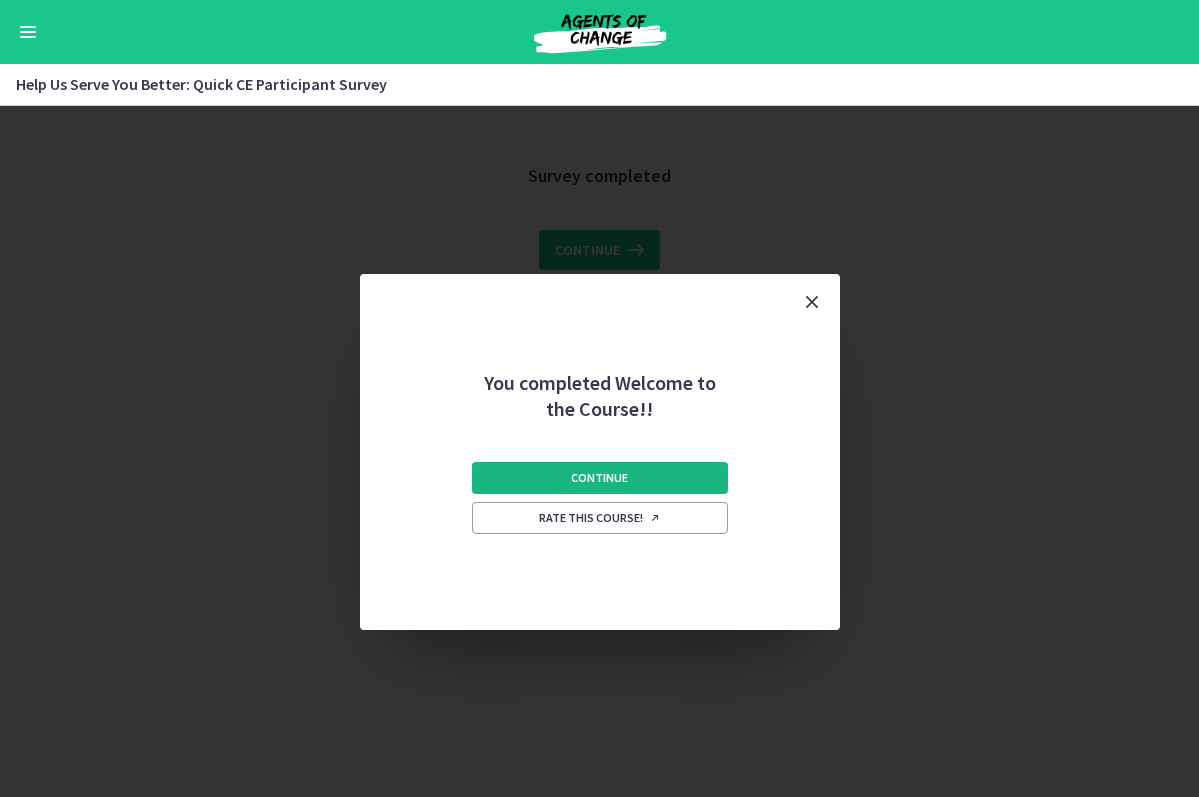 click on "Continue" at bounding box center [600, 478] 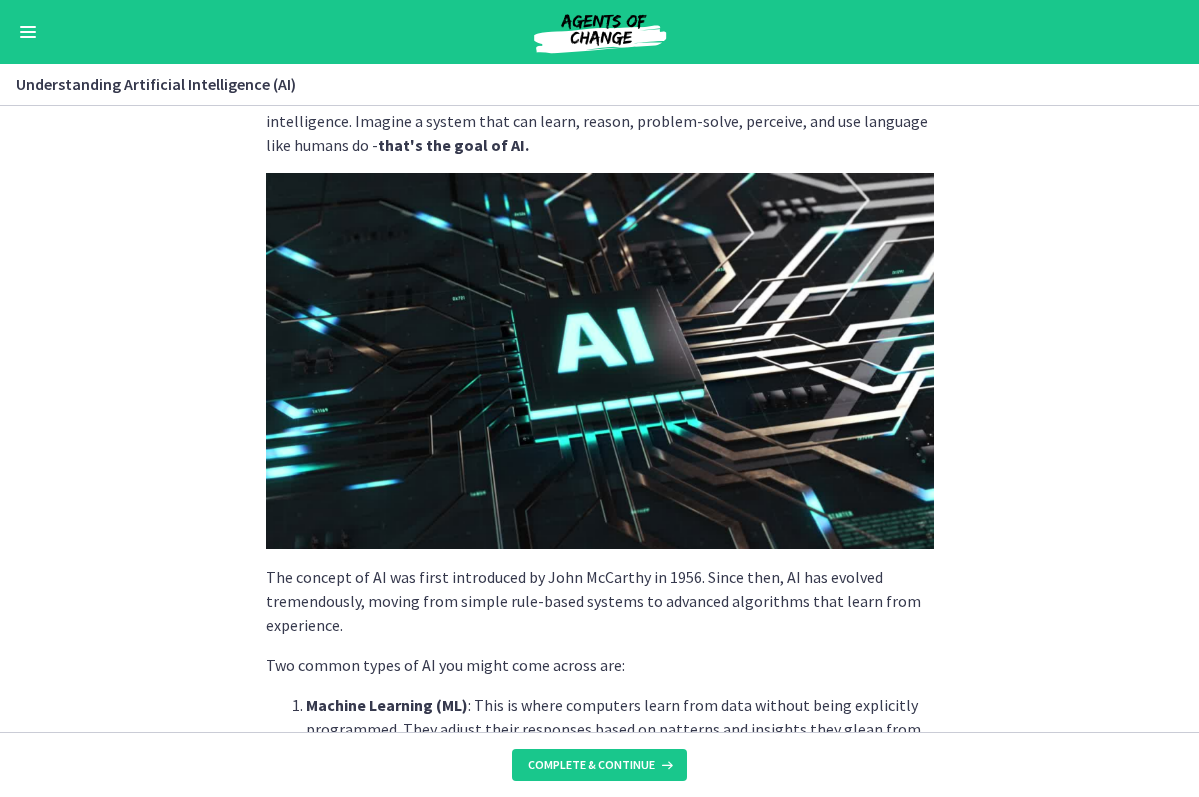scroll, scrollTop: 109, scrollLeft: 0, axis: vertical 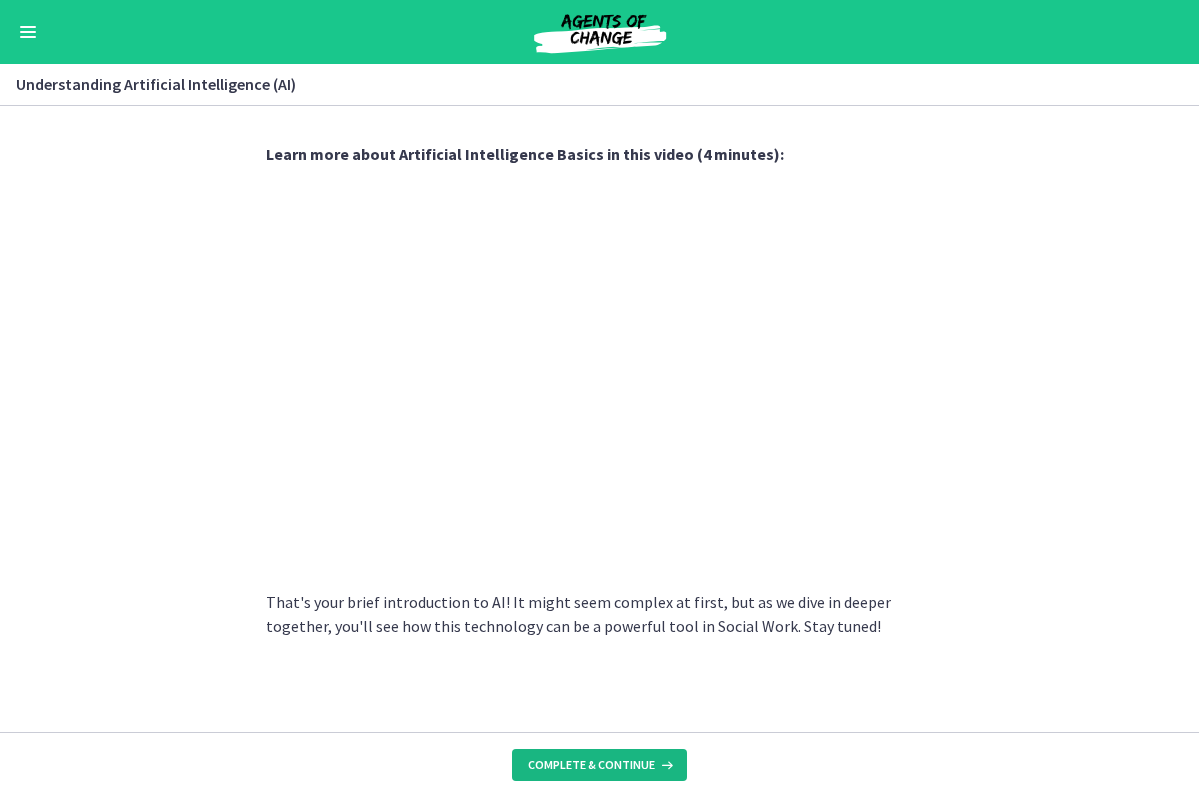 click on "Complete & continue" at bounding box center [591, 765] 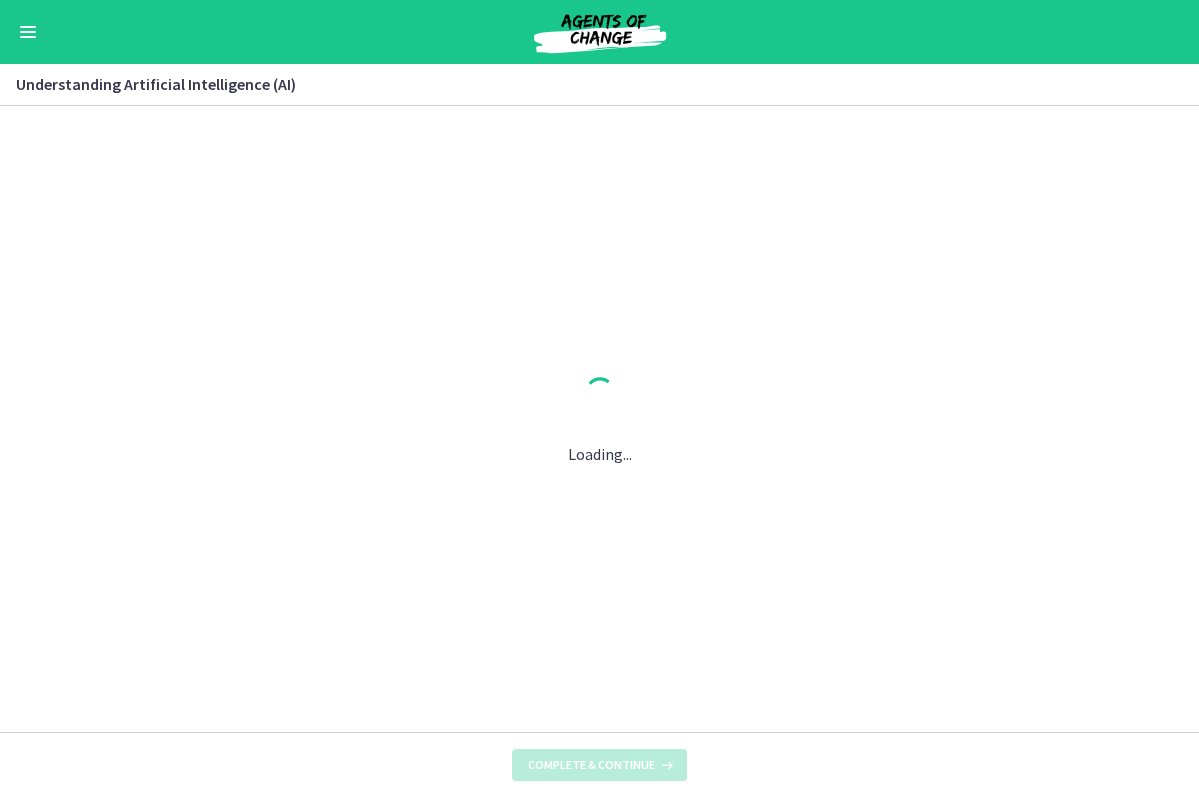 scroll, scrollTop: 0, scrollLeft: 0, axis: both 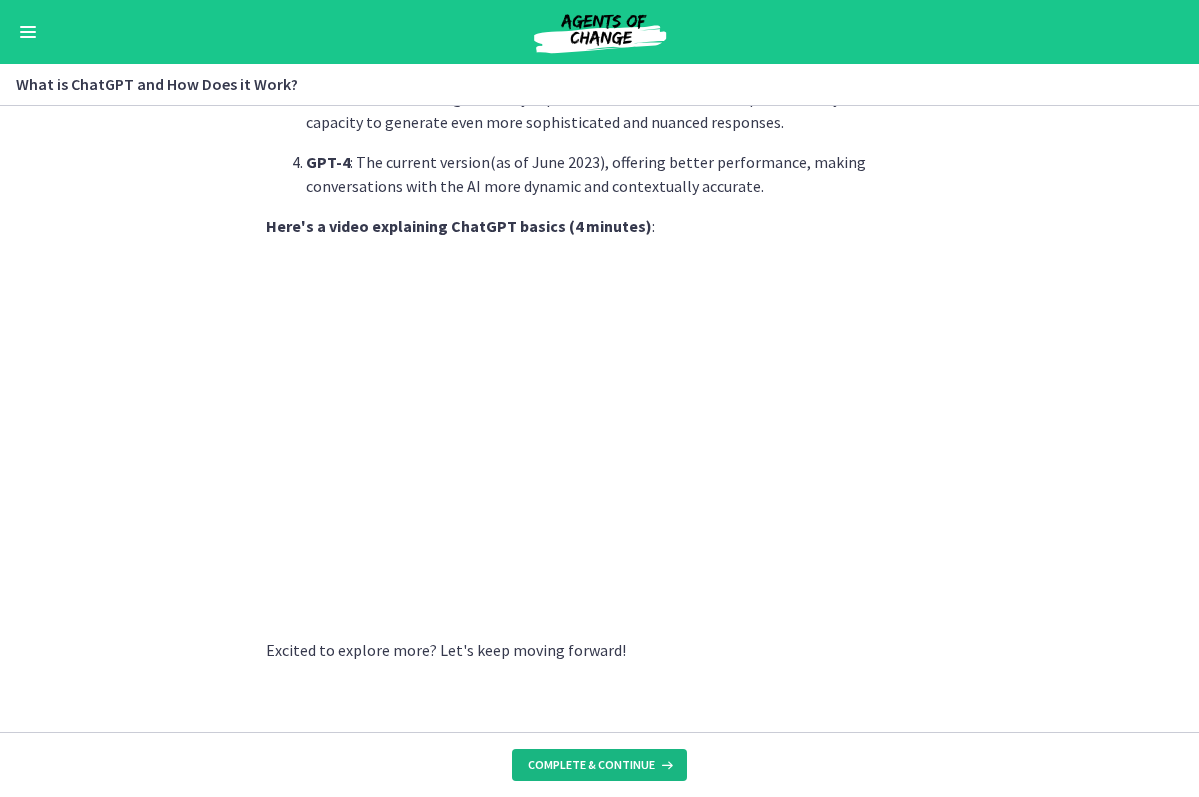 click on "Complete & continue" at bounding box center (591, 765) 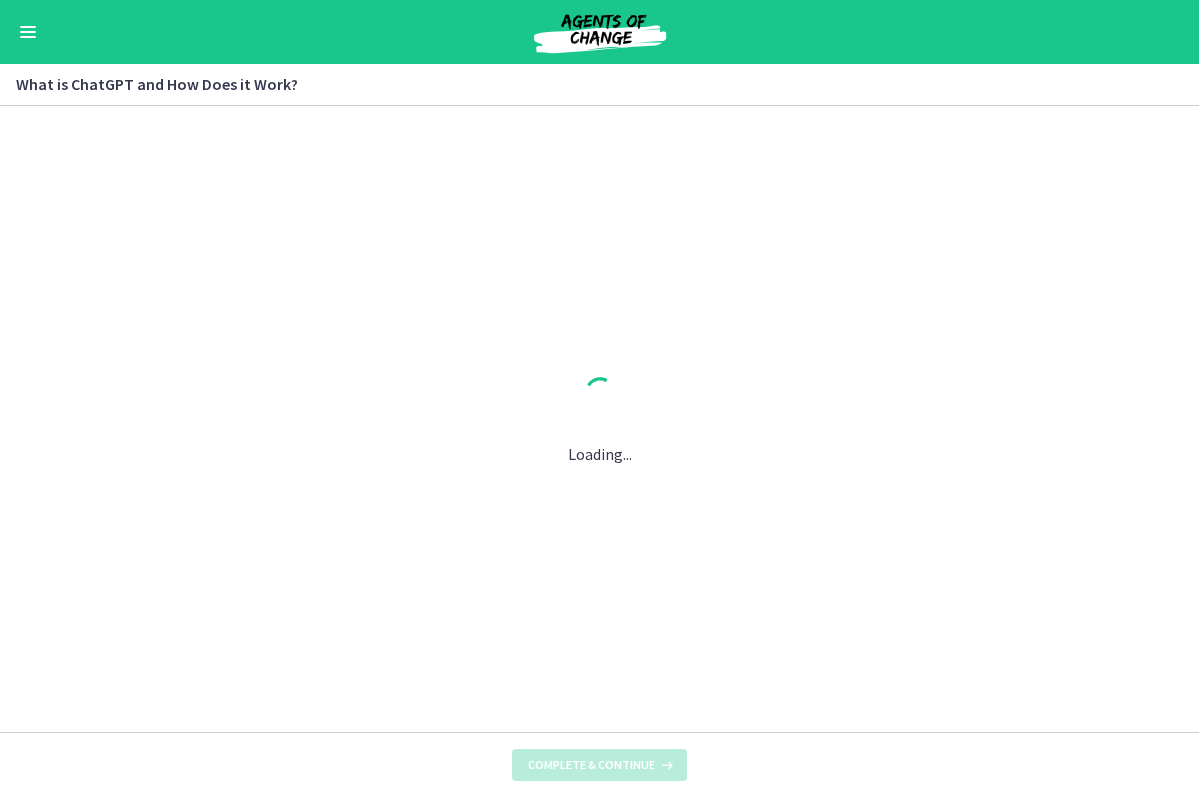 scroll, scrollTop: 0, scrollLeft: 0, axis: both 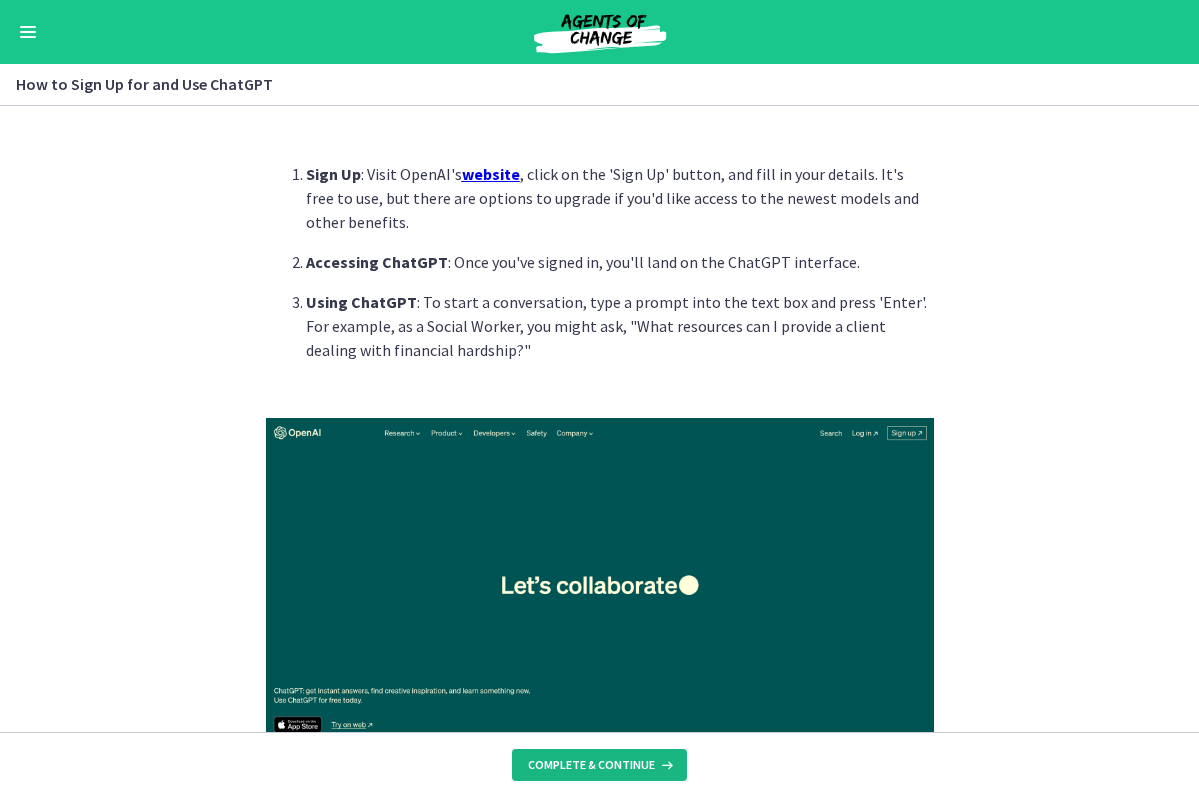 click on "Complete & continue" at bounding box center [591, 765] 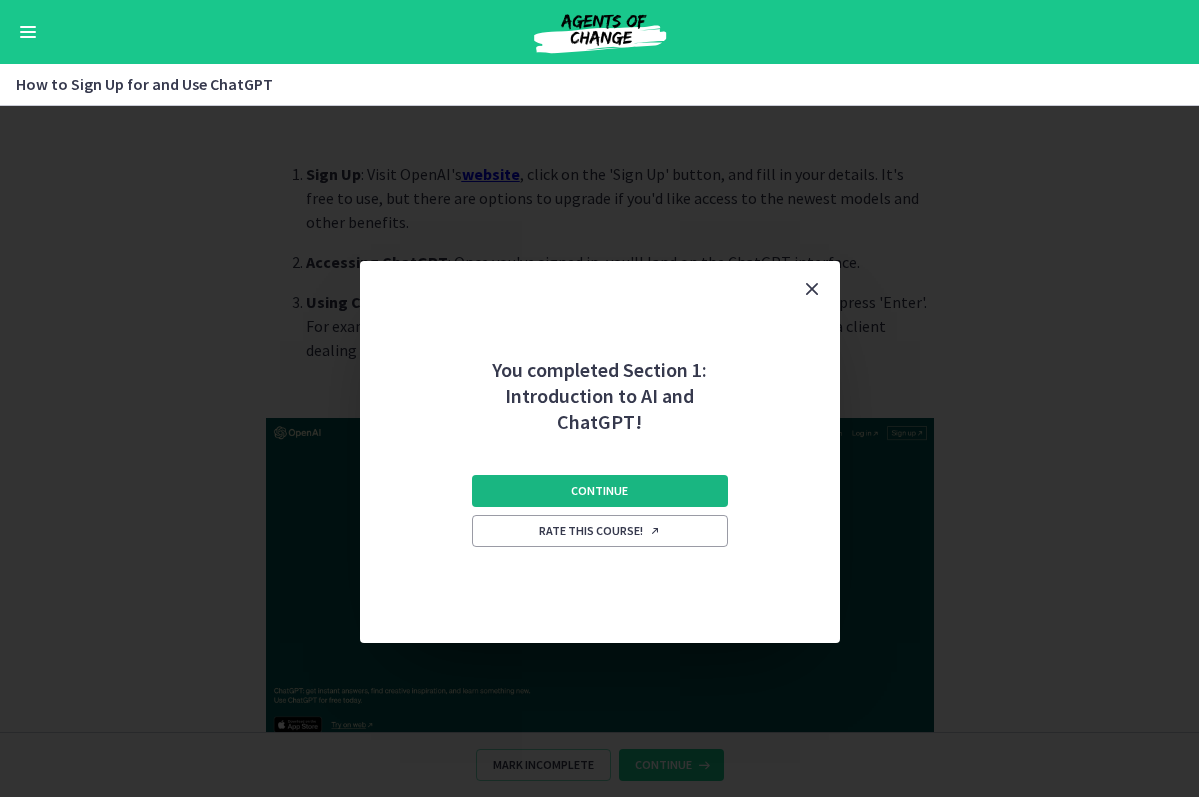 click on "Continue" at bounding box center [599, 491] 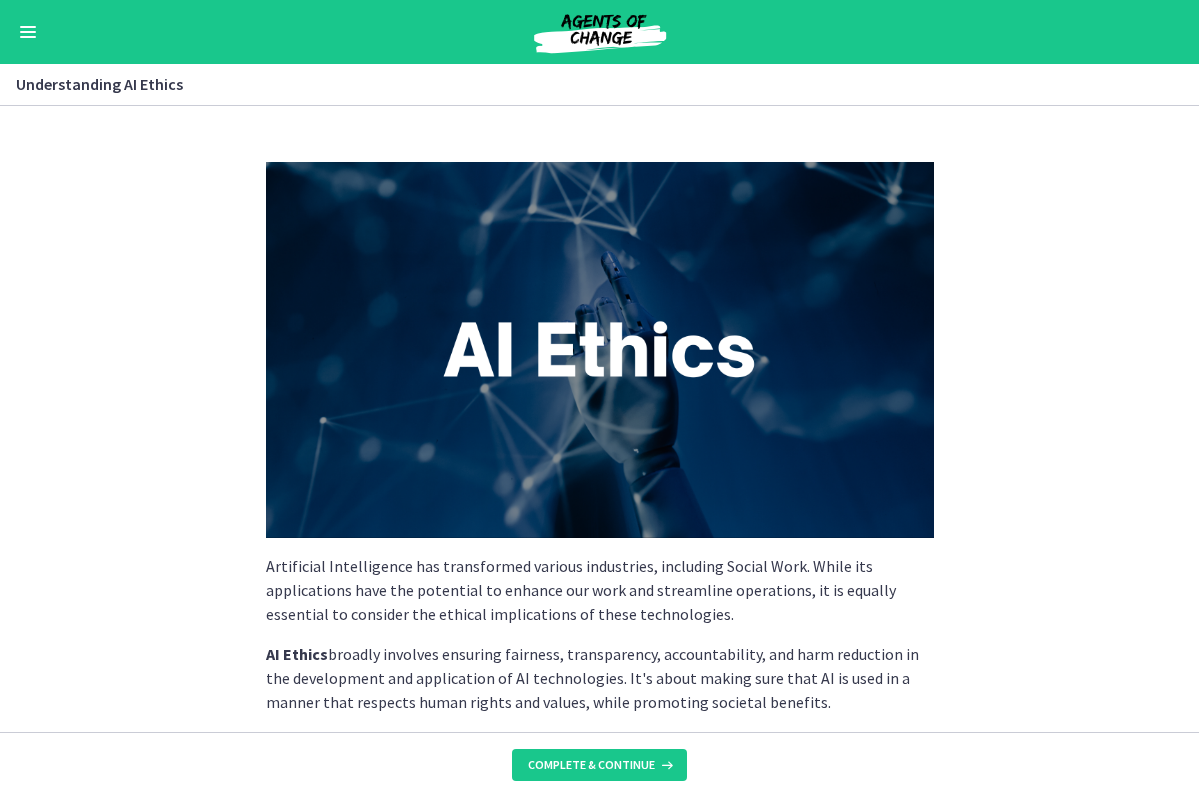 scroll, scrollTop: 204, scrollLeft: 0, axis: vertical 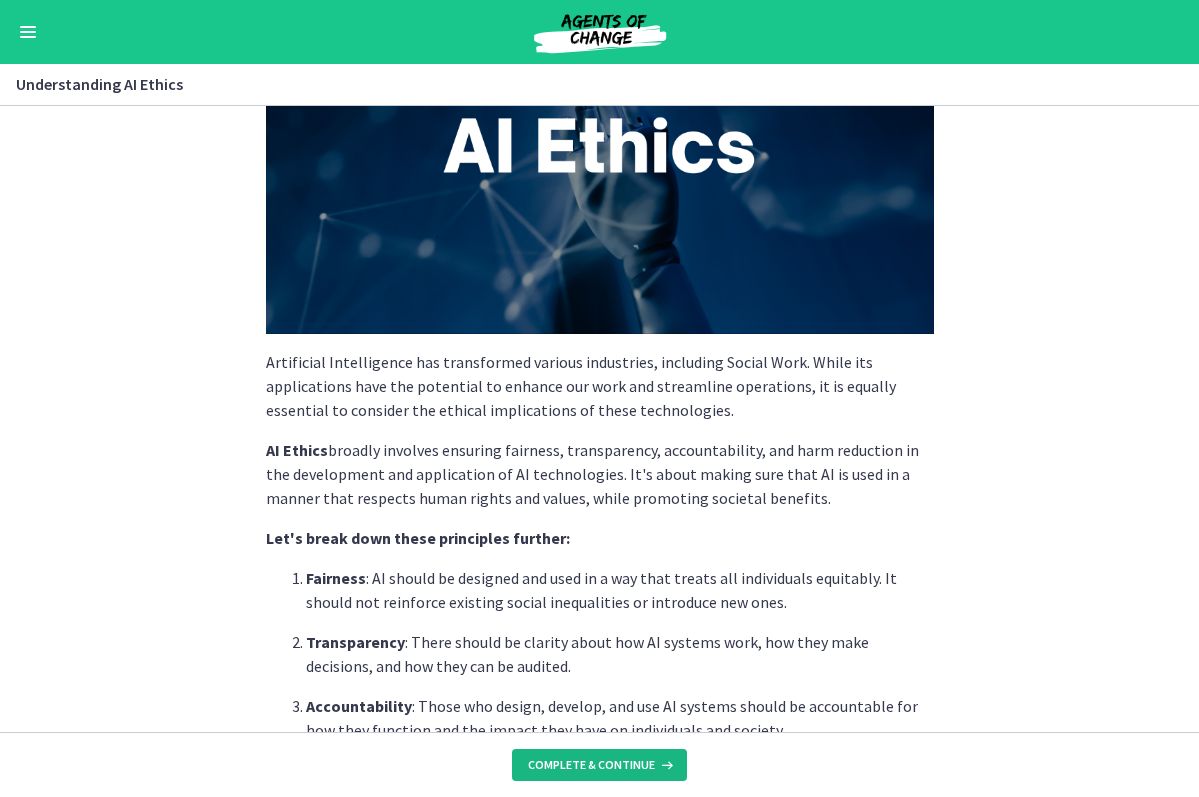 click on "Complete & continue" at bounding box center (599, 765) 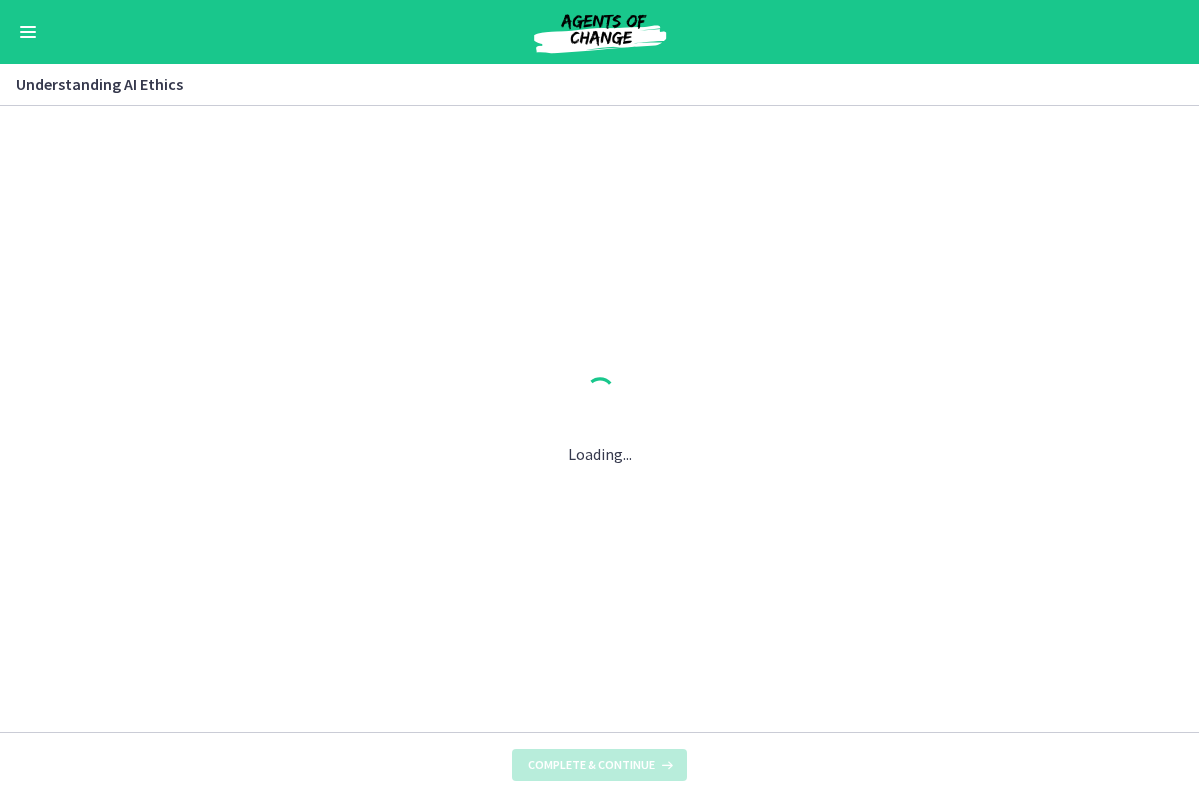 scroll, scrollTop: 0, scrollLeft: 0, axis: both 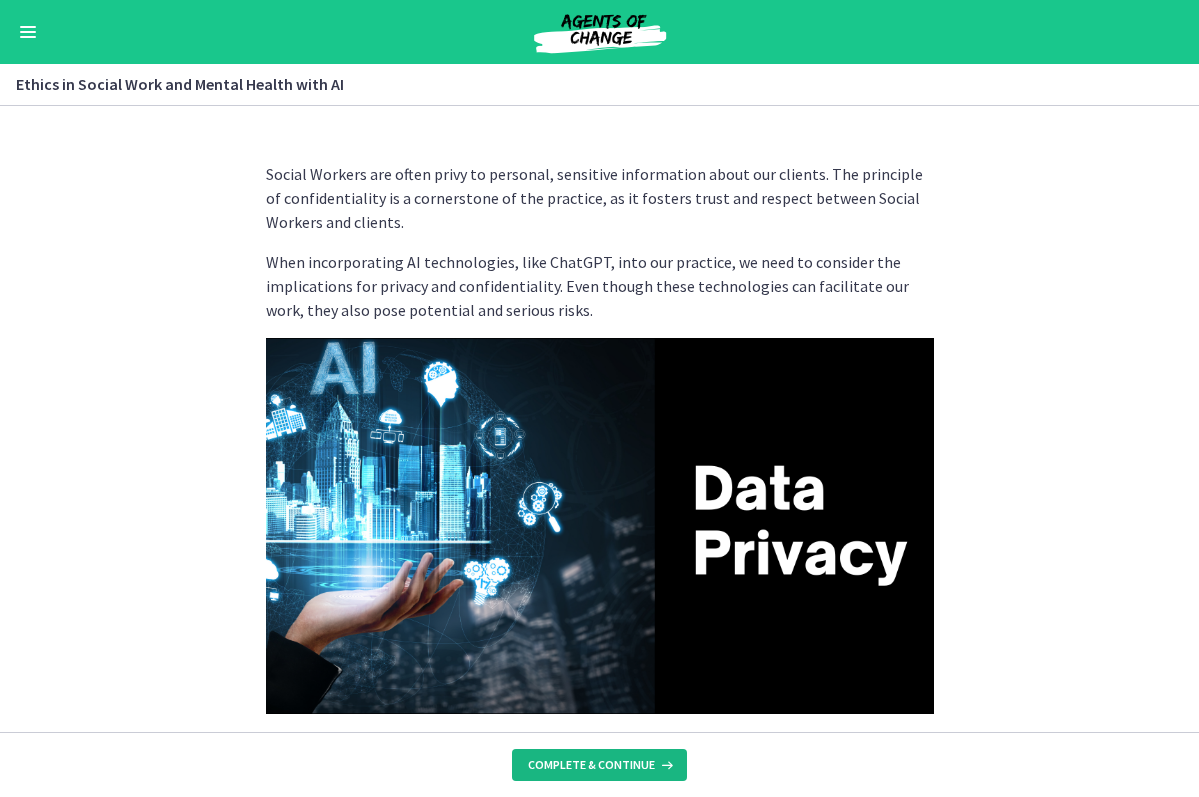 click on "Complete & continue" at bounding box center [599, 765] 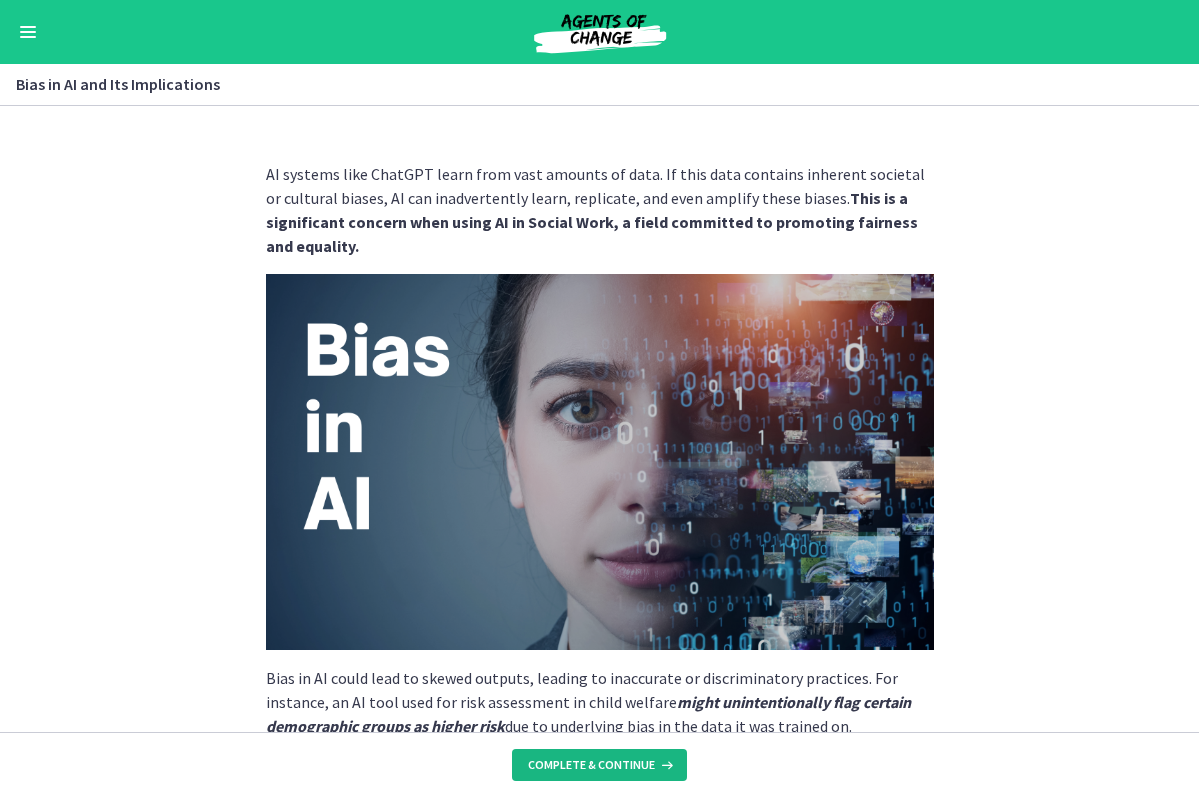 click on "Complete & continue" at bounding box center (599, 765) 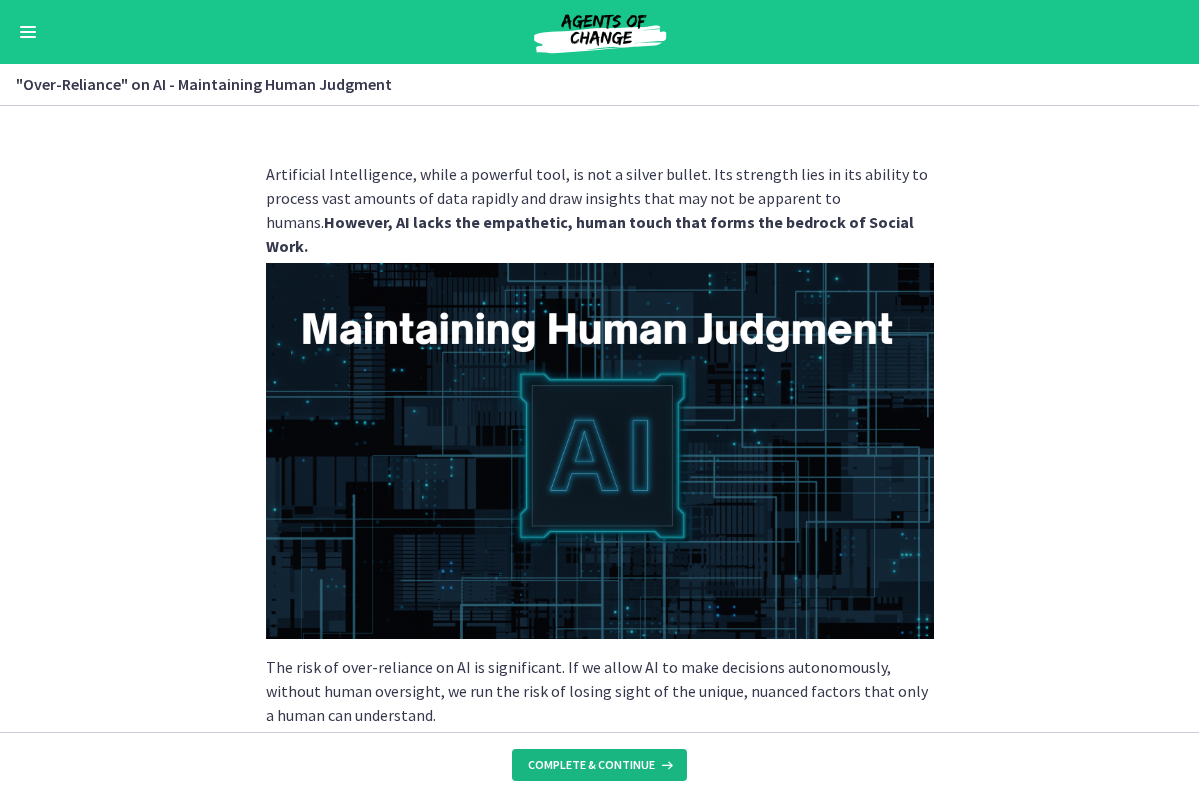 click on "Complete & continue" at bounding box center [599, 765] 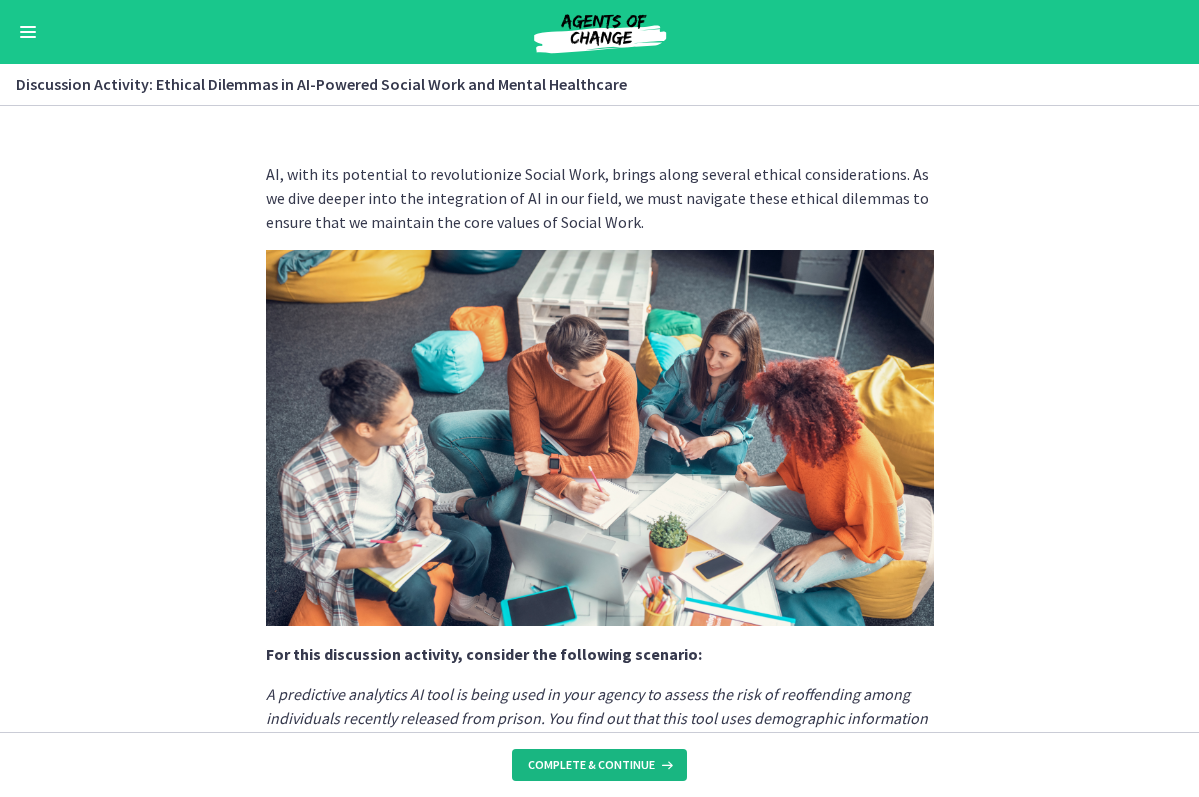 click on "Complete & continue" at bounding box center [599, 765] 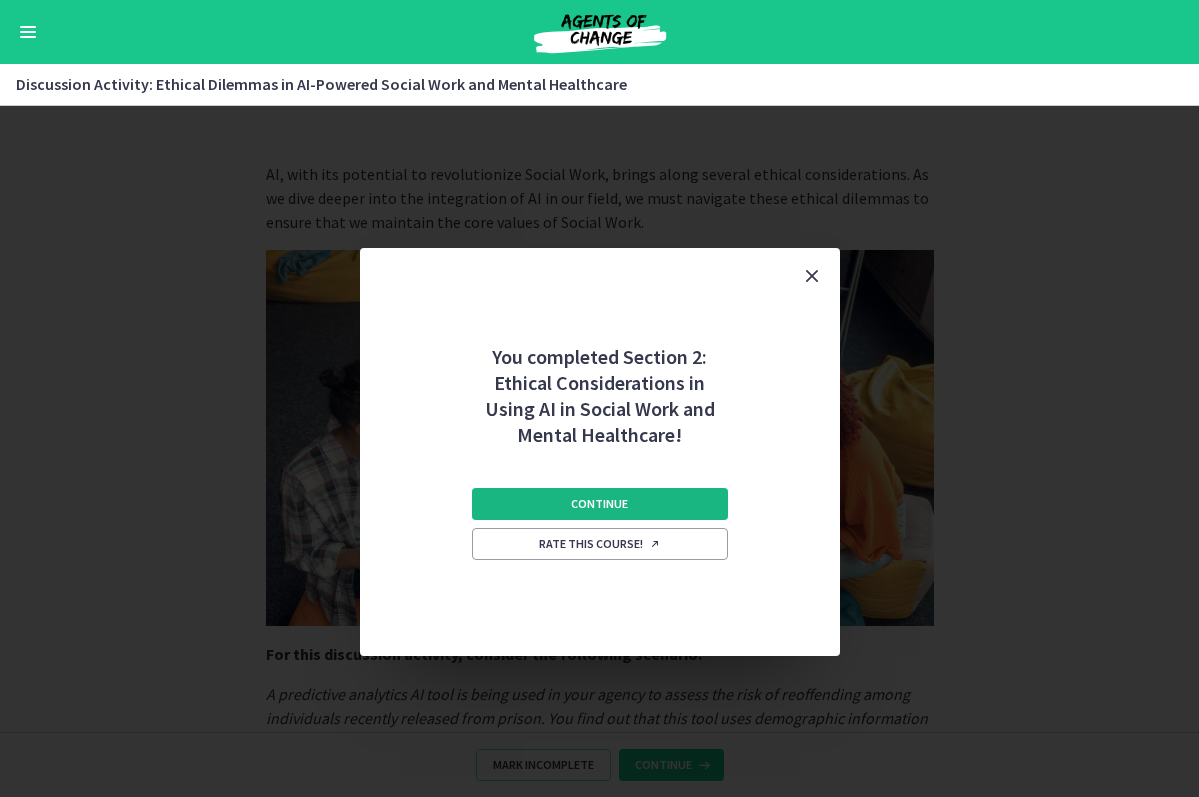 click on "Continue" at bounding box center (599, 504) 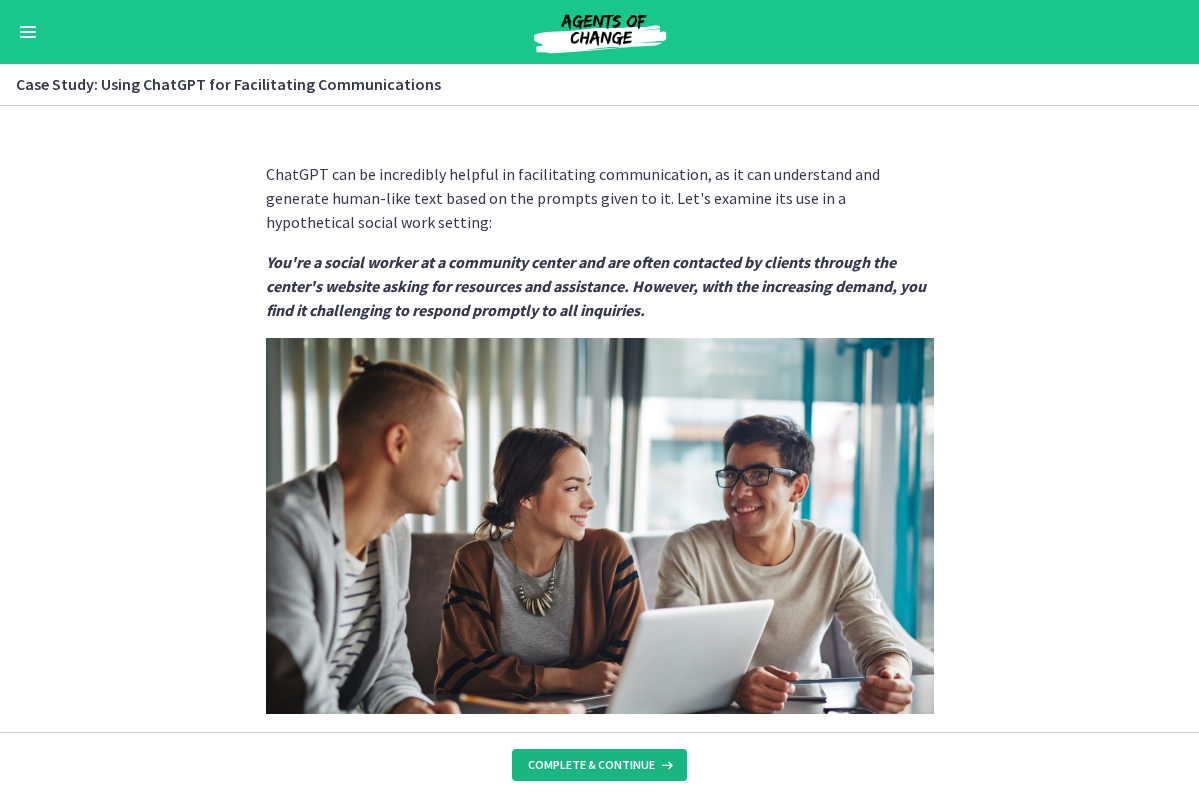 click on "Complete & continue" at bounding box center (591, 765) 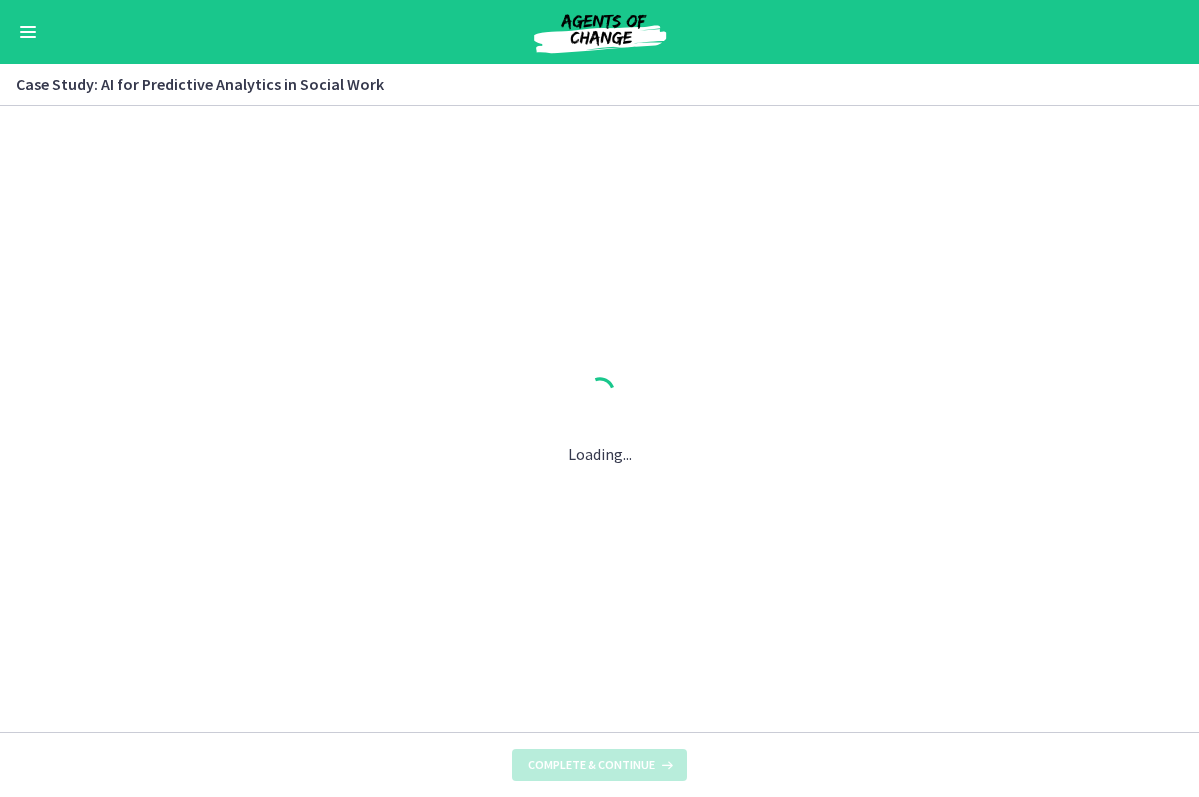 click on "Complete & continue" at bounding box center (591, 765) 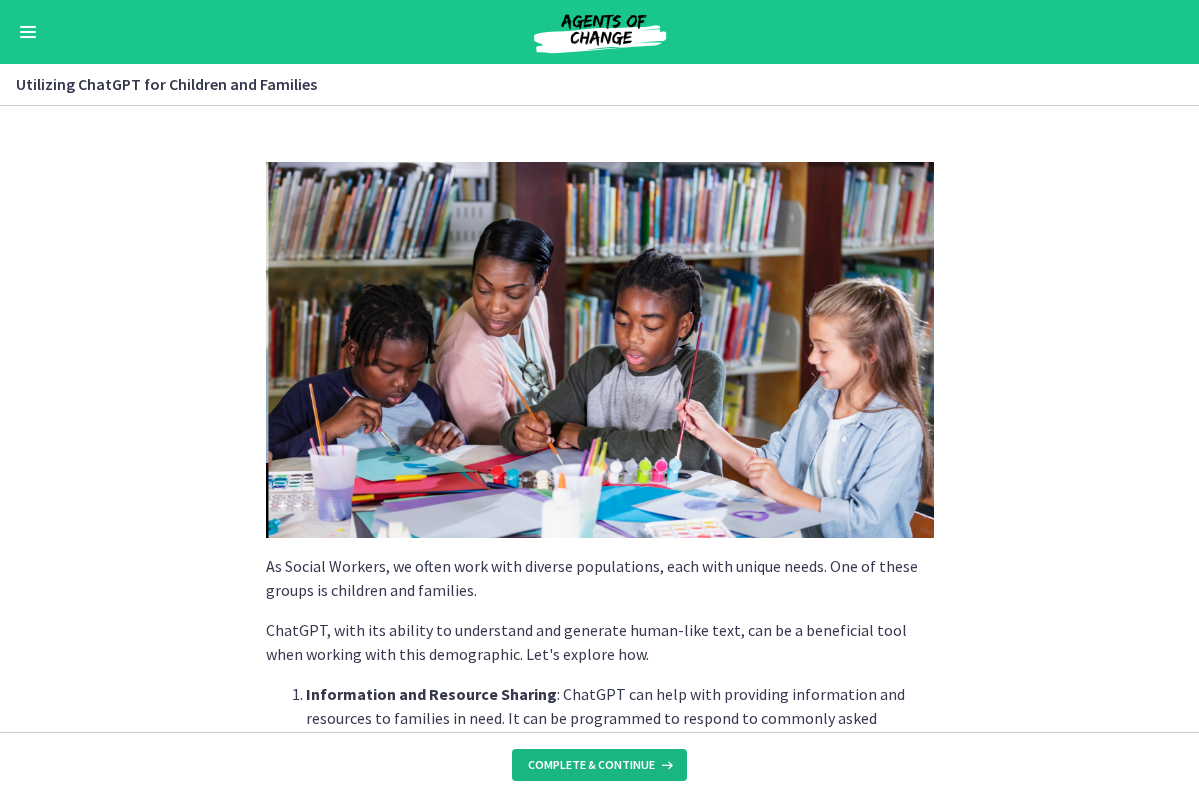 click on "Complete & continue" at bounding box center (591, 765) 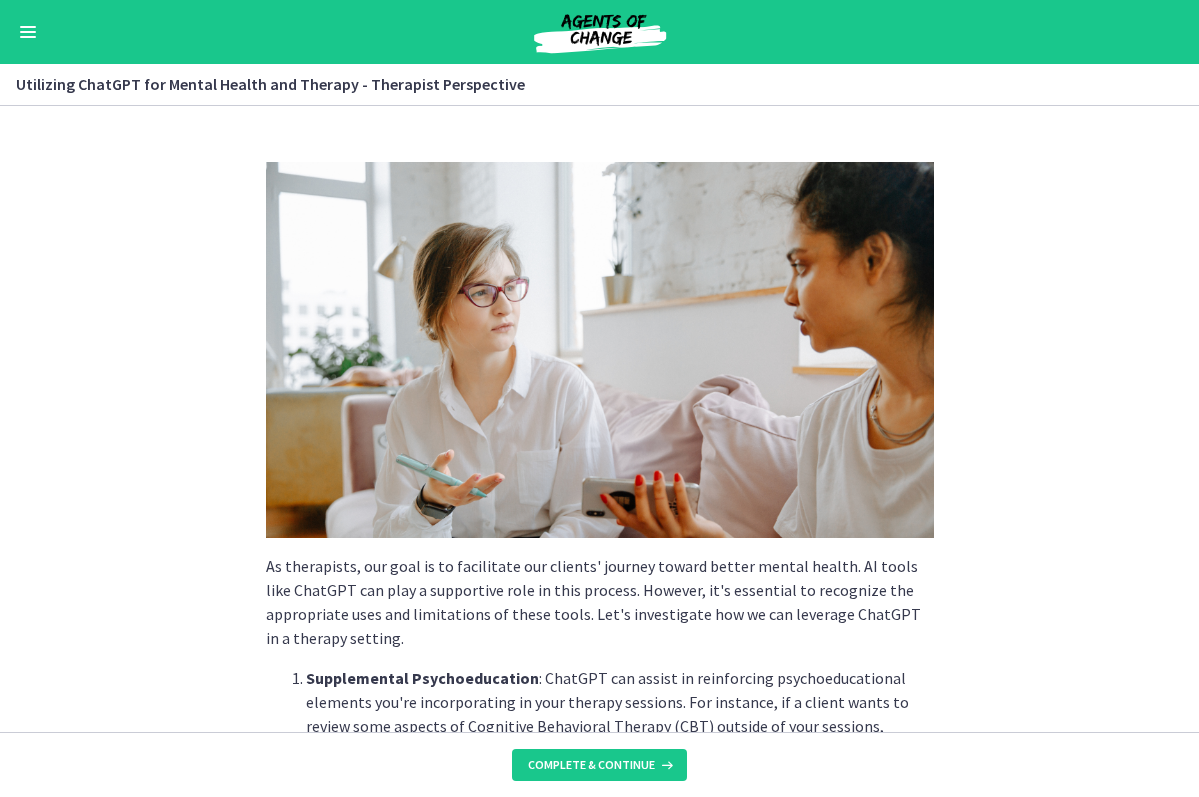 click on "Complete & continue" at bounding box center (591, 765) 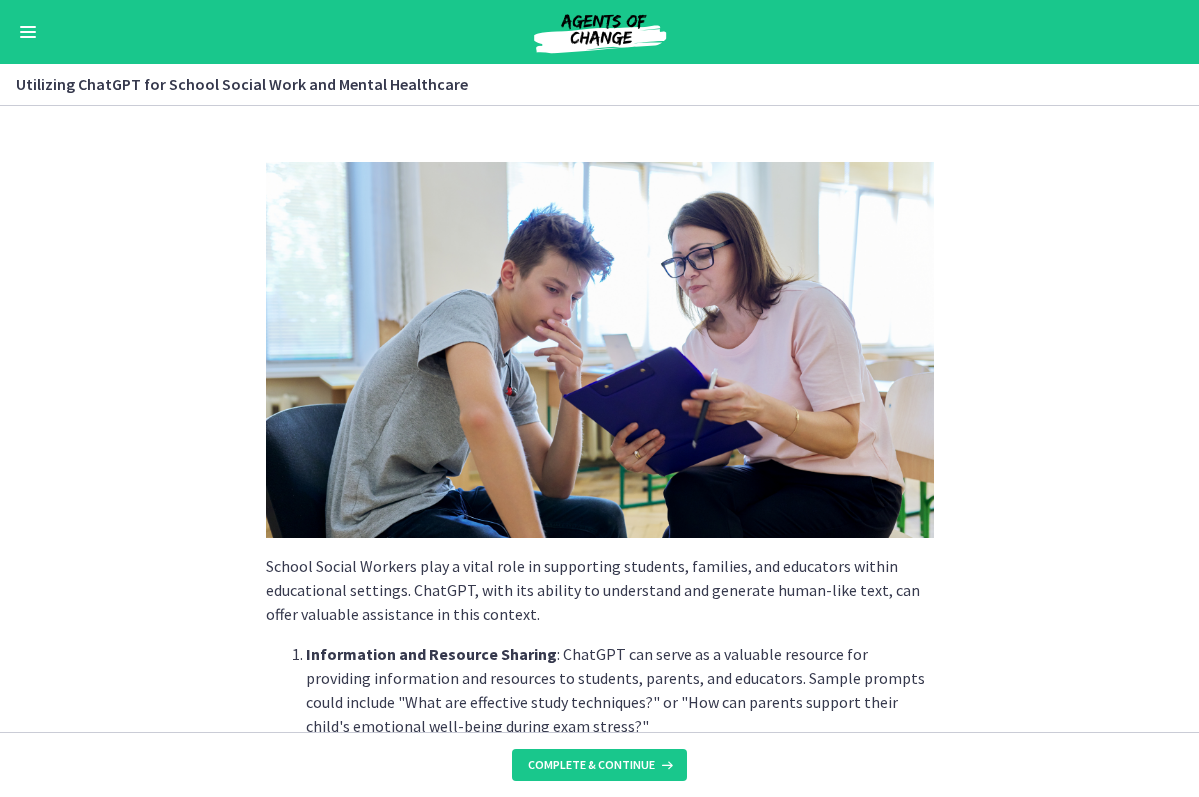 click on "Complete & continue" at bounding box center [591, 765] 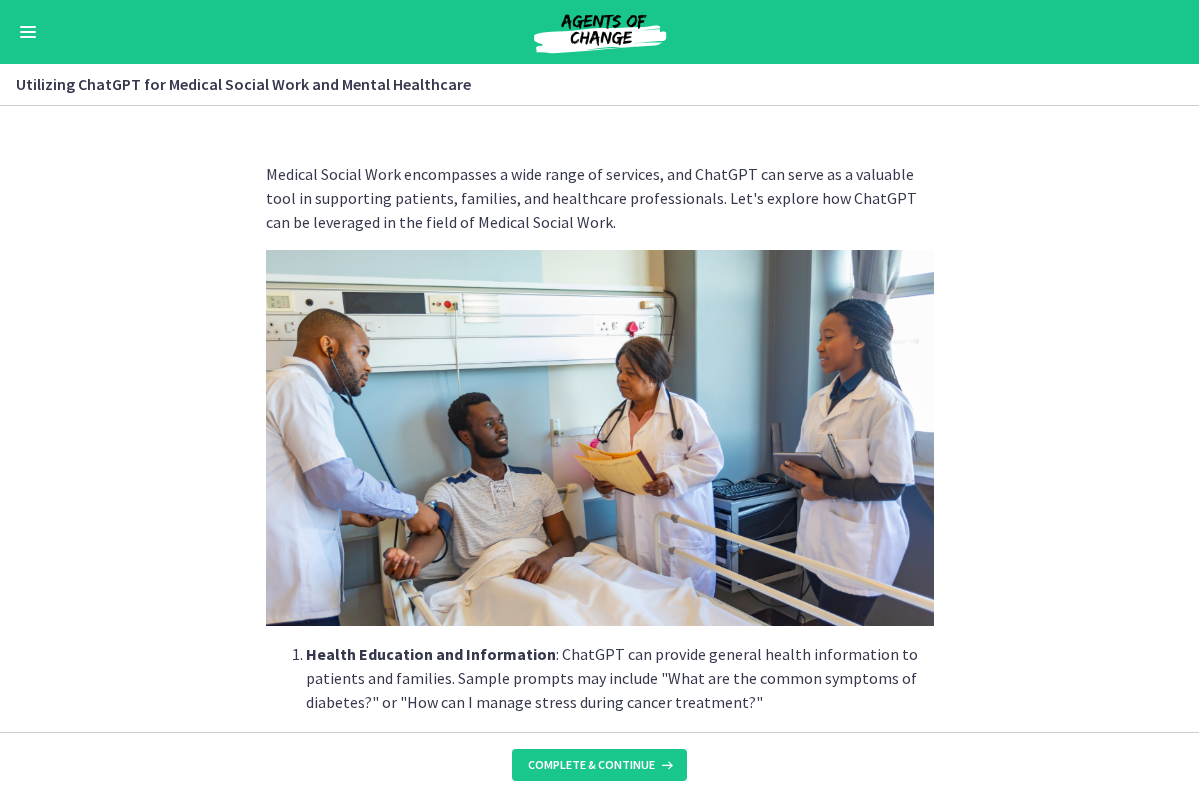 click on "Complete & continue" at bounding box center (591, 765) 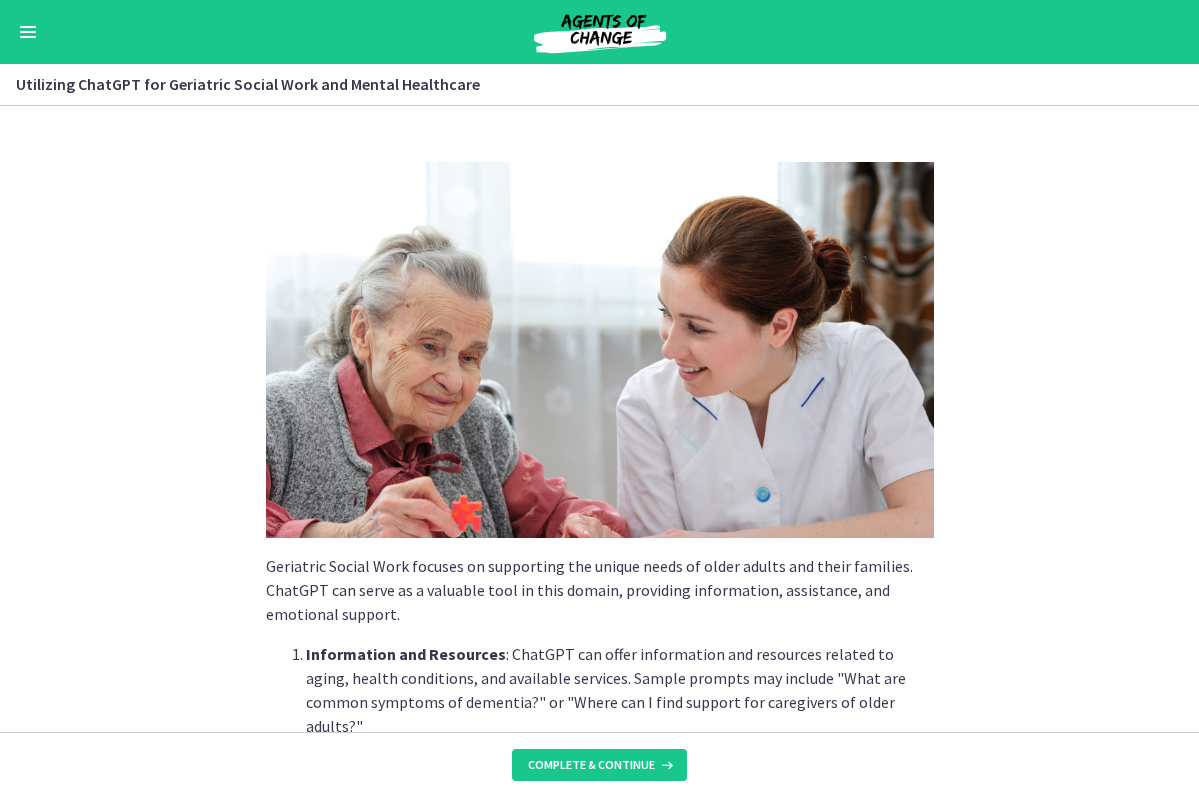 click on "Complete & continue" at bounding box center [591, 765] 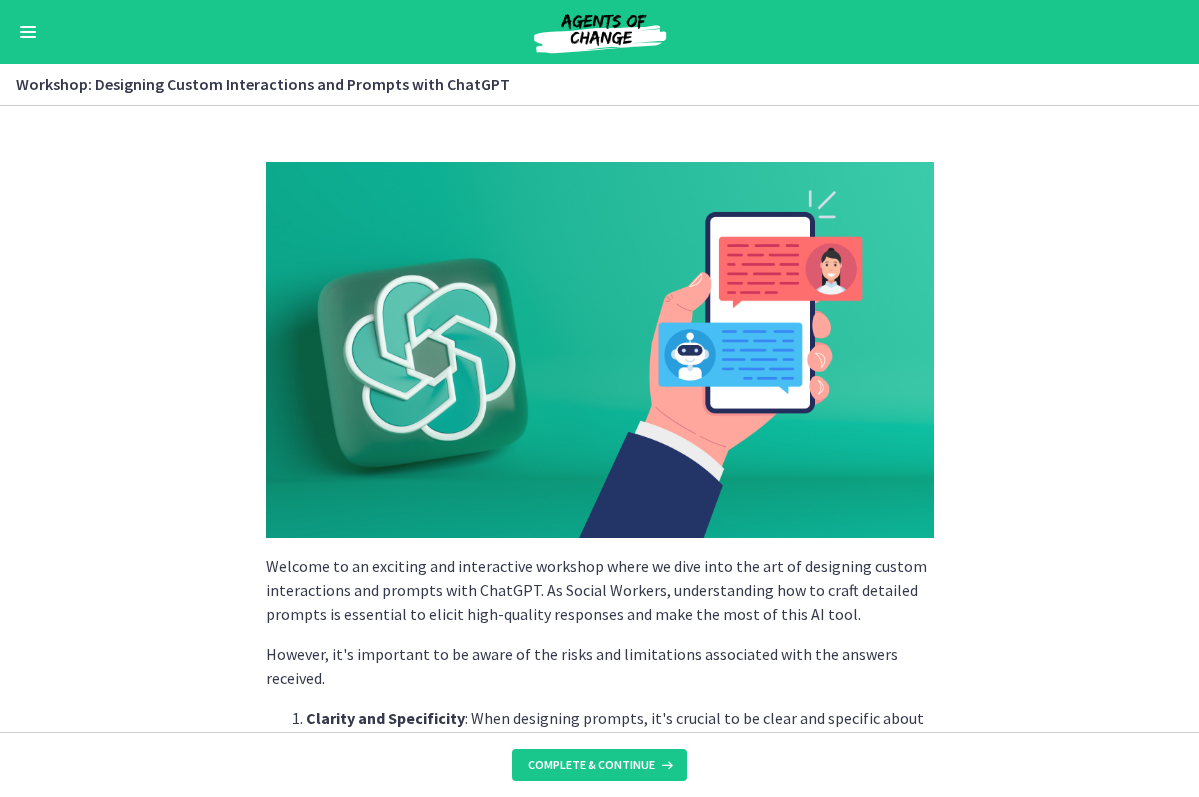 click on "Complete & continue" at bounding box center [591, 765] 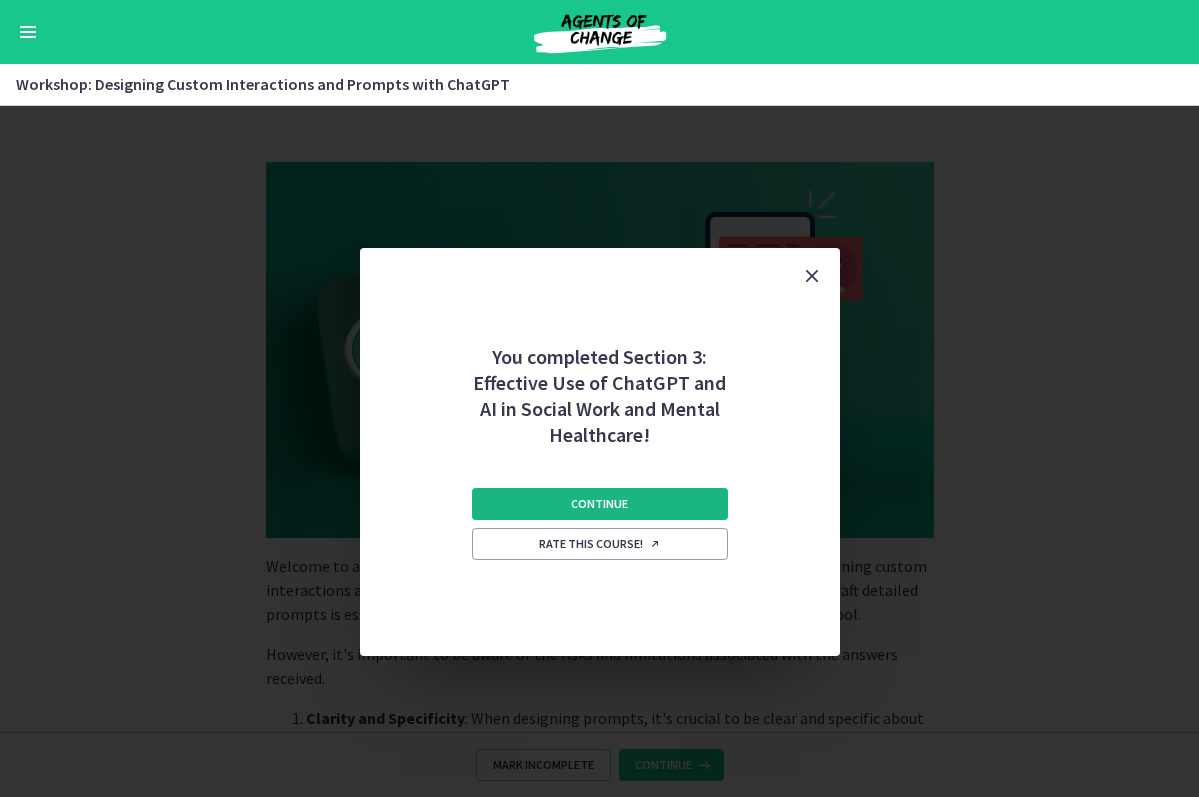 click on "Continue" at bounding box center [599, 504] 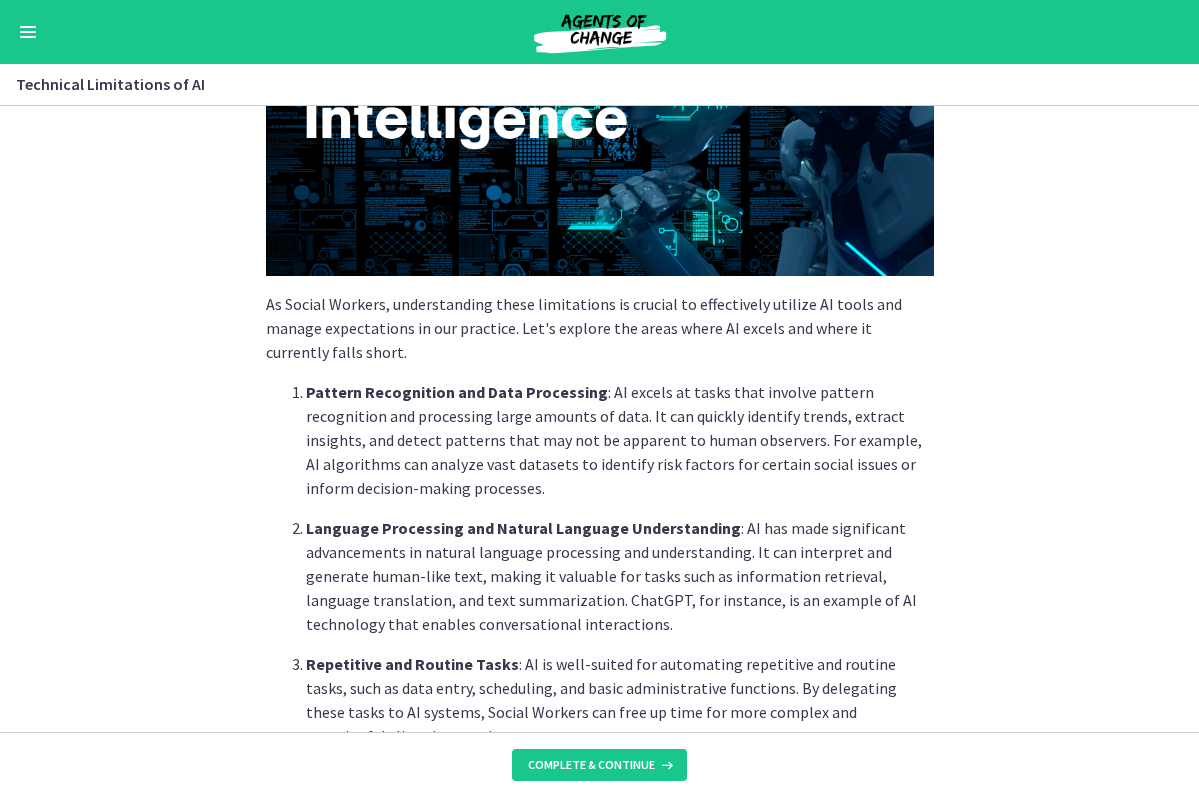 scroll, scrollTop: 267, scrollLeft: 0, axis: vertical 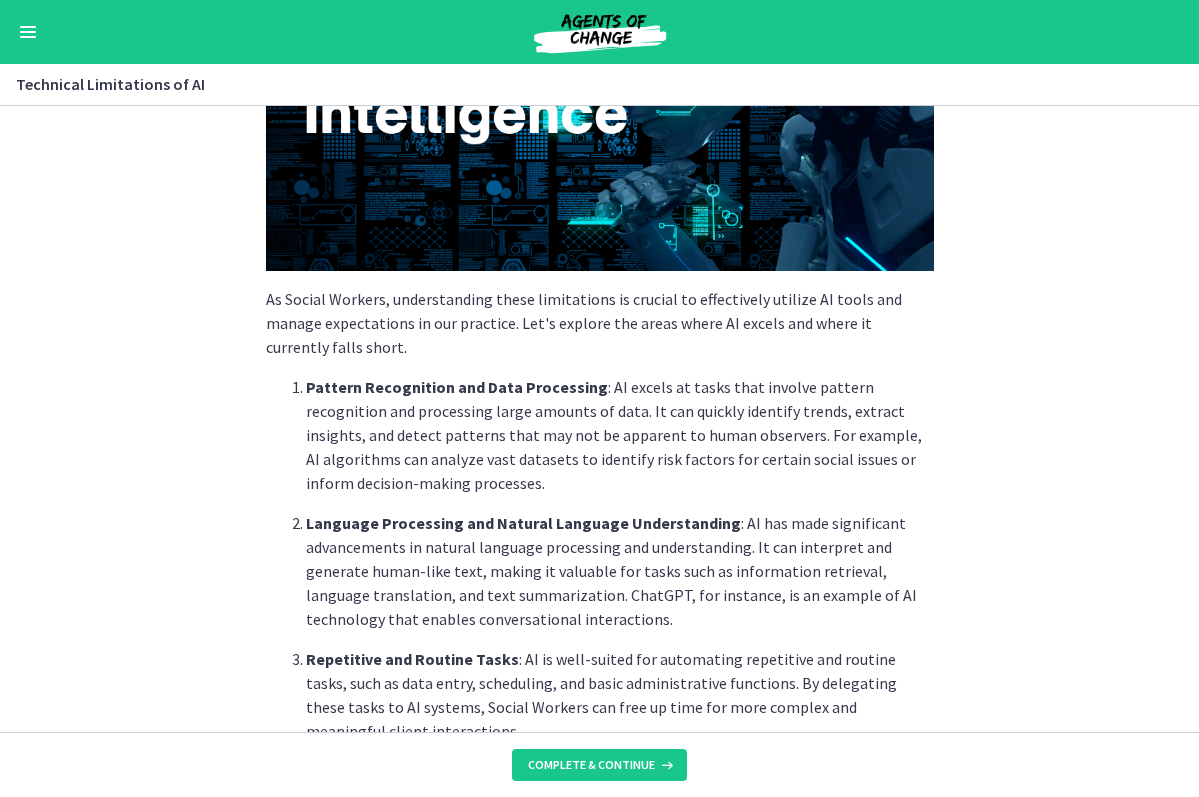 click at bounding box center (28, 32) 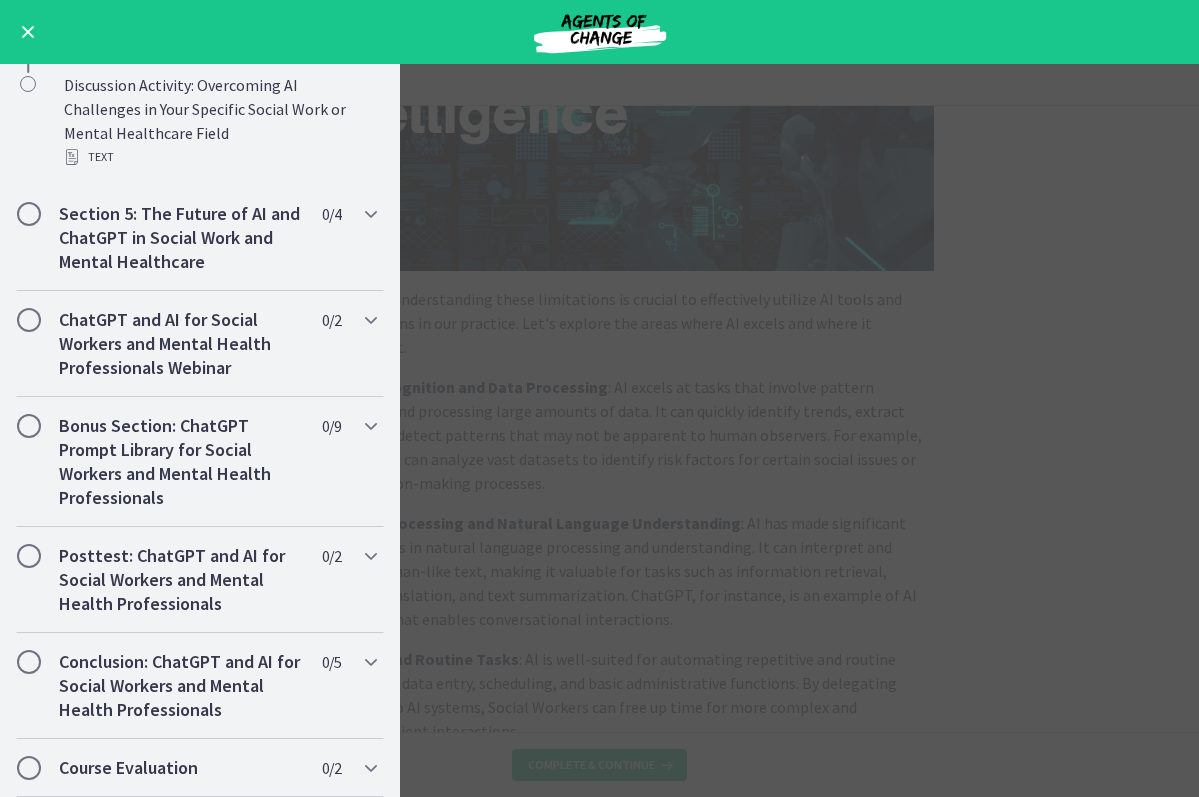 scroll, scrollTop: 1047, scrollLeft: 0, axis: vertical 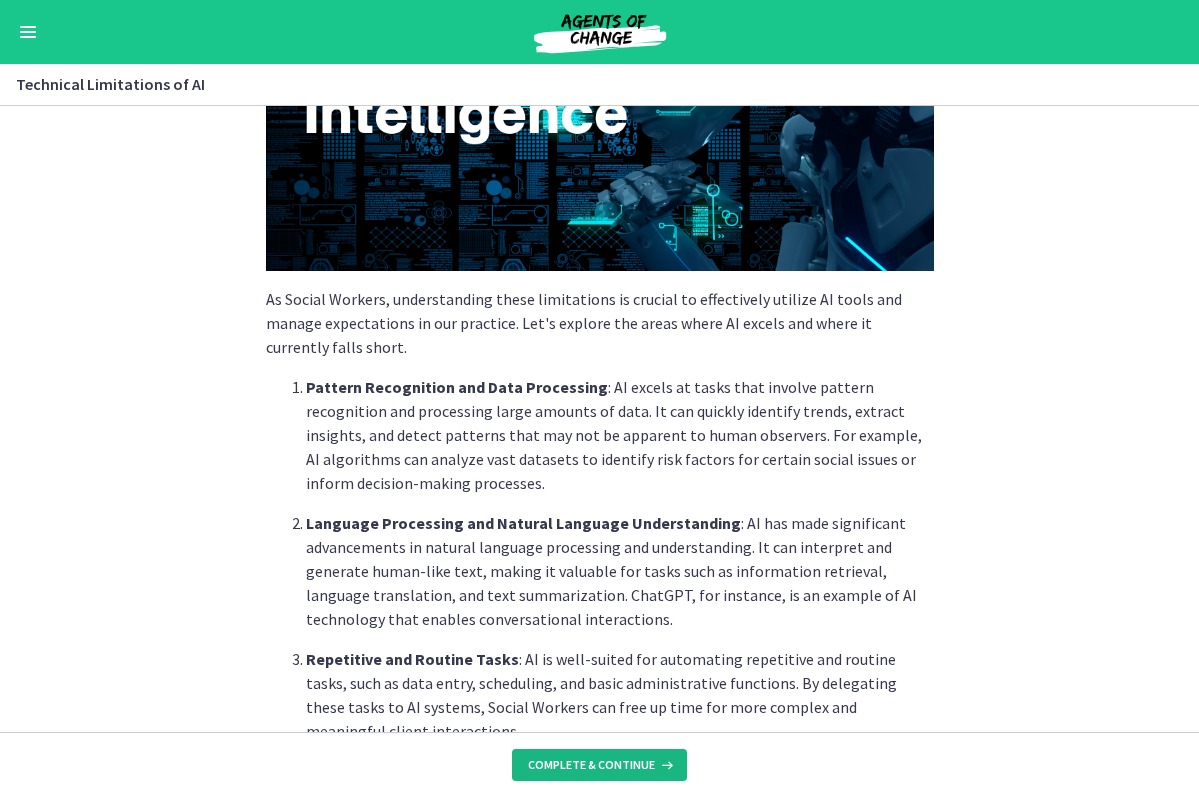click on "Complete & continue" at bounding box center (591, 765) 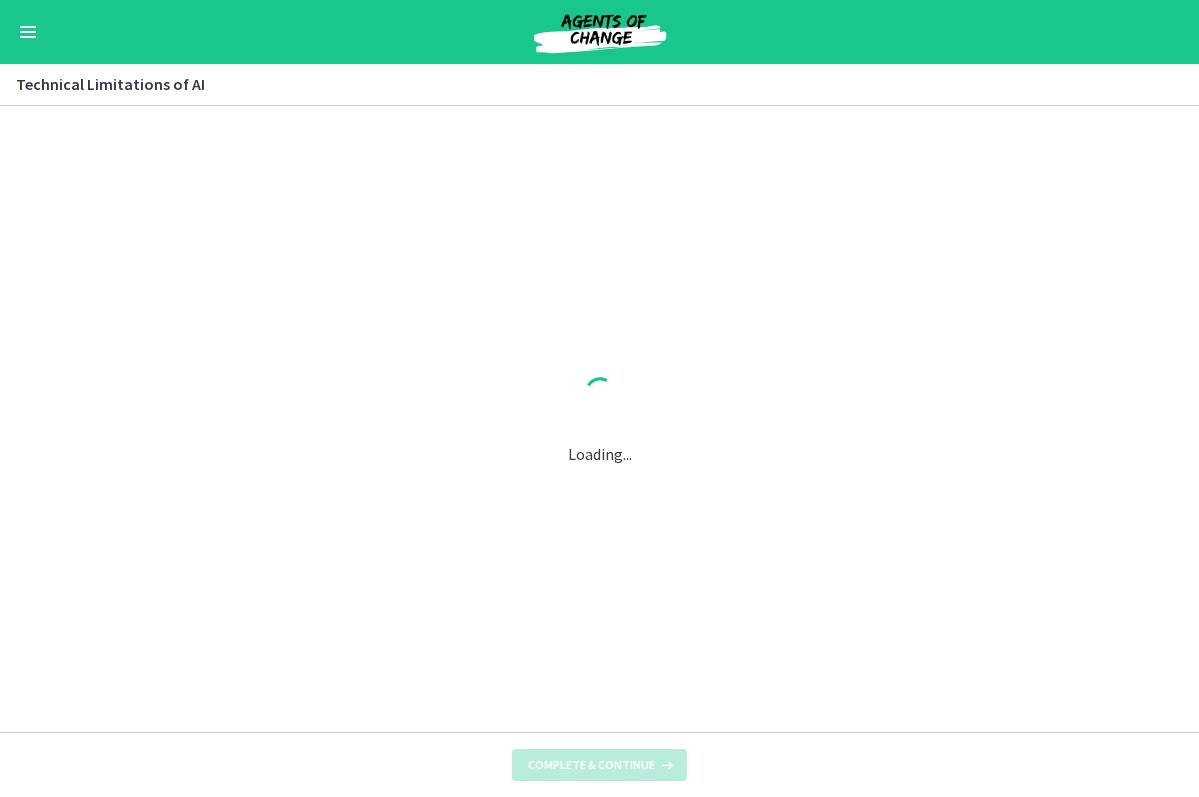 scroll, scrollTop: 0, scrollLeft: 0, axis: both 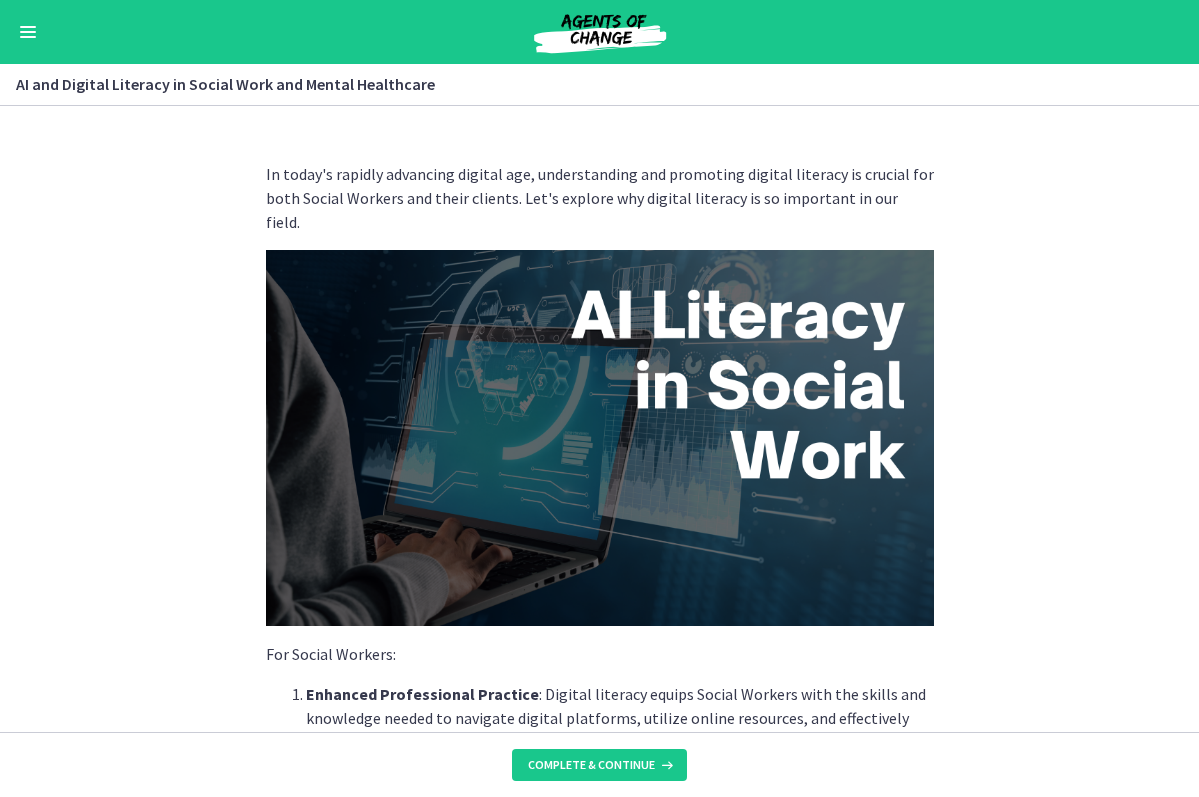 click on "Complete & continue" at bounding box center (591, 765) 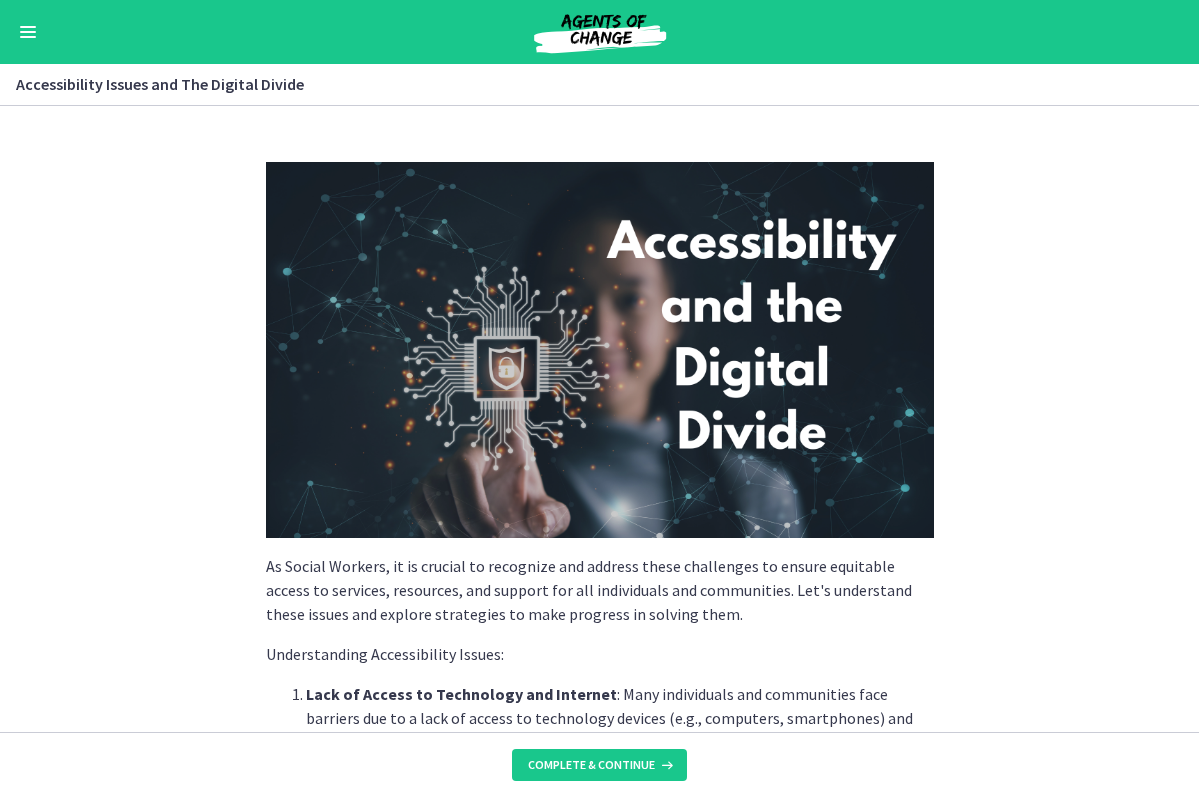 click on "Complete & continue" at bounding box center [591, 765] 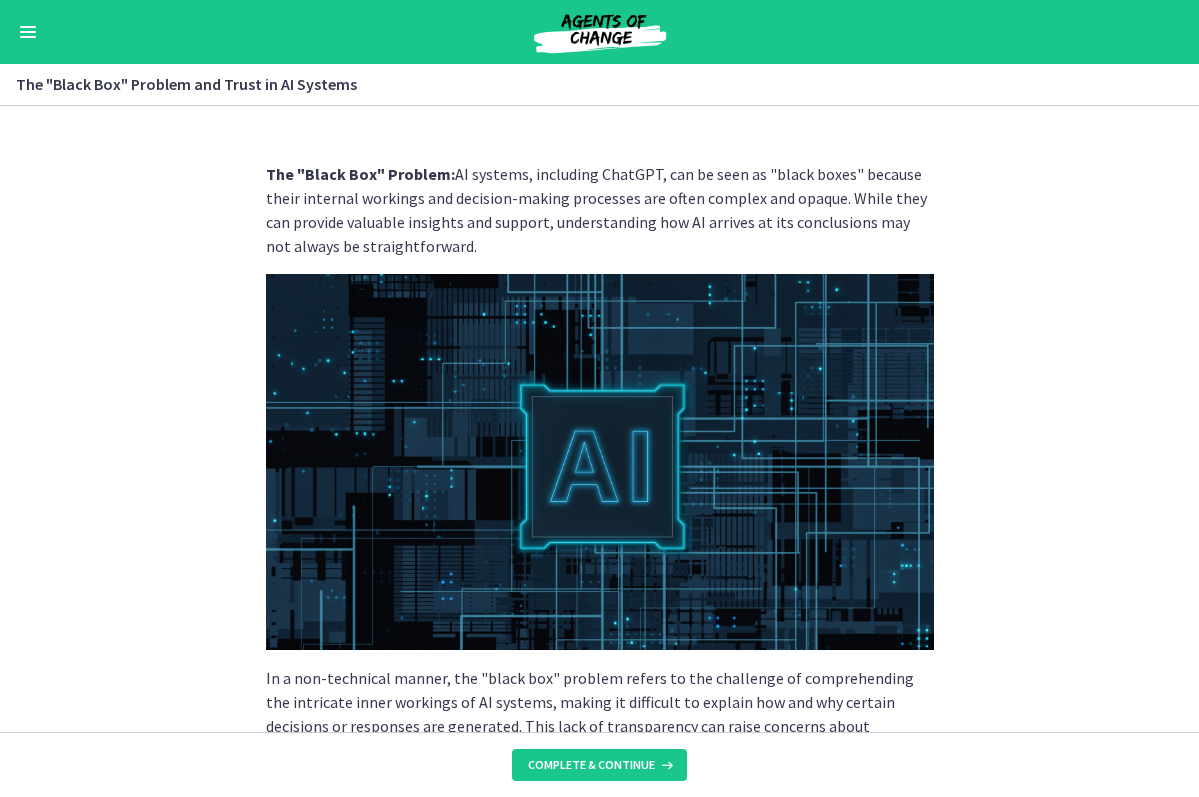 click on "Complete & continue" at bounding box center (591, 765) 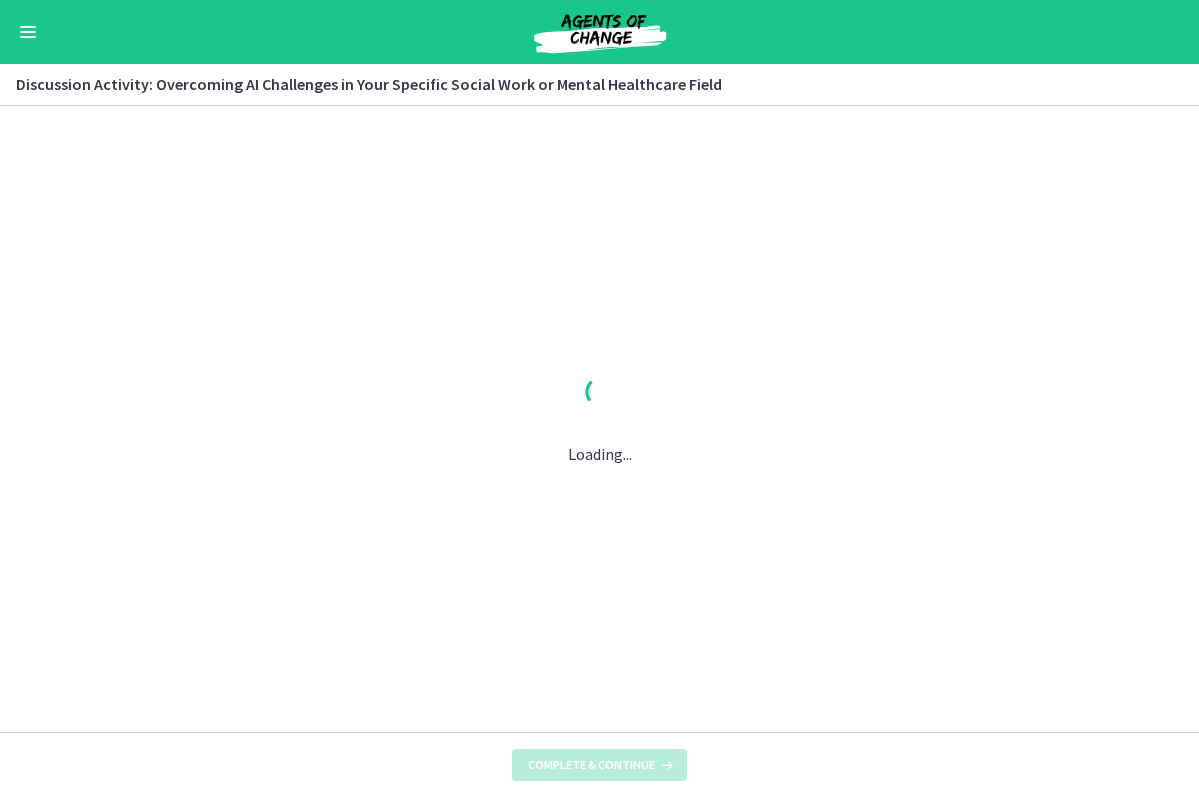 click on "Complete & continue" at bounding box center [591, 765] 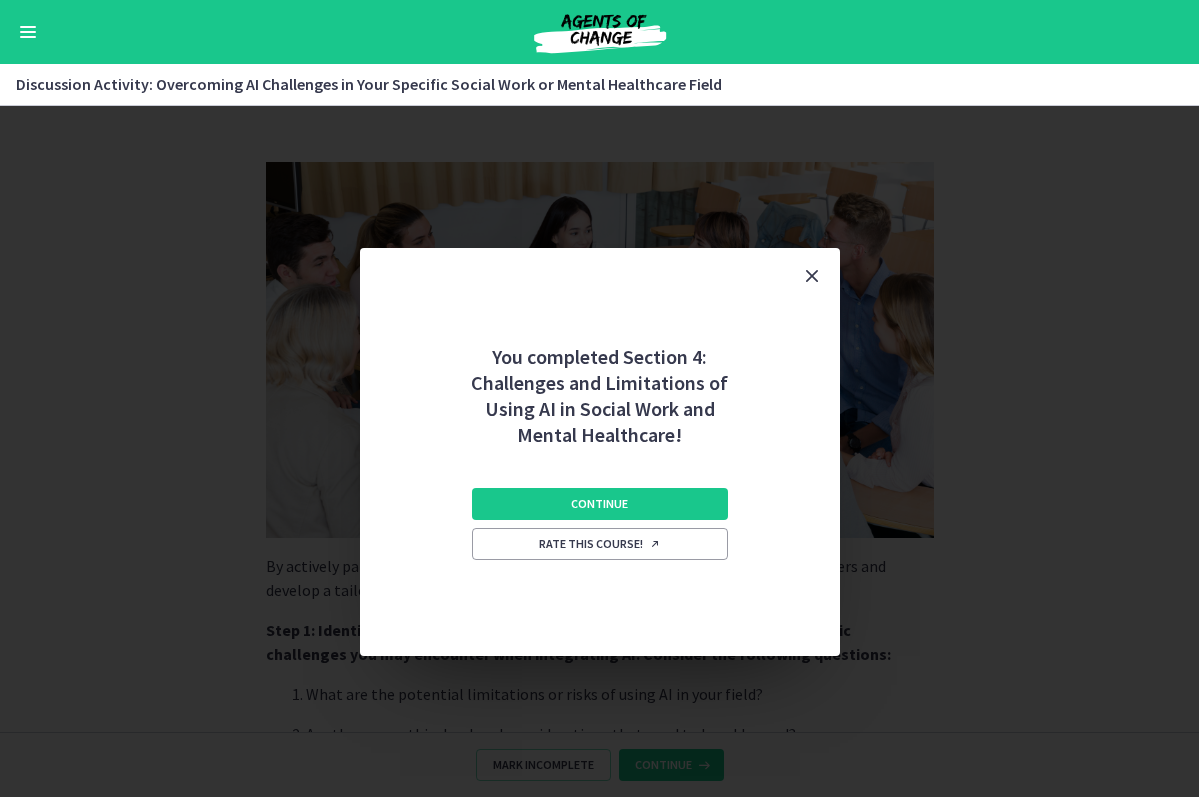 click on "You completed Section 4: Challenges and Limitations of Using AI in Social Work and Mental Healthcare!
Continue
Rate this course!" at bounding box center (599, 451) 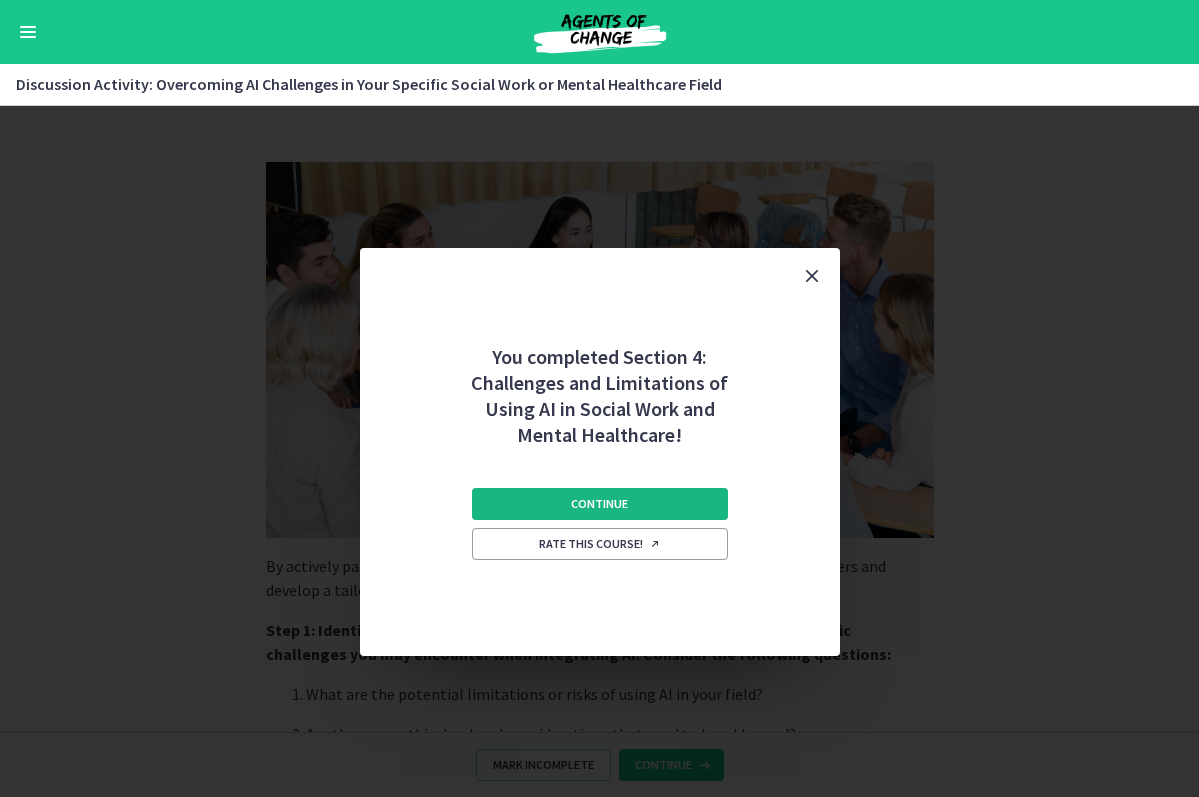 click on "Continue" at bounding box center [600, 504] 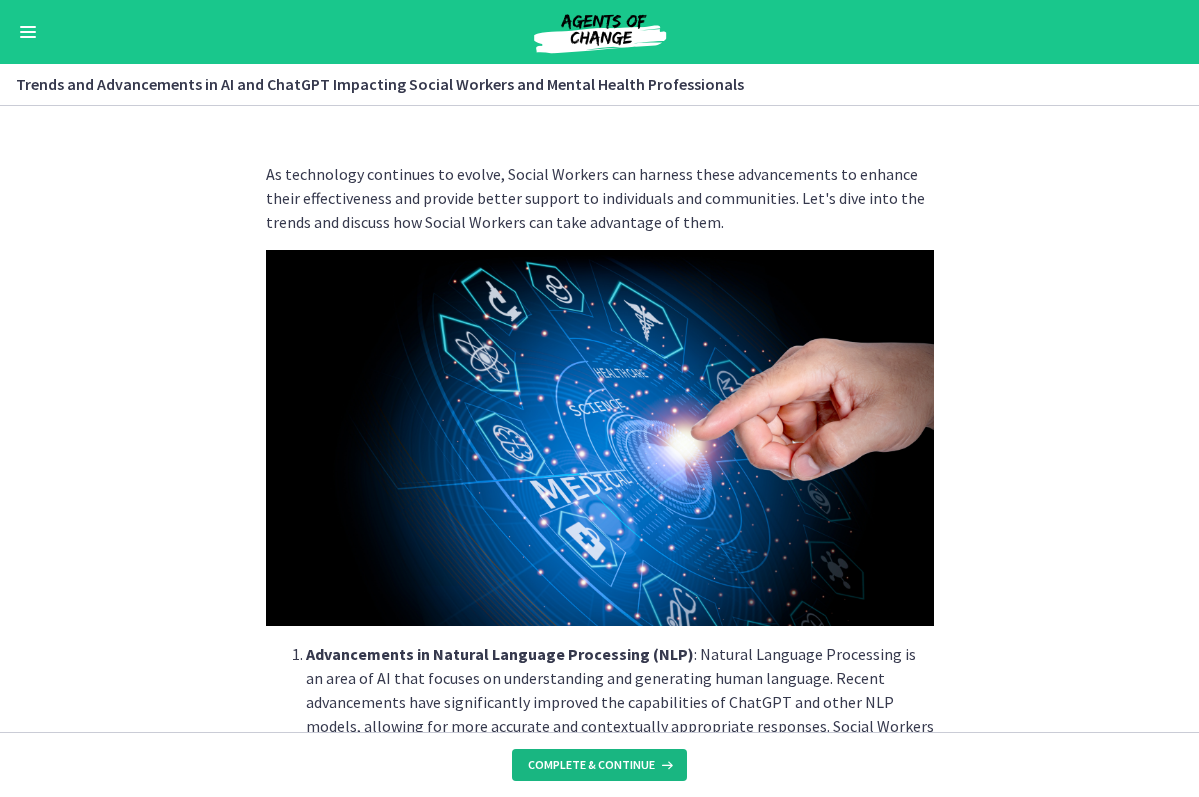 click on "Complete & continue" at bounding box center [591, 765] 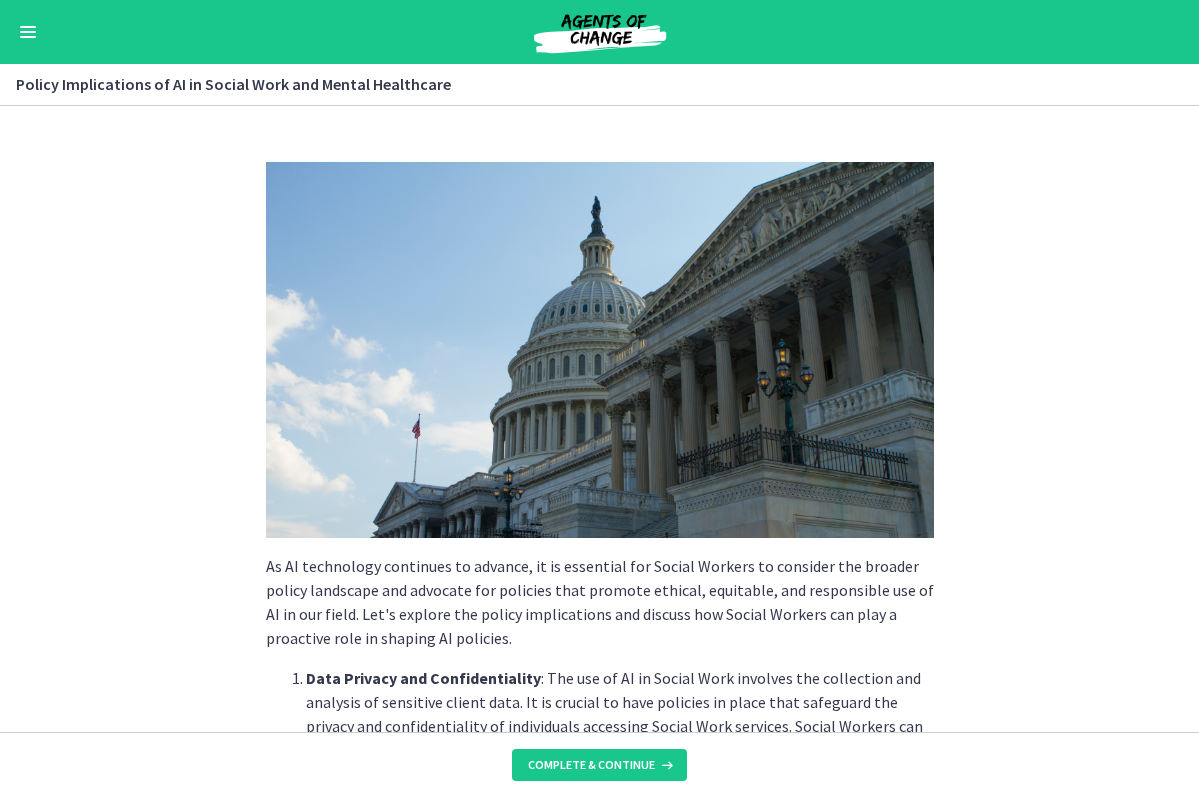 click on "Complete & continue" at bounding box center (591, 765) 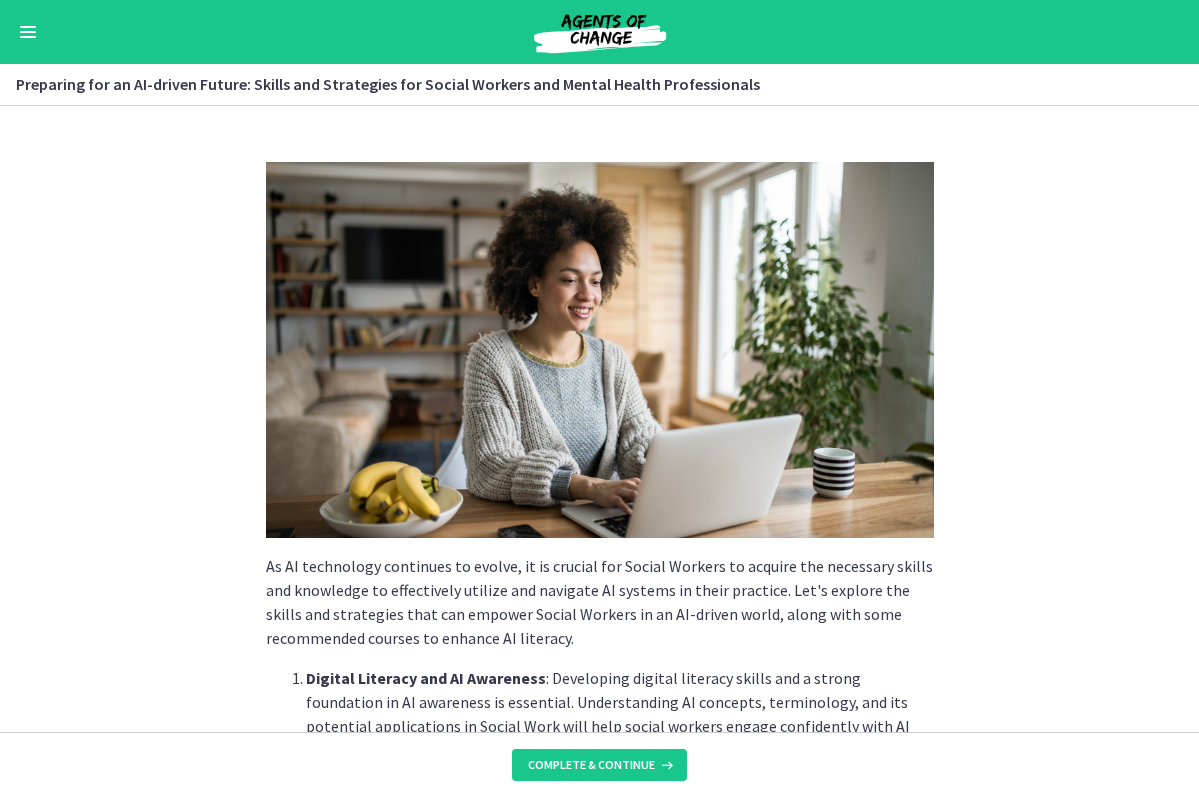 click on "Complete & continue" at bounding box center [591, 765] 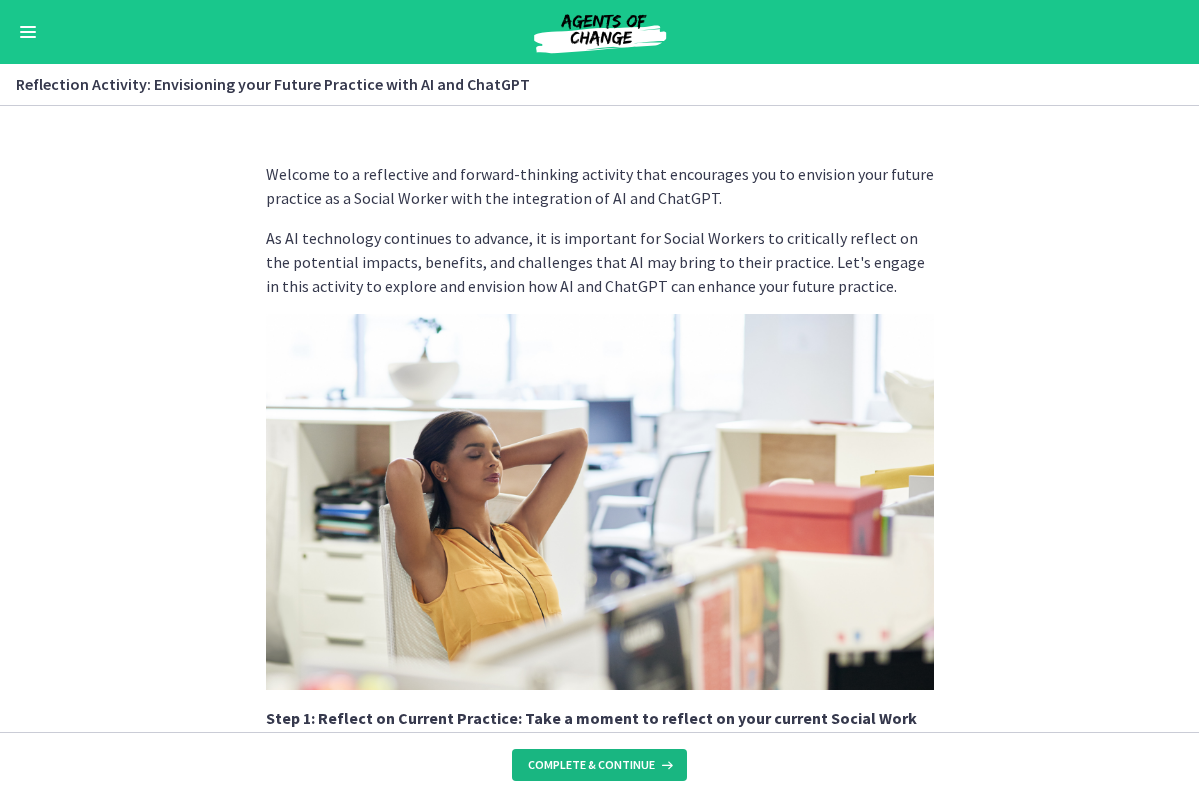 click on "Complete & continue" at bounding box center [591, 765] 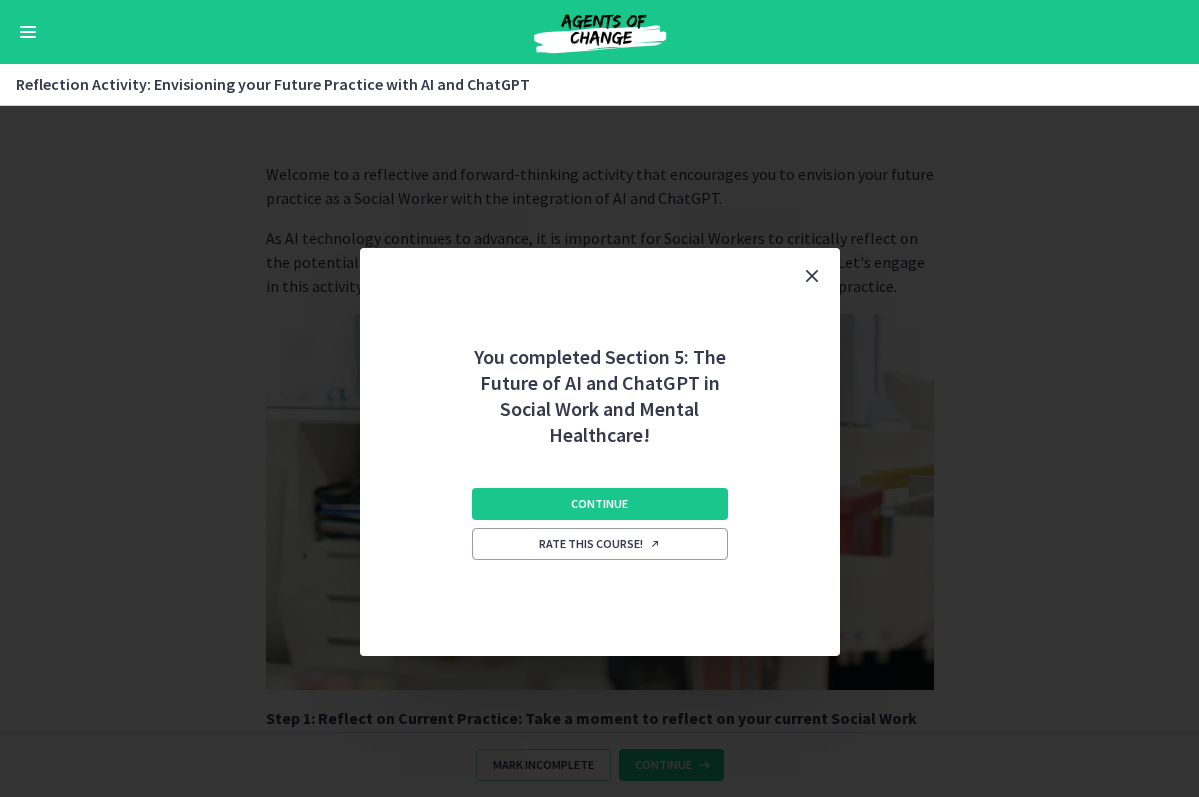 click on "You completed Section 5: The Future of AI and ChatGPT in Social Work and Mental Healthcare!
Continue
Rate this course!" at bounding box center [599, 451] 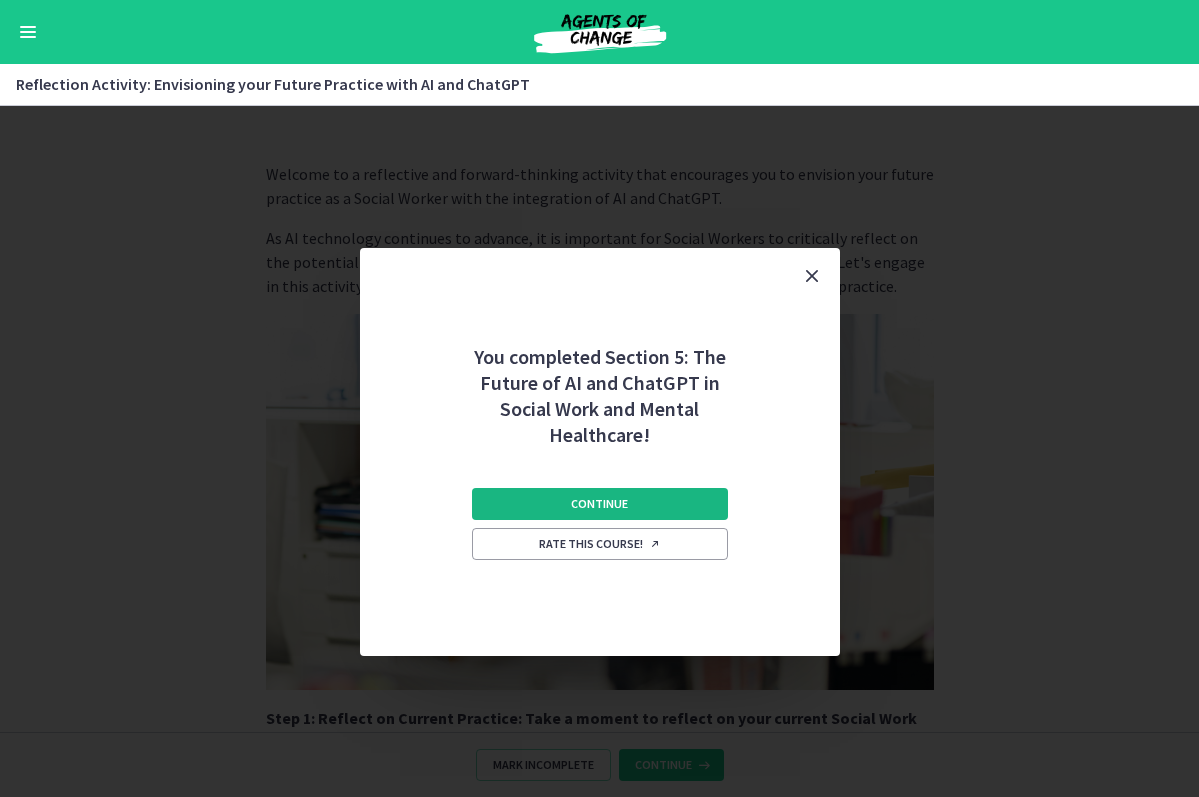 click on "Continue" at bounding box center (600, 504) 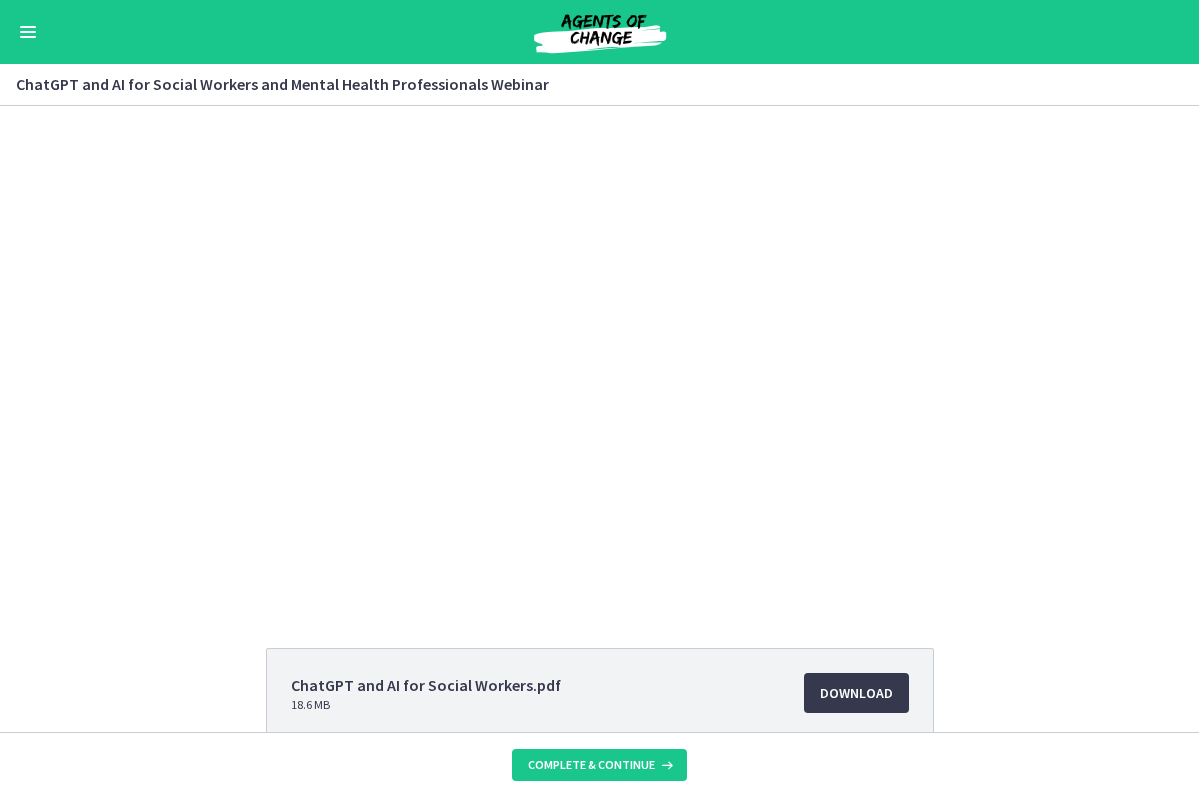 scroll, scrollTop: 0, scrollLeft: 0, axis: both 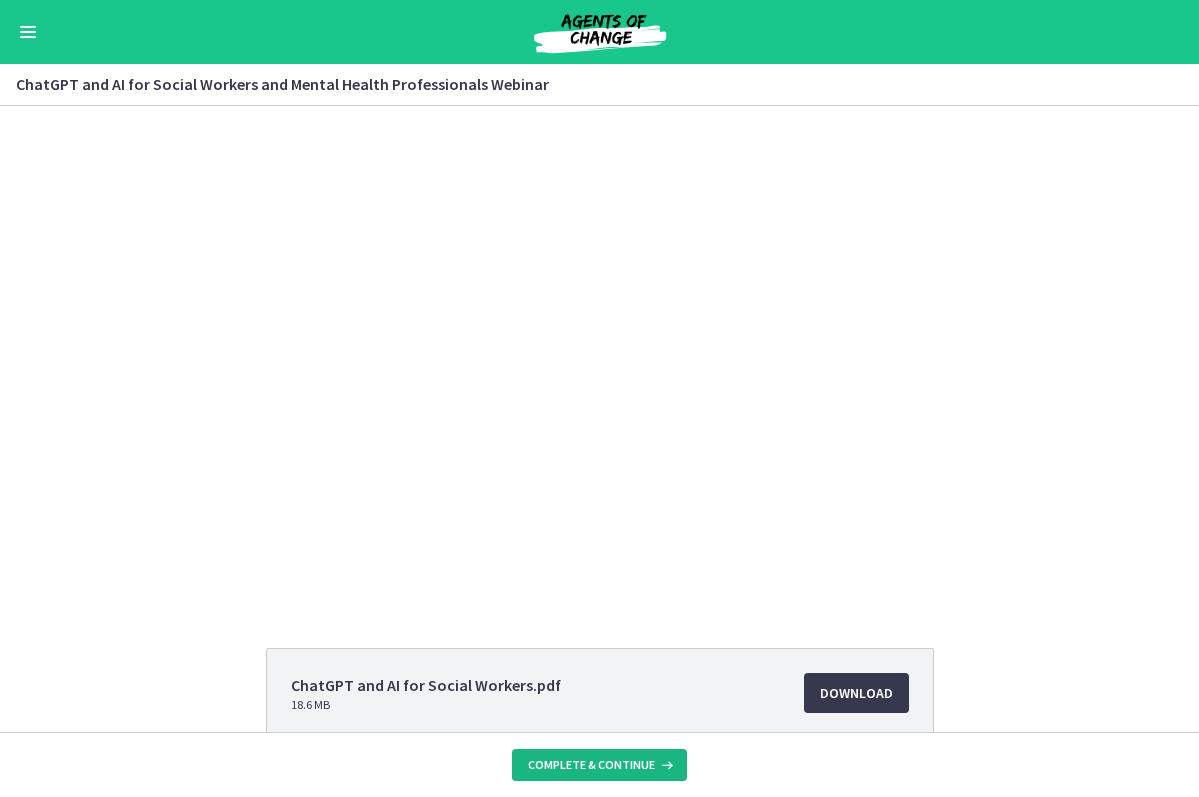 click on "Complete & continue" at bounding box center [591, 765] 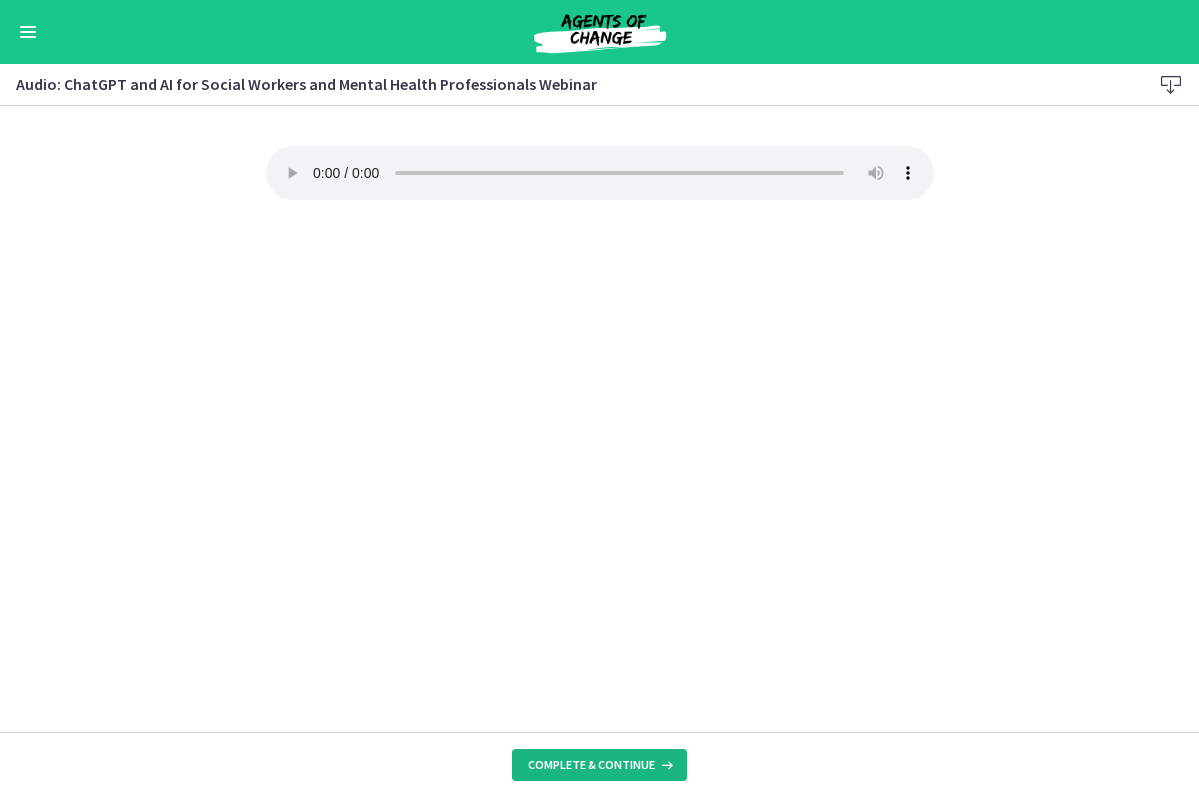 click on "Complete & continue" at bounding box center (591, 765) 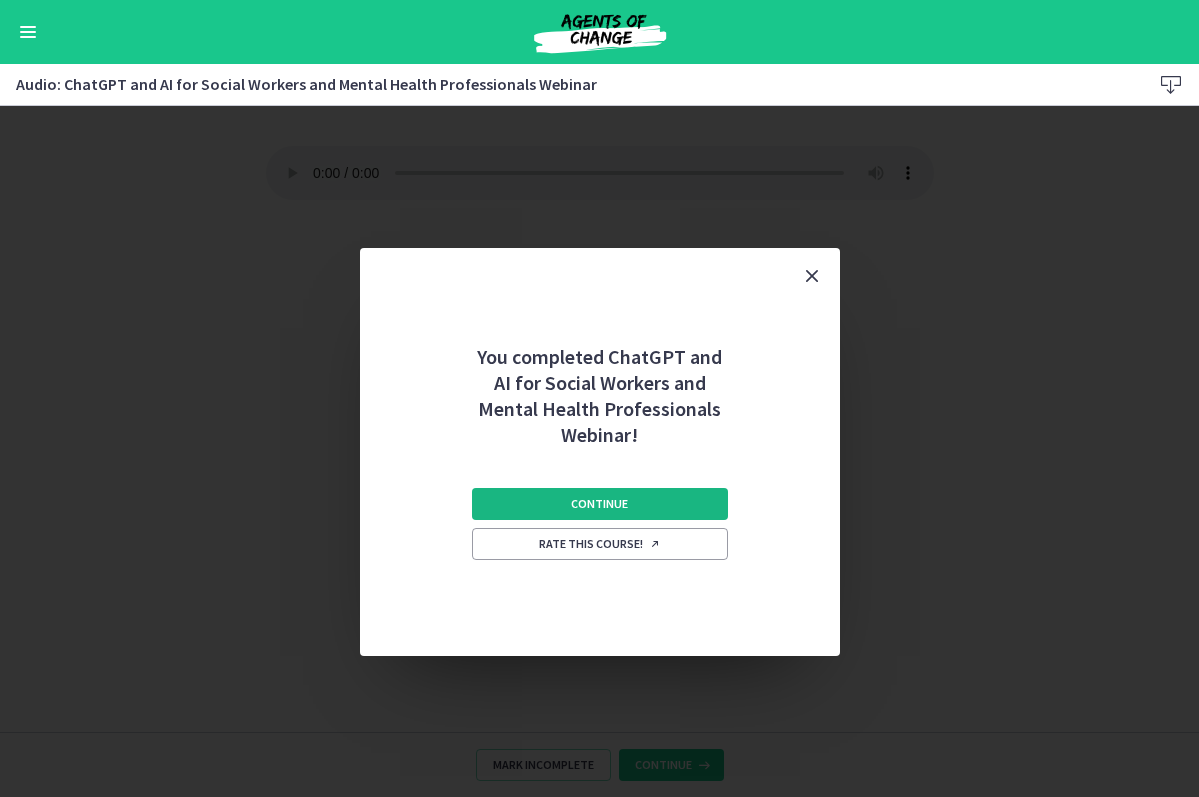 click on "Continue" at bounding box center (599, 504) 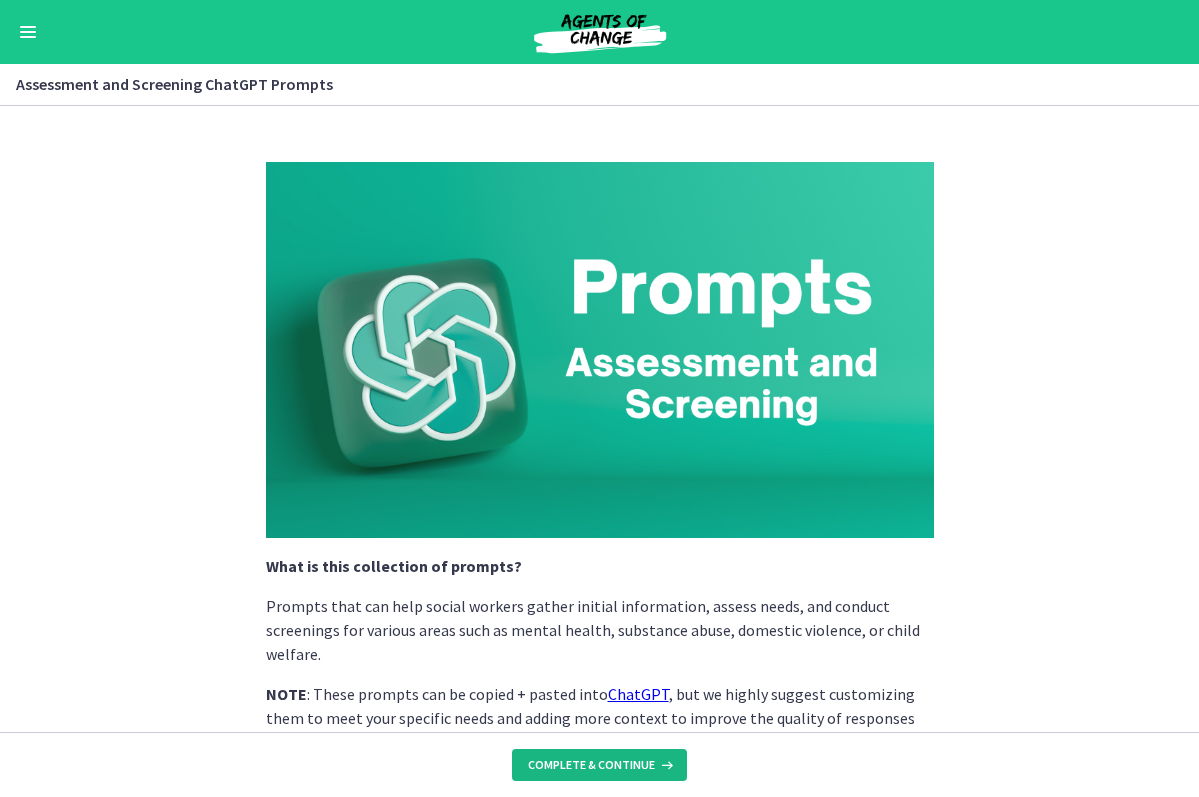 click on "Complete & continue" at bounding box center [591, 765] 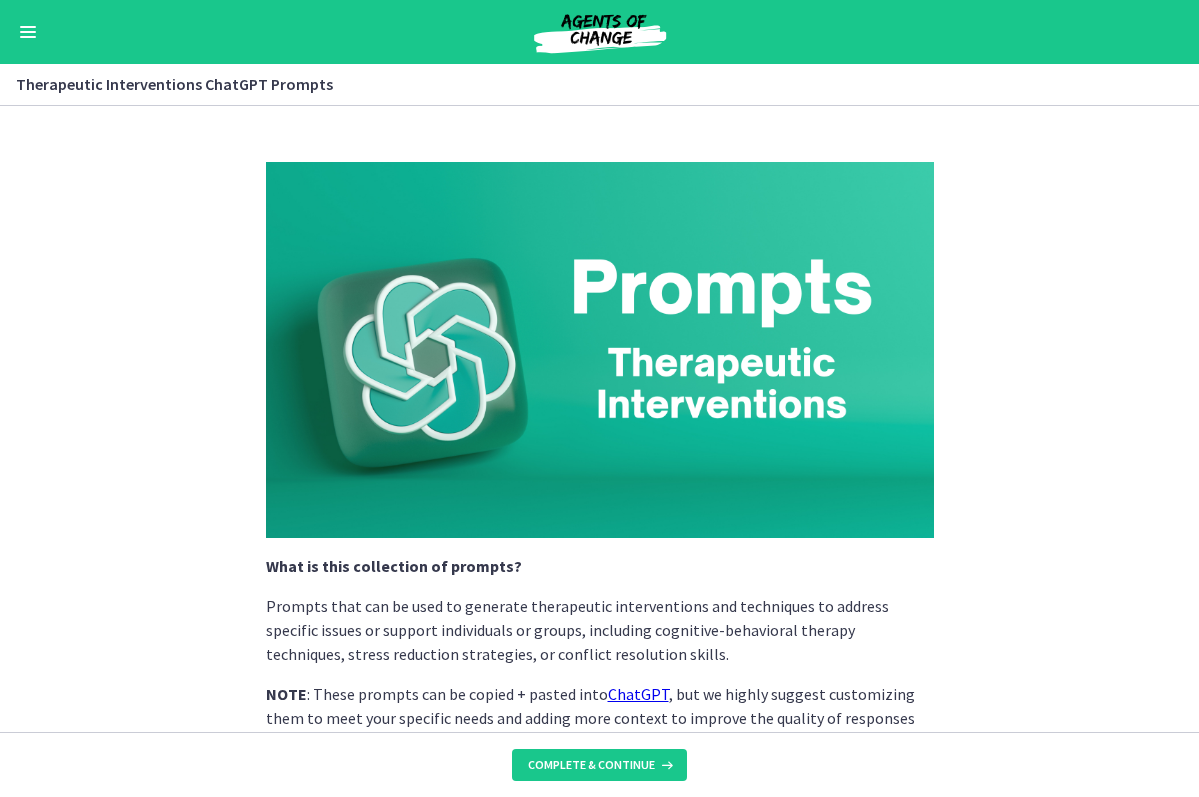 click on "Complete & continue" at bounding box center (591, 765) 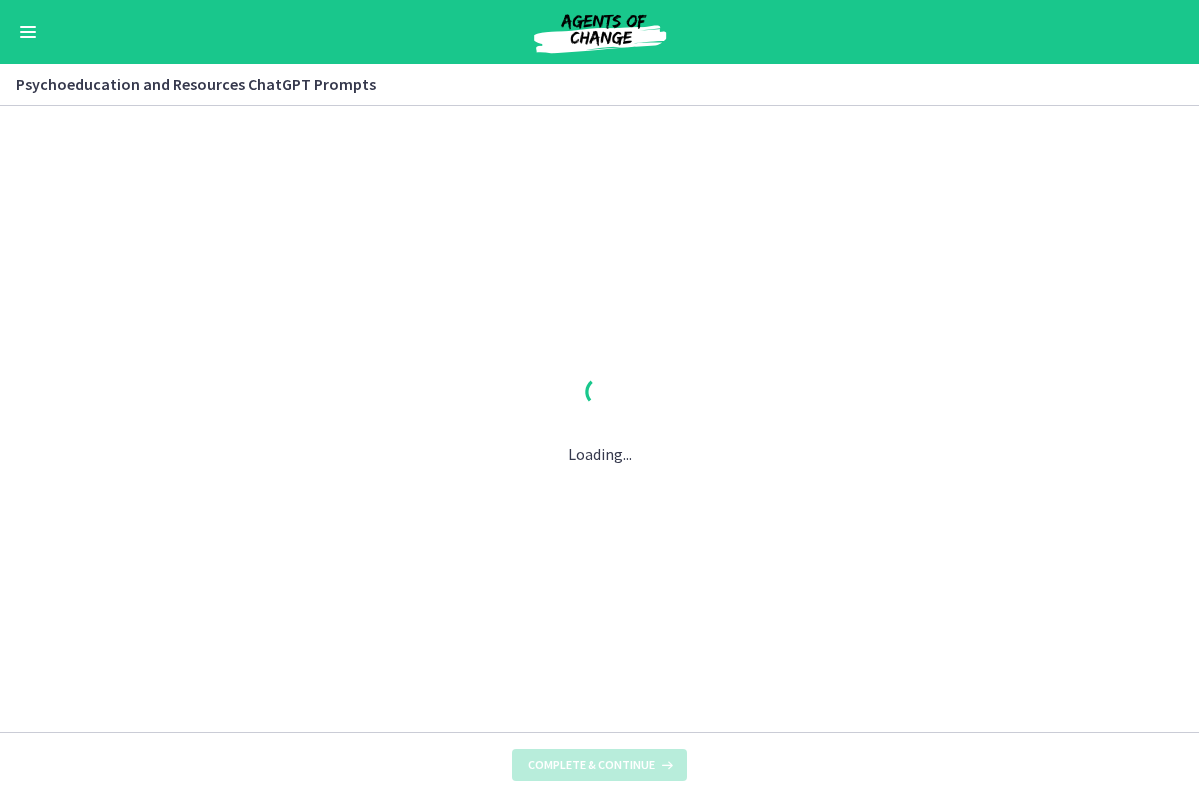 click on "Complete & continue" at bounding box center [591, 765] 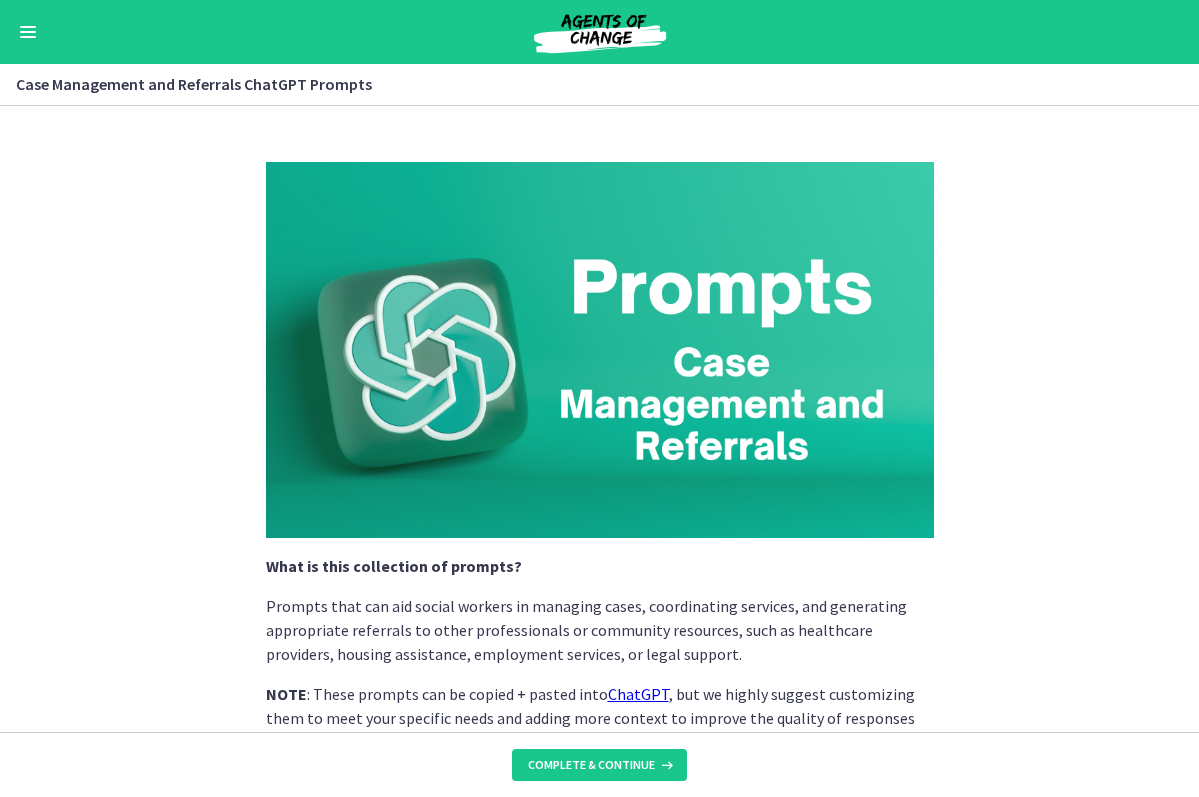 click on "Complete & continue" at bounding box center (591, 765) 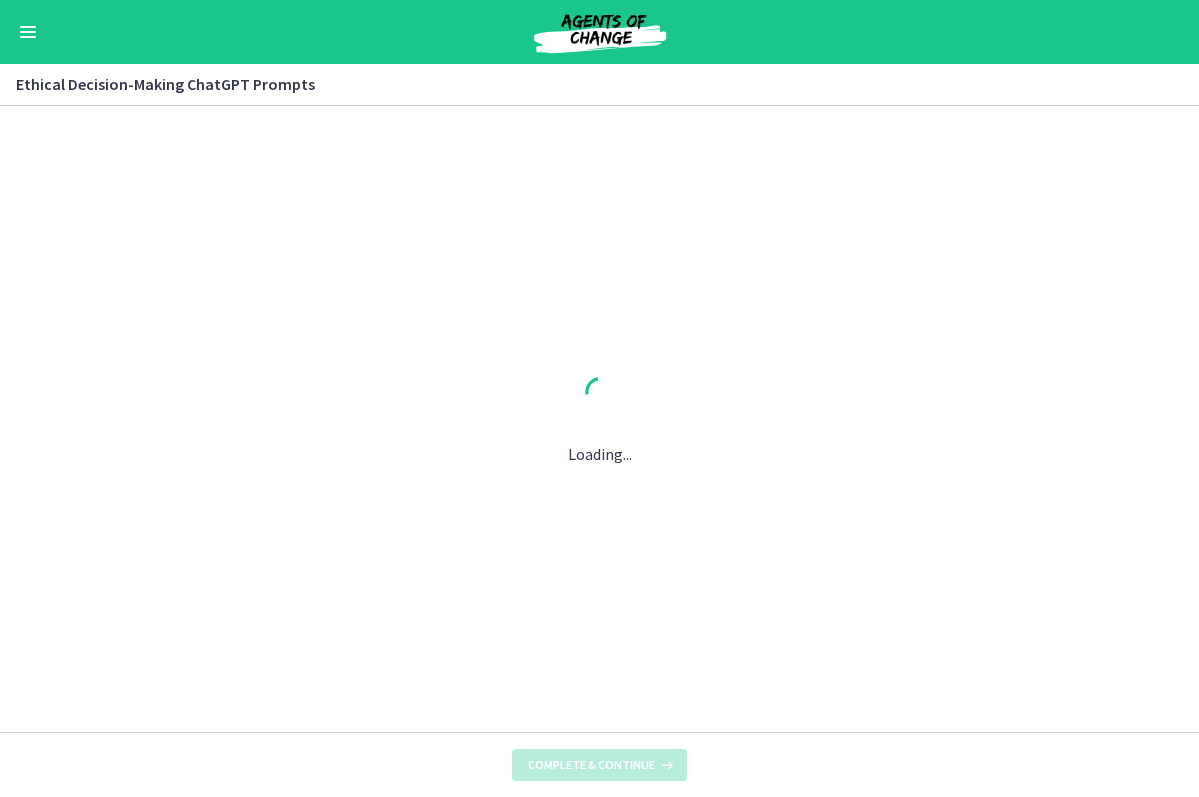 click on "Complete & continue" at bounding box center [591, 765] 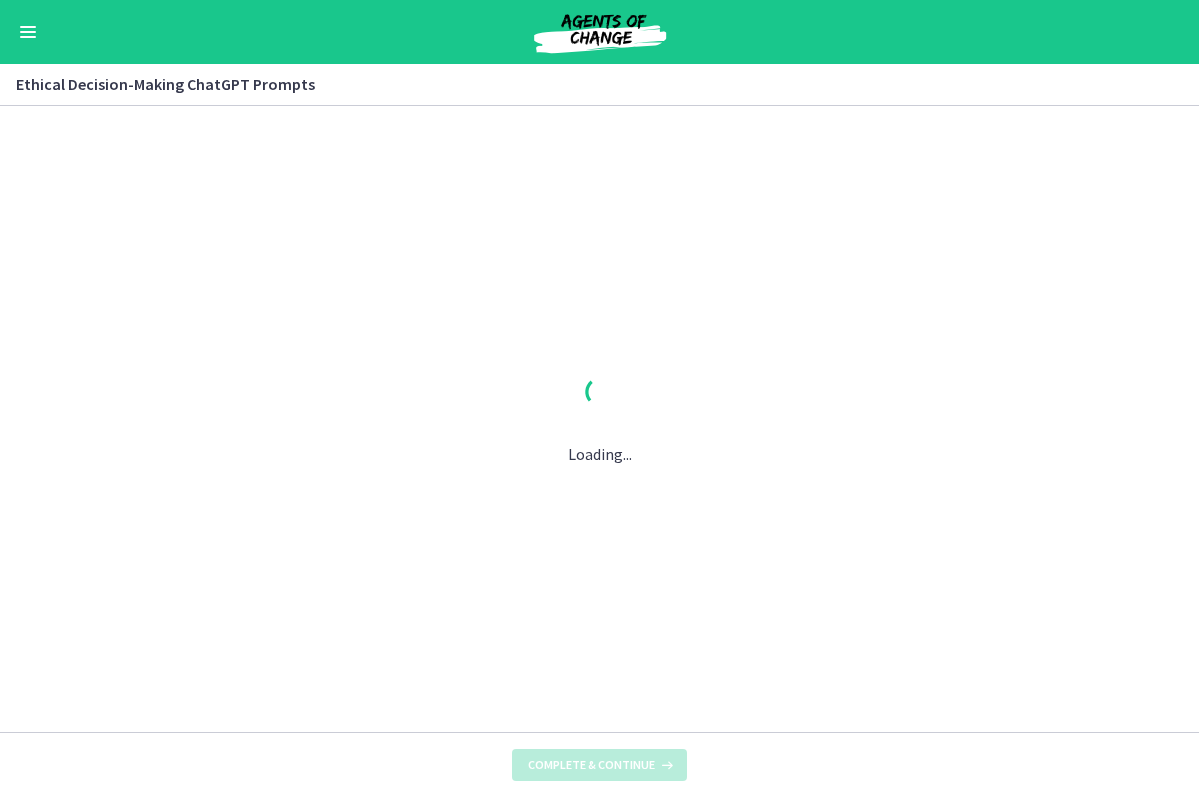 click on "Complete & continue" at bounding box center [591, 765] 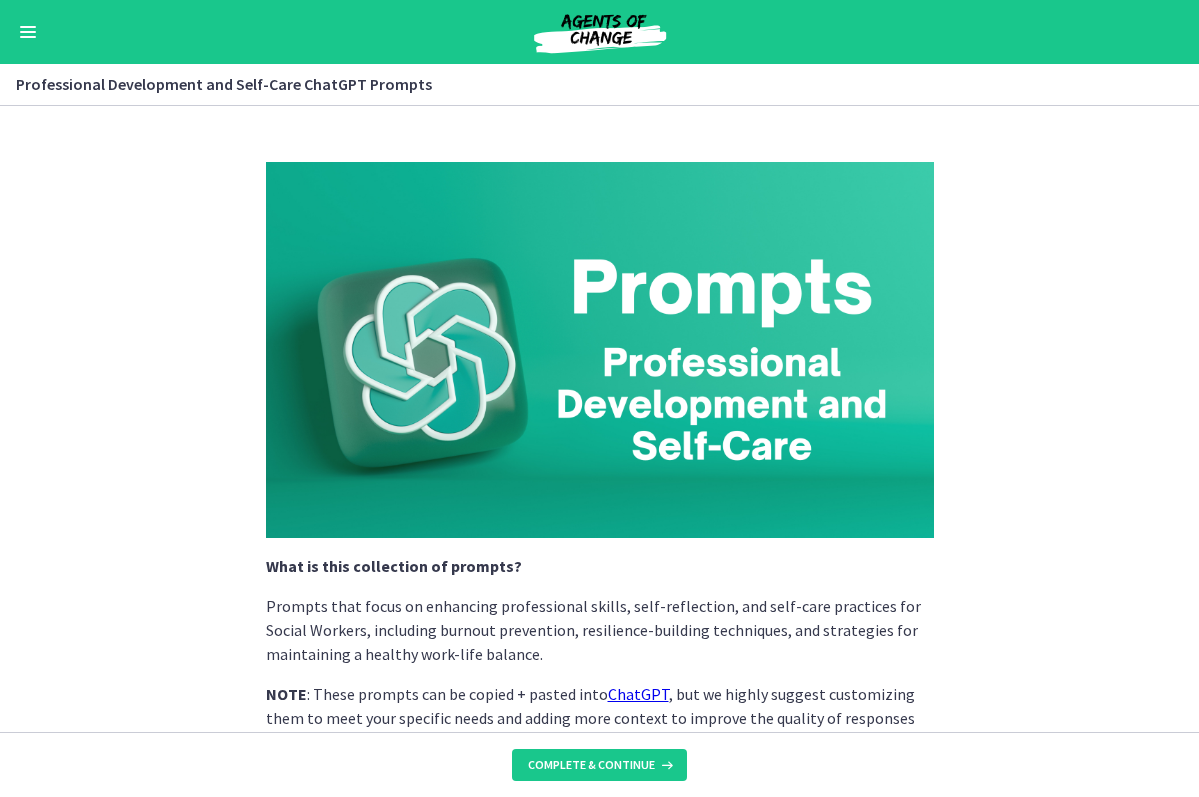 click on "Complete & continue" at bounding box center [591, 765] 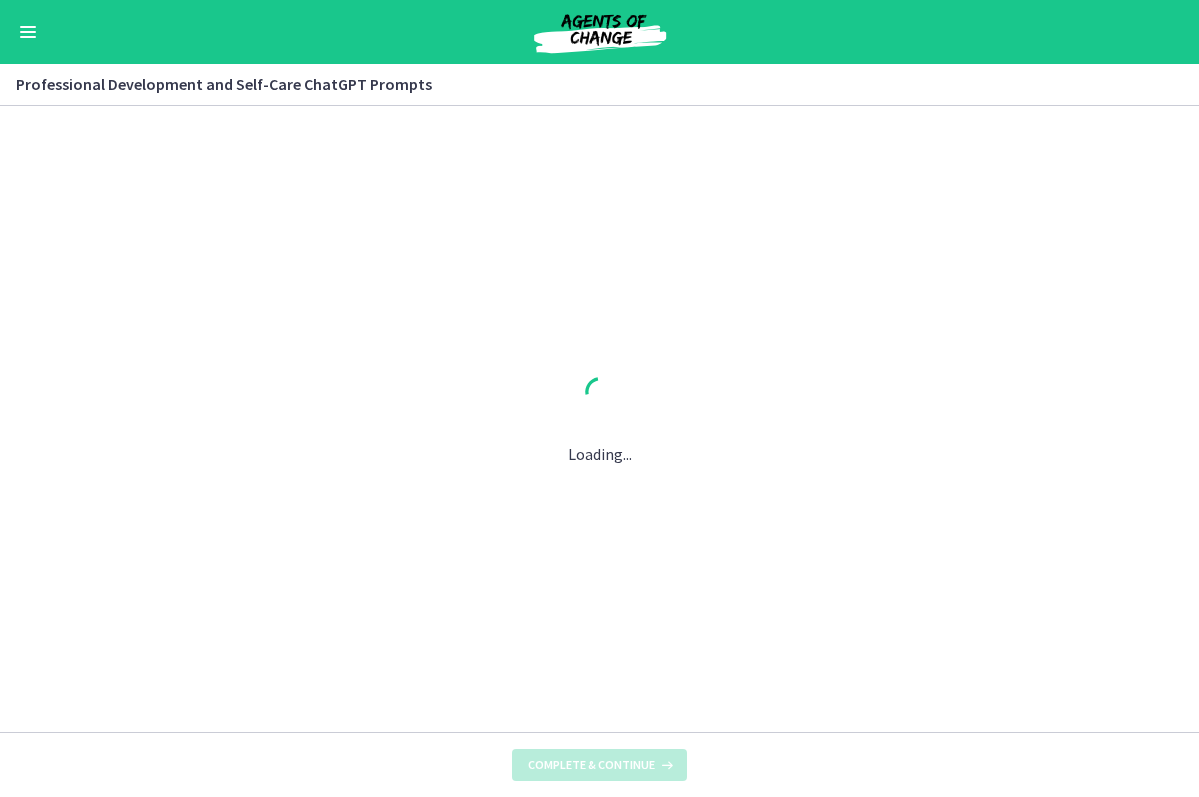 click on "Complete & continue" at bounding box center [591, 765] 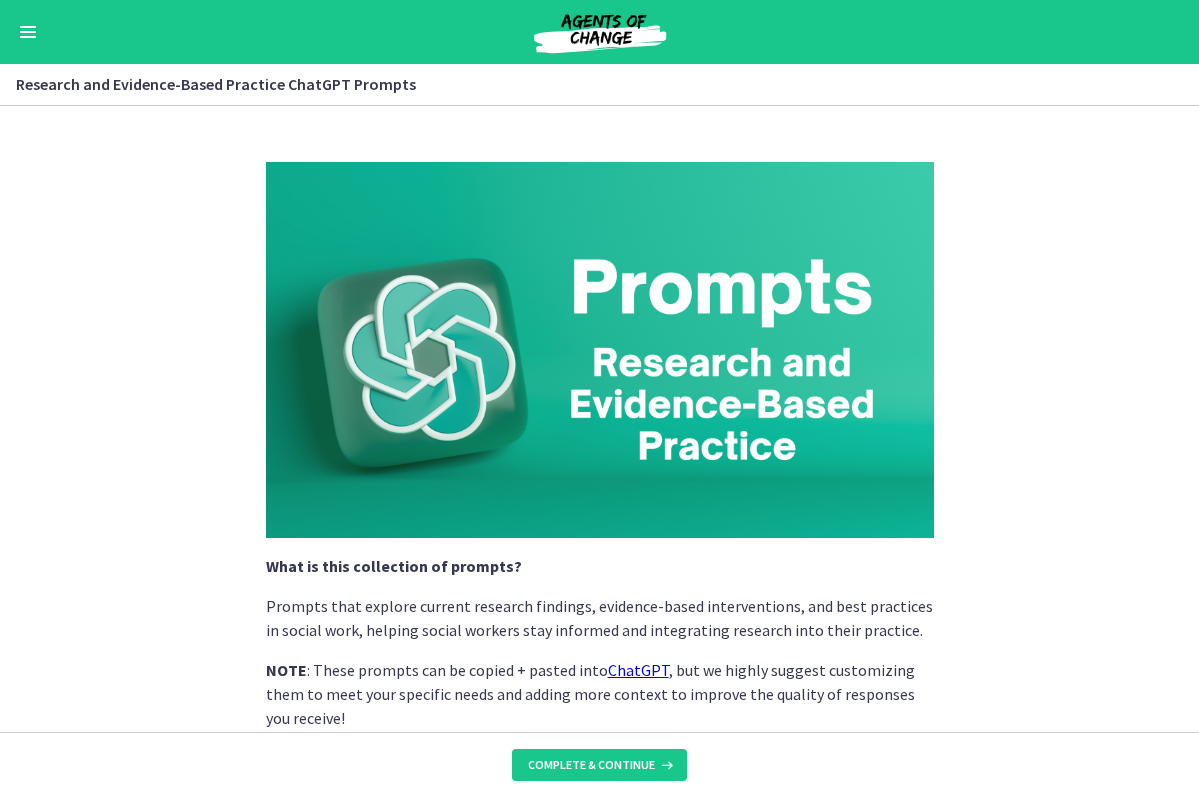 click on "Complete & continue" at bounding box center (591, 765) 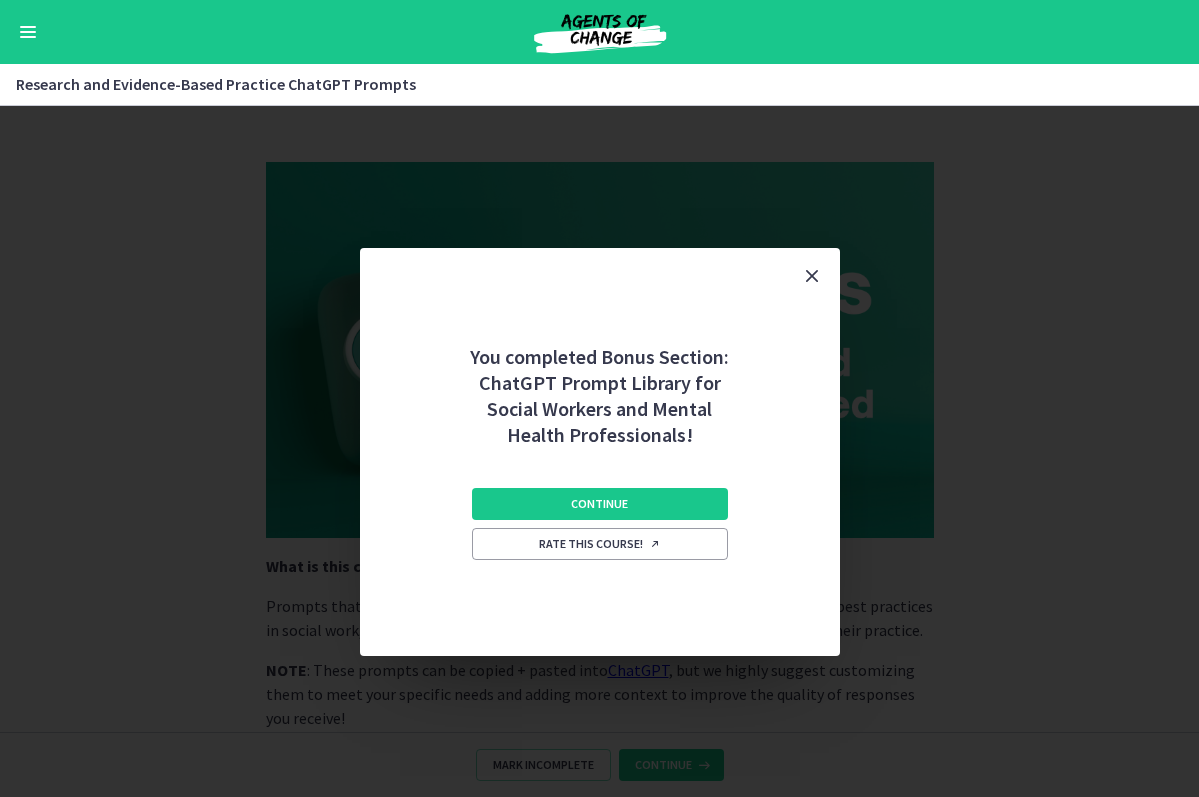 click on "You completed Bonus Section: ChatGPT Prompt Library for Social Workers and Mental Health Professionals!
Continue
Rate this course!" at bounding box center (599, 451) 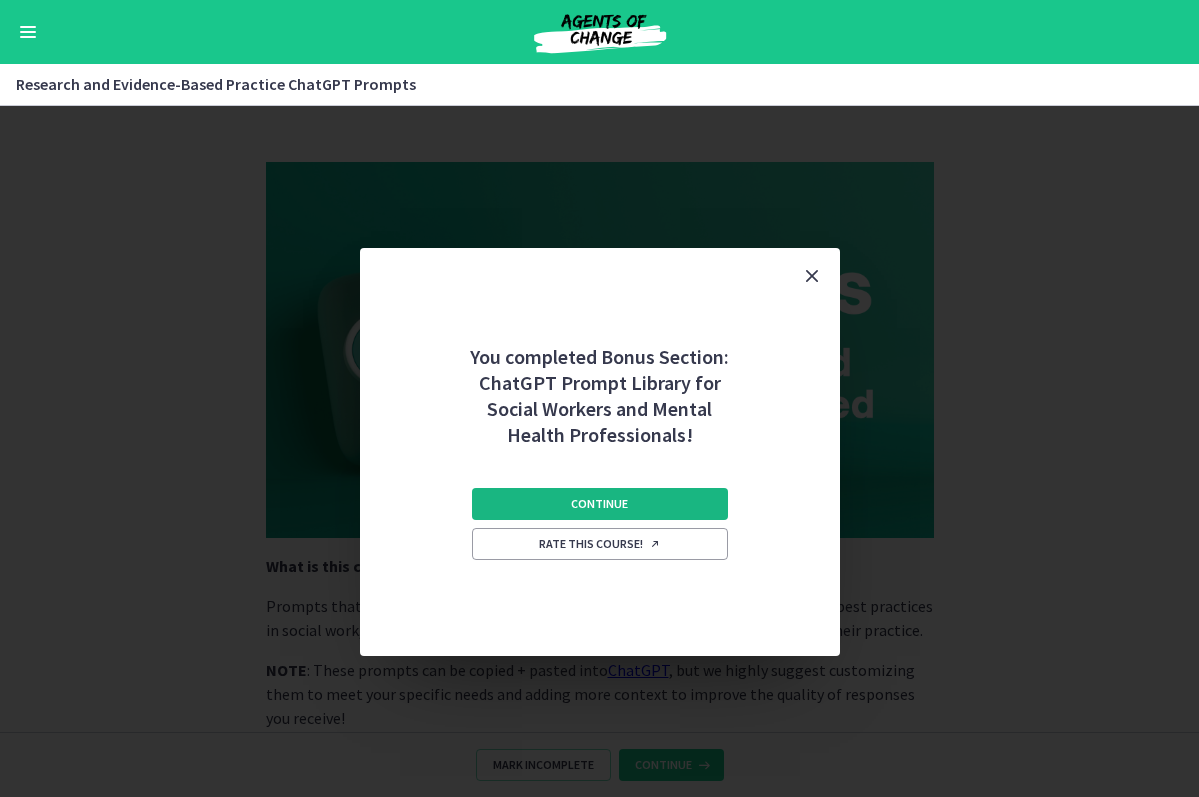 click on "Continue" at bounding box center [600, 504] 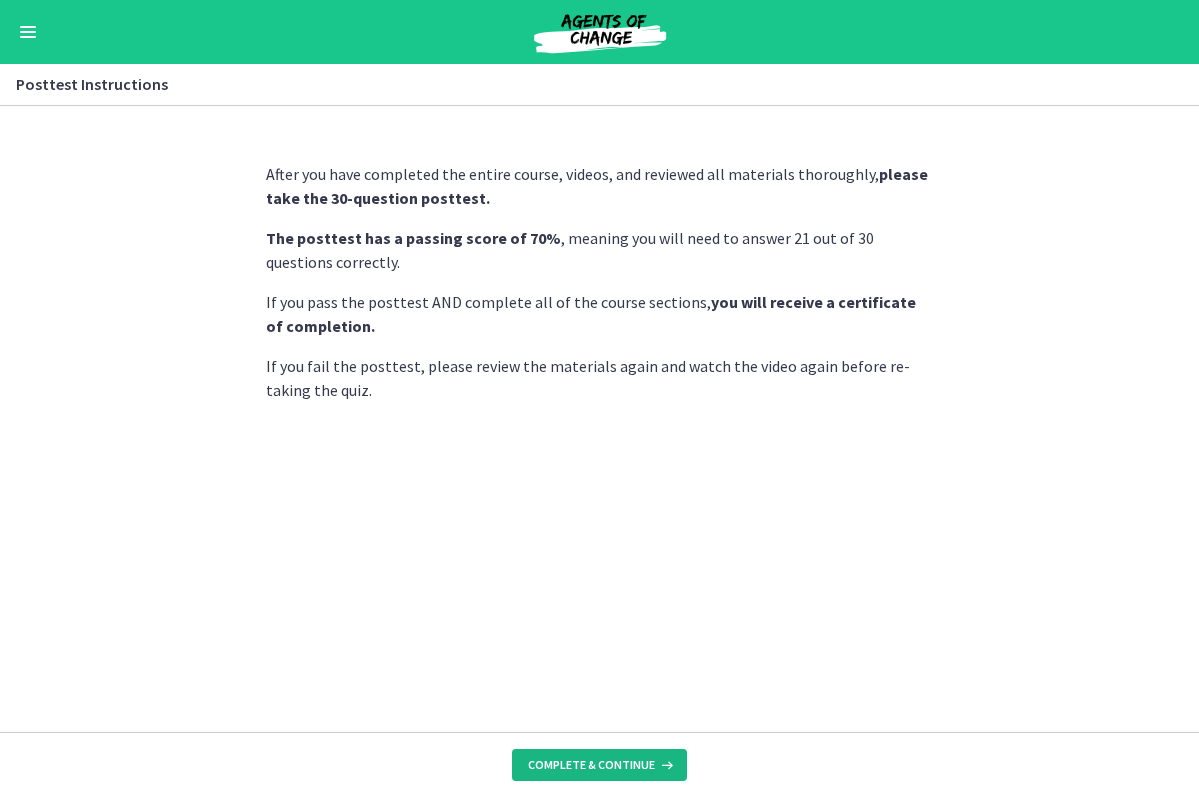 click on "Complete & continue" at bounding box center (599, 765) 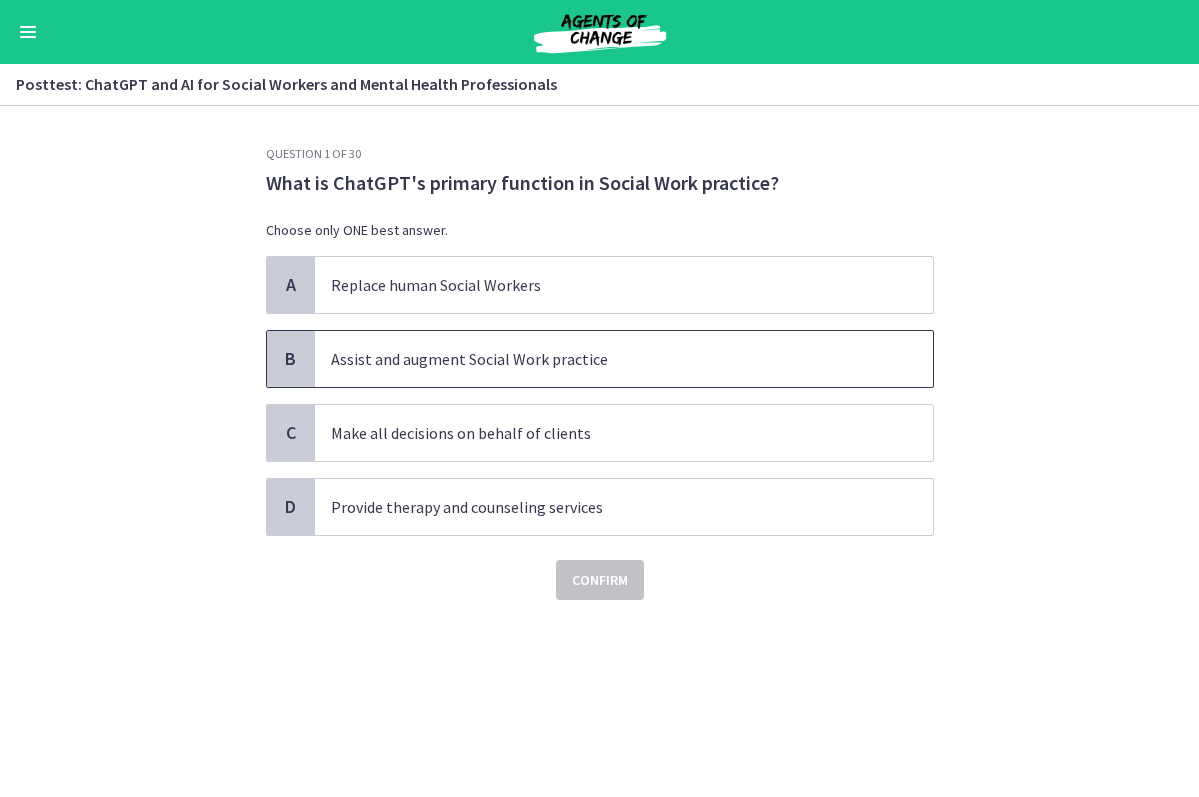click on "Assist and augment Social Work practice" at bounding box center (624, 359) 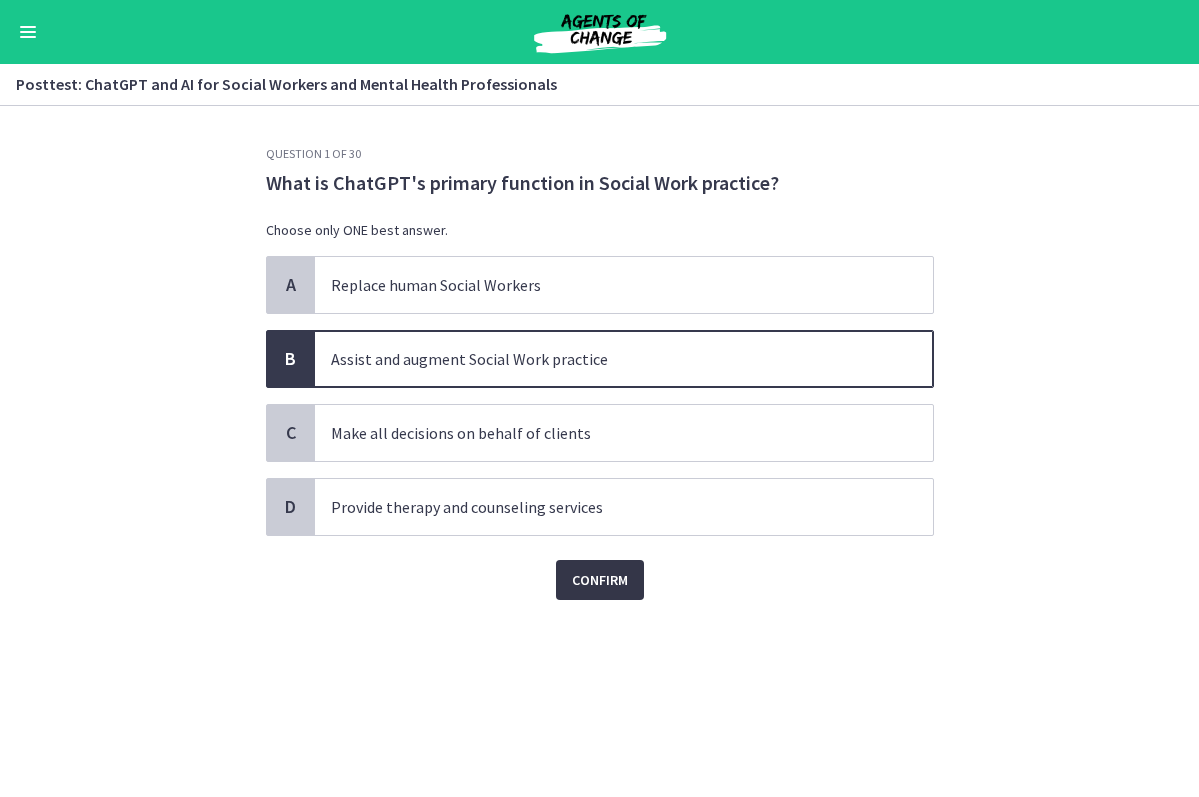 click on "Confirm" at bounding box center [600, 580] 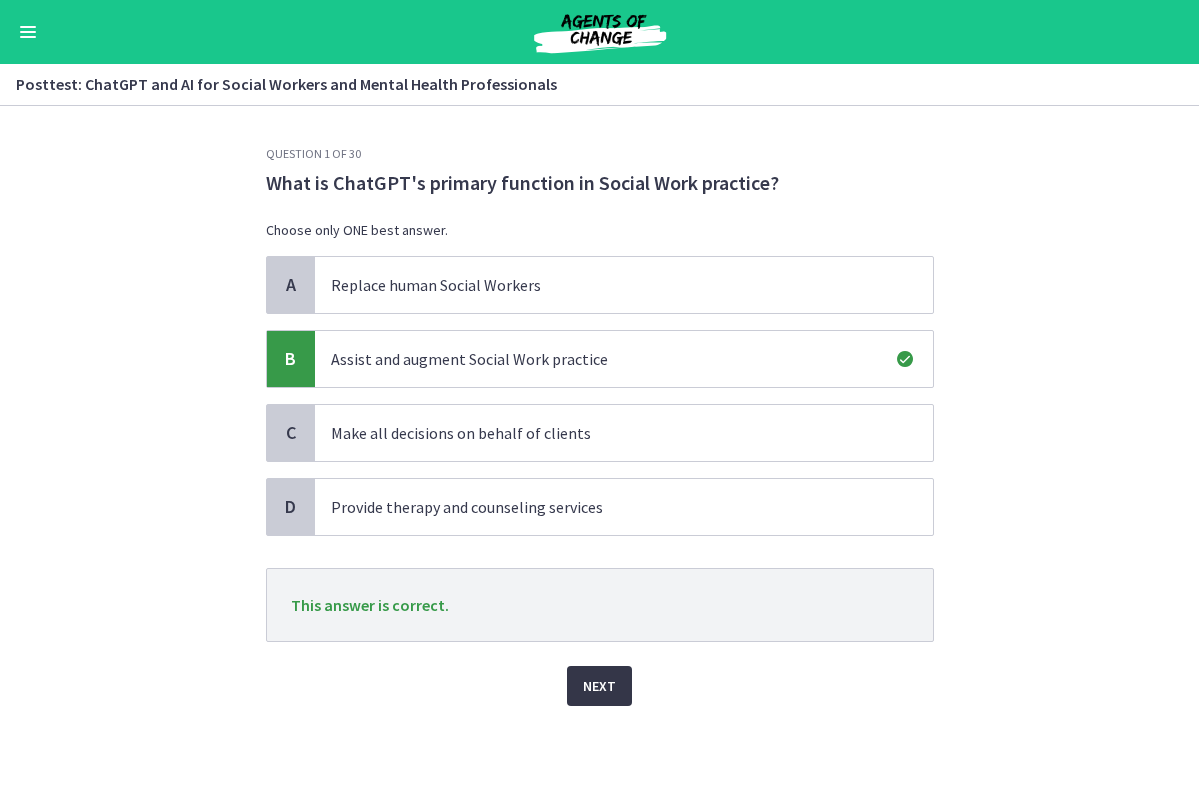 click on "Next" at bounding box center (599, 686) 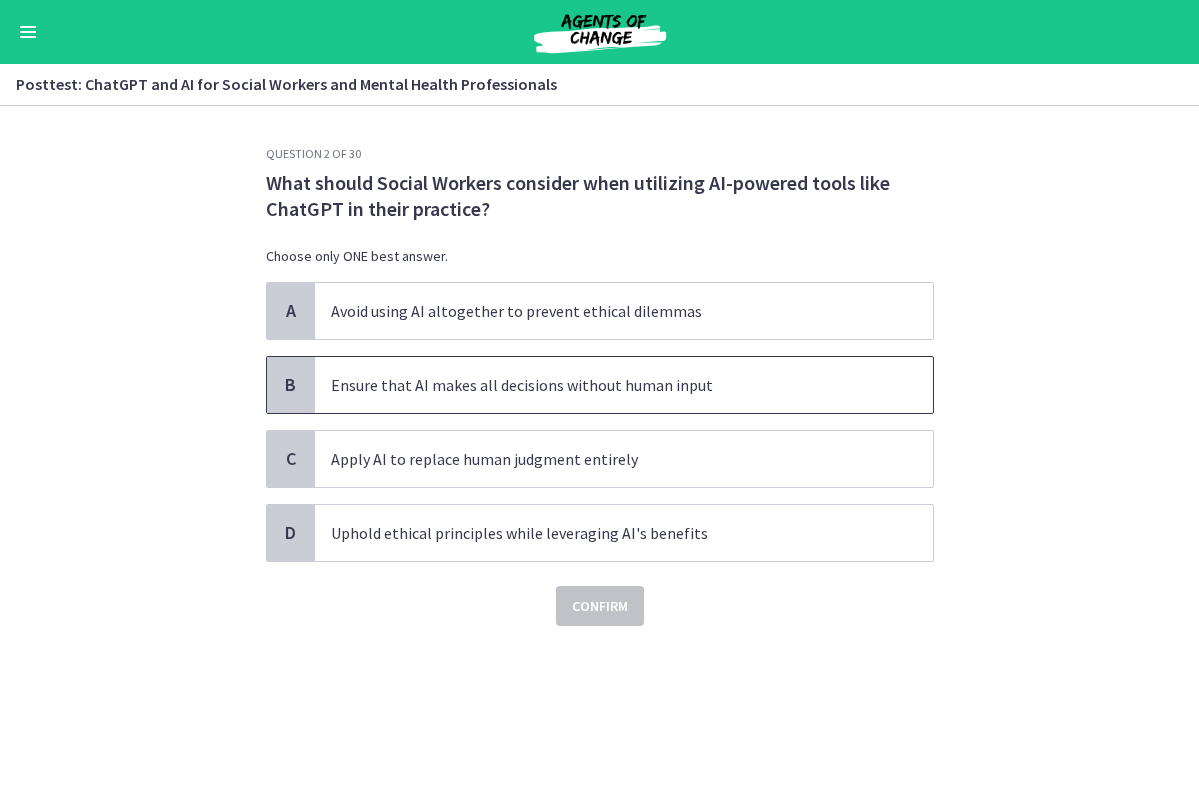 click on "Ensure that AI makes all decisions without human input" at bounding box center [604, 385] 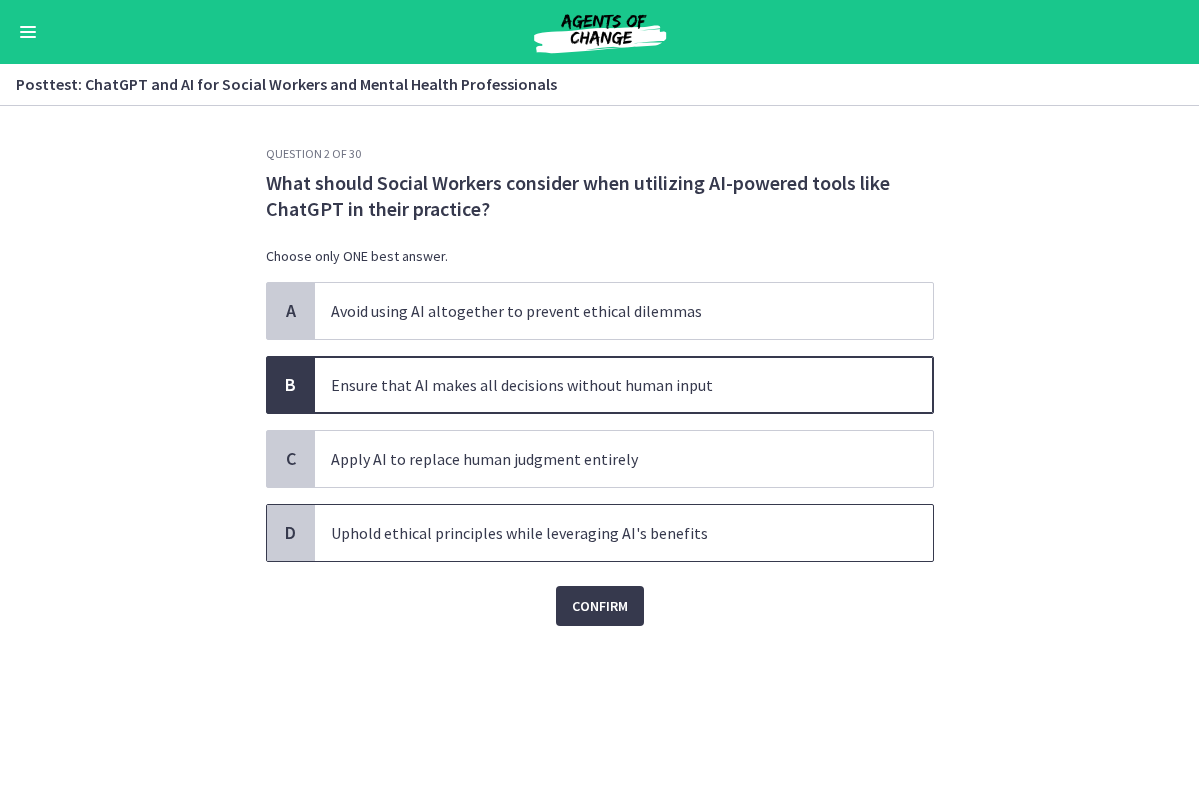 click on "Uphold ethical principles while leveraging AI's benefits" at bounding box center [624, 533] 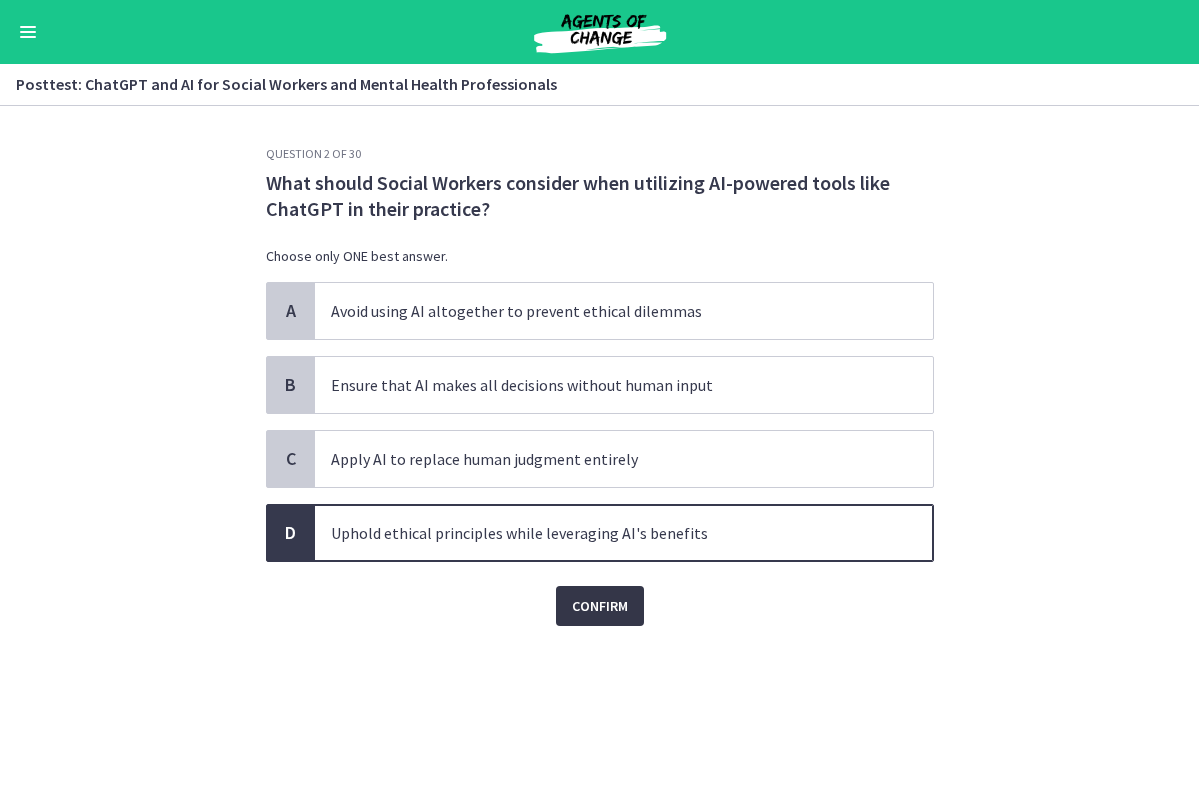 click on "Confirm" at bounding box center [600, 606] 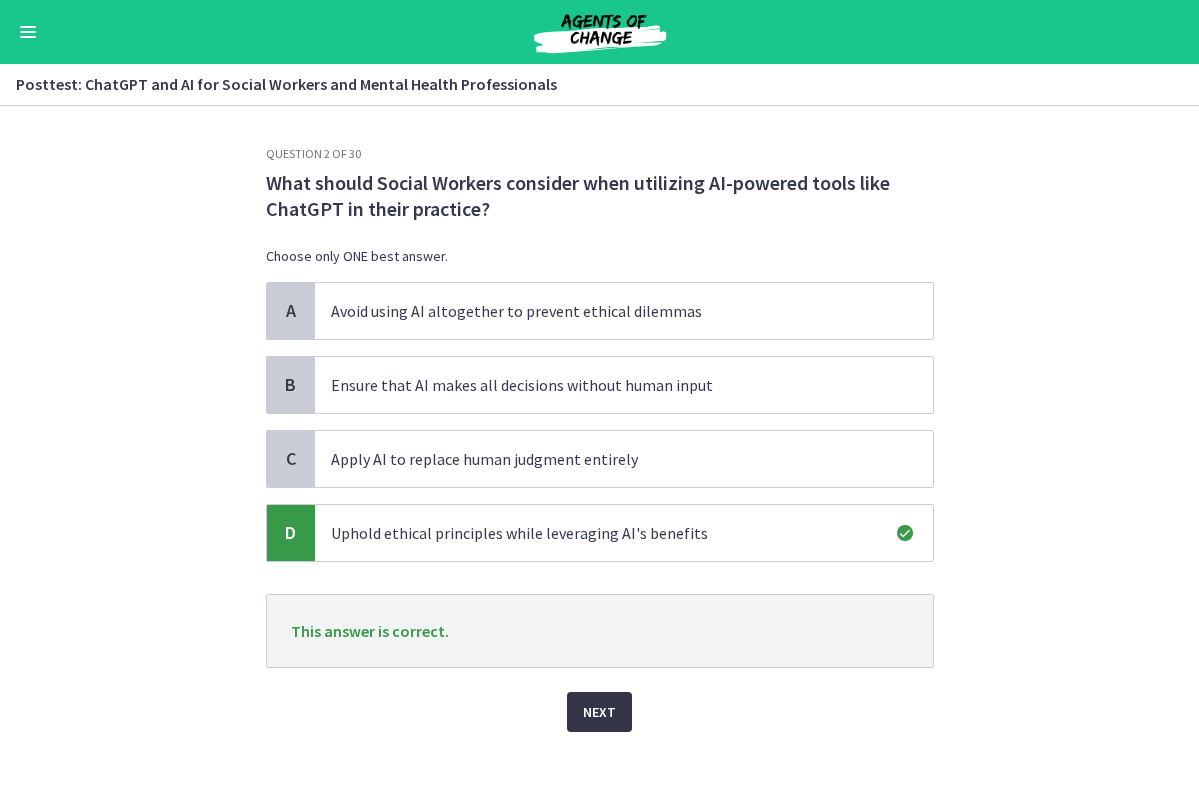 click on "Next" at bounding box center [599, 712] 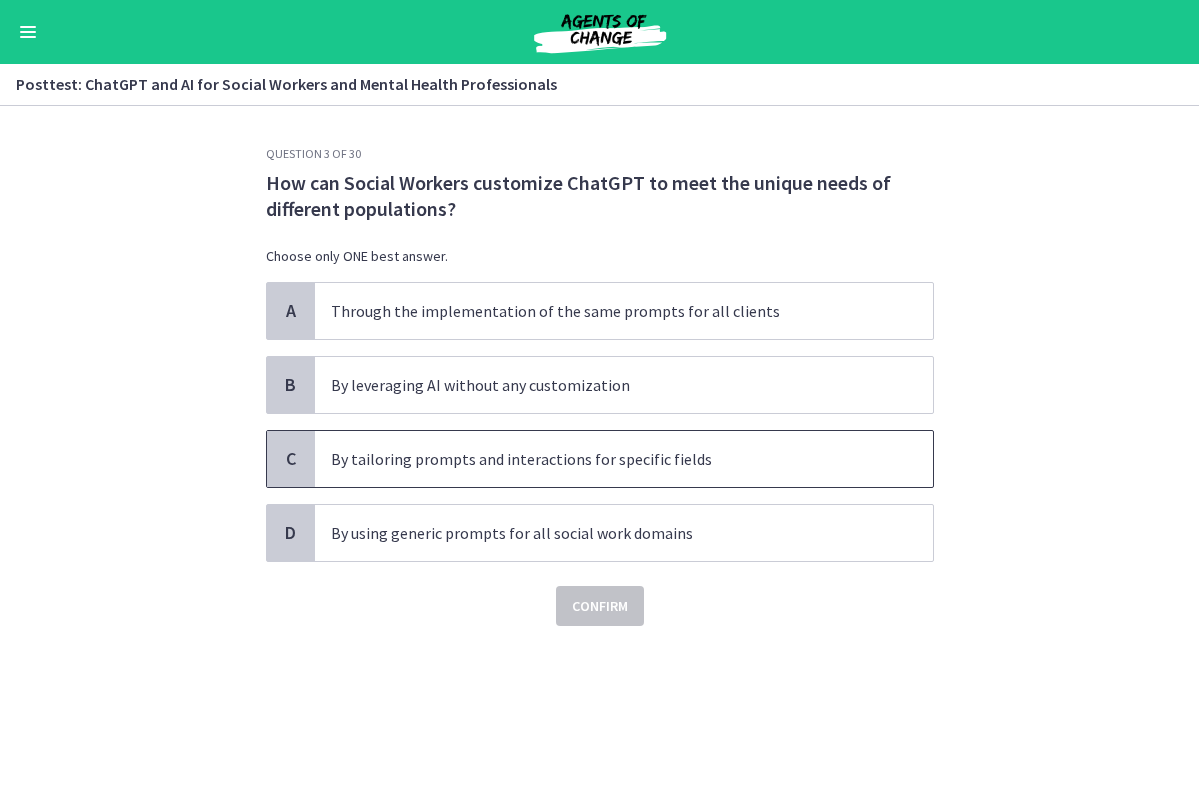 click on "By tailoring prompts and interactions for specific fields" at bounding box center (624, 459) 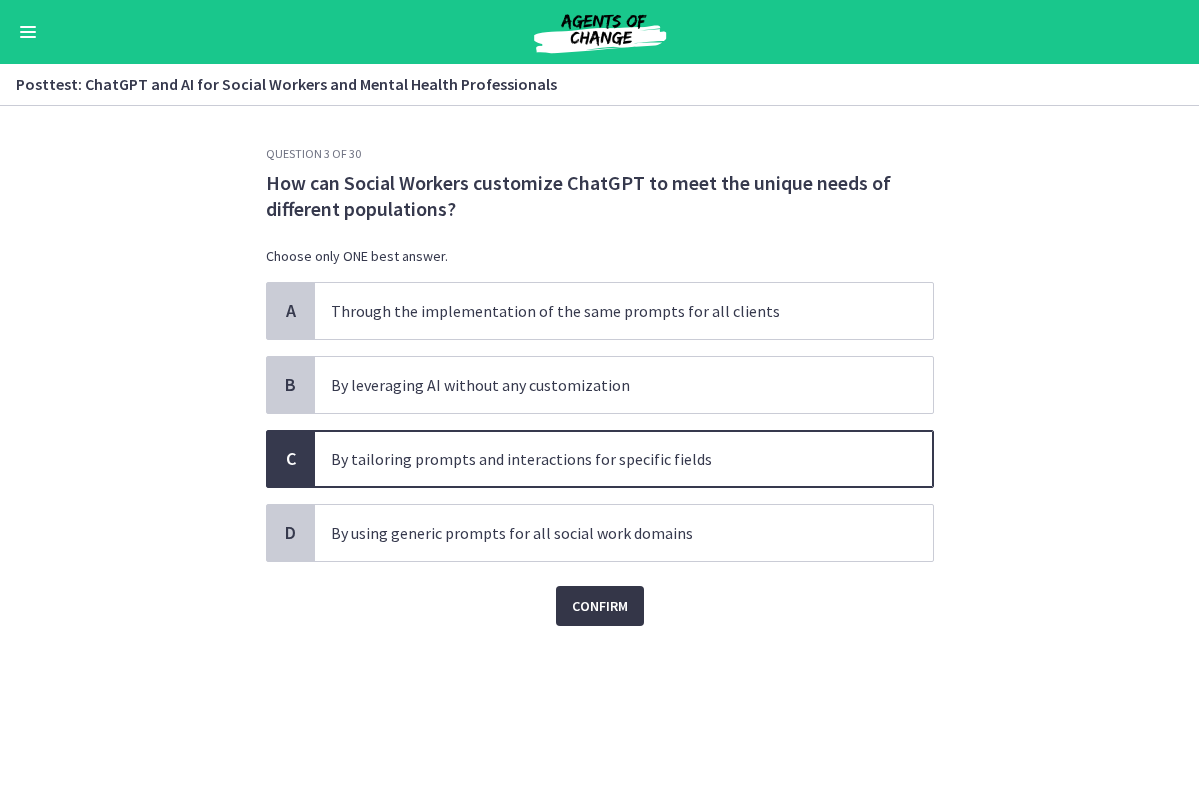 click on "Confirm" at bounding box center [600, 606] 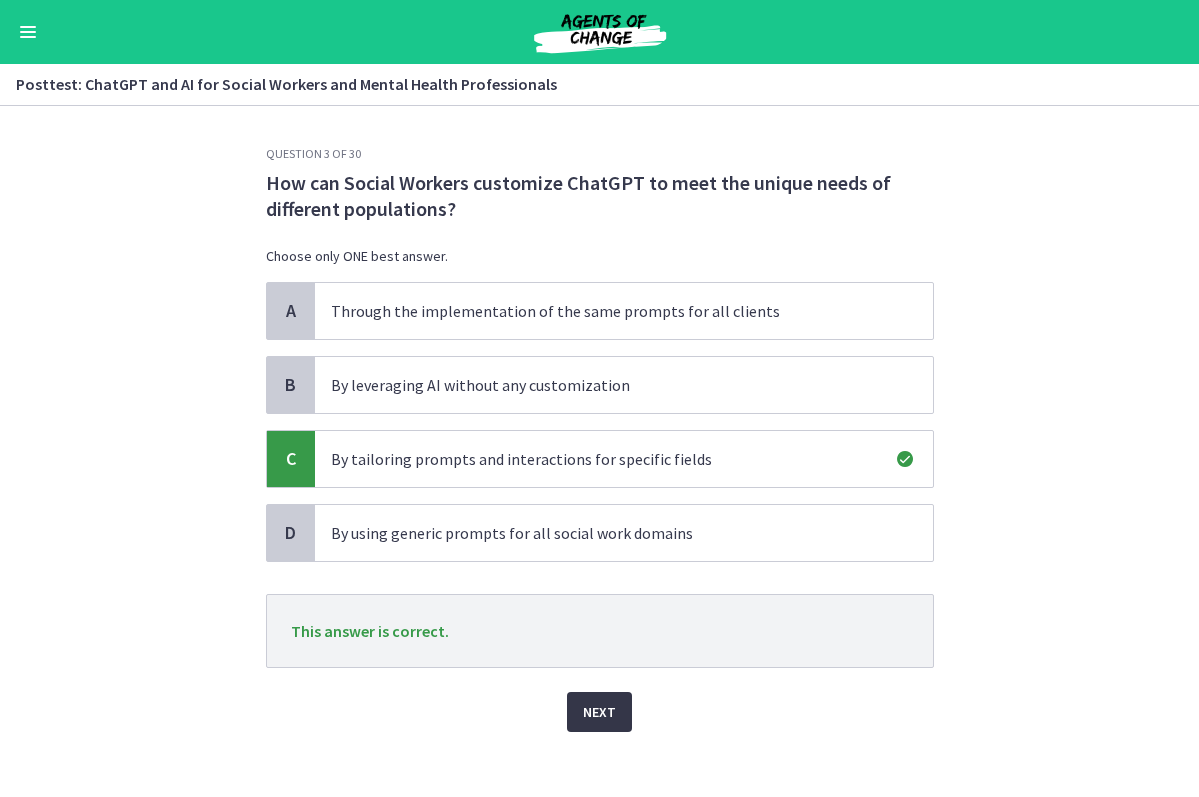 click on "Next" at bounding box center (599, 712) 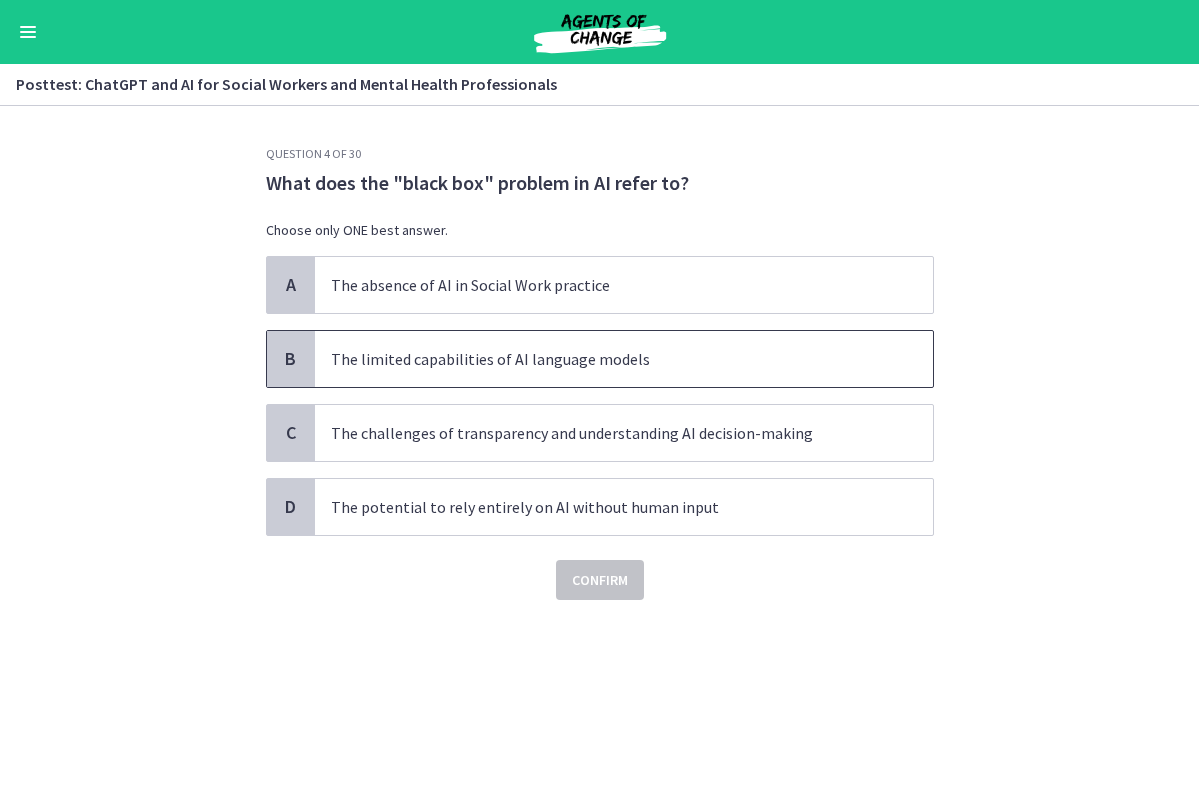 click on "The limited capabilities of AI language models" at bounding box center (604, 359) 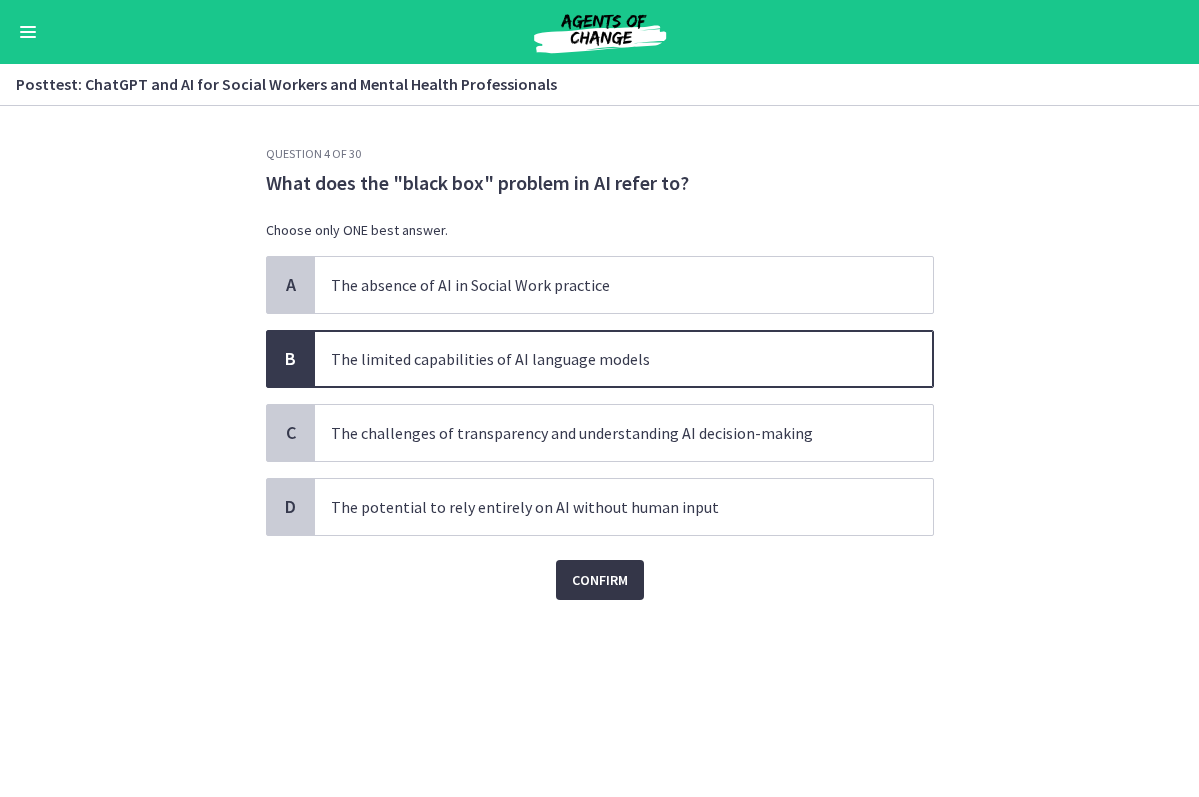click on "Confirm" at bounding box center (600, 580) 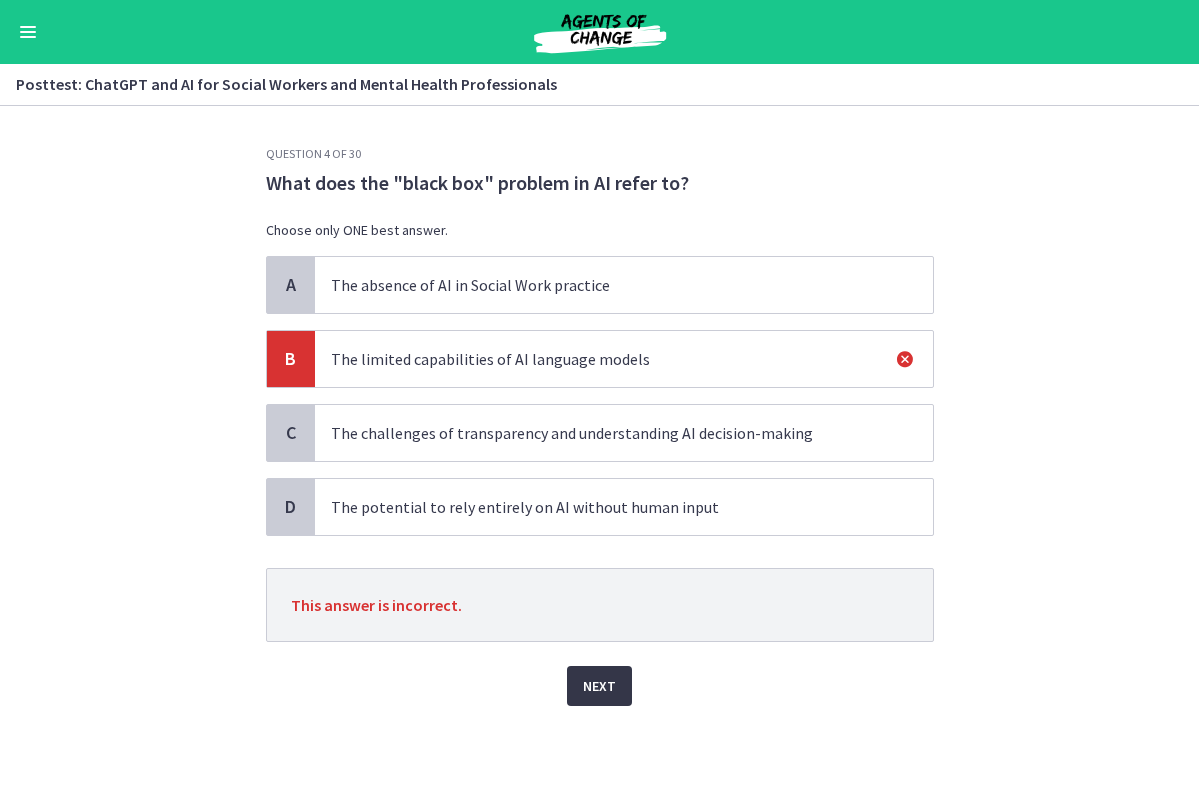 click on "Next" at bounding box center (599, 686) 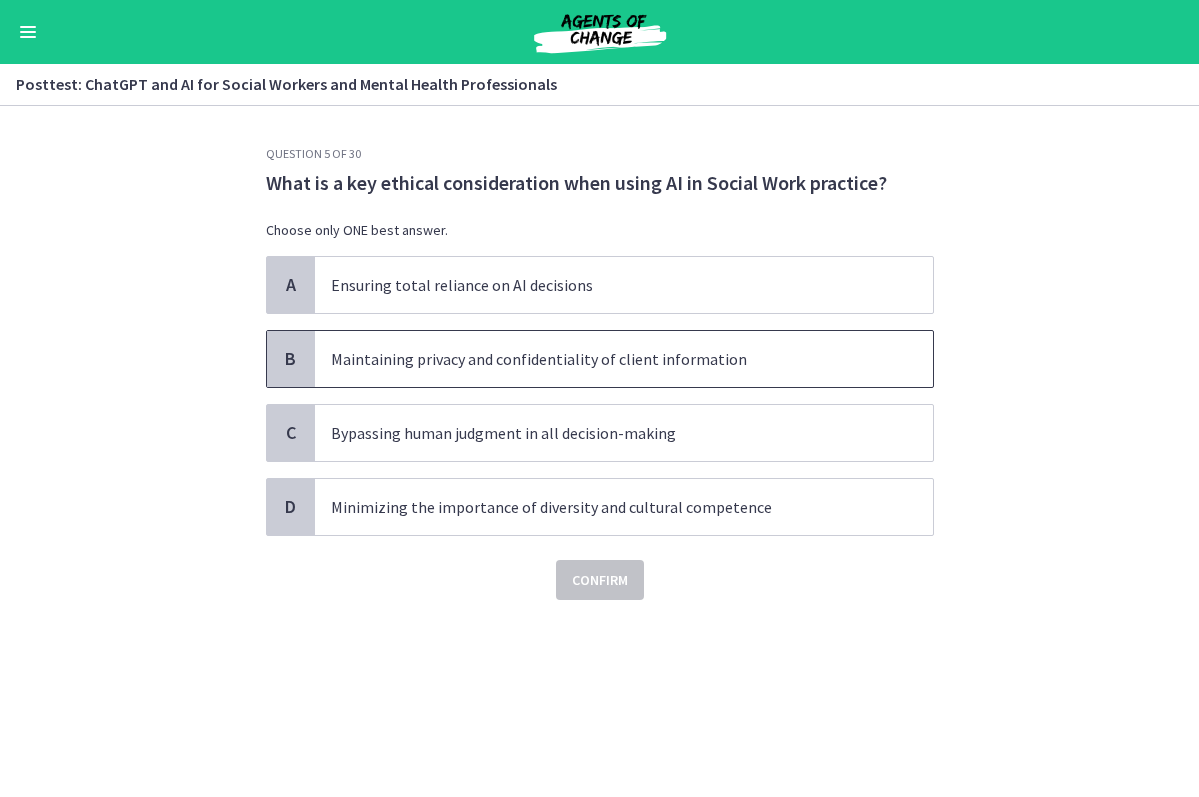 click on "Maintaining privacy and confidentiality of client information" at bounding box center [624, 359] 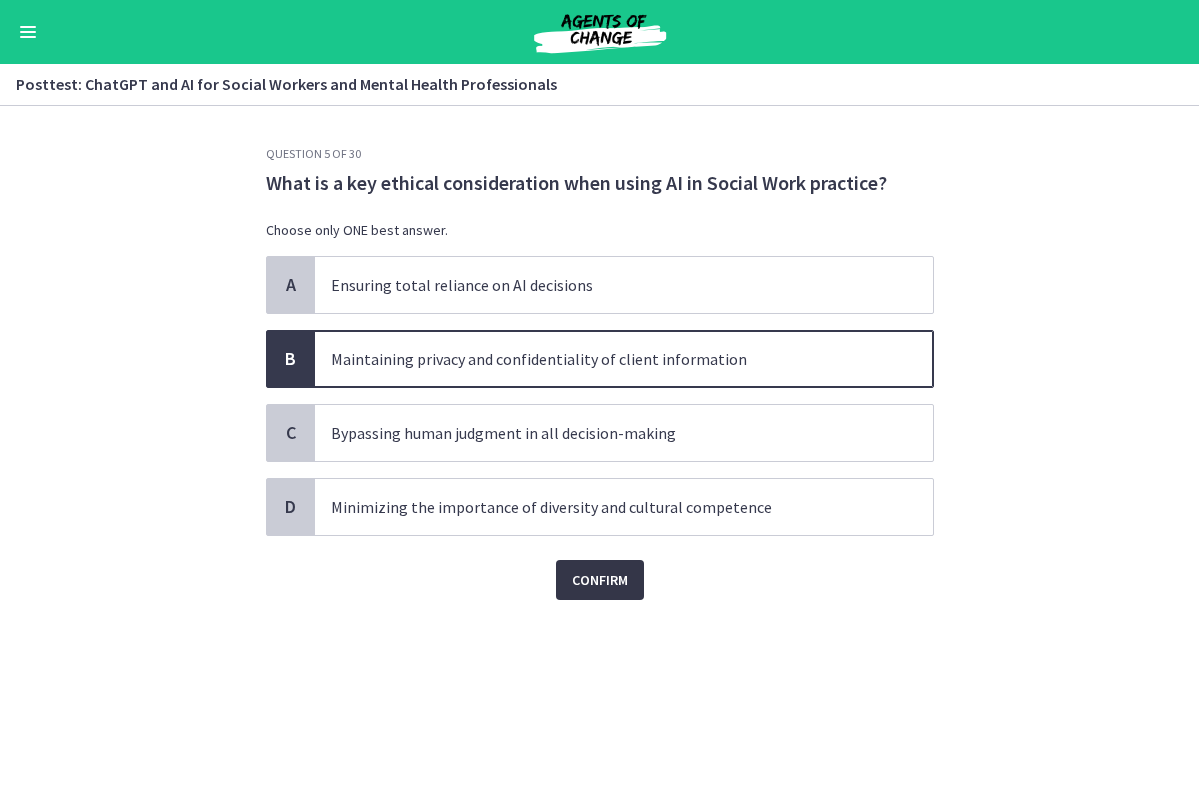 click on "Confirm" at bounding box center (600, 580) 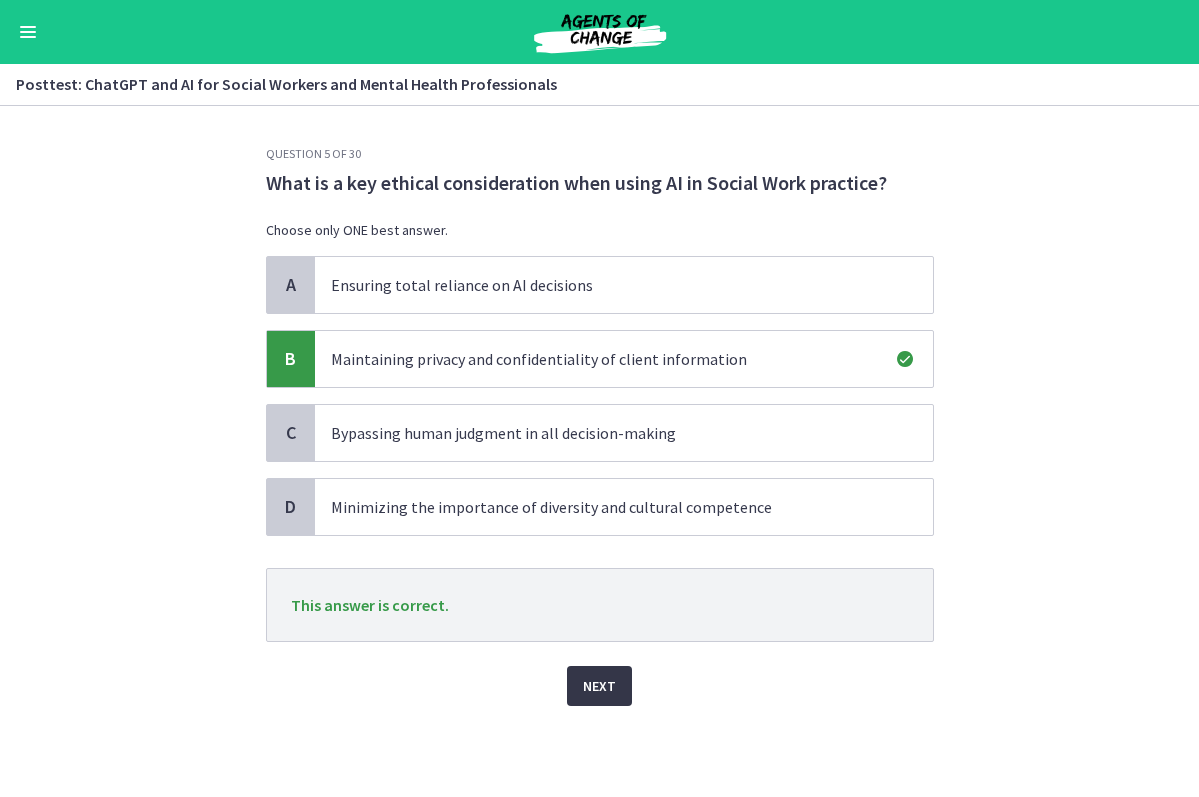 click on "Next" at bounding box center (599, 686) 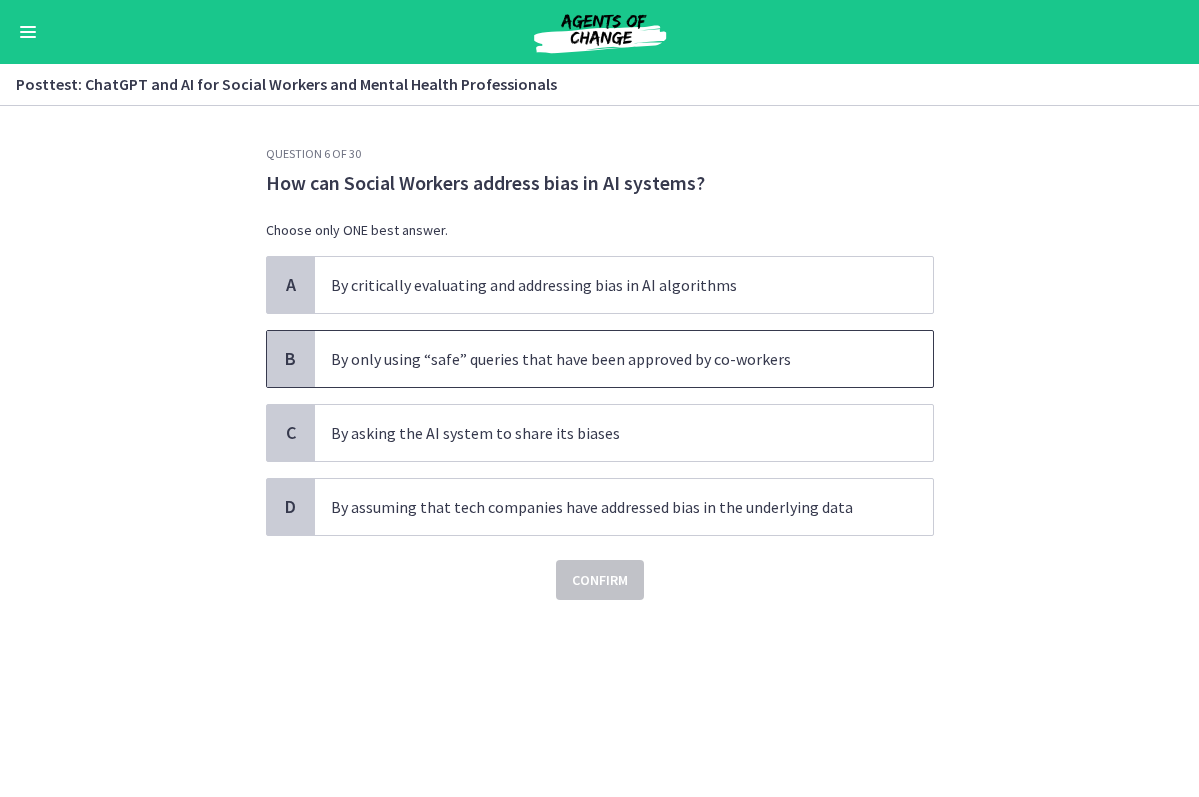 click on "By only using “safe” queries that have been approved by co-workers" at bounding box center [604, 359] 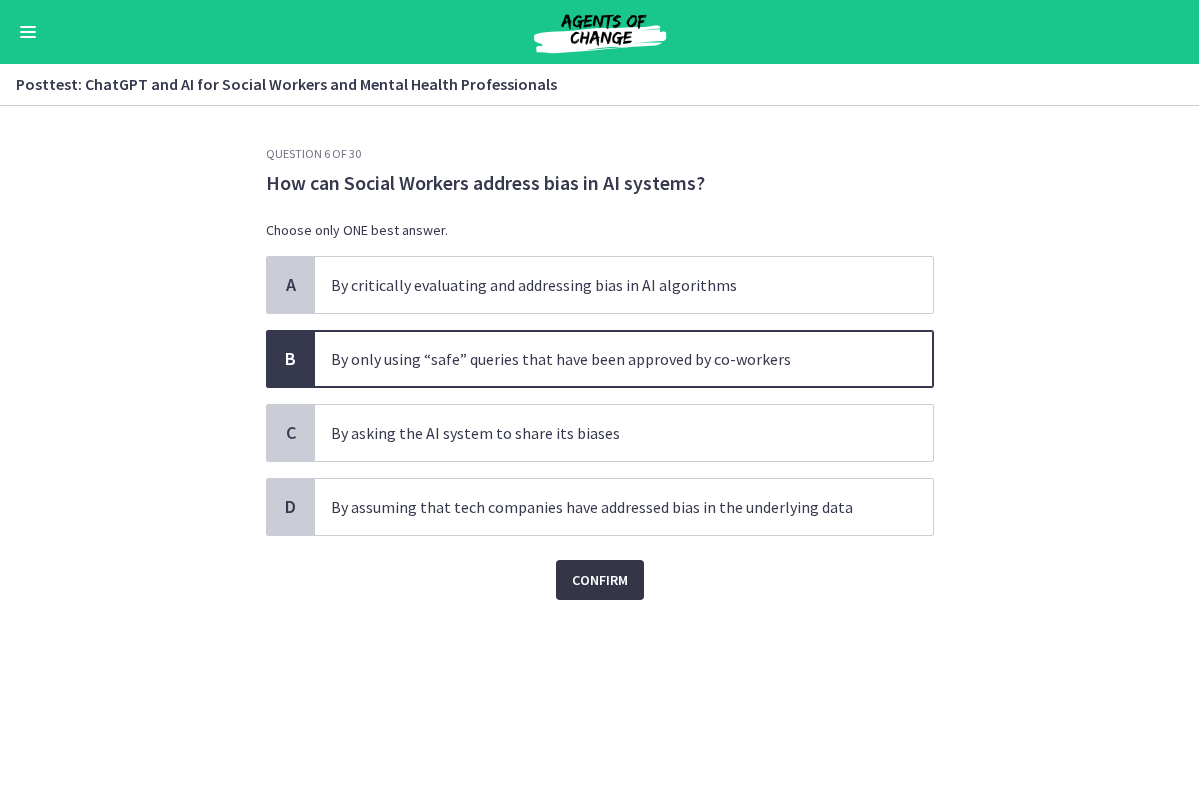 click on "Confirm" at bounding box center (600, 580) 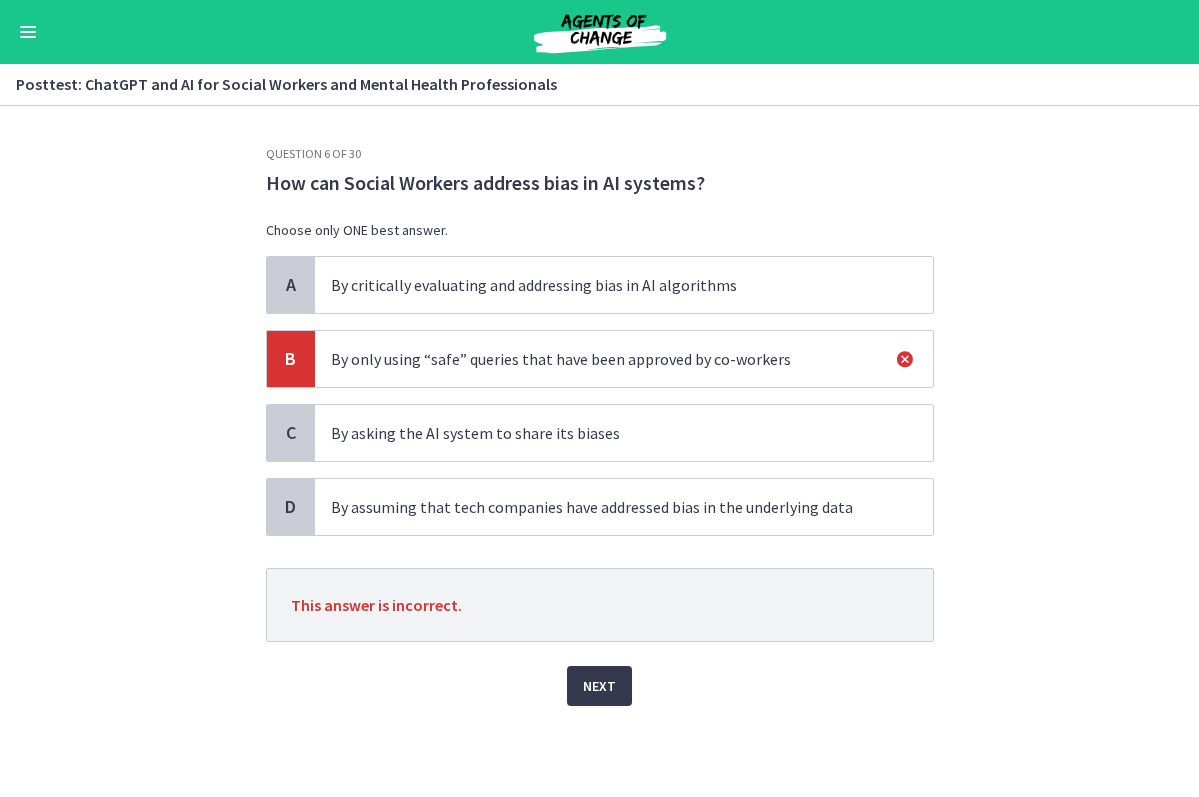 click on "By critically evaluating and addressing bias in AI algorithms" at bounding box center (624, 285) 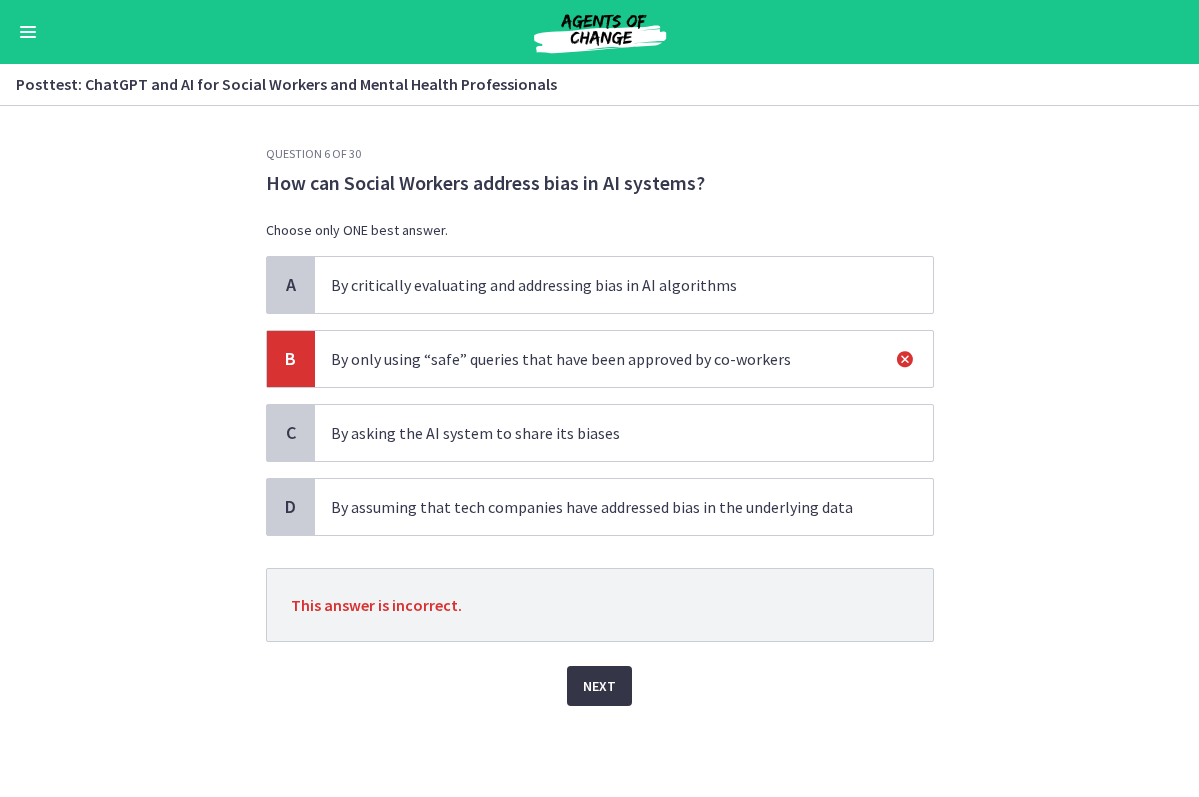 click on "Next" at bounding box center [599, 686] 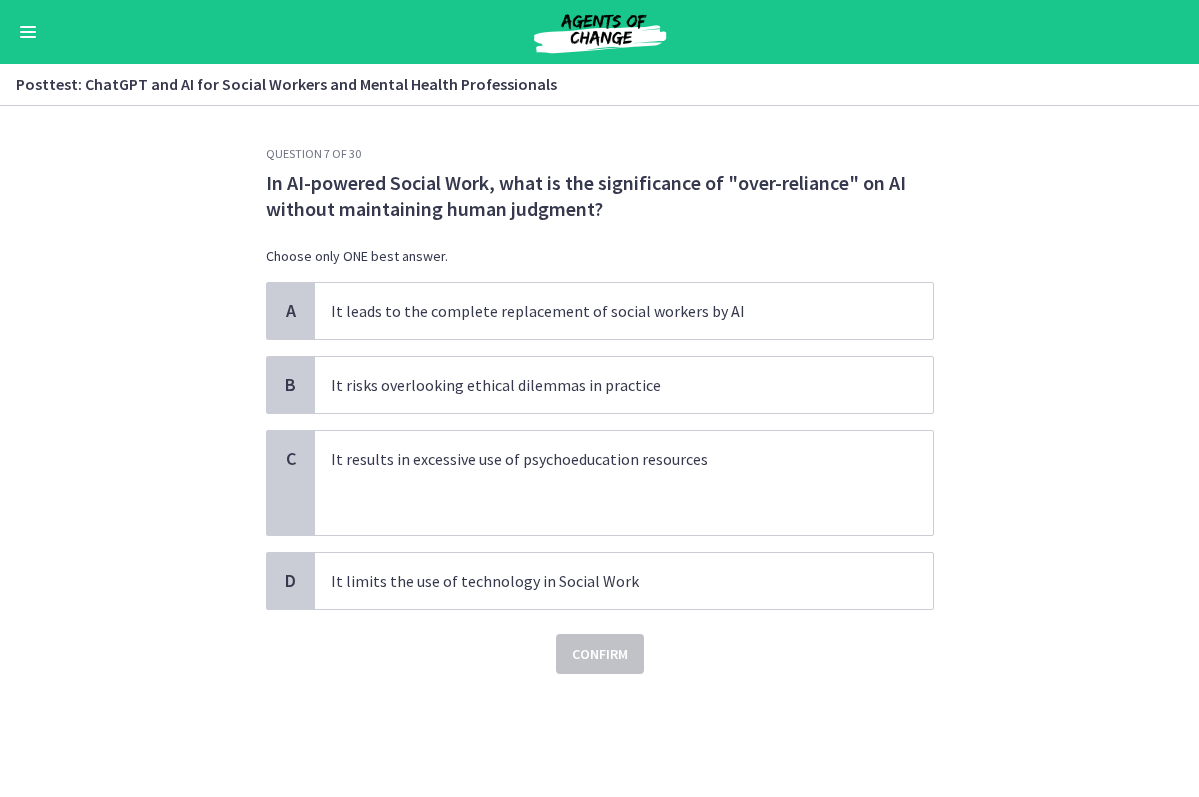 scroll, scrollTop: 0, scrollLeft: 0, axis: both 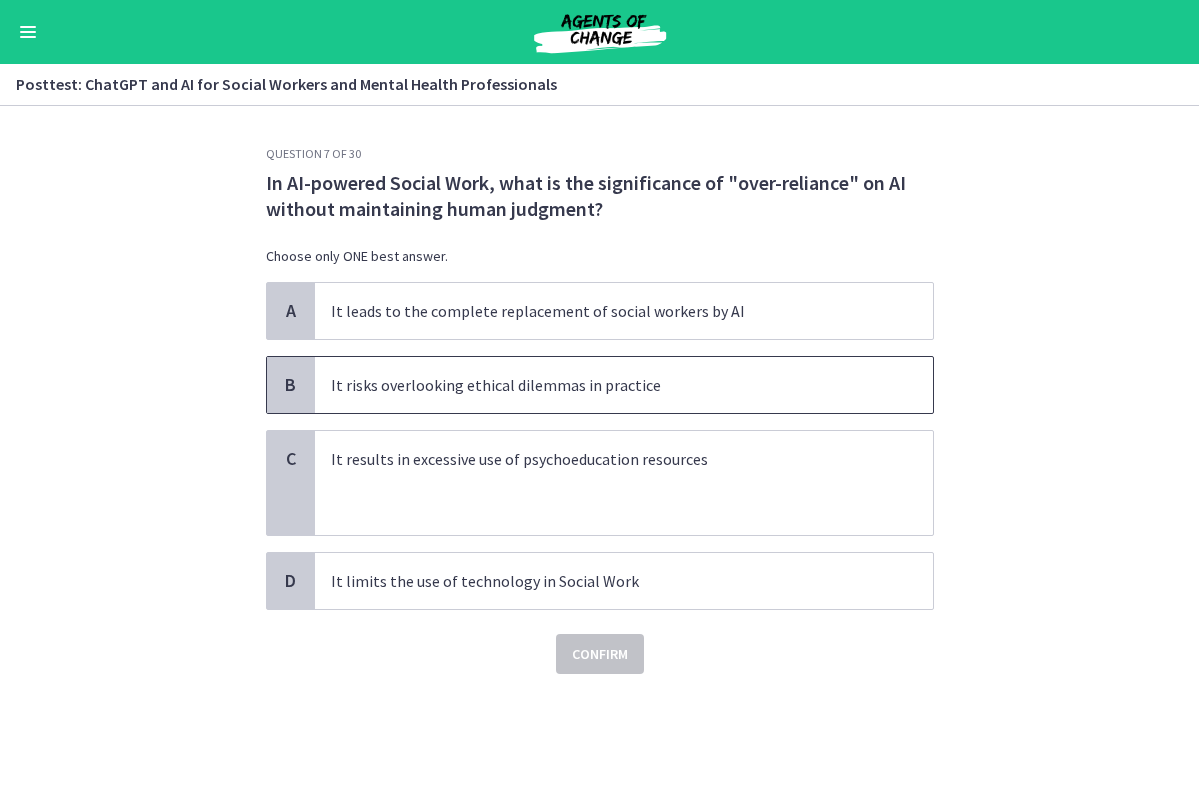 click on "It risks overlooking ethical dilemmas in practice" at bounding box center [604, 385] 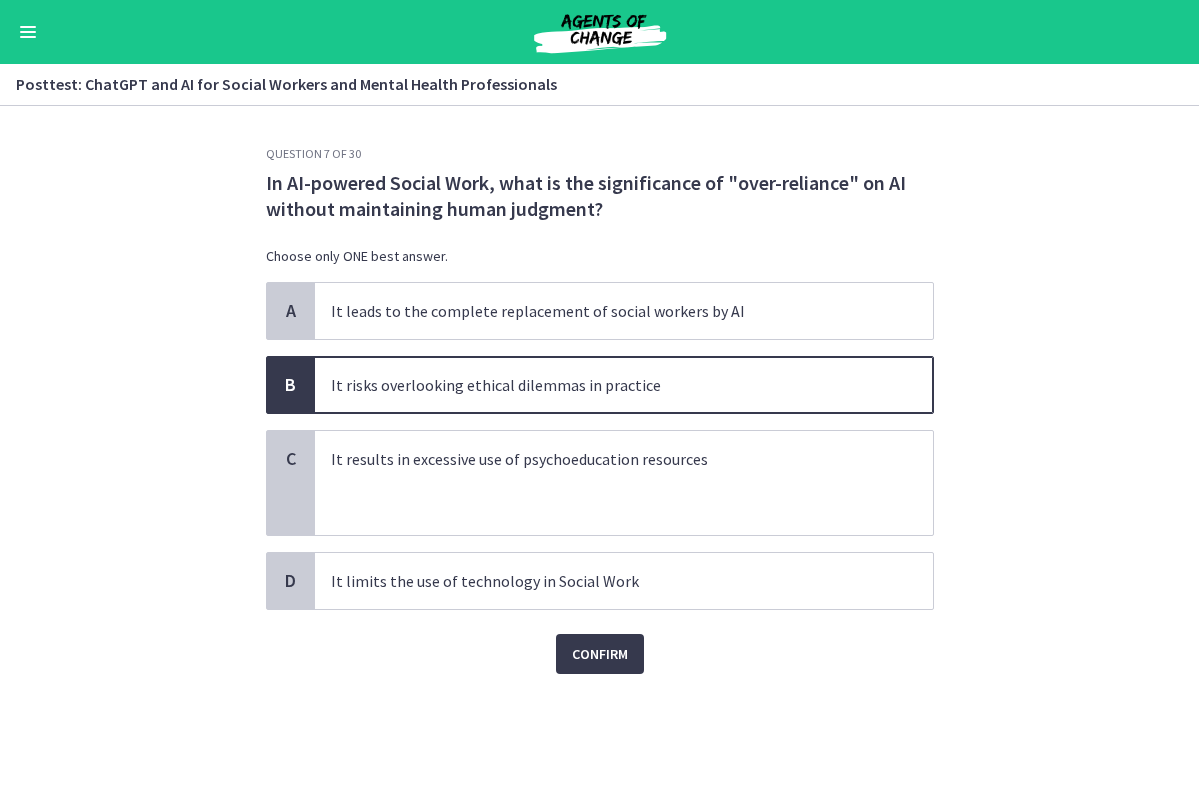 click on "Confirm" at bounding box center (600, 642) 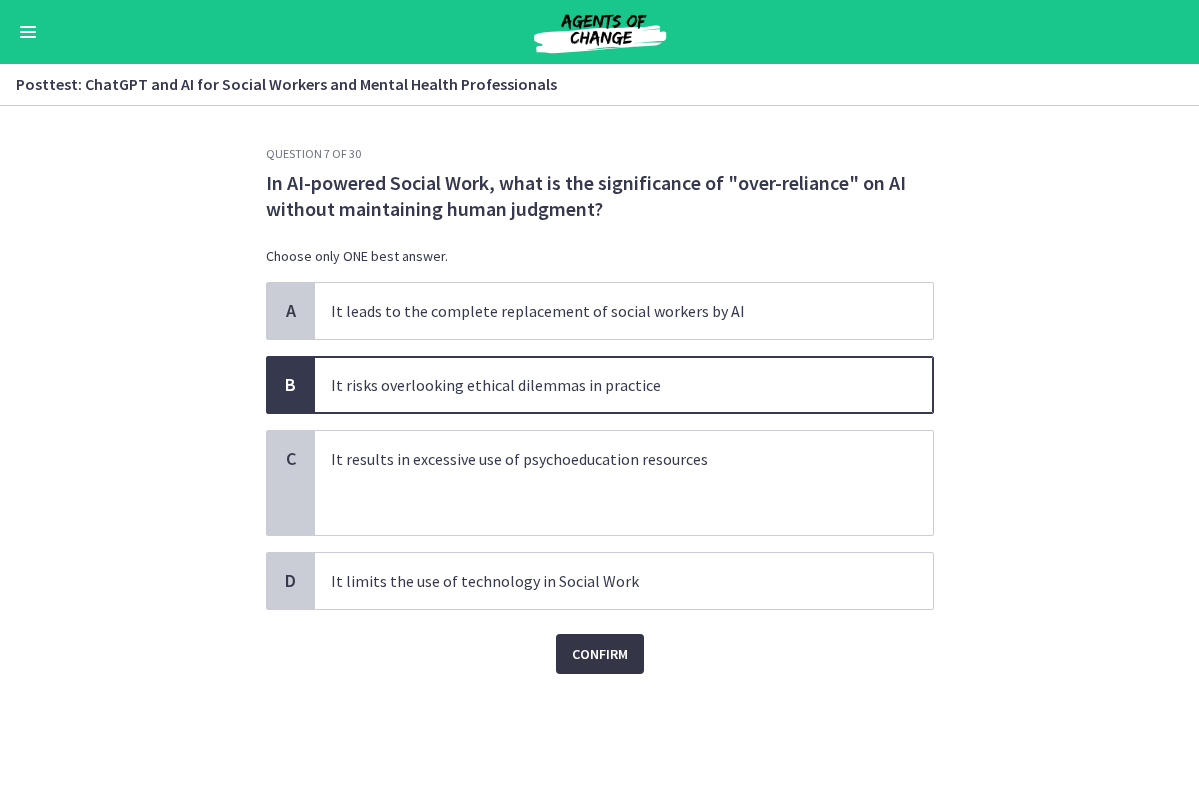 click on "Confirm" at bounding box center [600, 654] 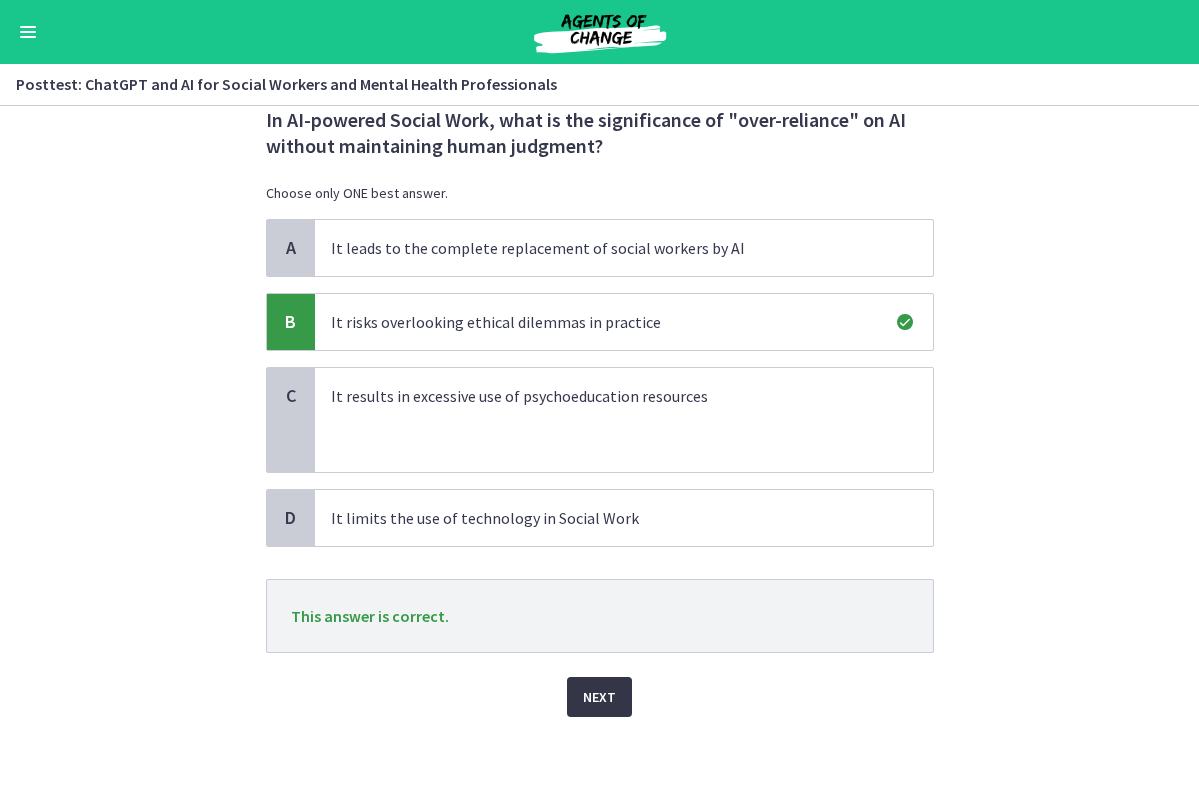 scroll, scrollTop: 63, scrollLeft: 0, axis: vertical 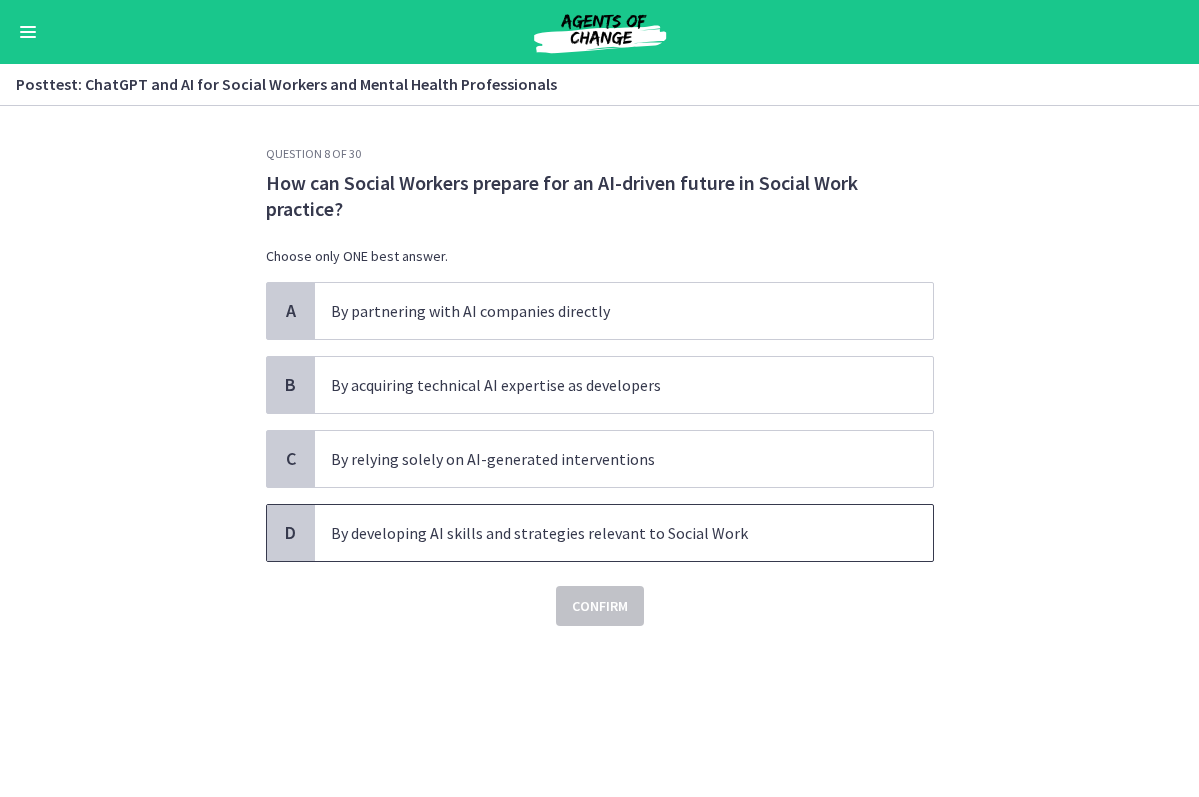 click on "By developing AI skills and strategies relevant to Social Work" at bounding box center [624, 533] 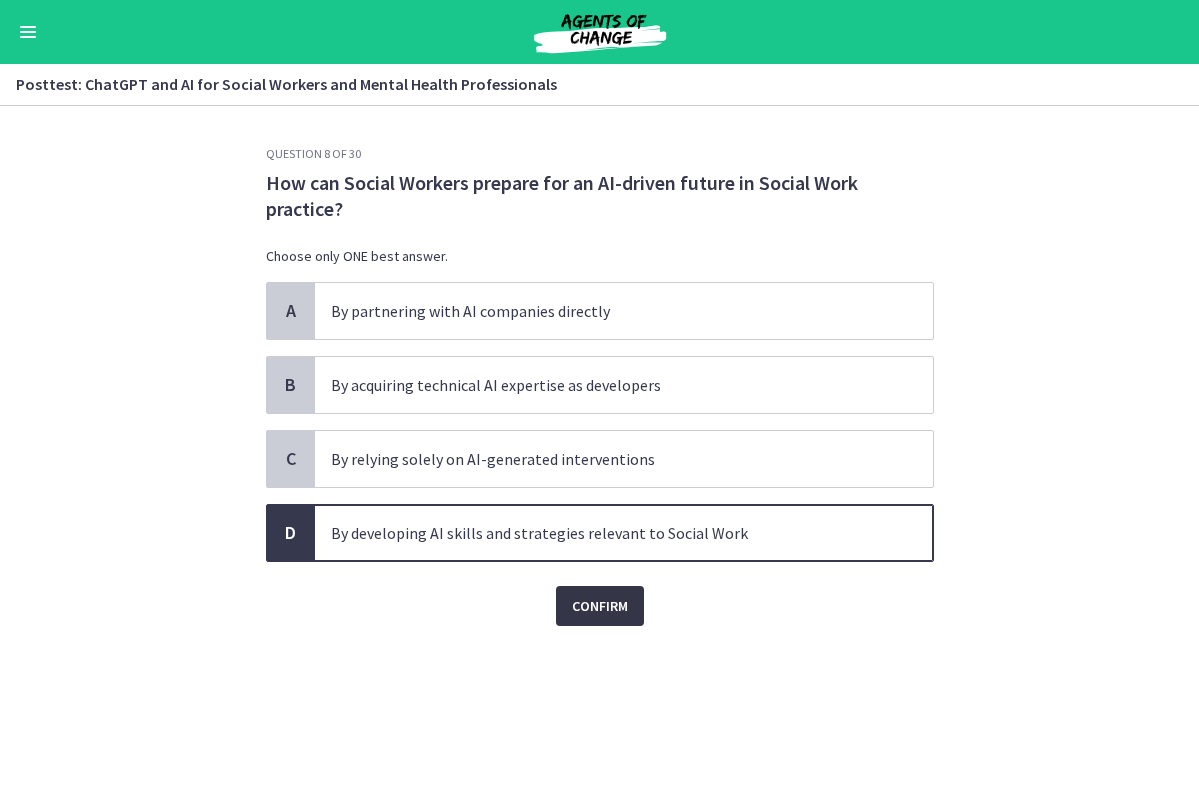 click on "Confirm" at bounding box center (600, 606) 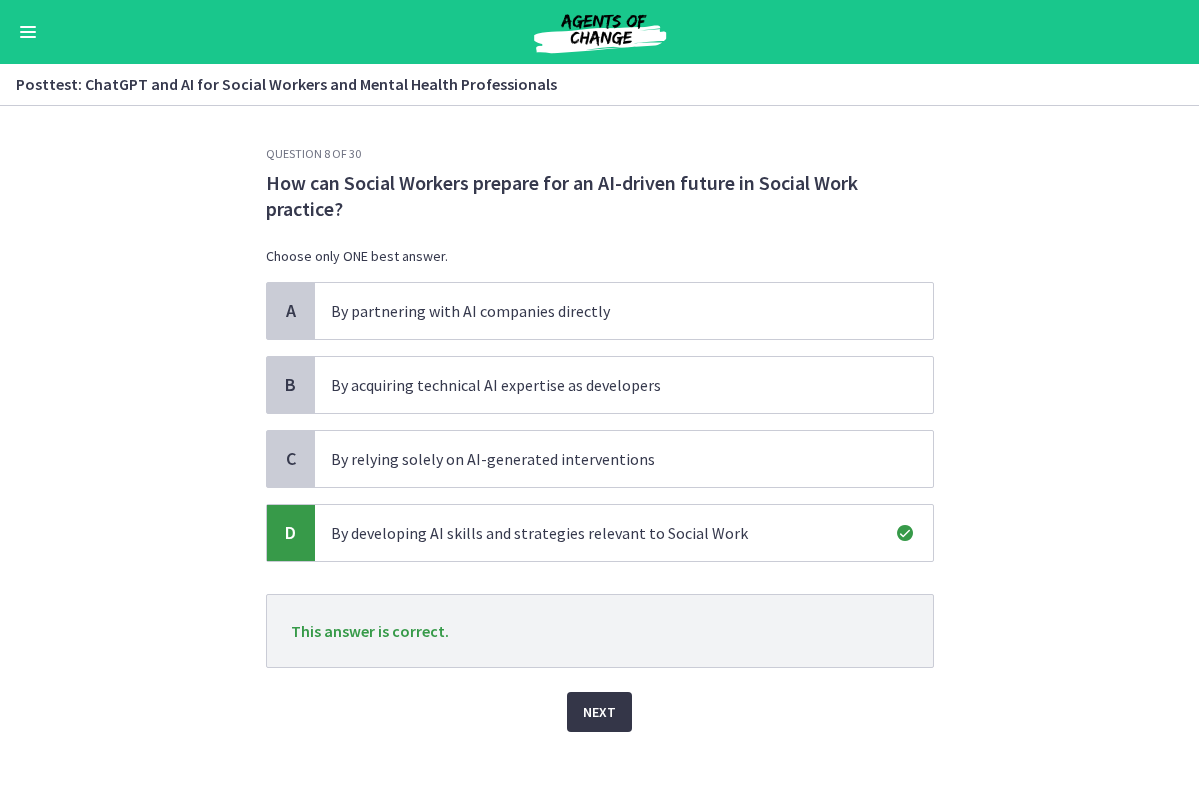 click on "Next" at bounding box center (599, 712) 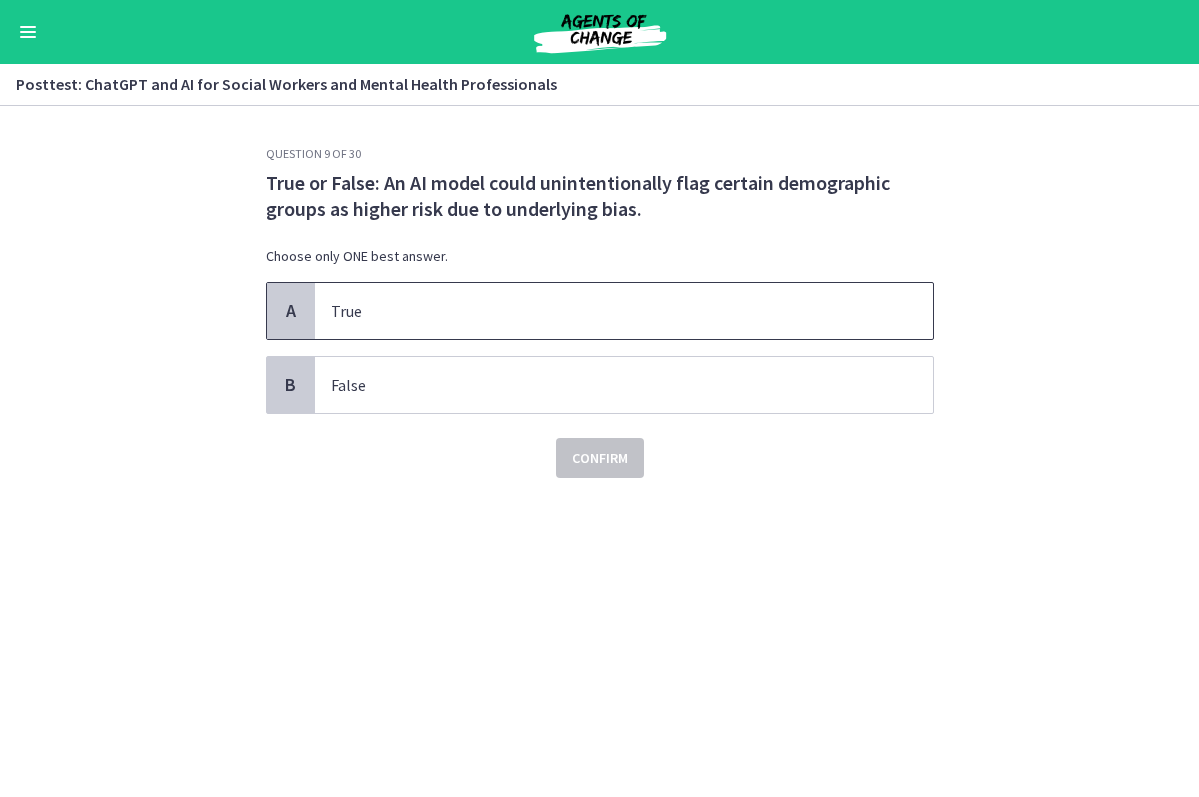 click on "True" at bounding box center [624, 311] 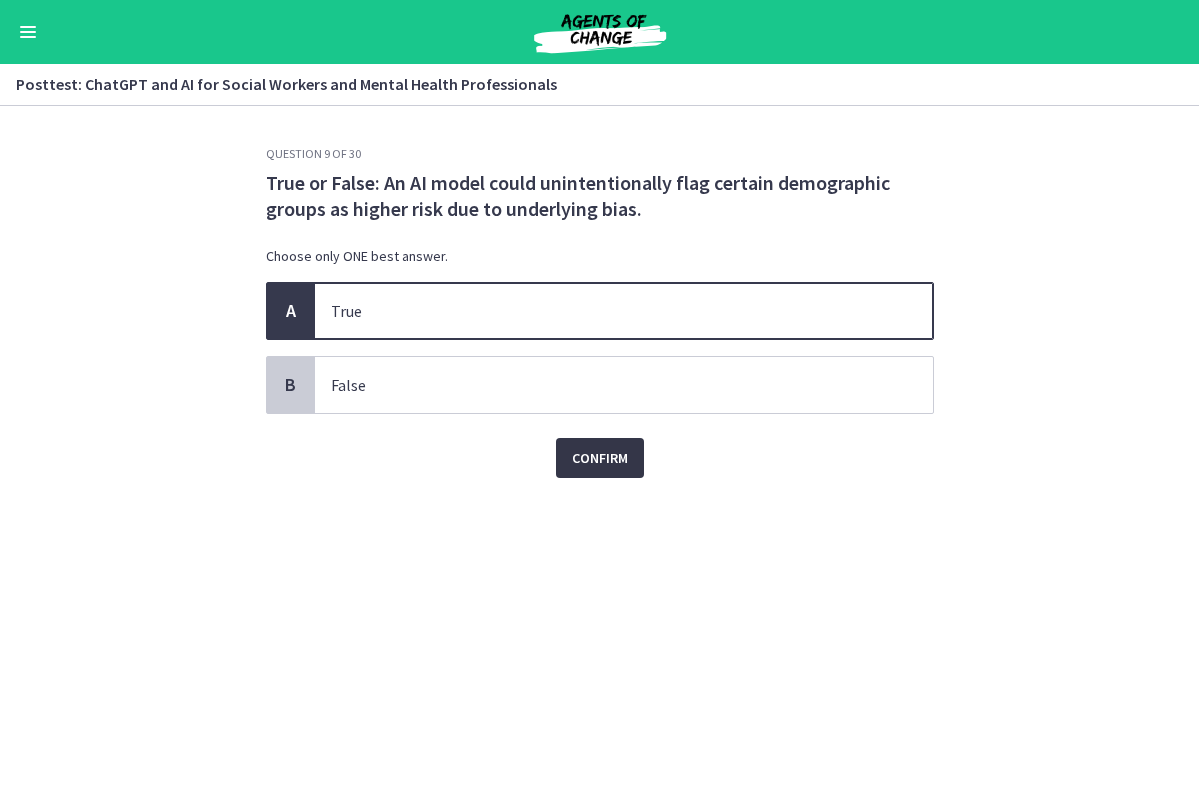click on "Confirm" at bounding box center [600, 458] 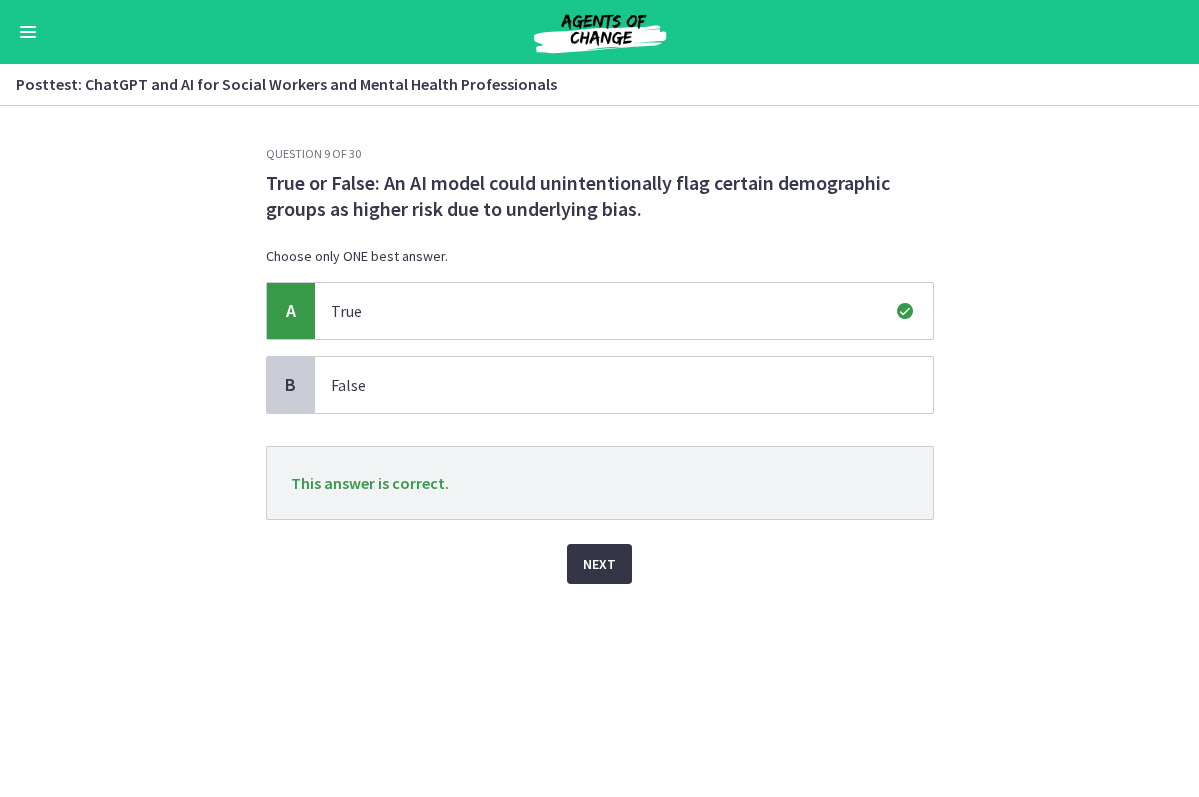 click on "Next" at bounding box center [599, 564] 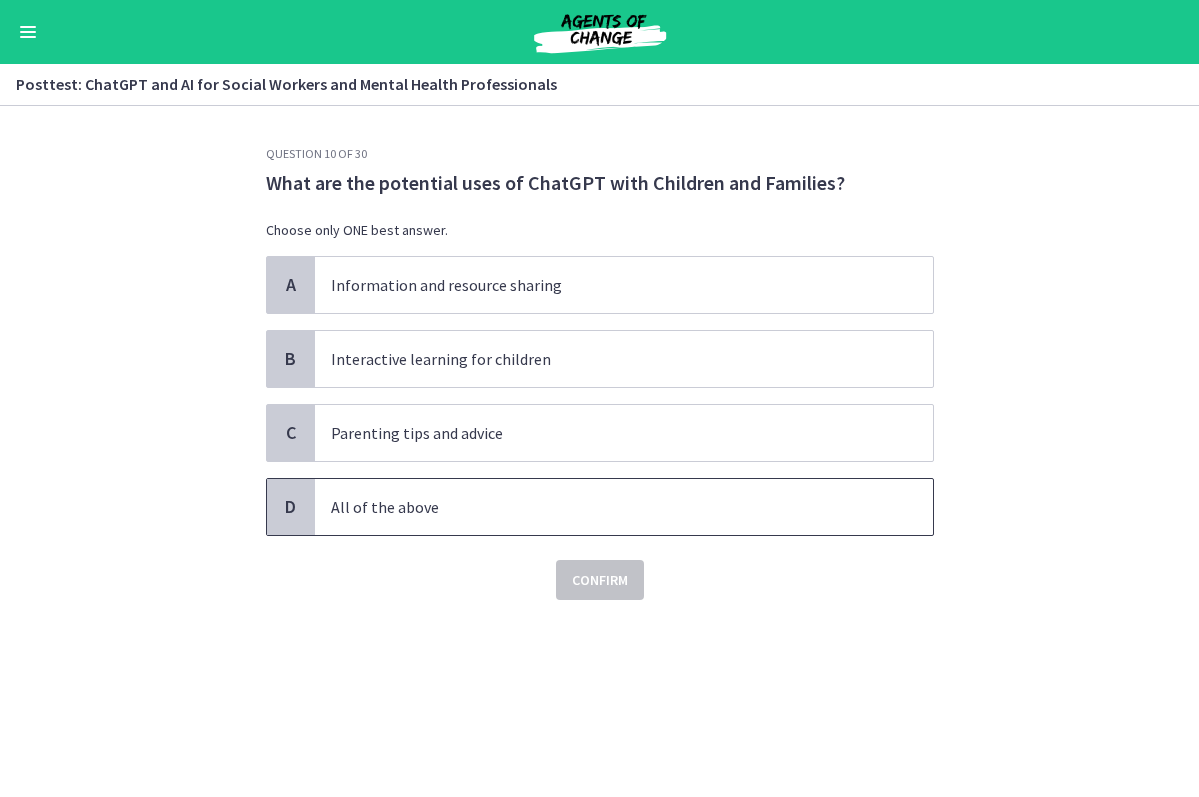 click on "All of the above" at bounding box center [604, 507] 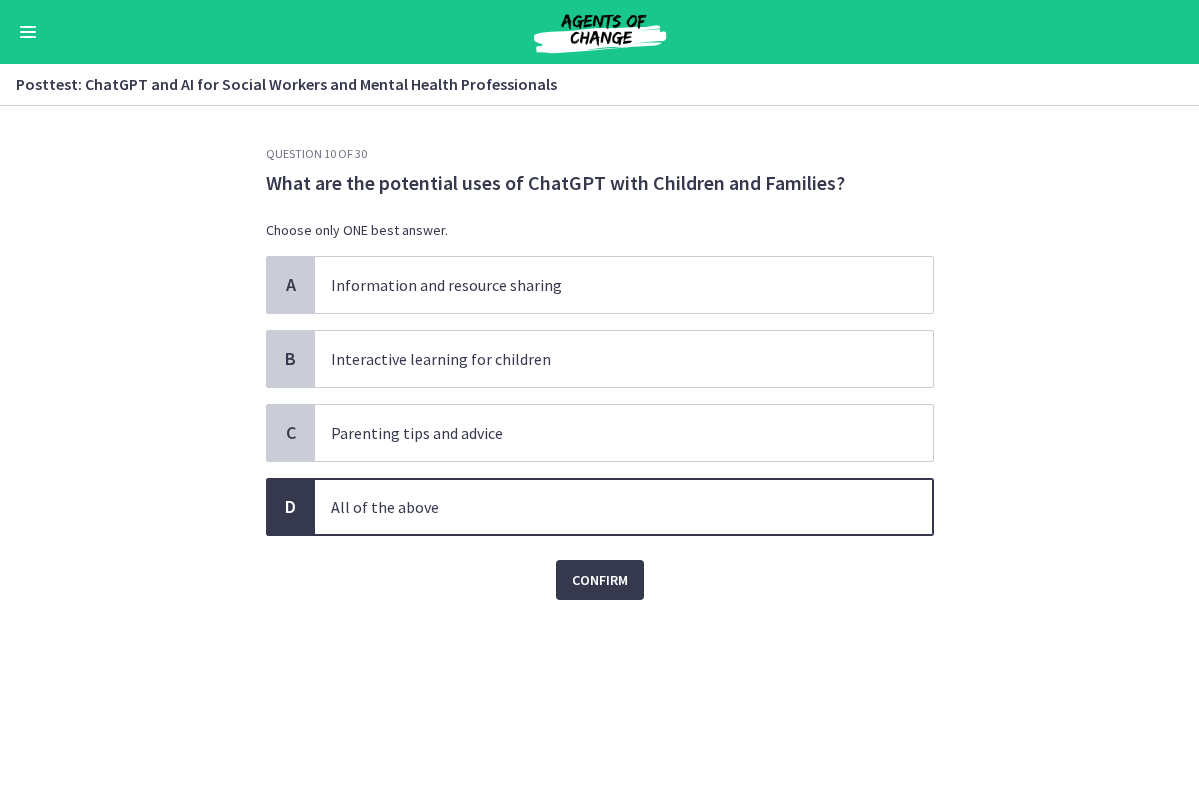 click on "Question   10   of   30
What are the potential uses of ChatGPT with Children and Families?
Choose only ONE best answer.
A
Information and resource sharing
B
Interactive learning for children
C
Parenting tips and advice
D
All of the above
Confirm" 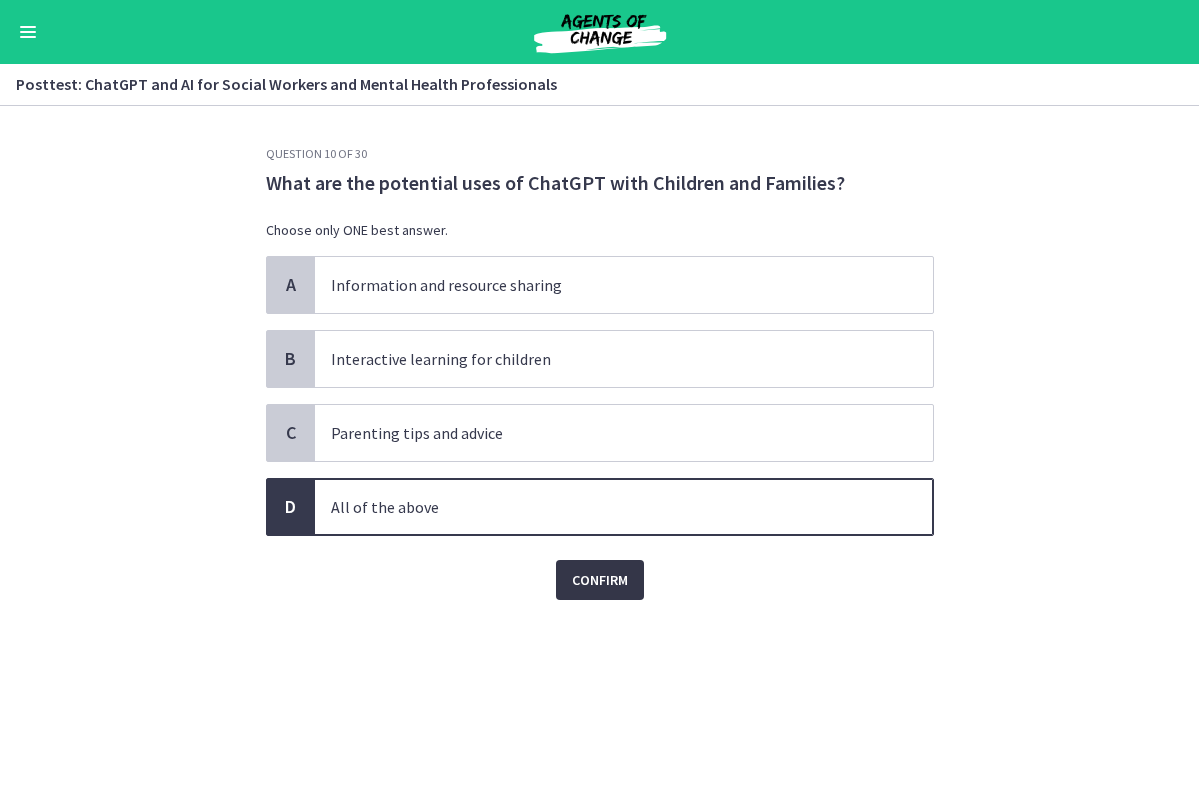 click on "Confirm" at bounding box center [600, 580] 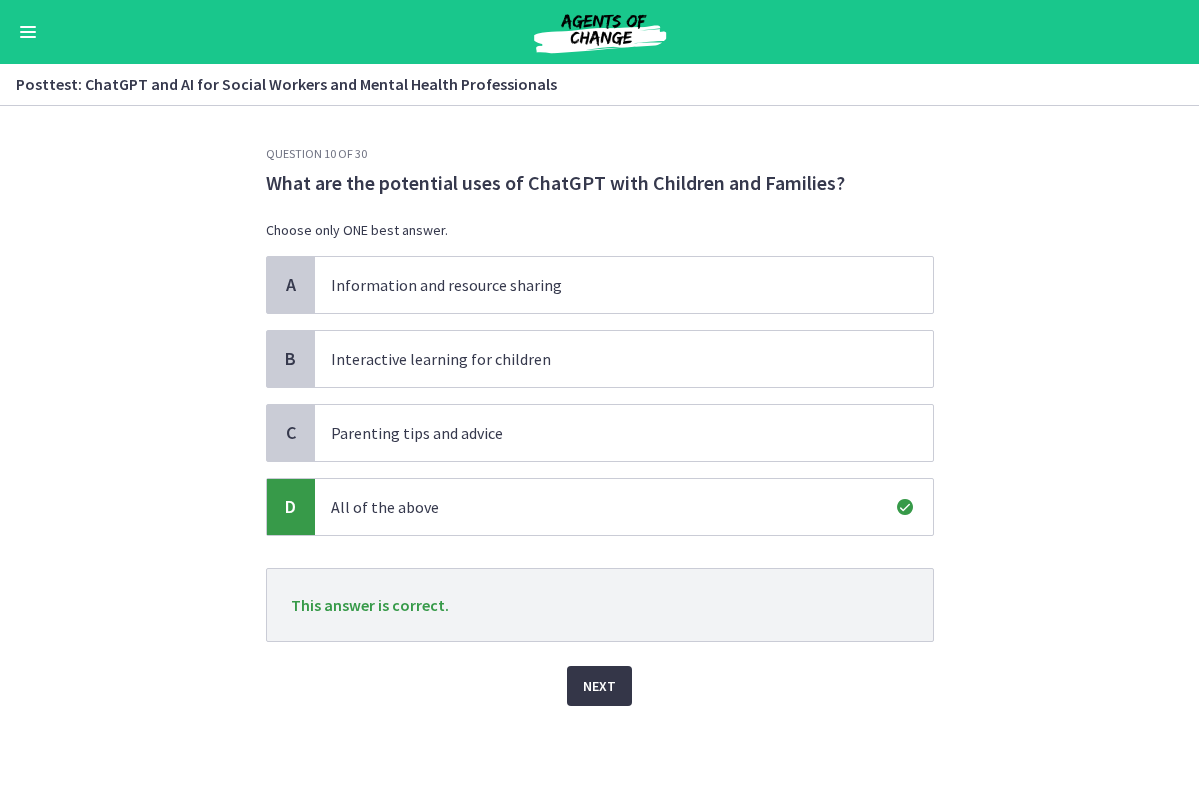 click on "Next" at bounding box center (599, 686) 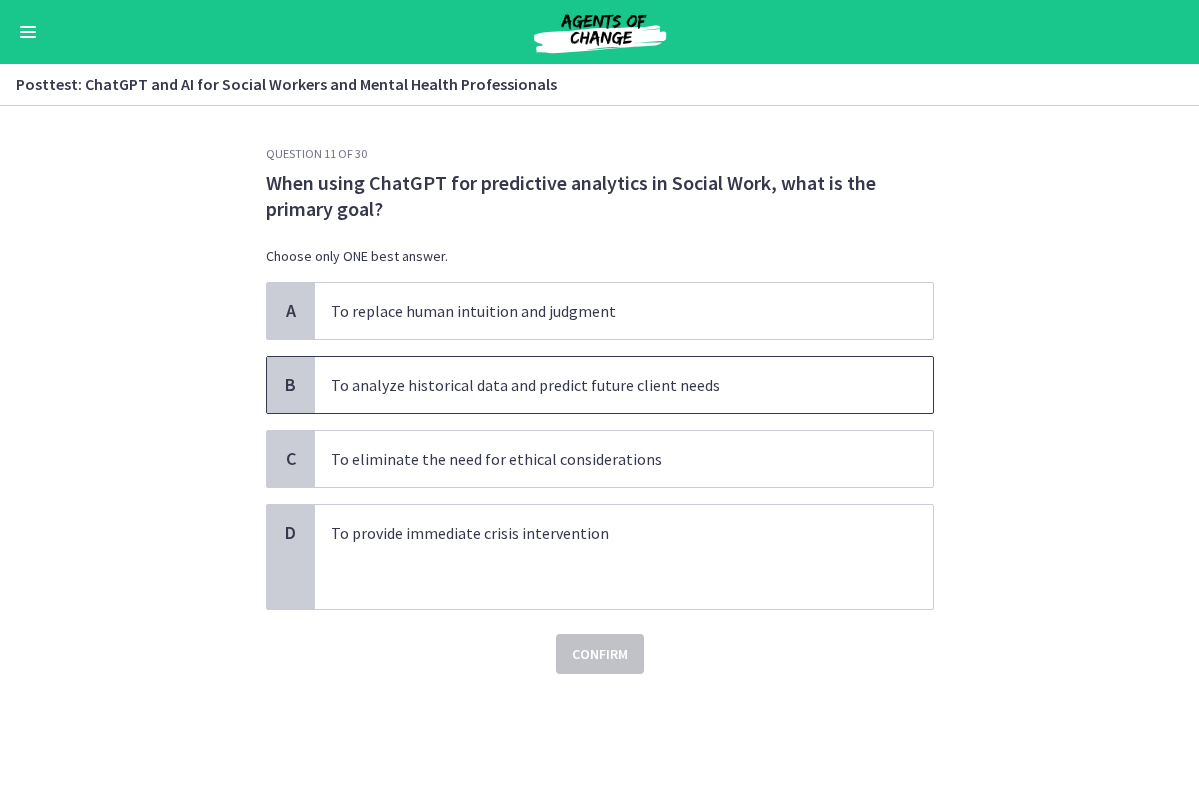 click on "To analyze historical data and predict future client needs" at bounding box center (624, 385) 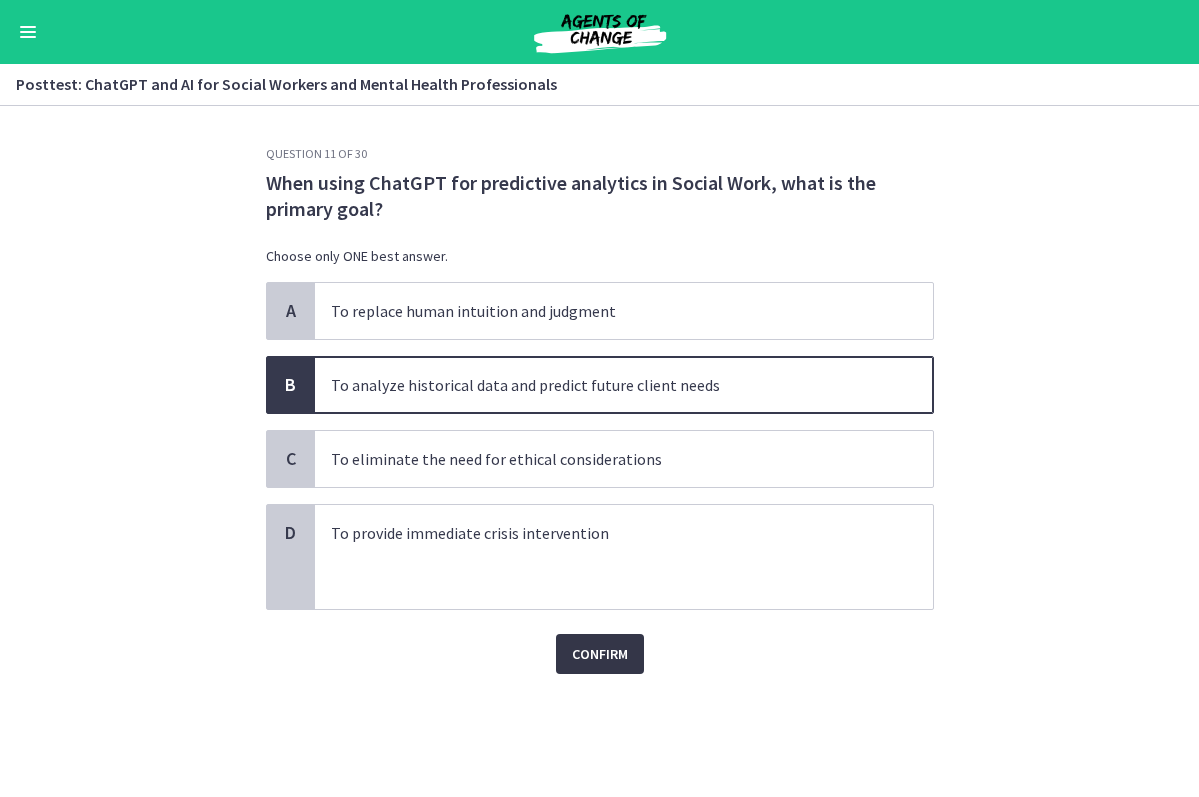click on "Confirm" at bounding box center [600, 654] 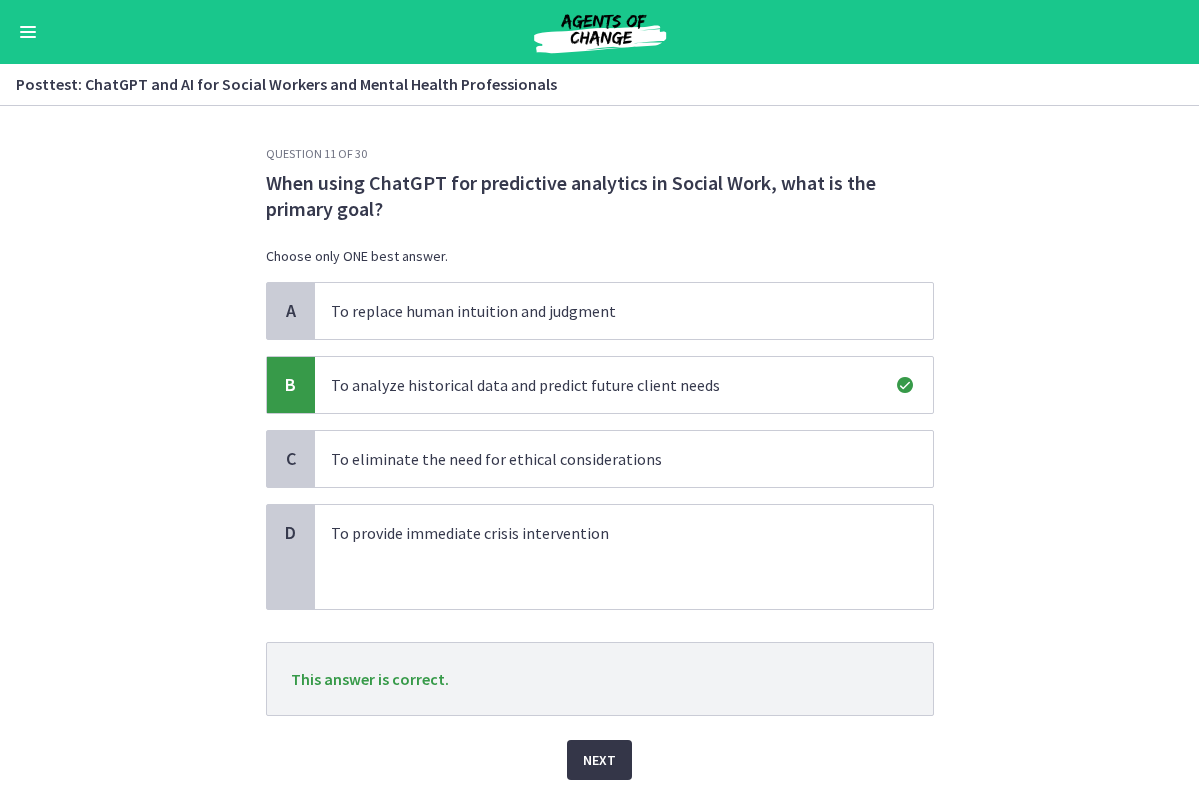 click on "Next" at bounding box center [599, 760] 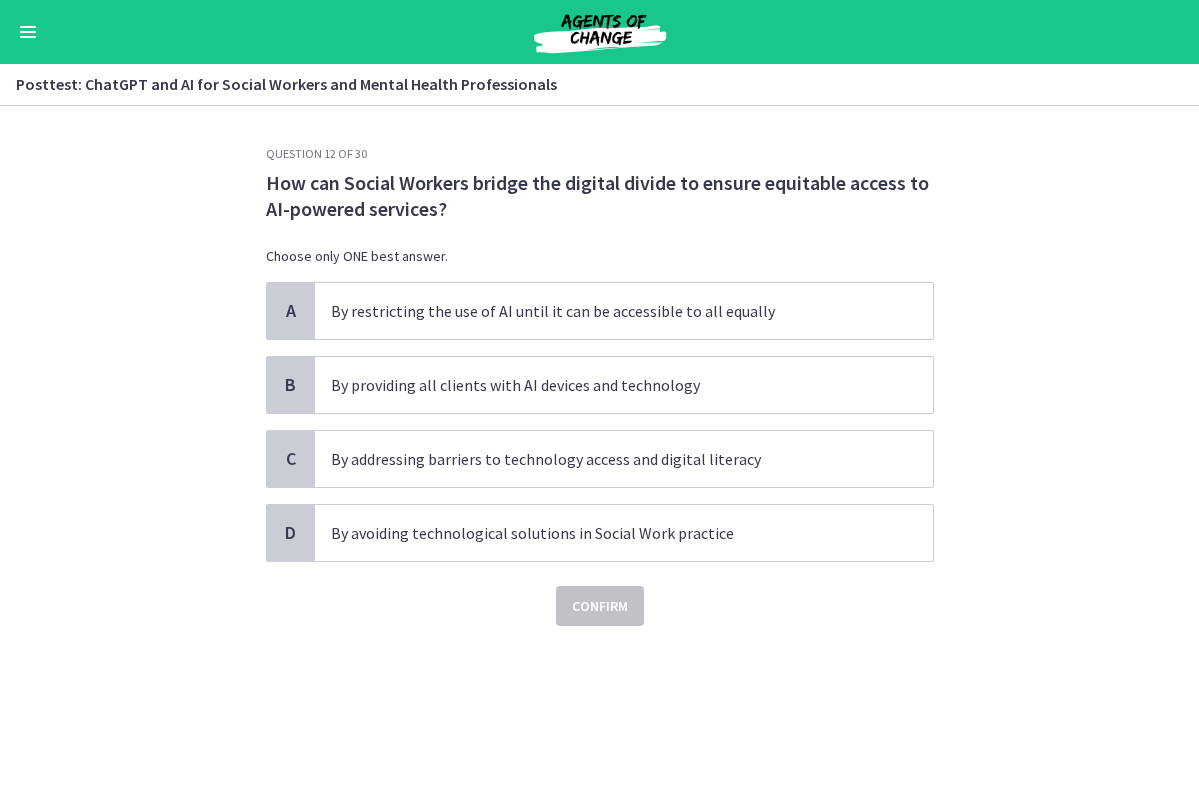 scroll, scrollTop: 0, scrollLeft: 0, axis: both 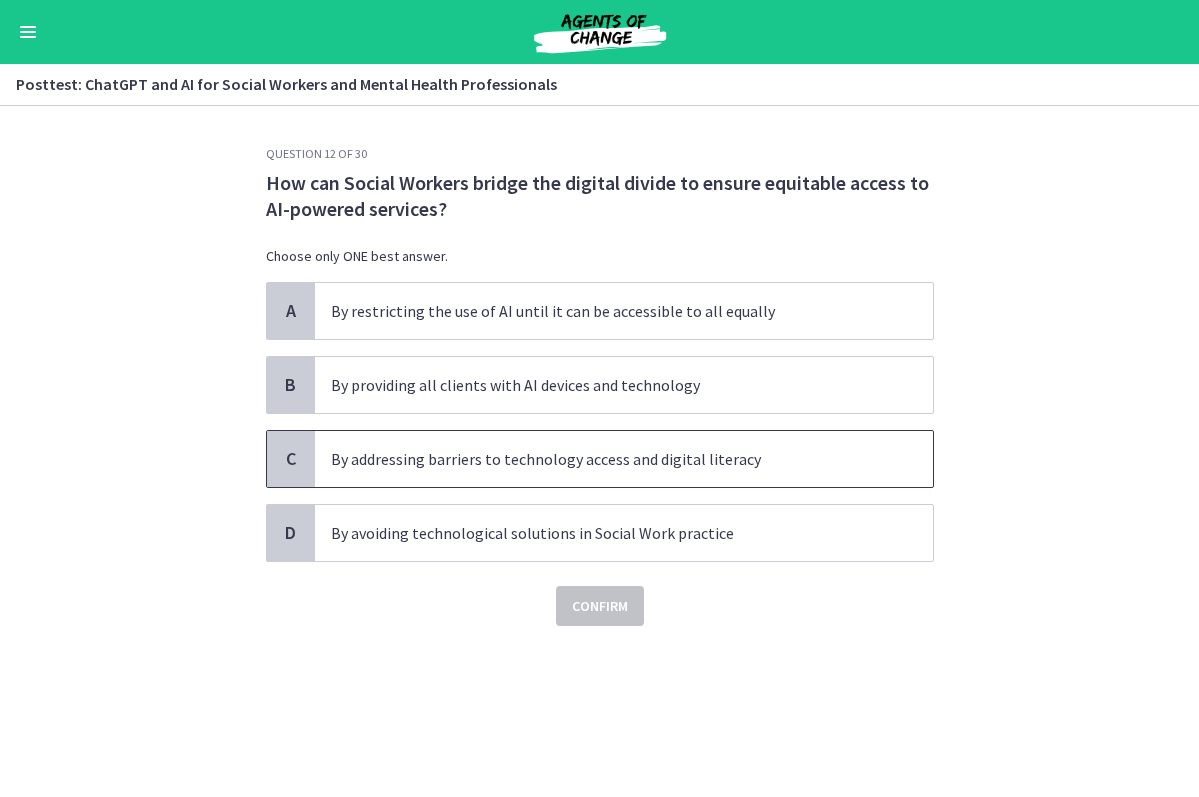 click on "By addressing barriers to technology access and digital literacy" at bounding box center [604, 459] 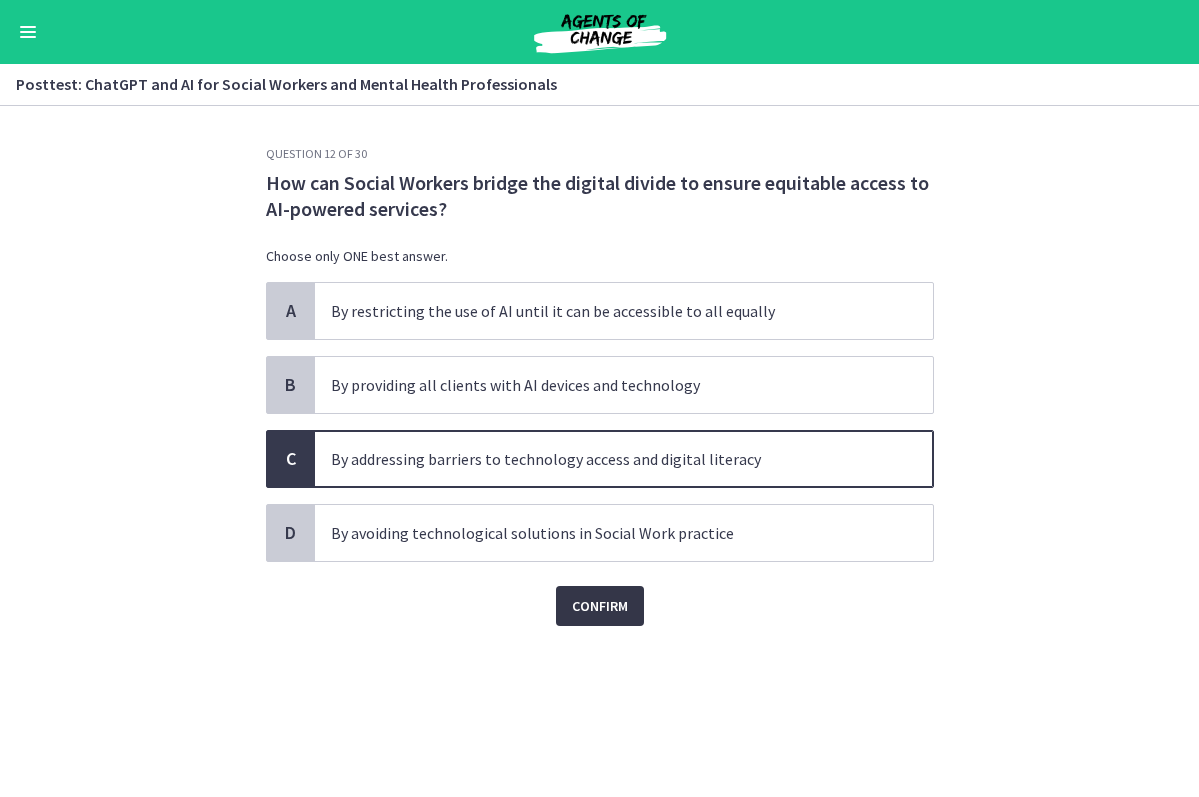 click on "Confirm" at bounding box center [600, 606] 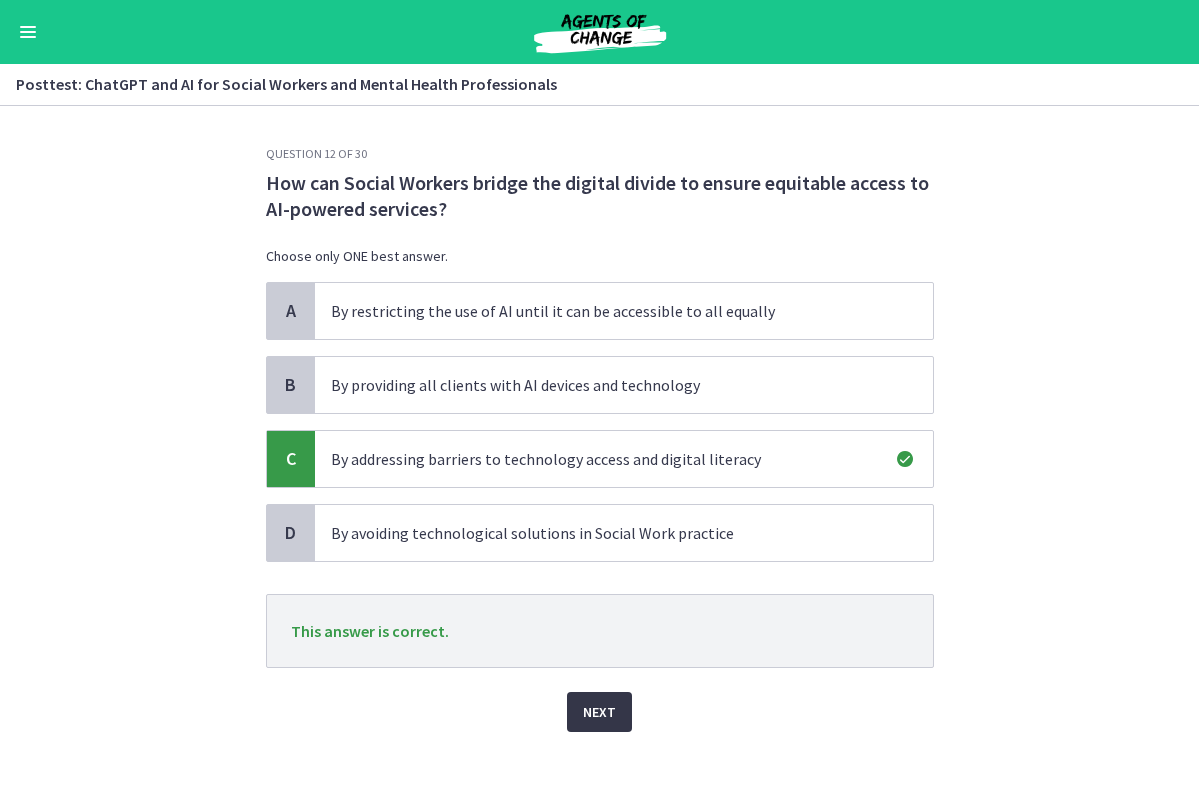 click on "Next" at bounding box center (599, 712) 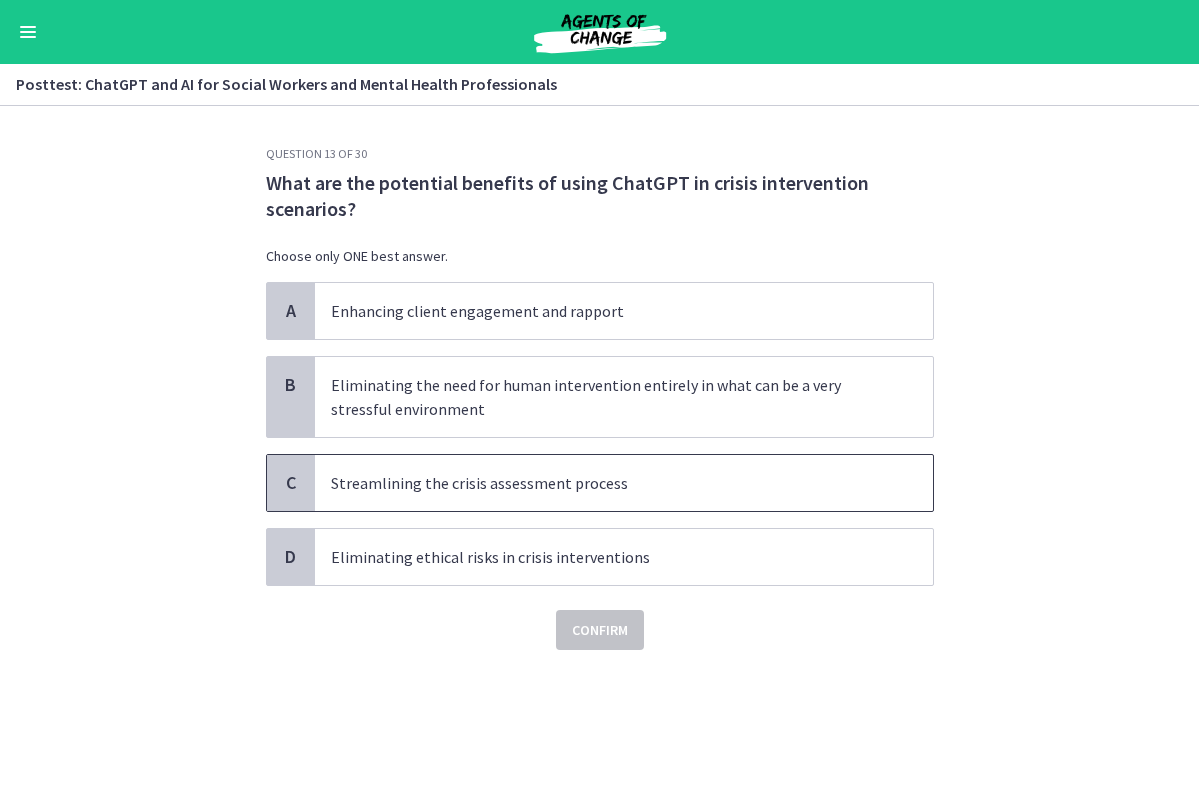 click on "Streamlining the crisis assessment process" at bounding box center [604, 483] 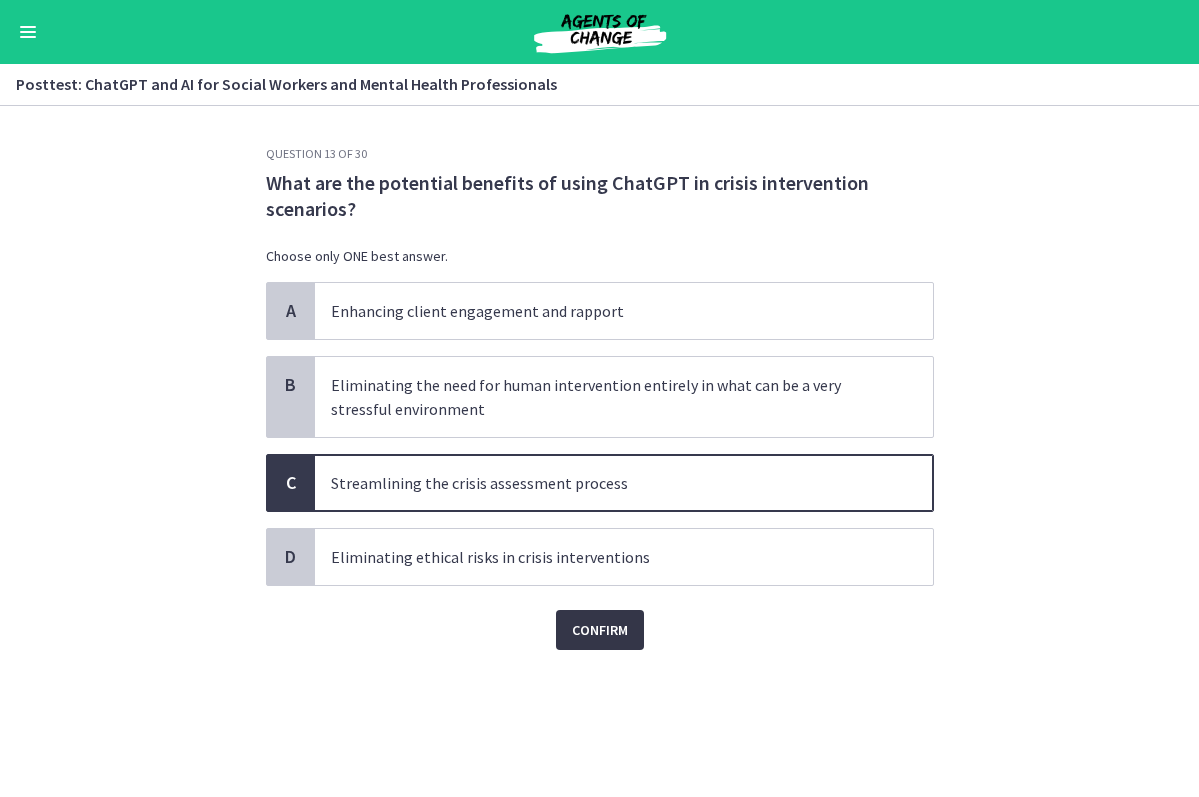 click on "Confirm" at bounding box center (600, 630) 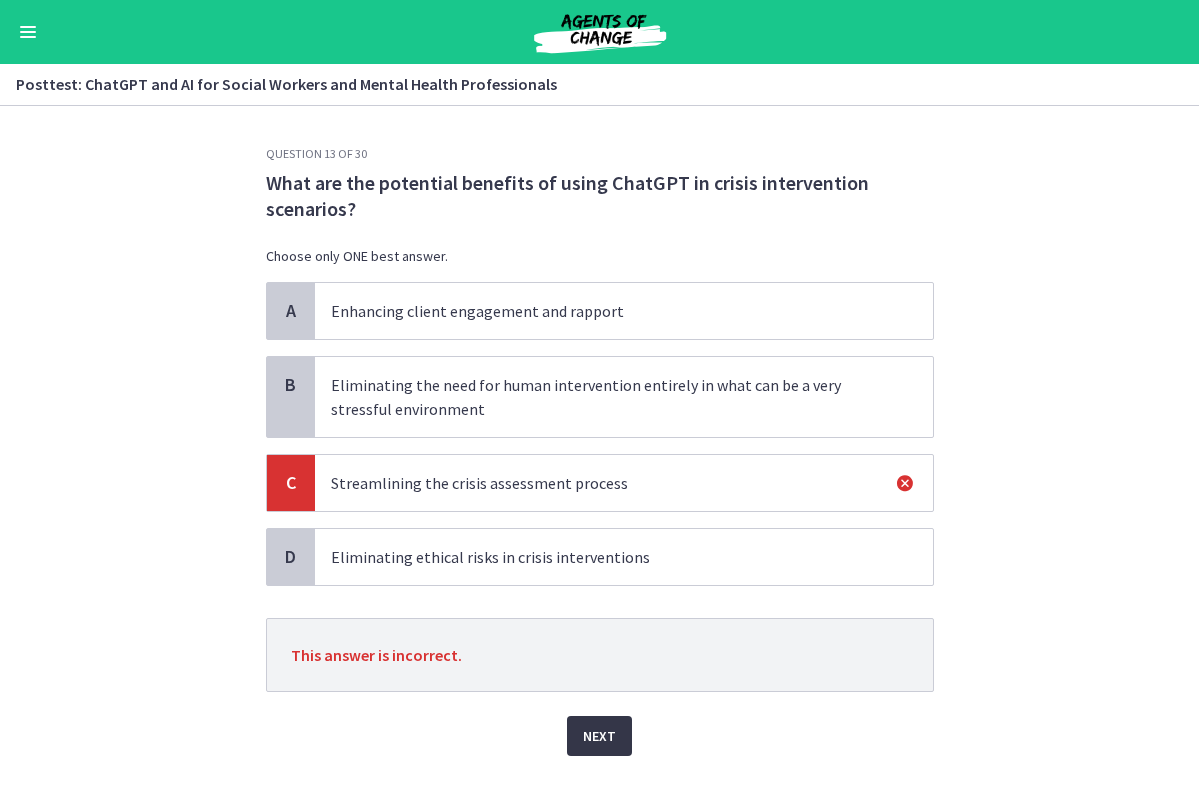 click on "Next" at bounding box center [599, 736] 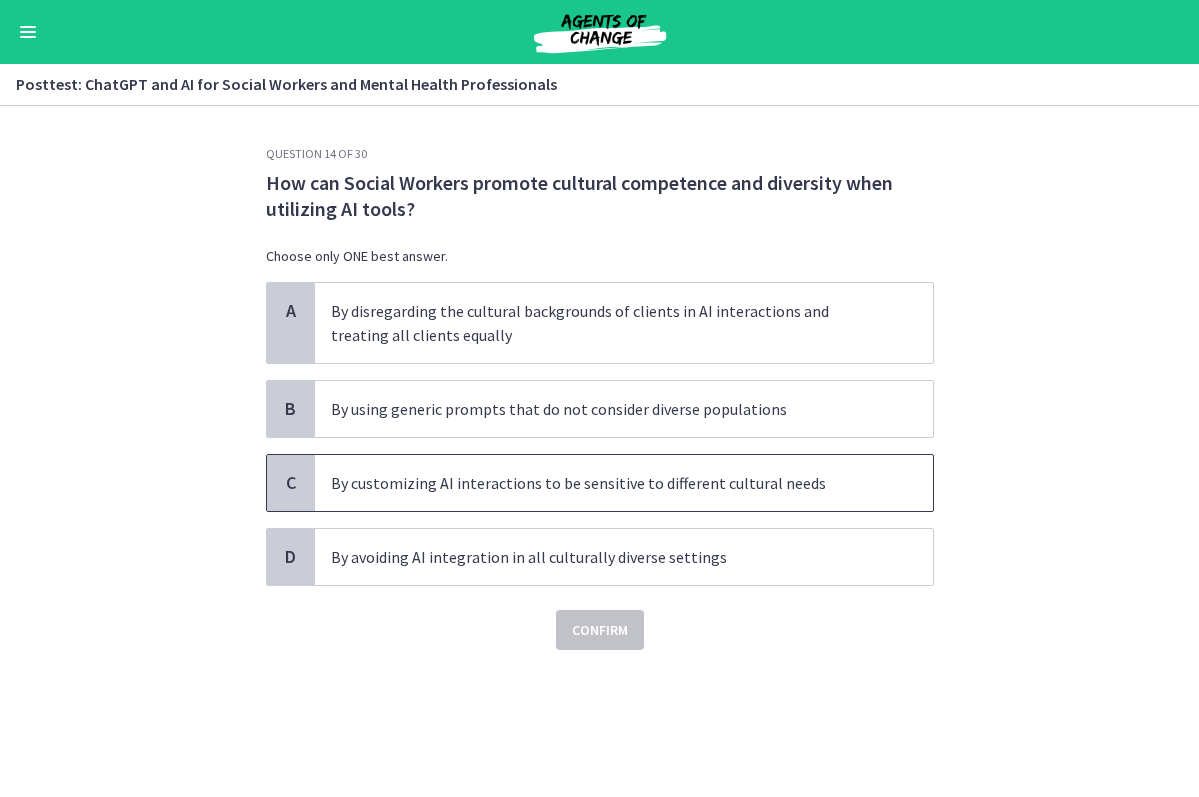 click on "By customizing AI interactions to be sensitive to different cultural needs" at bounding box center [624, 483] 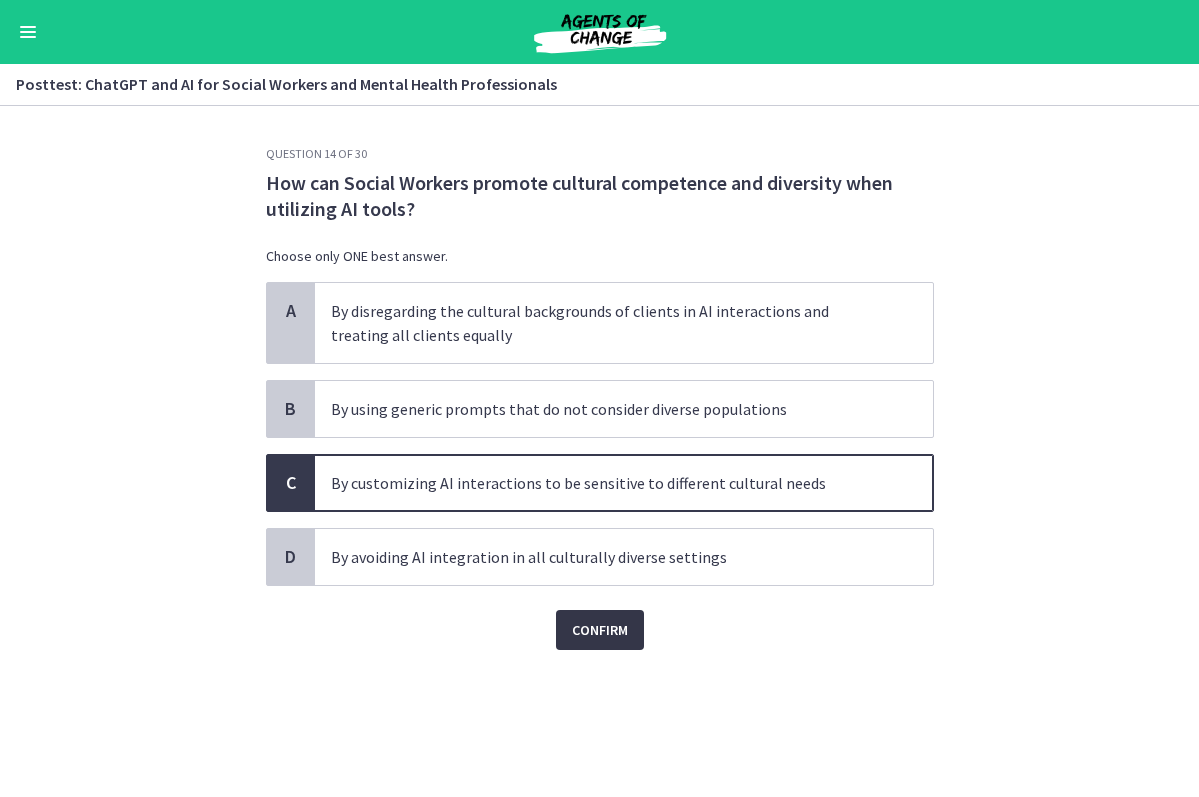 click on "Confirm" at bounding box center [600, 630] 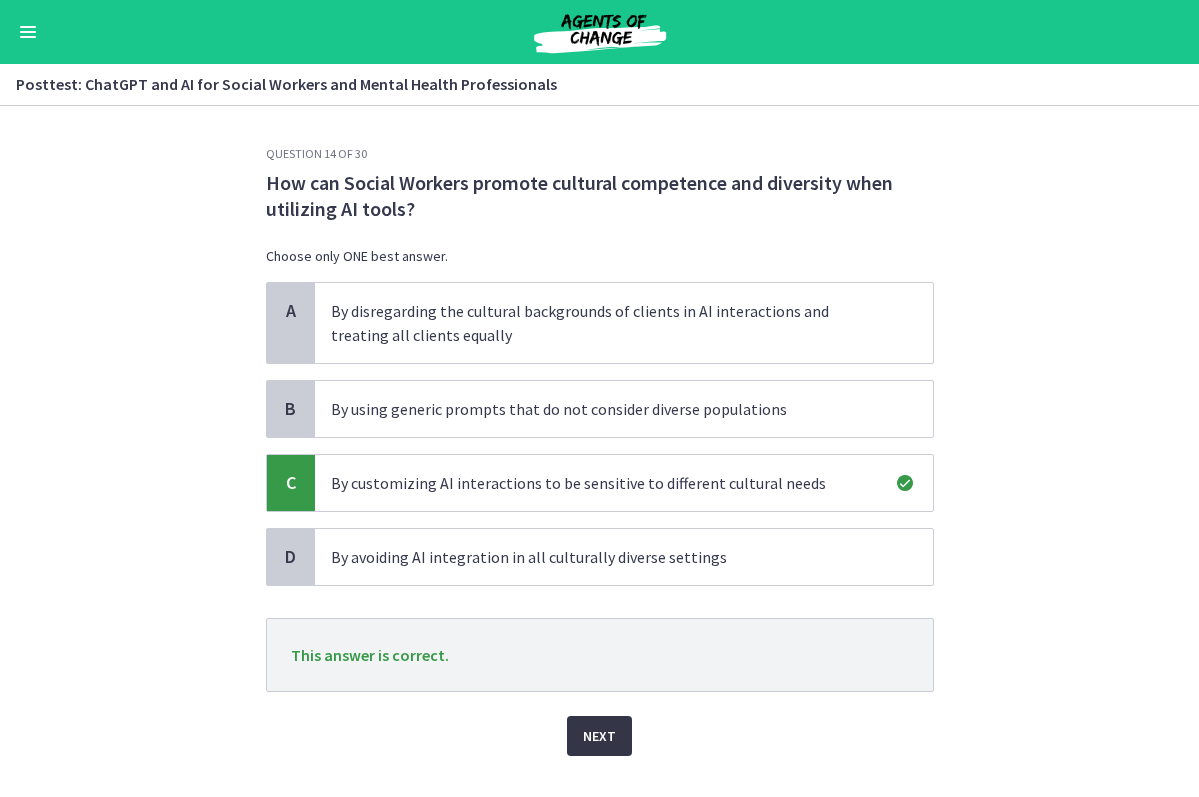 click on "Next" at bounding box center (599, 736) 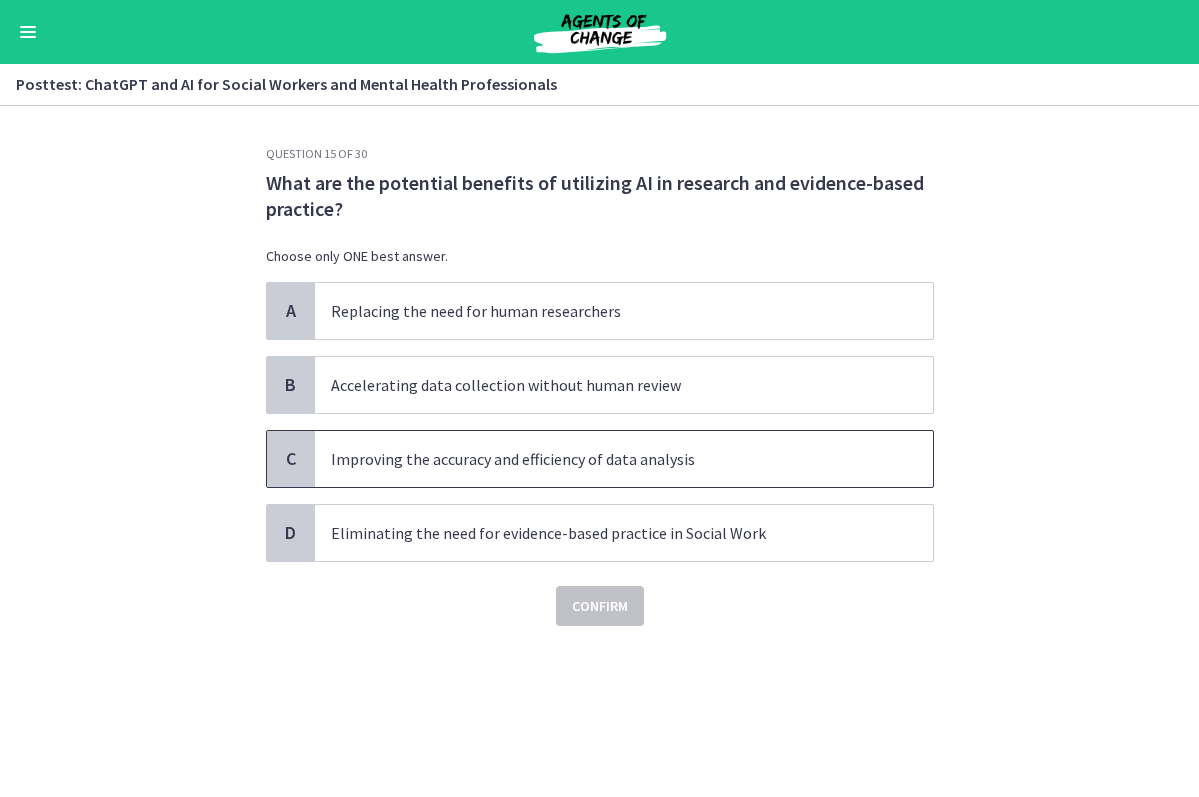 click on "Improving the accuracy and efficiency of data analysis" at bounding box center (604, 459) 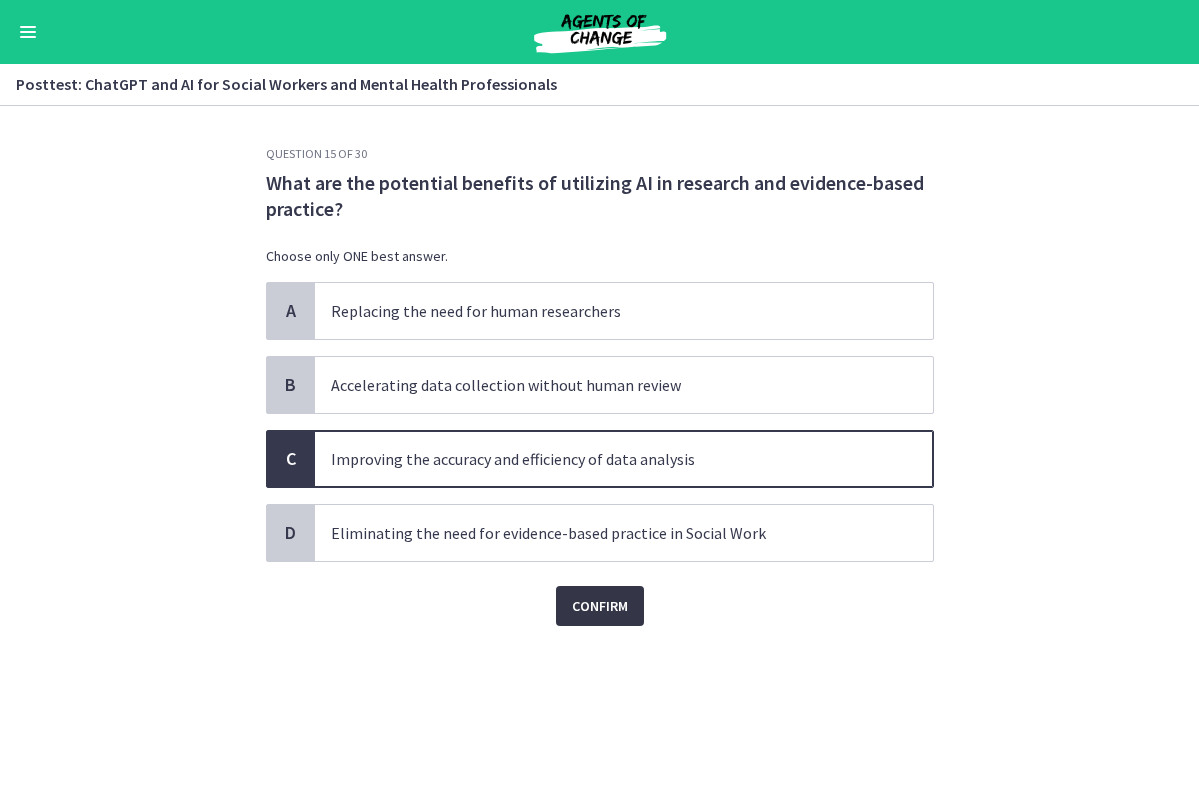 click on "Confirm" at bounding box center (600, 606) 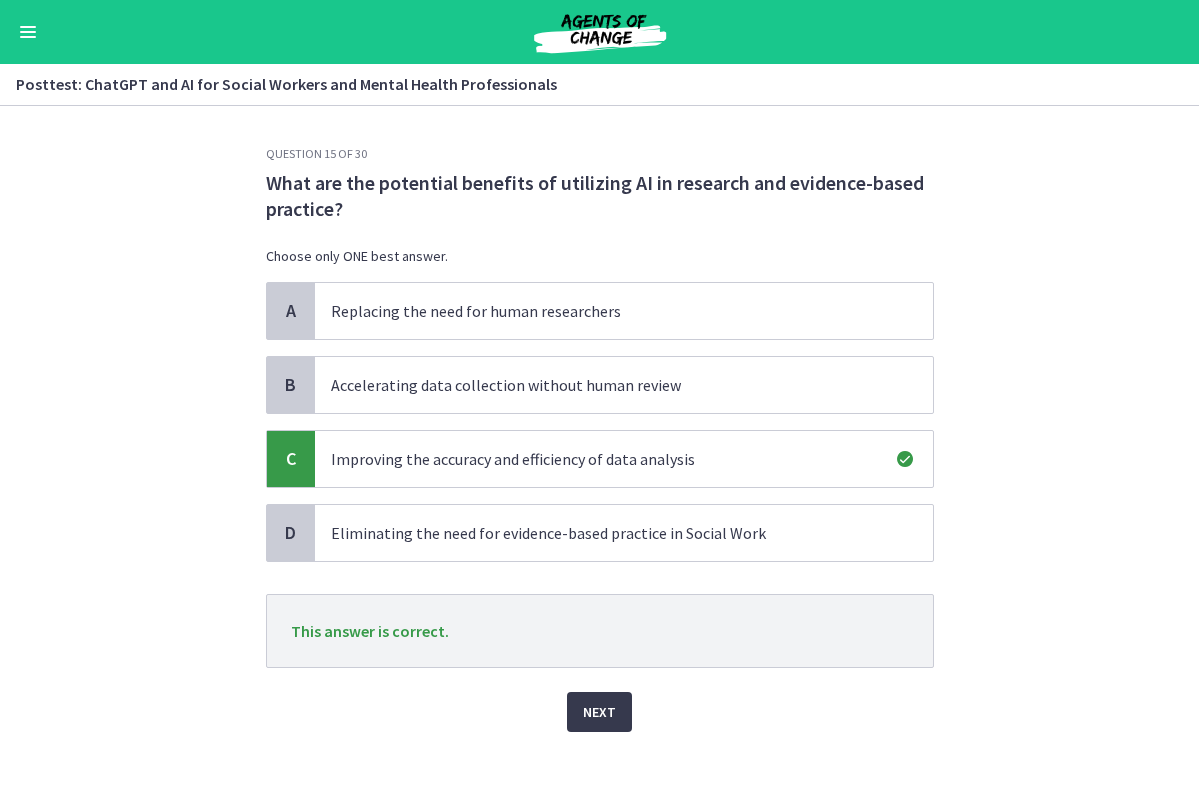 click on "Question   15   of   30
What are the potential benefits of utilizing AI in research and evidence-based practice?
Choose only ONE best answer.
A
Replacing the need for human researchers
B
Accelerating data collection without human review
C
Improving the accuracy and efficiency of data analysis
D
Eliminating the need for evidence-based practice in Social Work
This answer is correct.
Next" 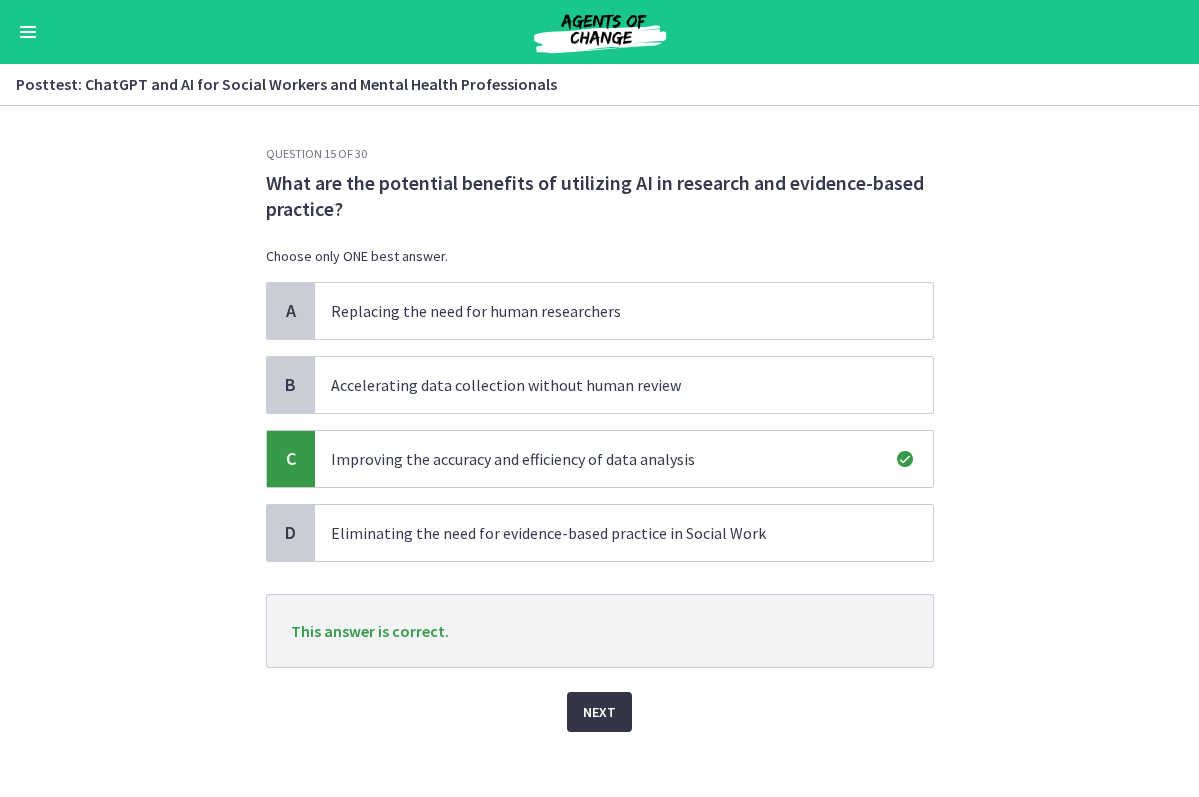 click on "Next" at bounding box center [599, 712] 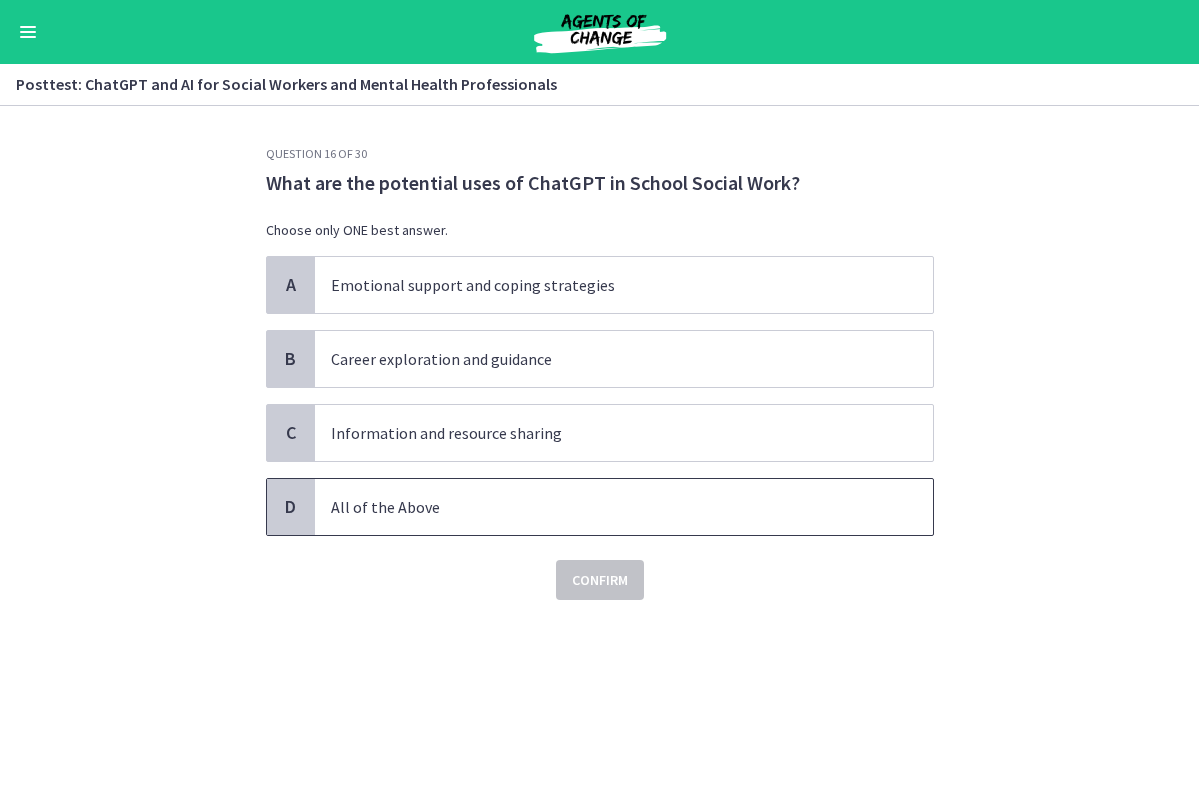 click on "All of the Above" at bounding box center [604, 507] 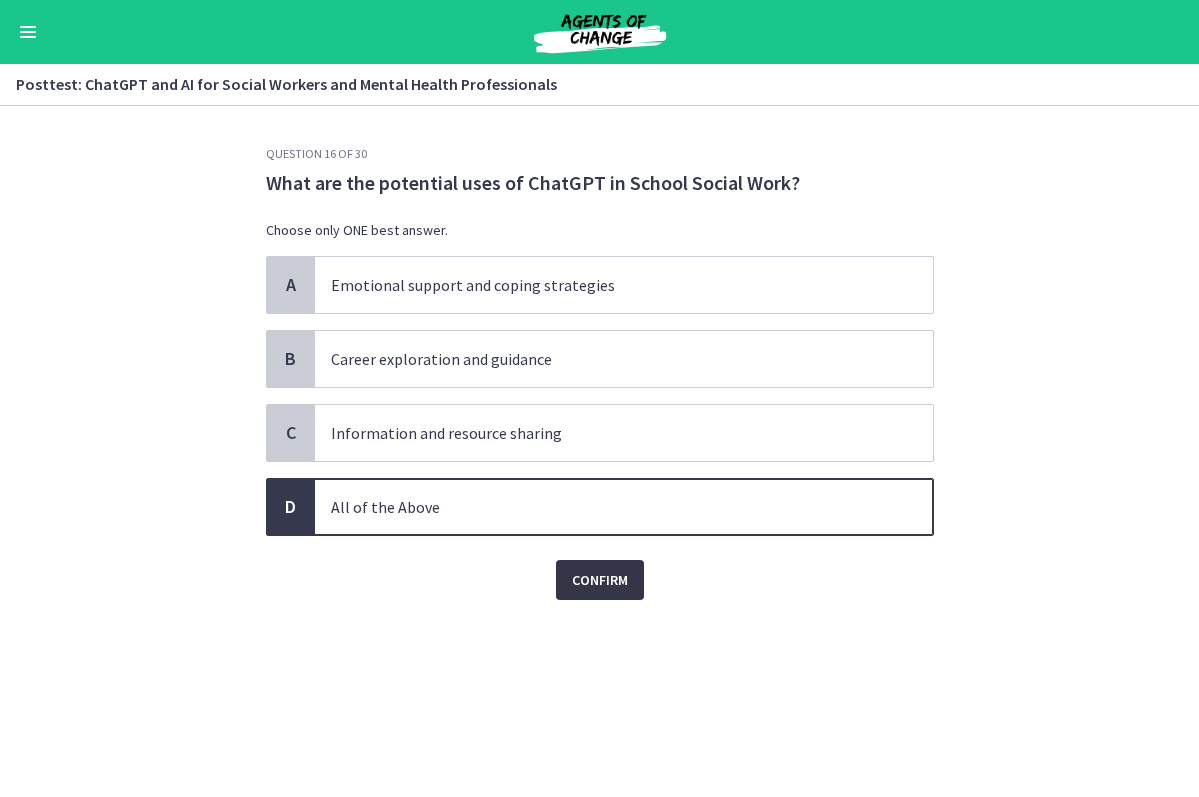 click on "Confirm" at bounding box center (600, 580) 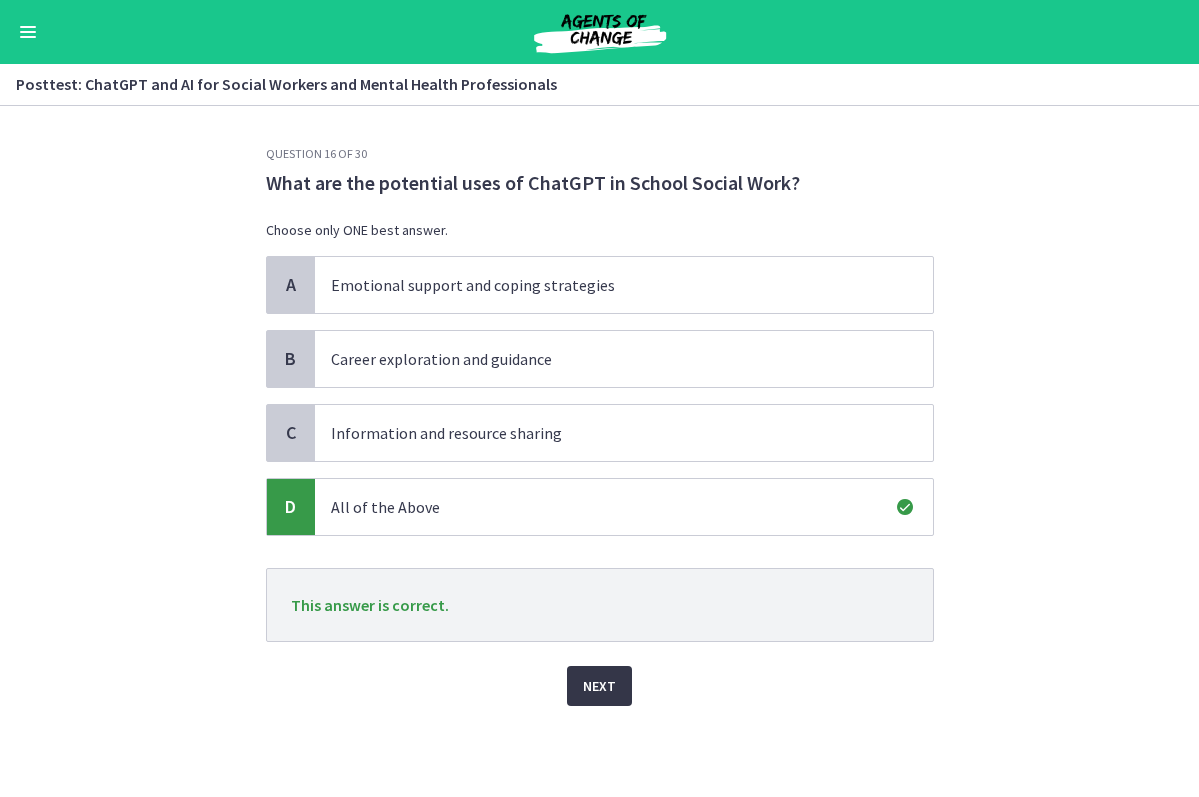 click on "Next" at bounding box center (599, 686) 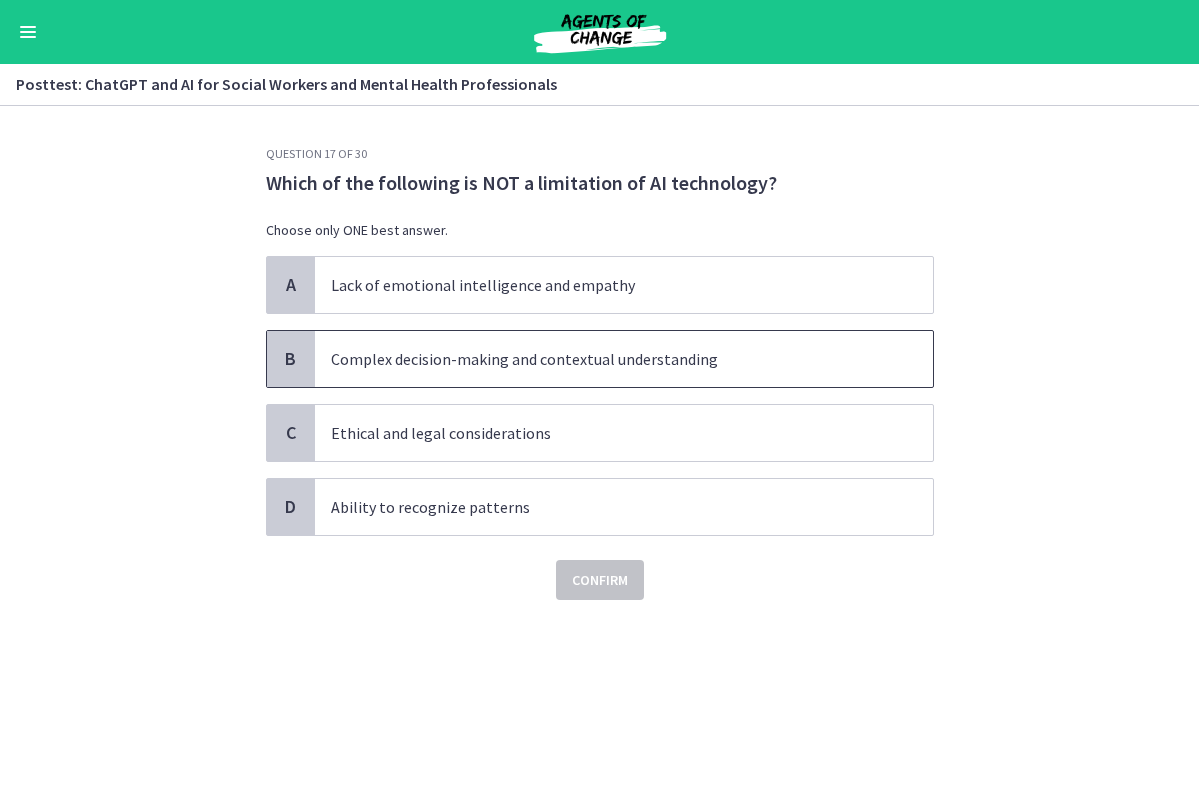 click on "Complex decision-making and contextual understanding" at bounding box center (604, 359) 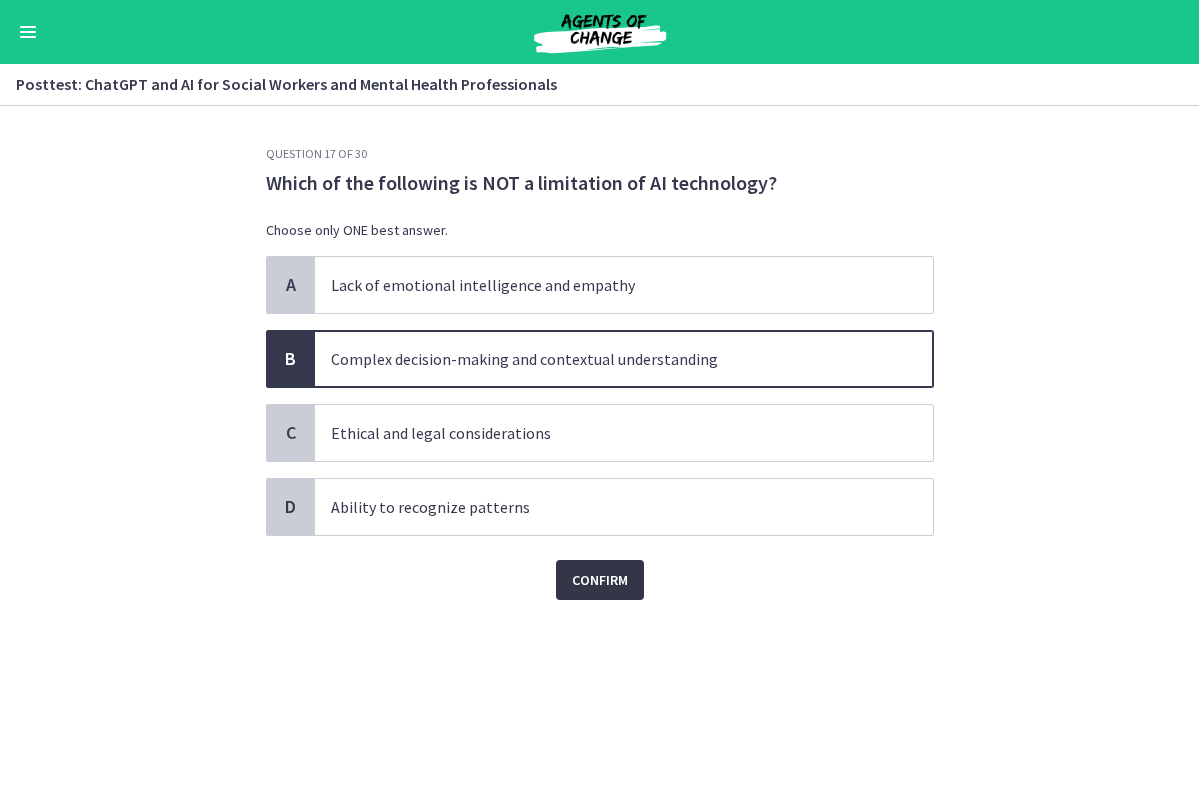 click on "Confirm" at bounding box center [600, 580] 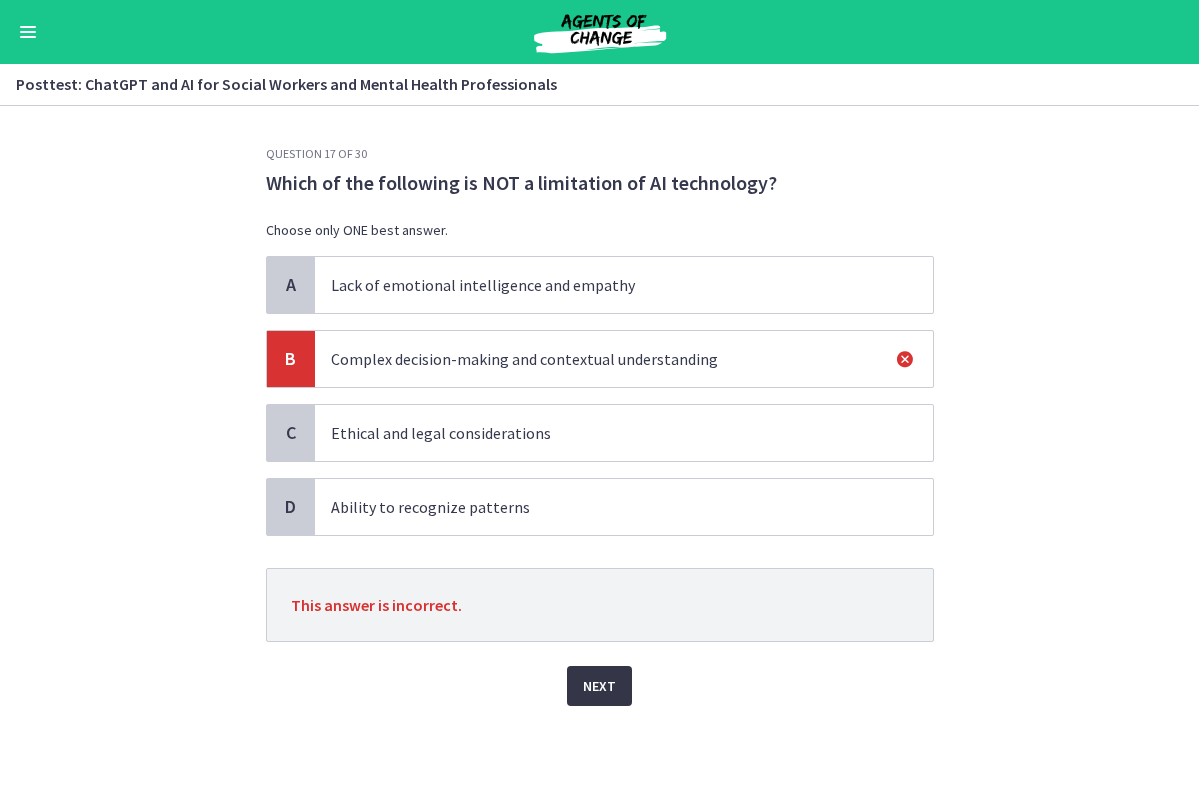 click on "Next" at bounding box center (599, 686) 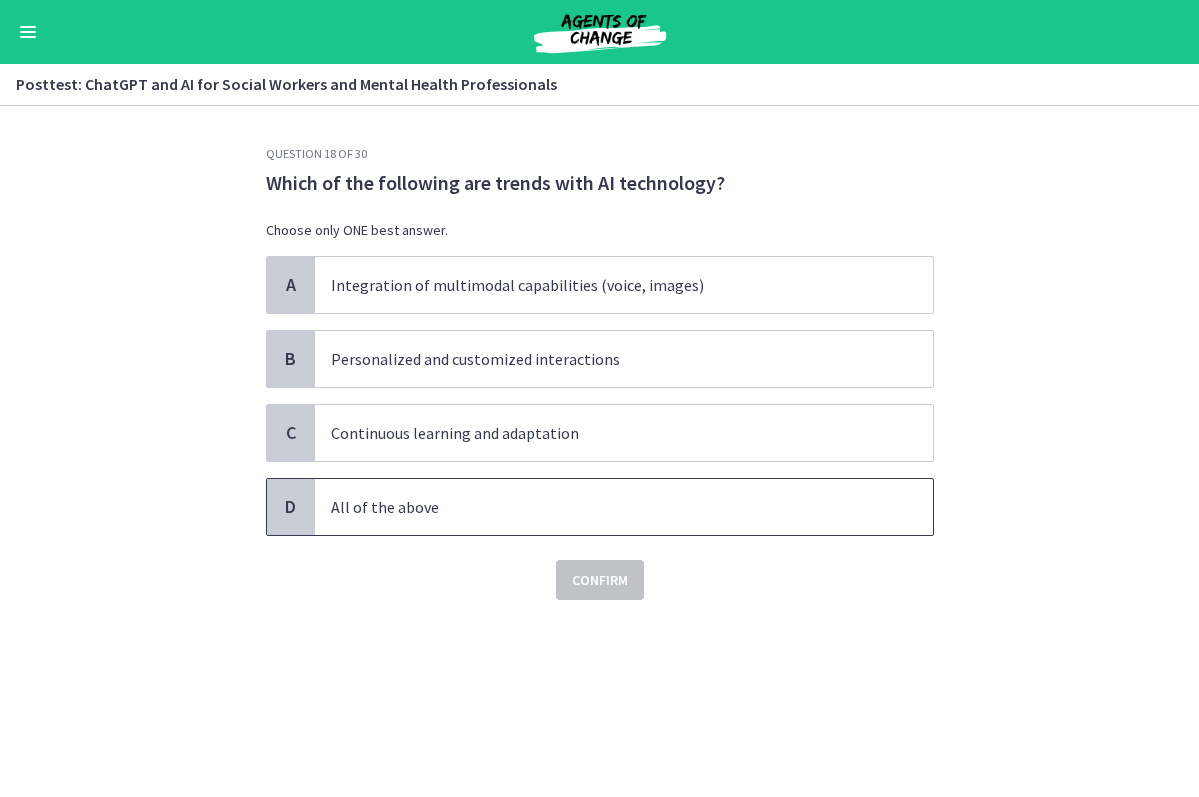 click on "All of the above" at bounding box center [604, 507] 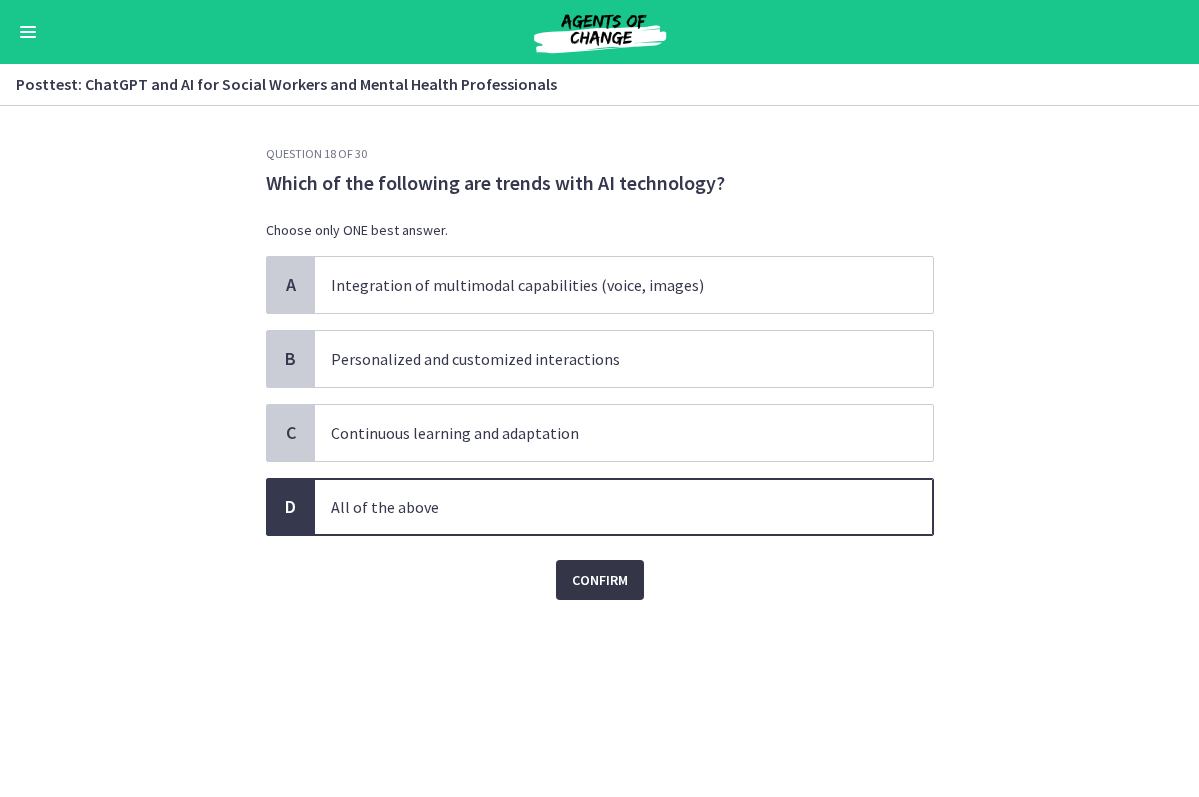 click on "Confirm" at bounding box center [600, 580] 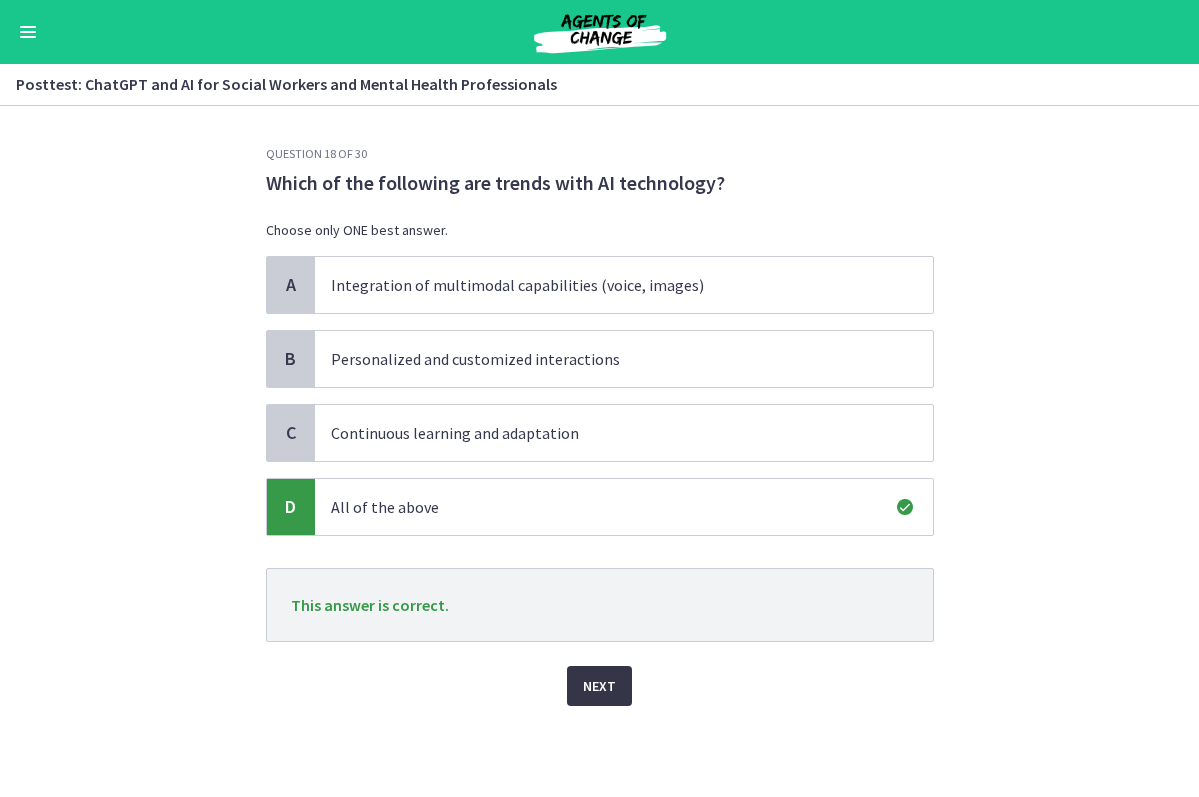 click on "Next" at bounding box center [599, 686] 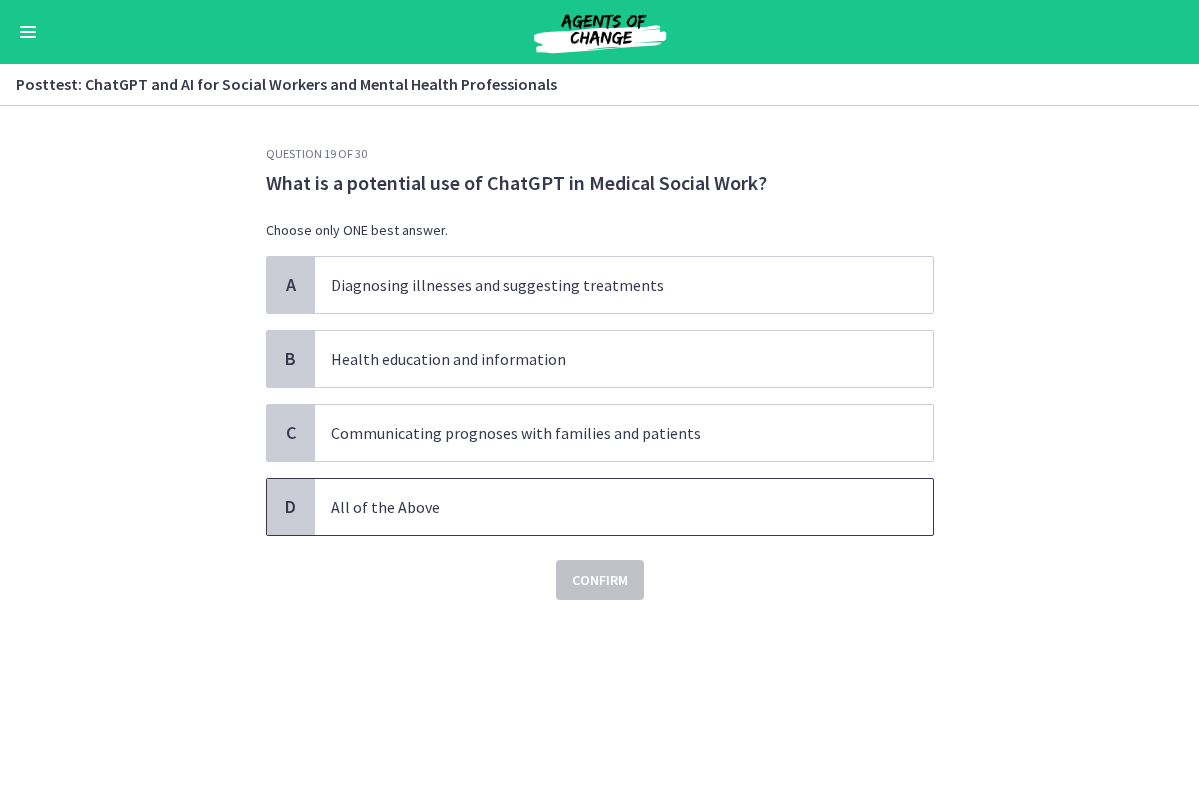 click on "All of the Above" at bounding box center [604, 507] 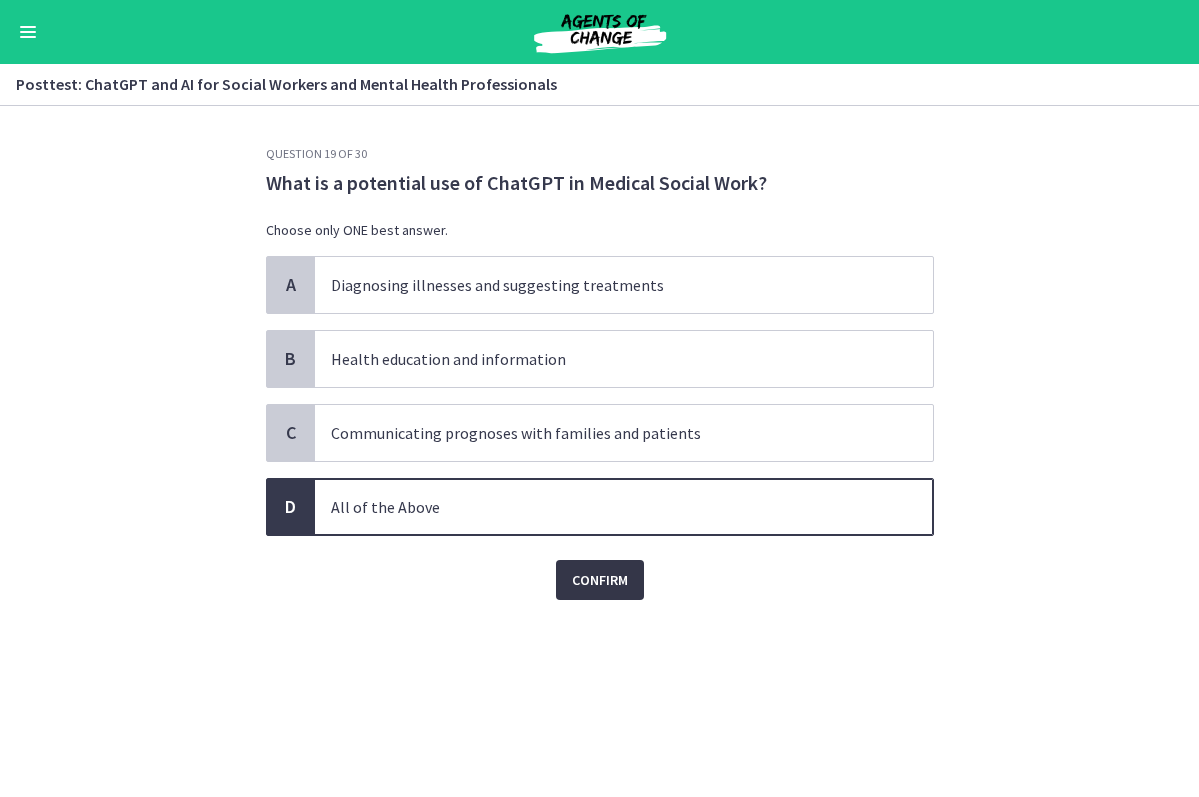 click on "Confirm" at bounding box center [600, 580] 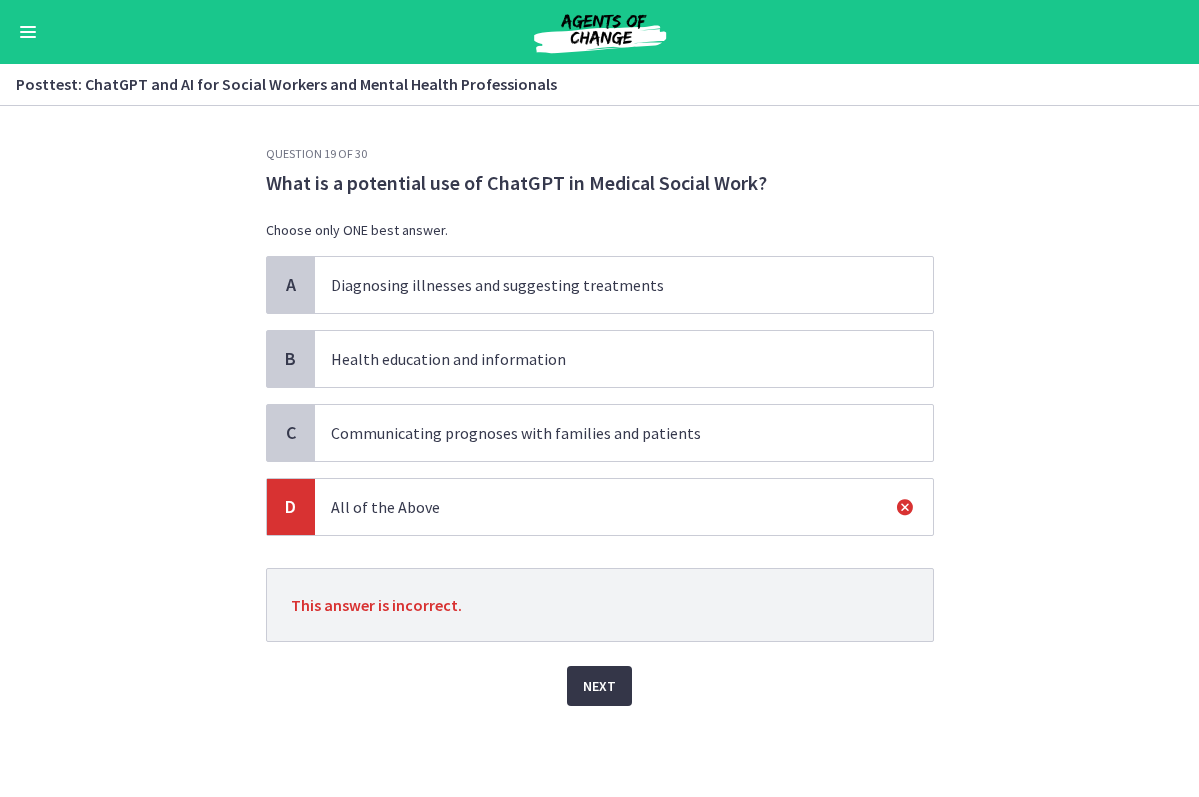 click on "Next" at bounding box center [599, 686] 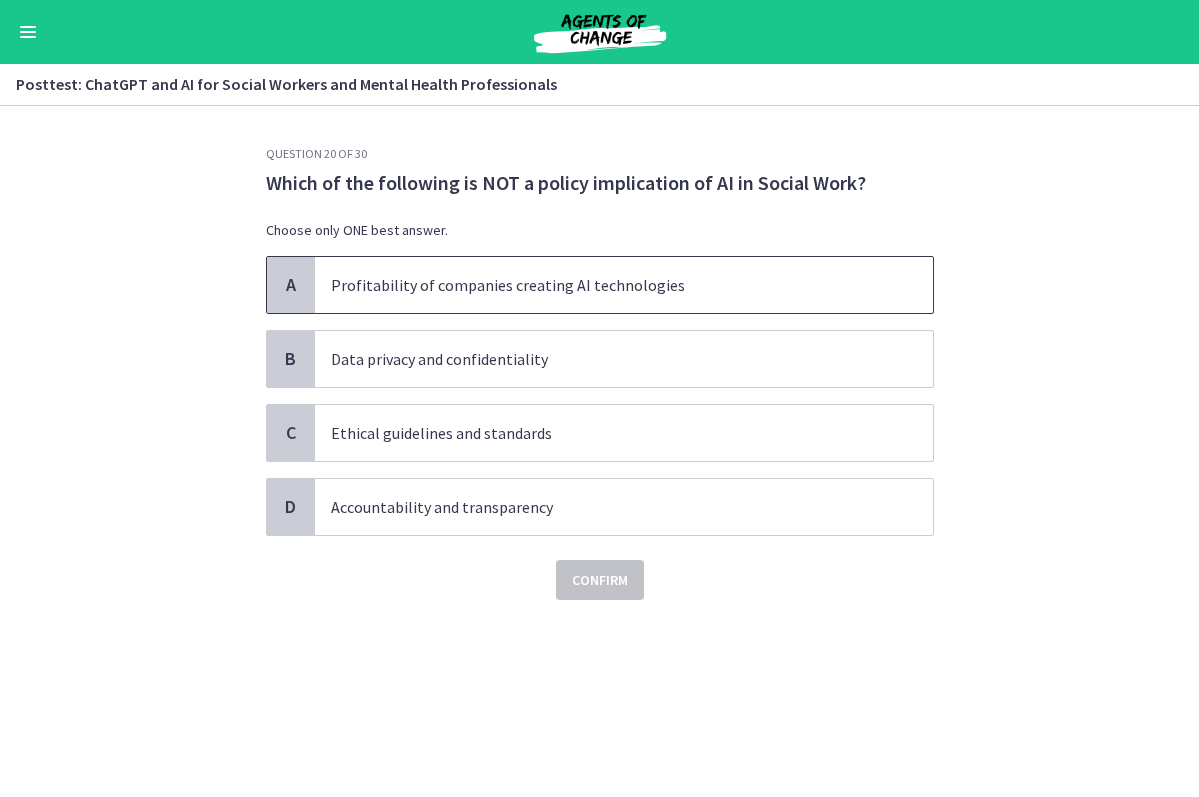 click on "Profitability of companies creating AI technologies" at bounding box center (604, 285) 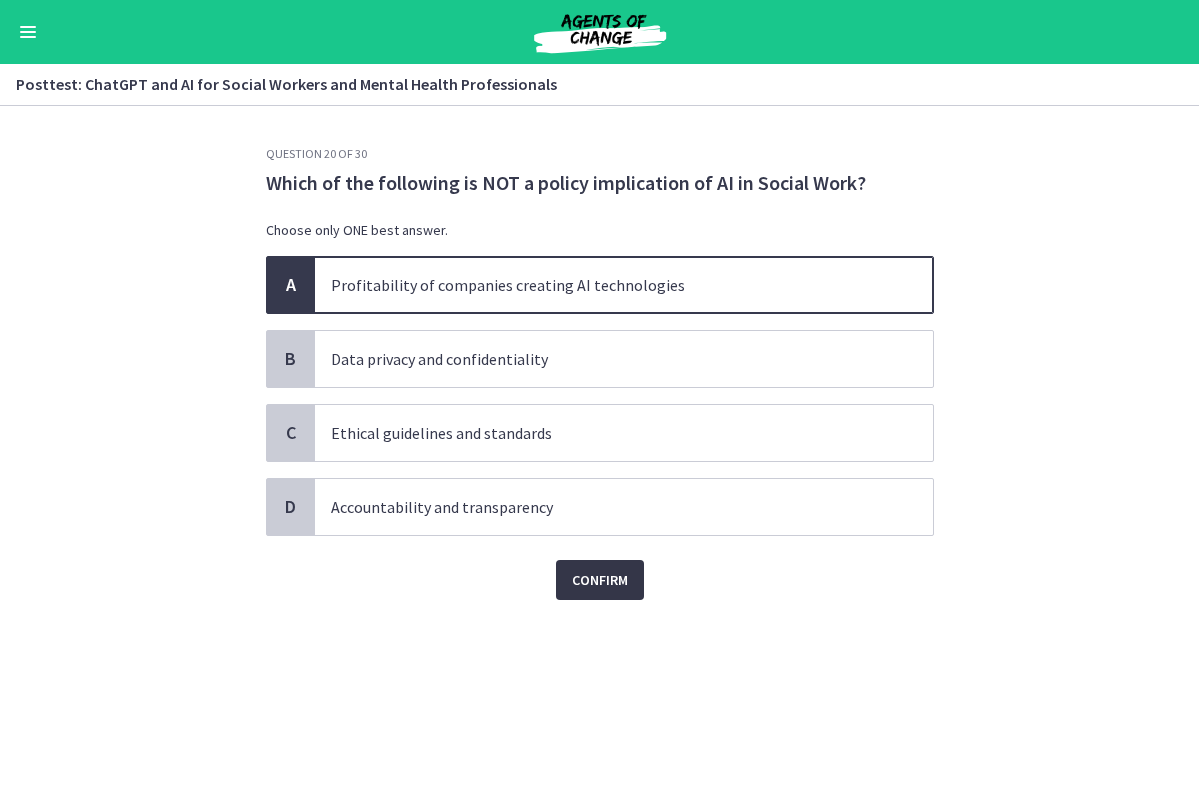 click on "Confirm" at bounding box center [600, 580] 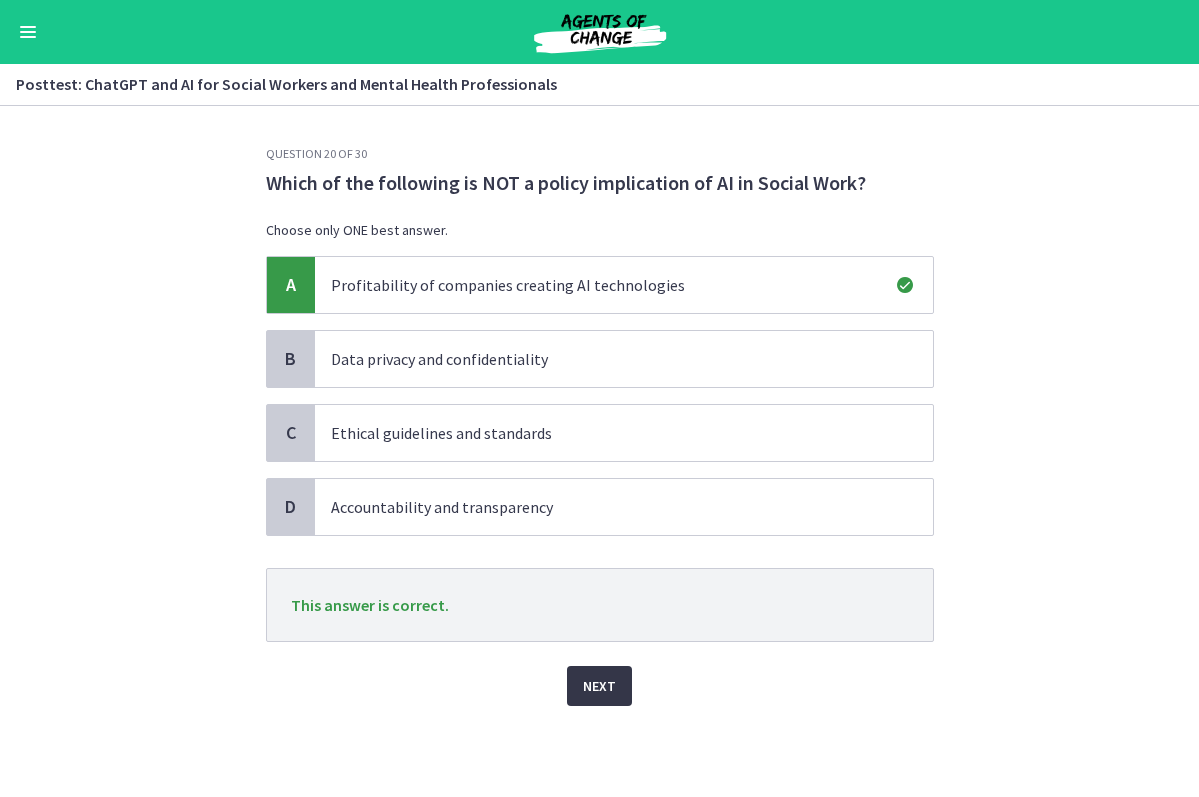click on "Next" at bounding box center (599, 686) 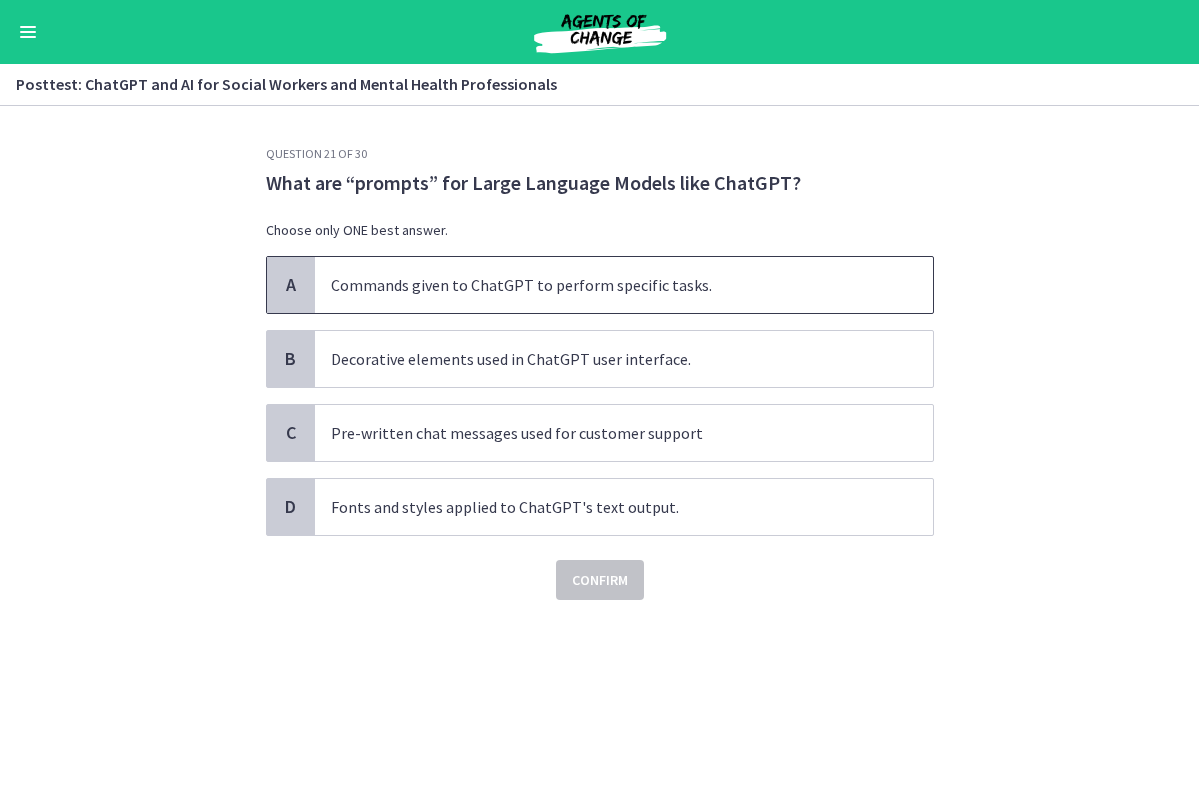click on "Commands given to ChatGPT to perform specific tasks." at bounding box center [604, 285] 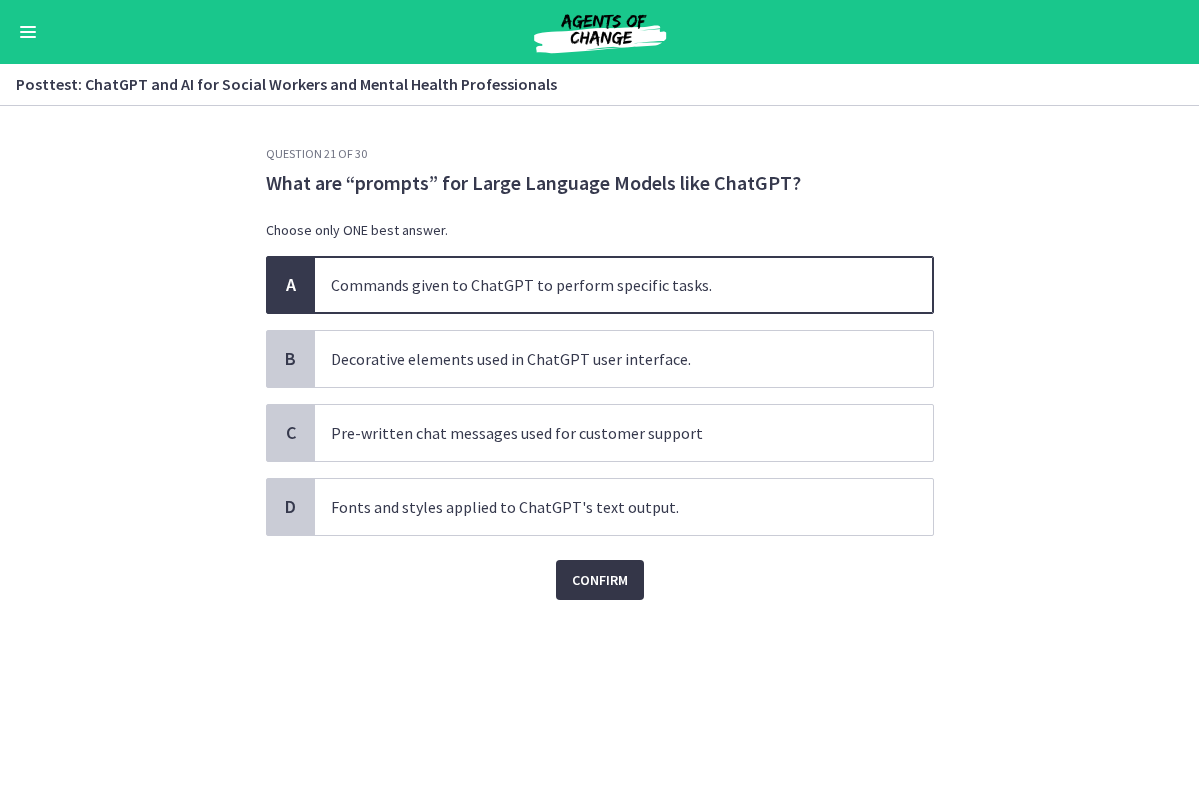 click on "Confirm" at bounding box center [600, 580] 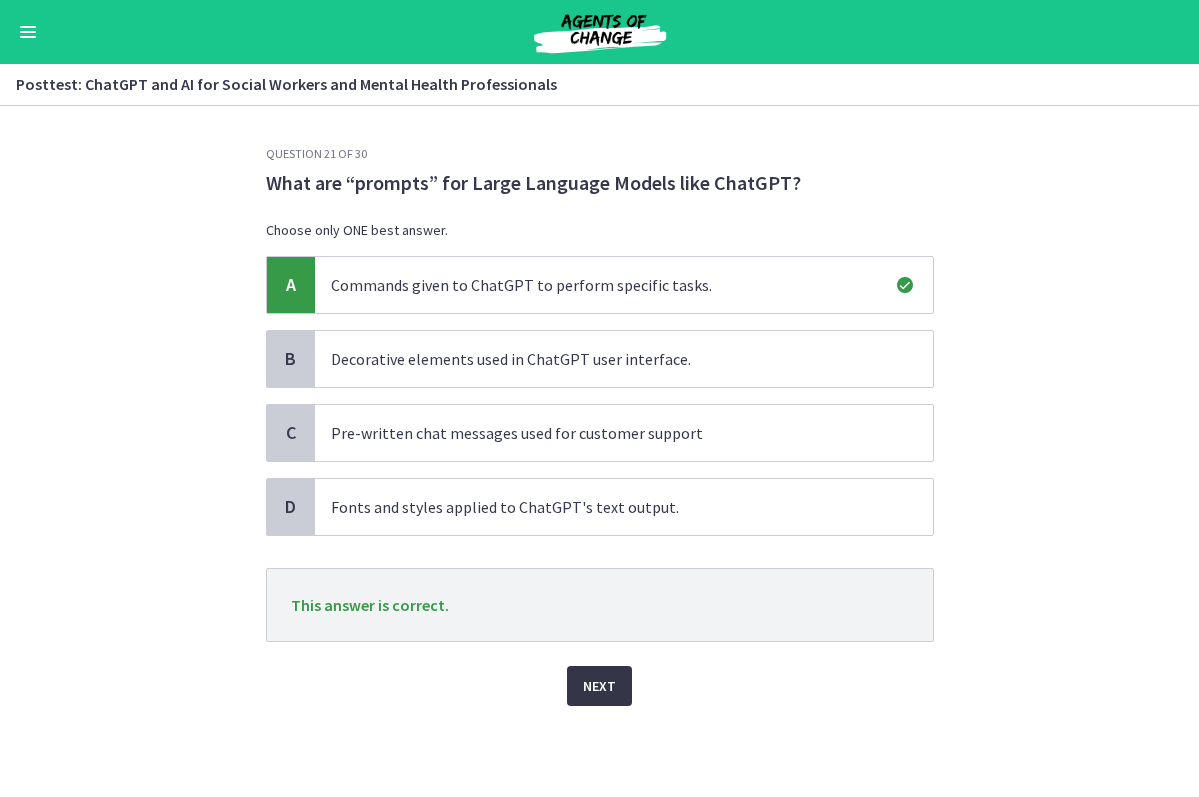 click on "Next" at bounding box center [599, 686] 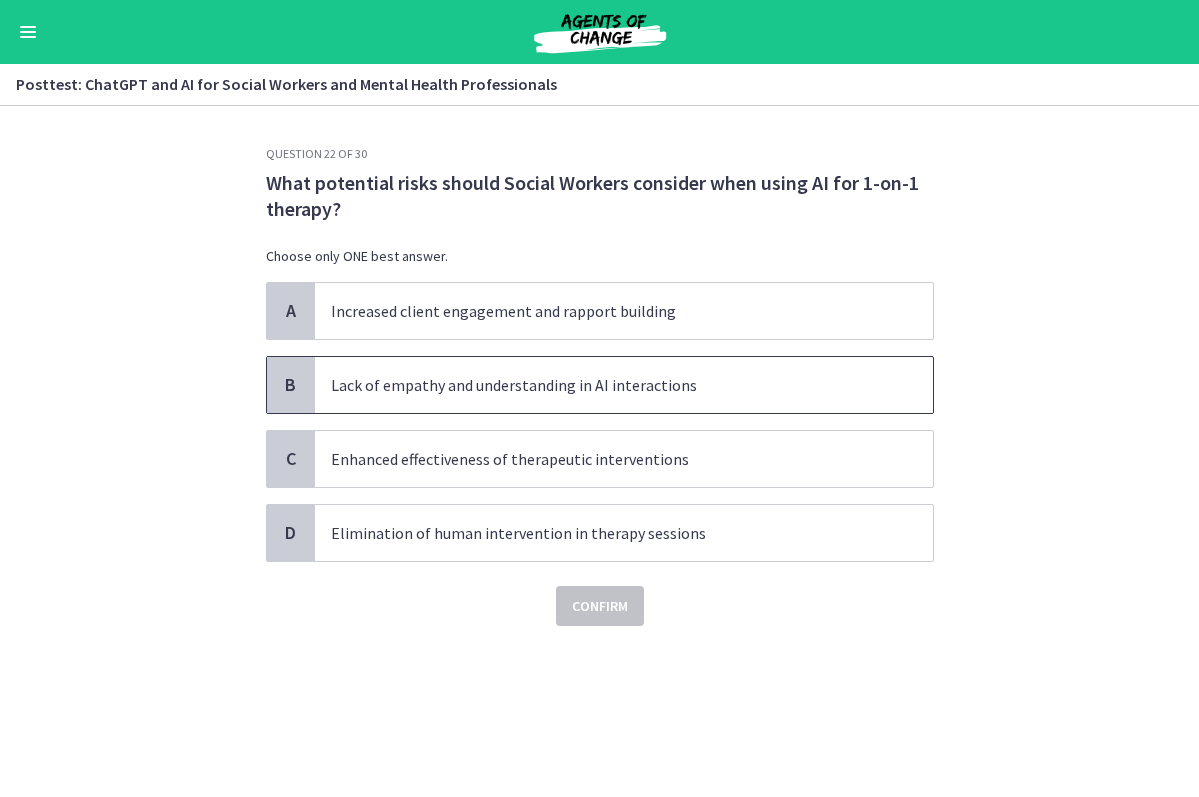 click on "Lack of empathy and understanding in AI interactions" at bounding box center [624, 385] 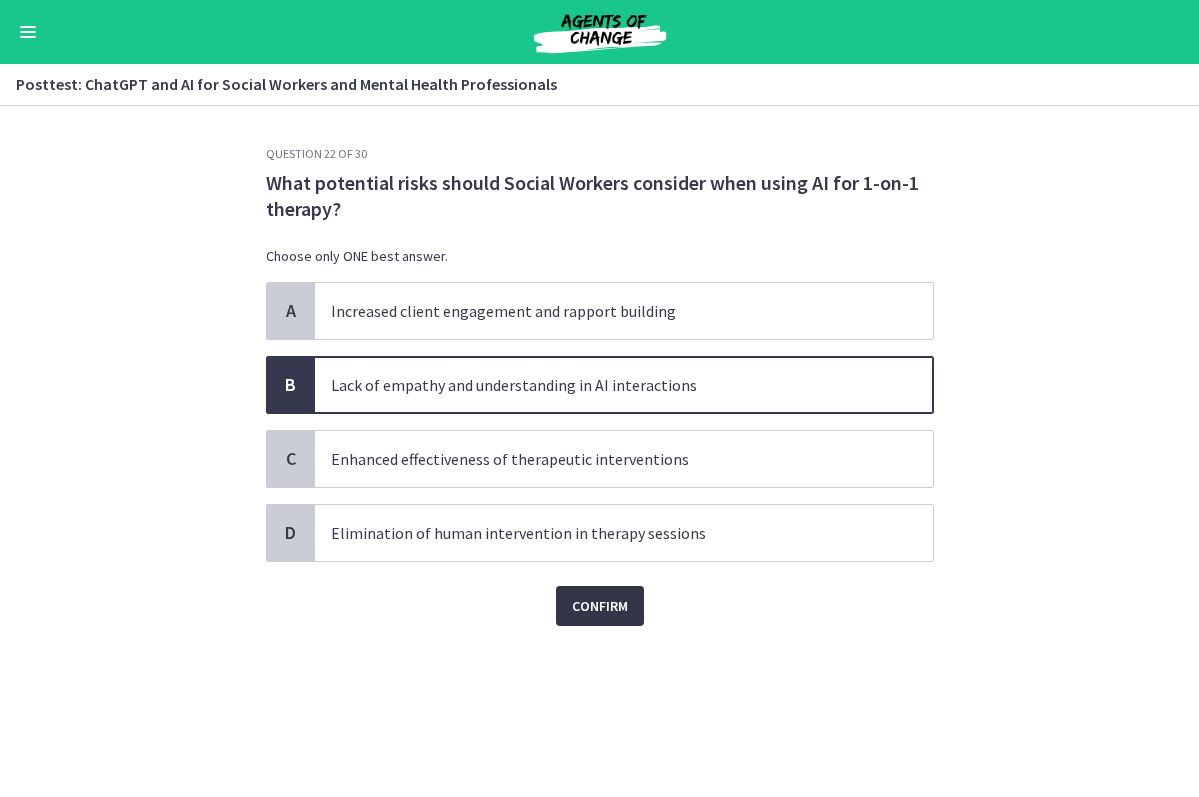 click on "Confirm" at bounding box center [600, 606] 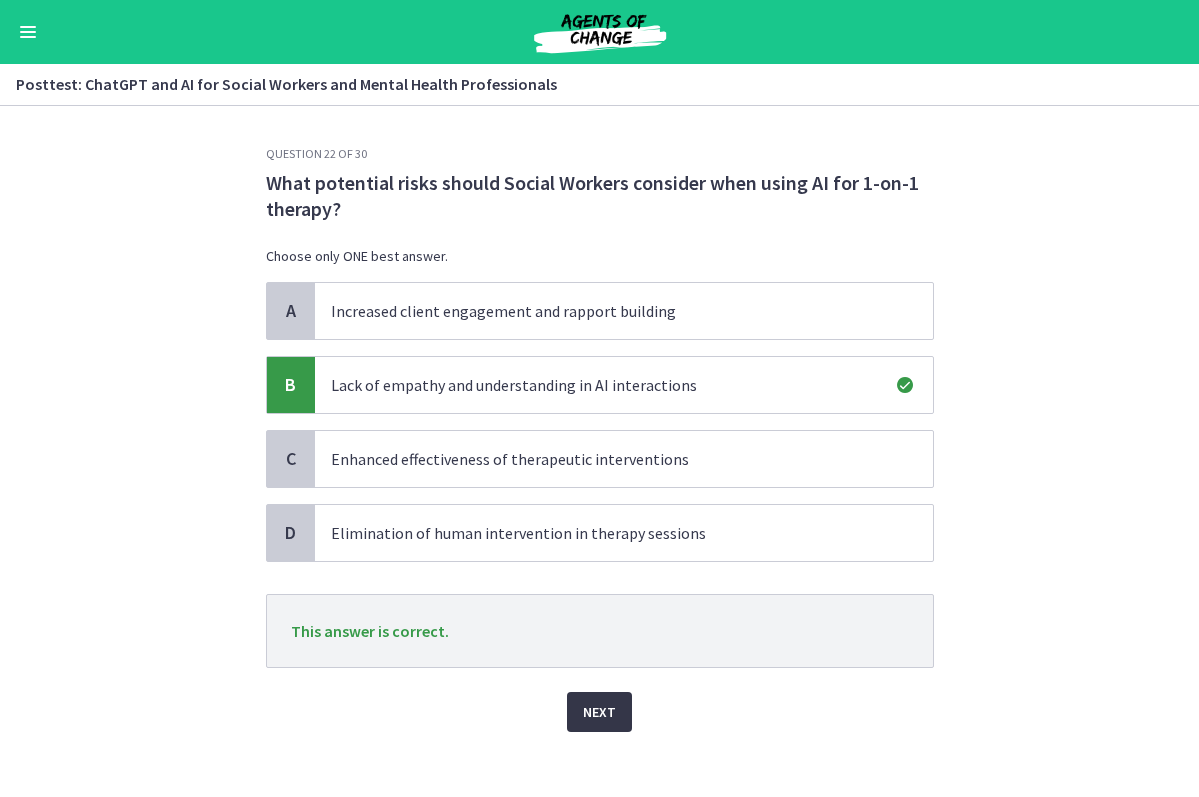click on "Next" at bounding box center [599, 712] 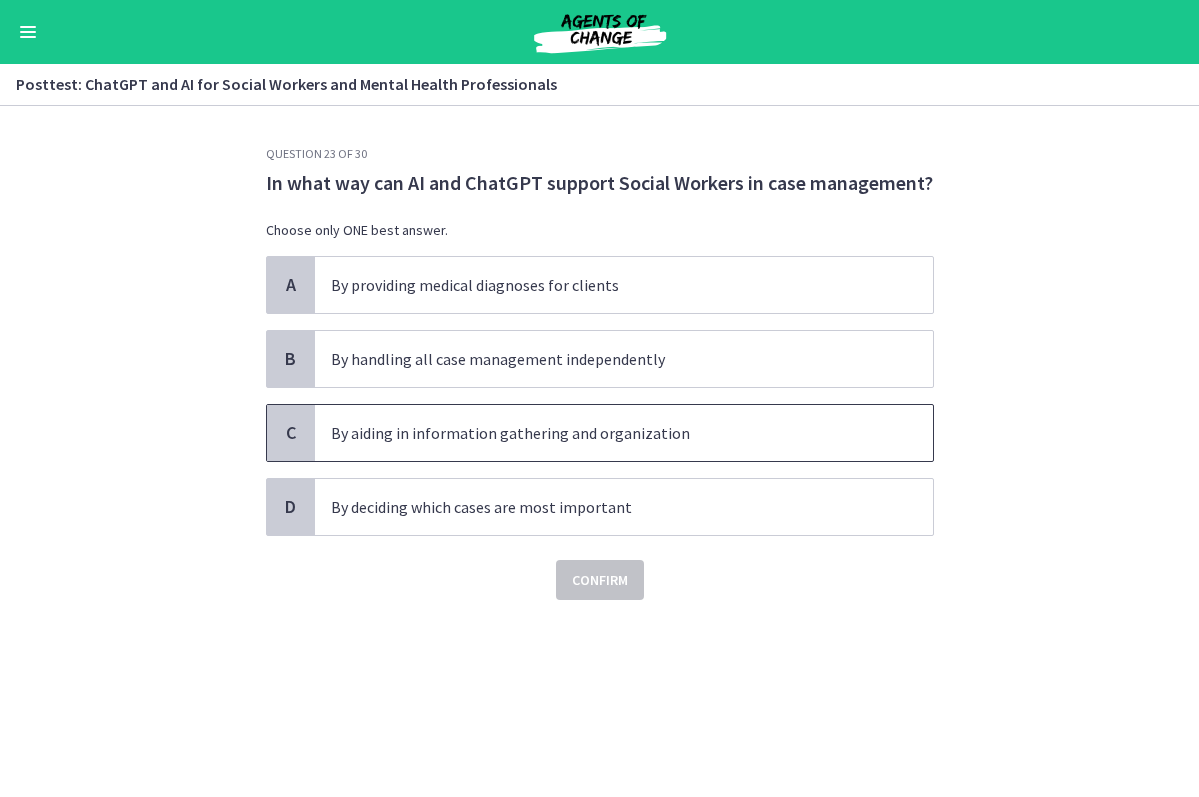 click on "By aiding in information gathering and organization" at bounding box center [604, 433] 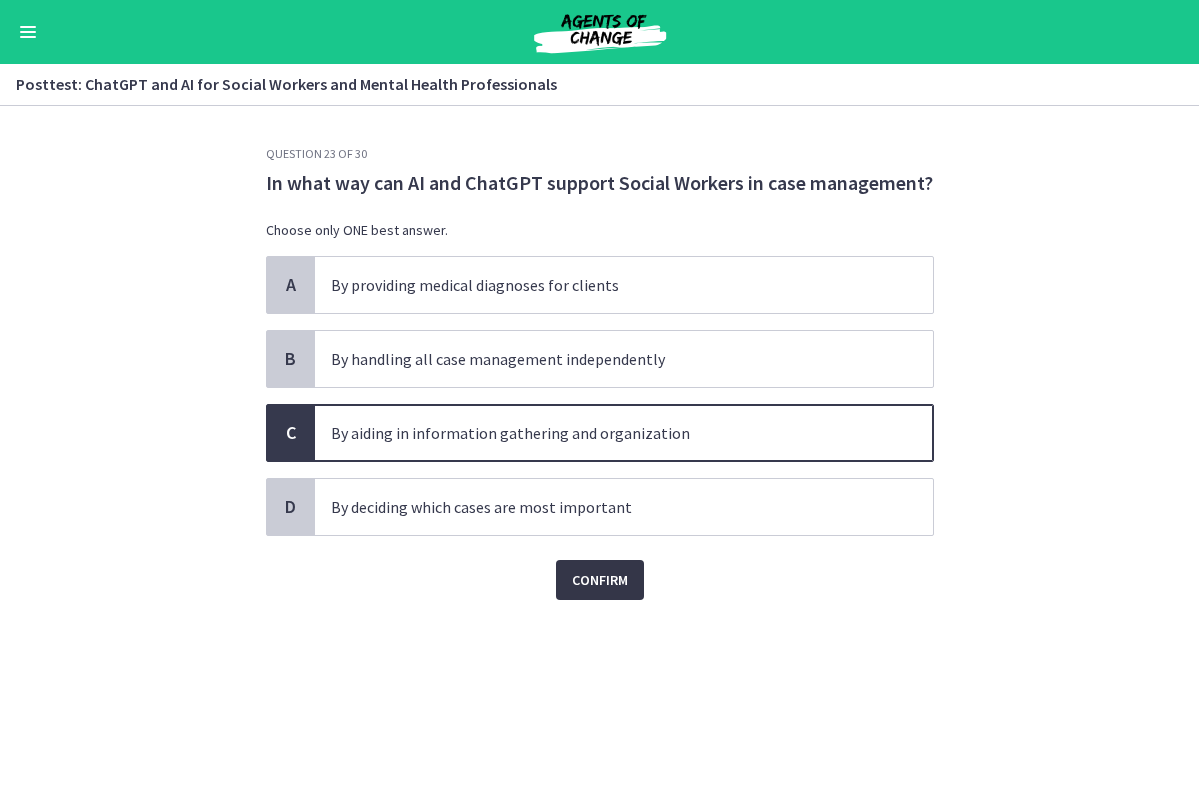 click on "Confirm" at bounding box center [600, 580] 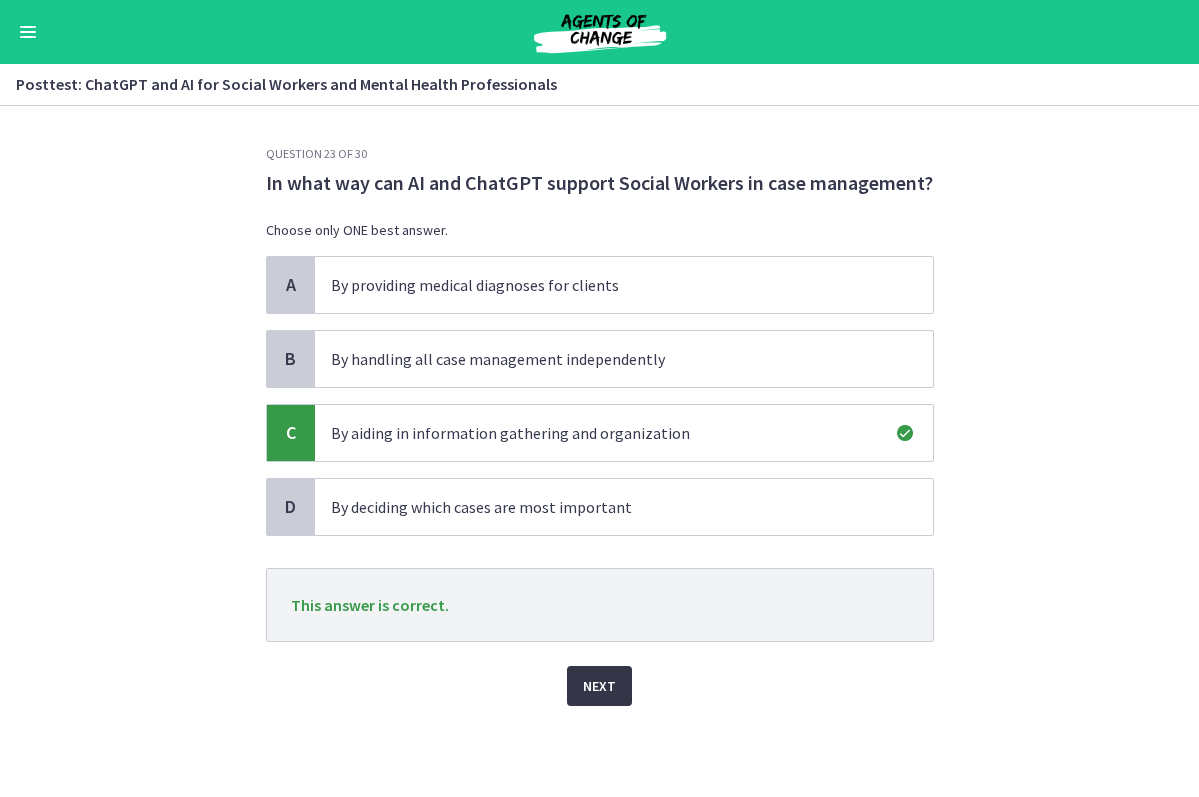 click on "Next" at bounding box center (599, 686) 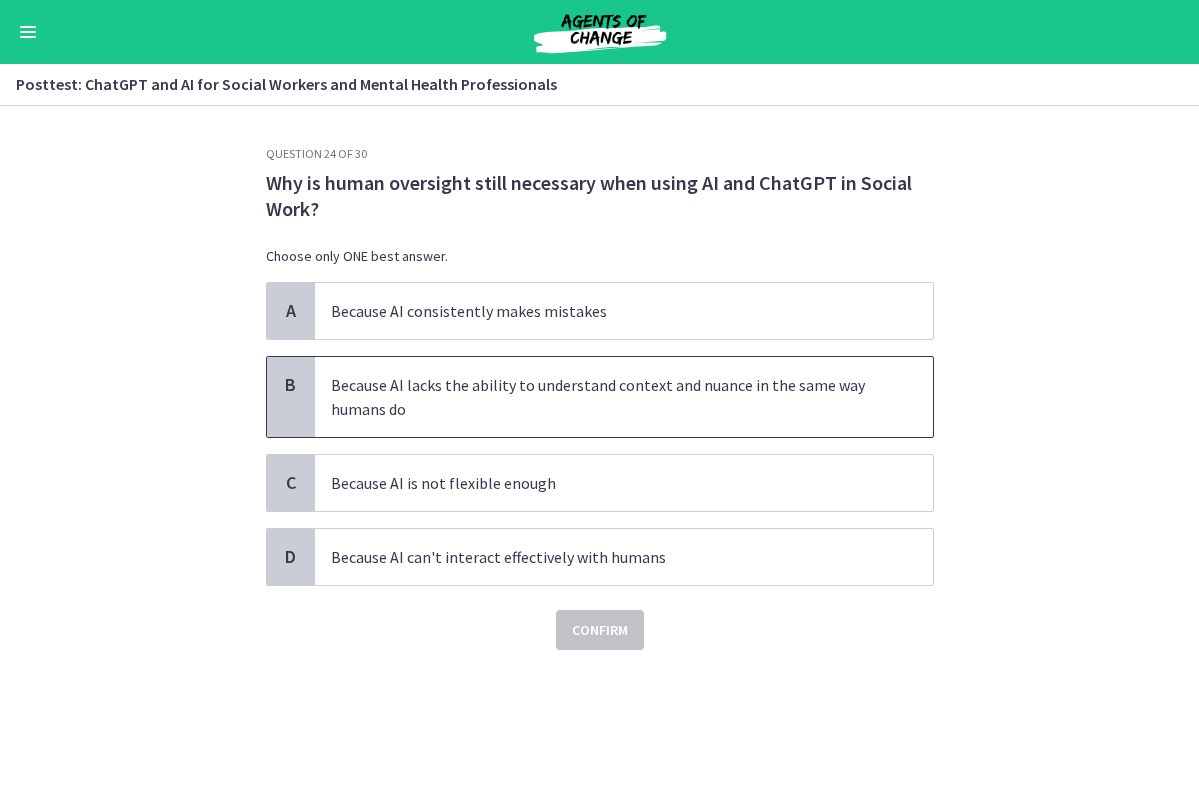 click on "Because AI lacks the ability to understand context and nuance in the same way humans do" at bounding box center [604, 397] 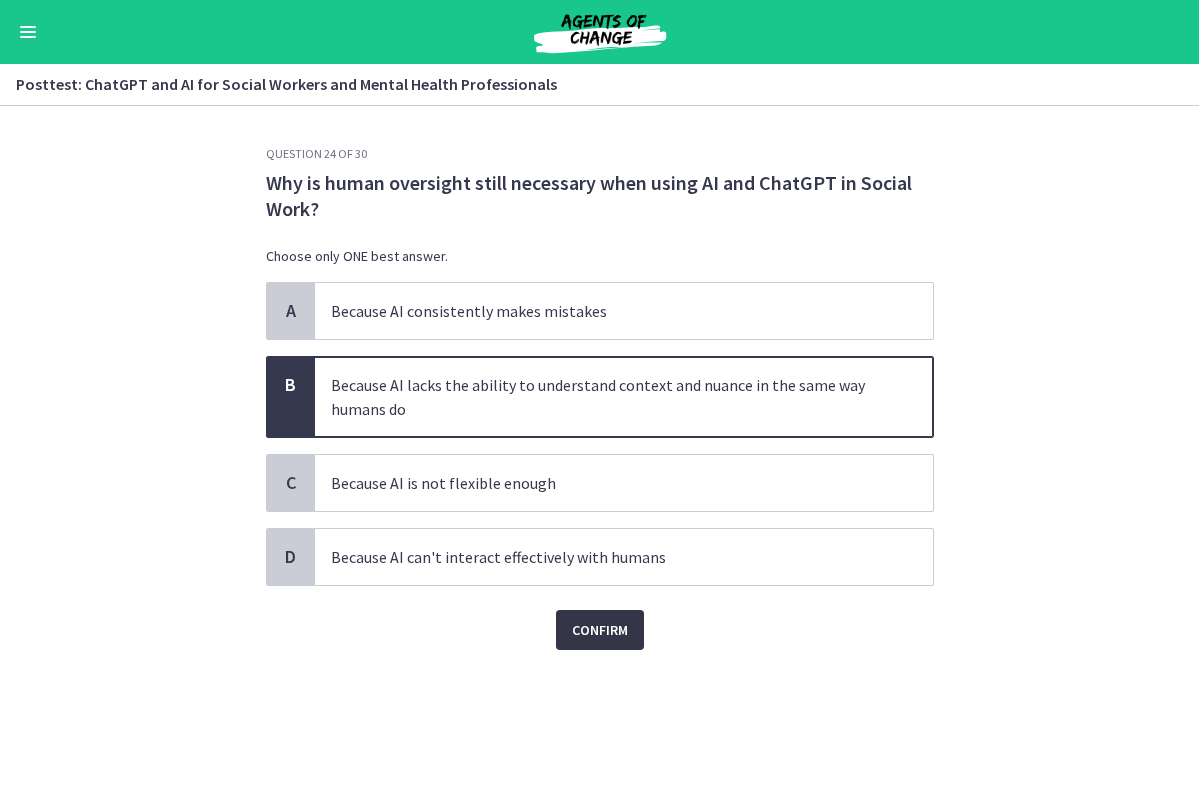click on "Confirm" at bounding box center [600, 630] 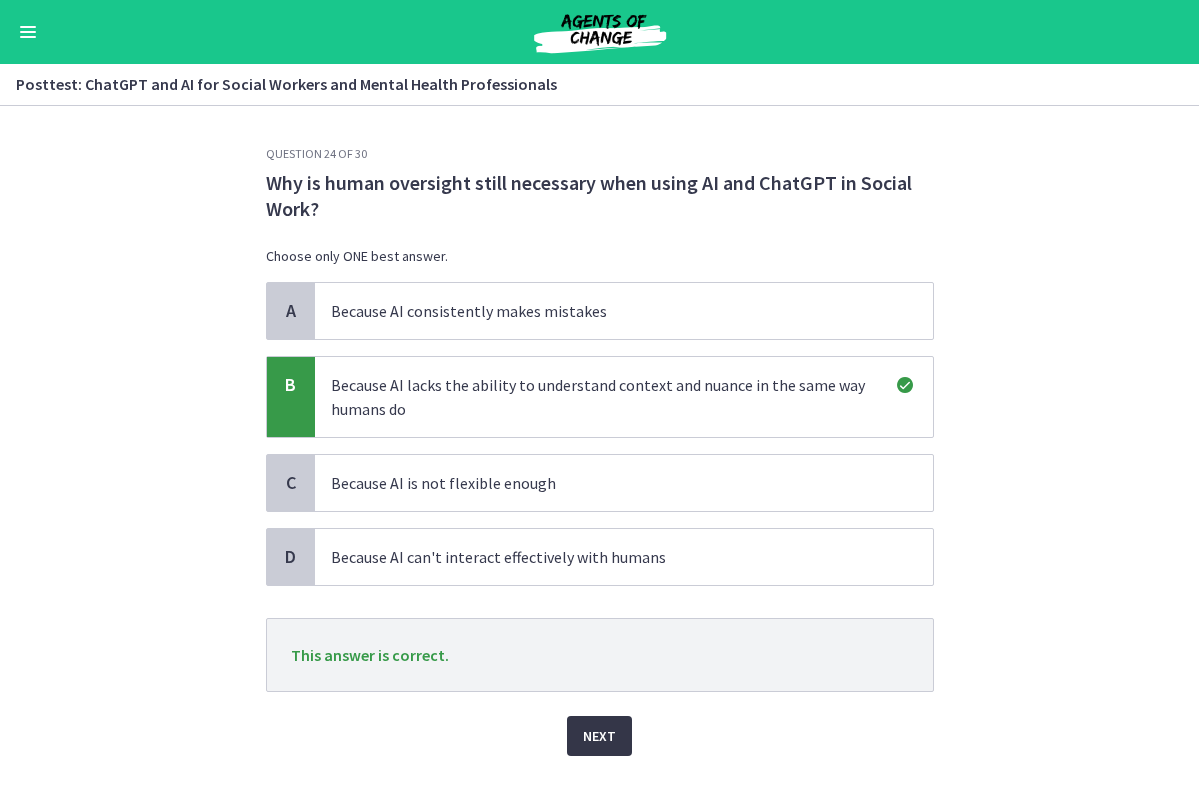 click on "Next" at bounding box center (599, 736) 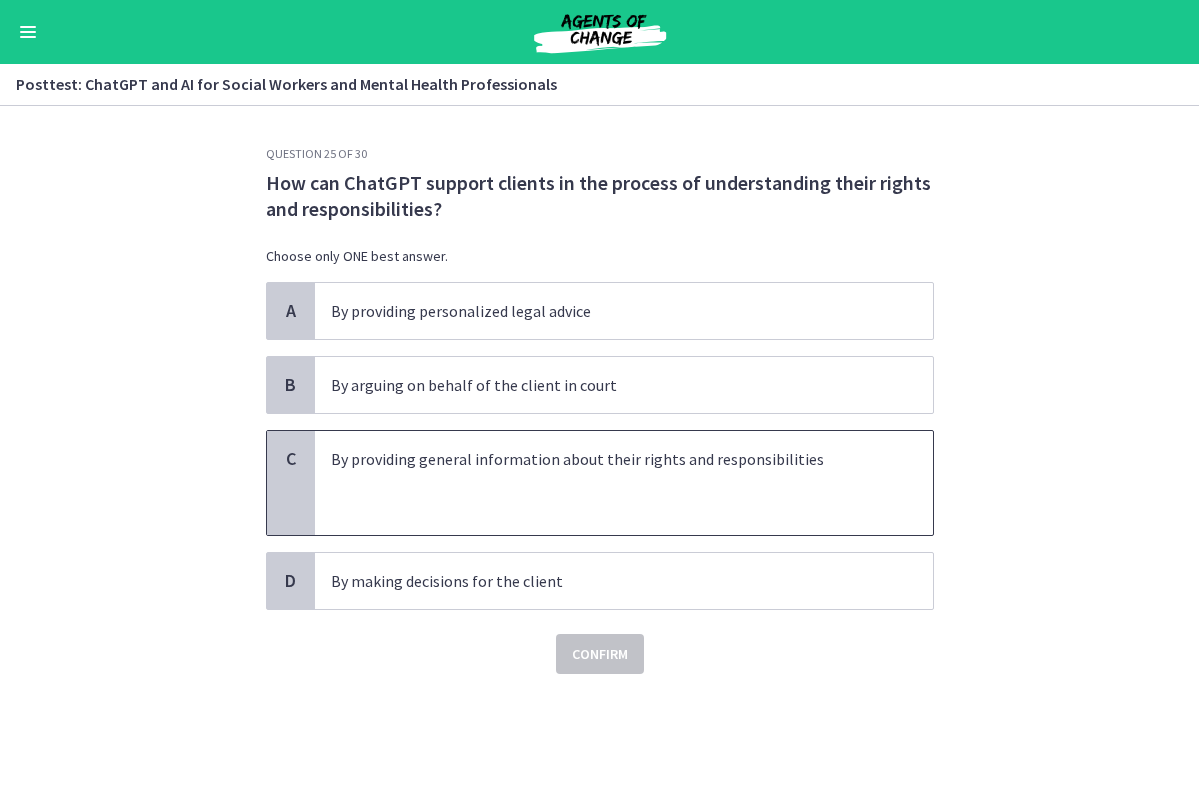 click at bounding box center [604, 483] 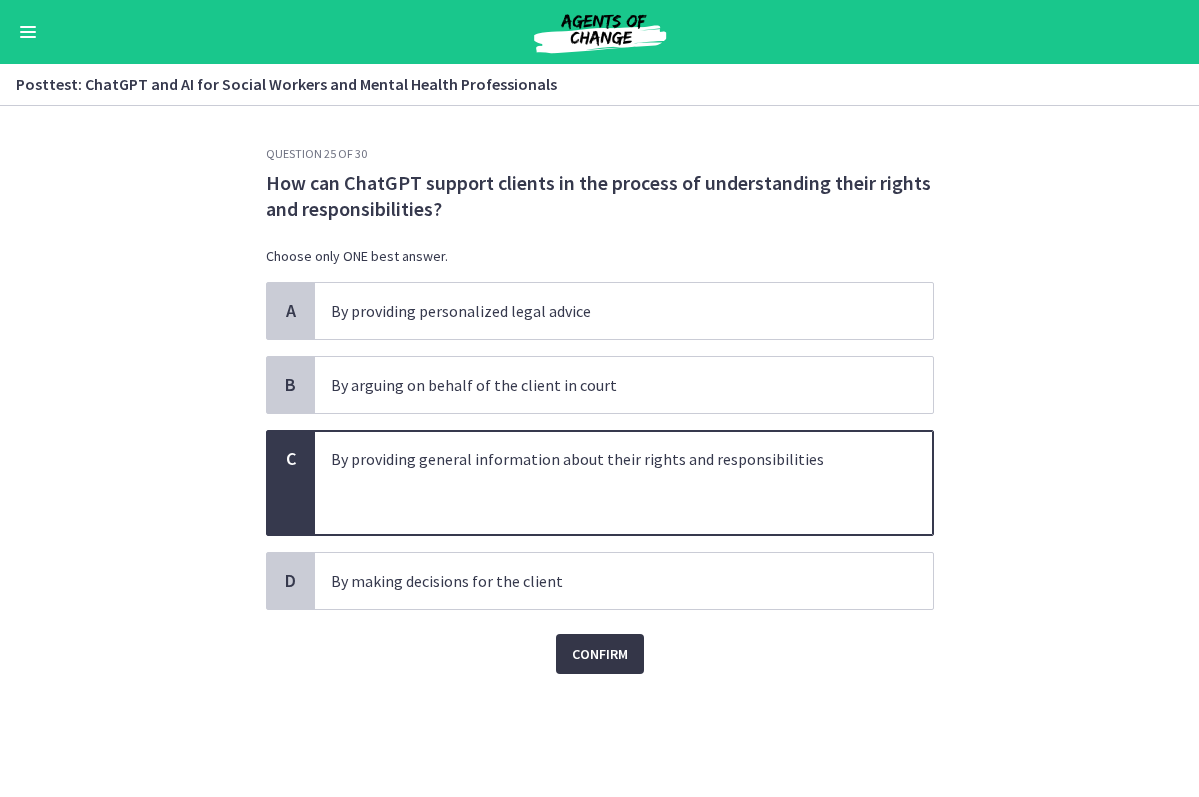 click on "Confirm" at bounding box center [600, 654] 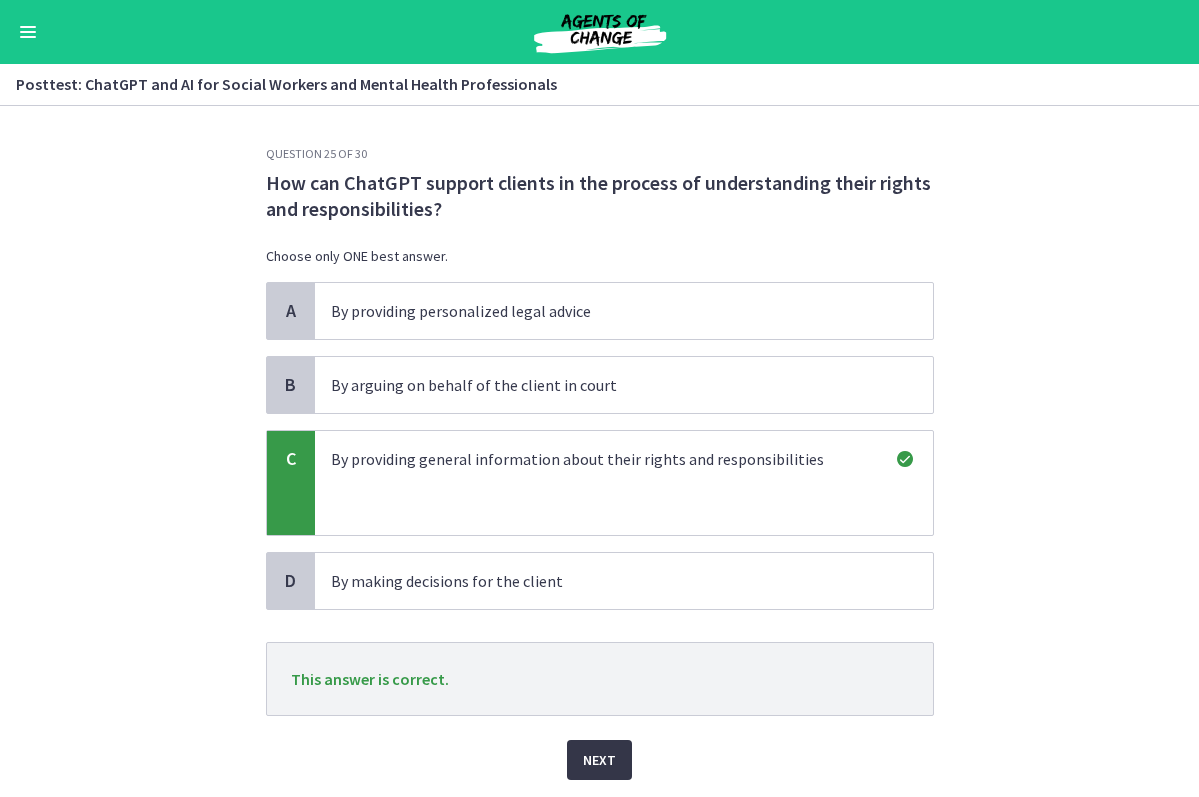 click on "Next" at bounding box center (599, 760) 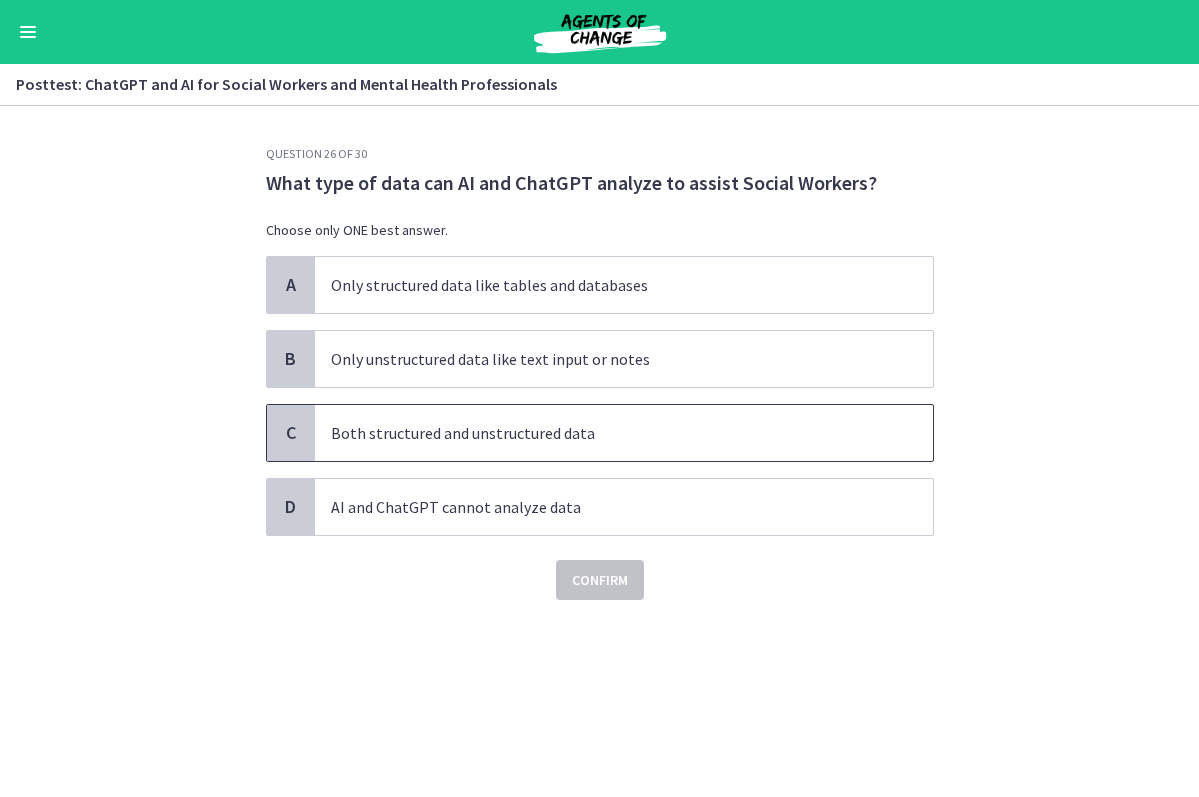 click on "Both structured and unstructured data" at bounding box center [624, 433] 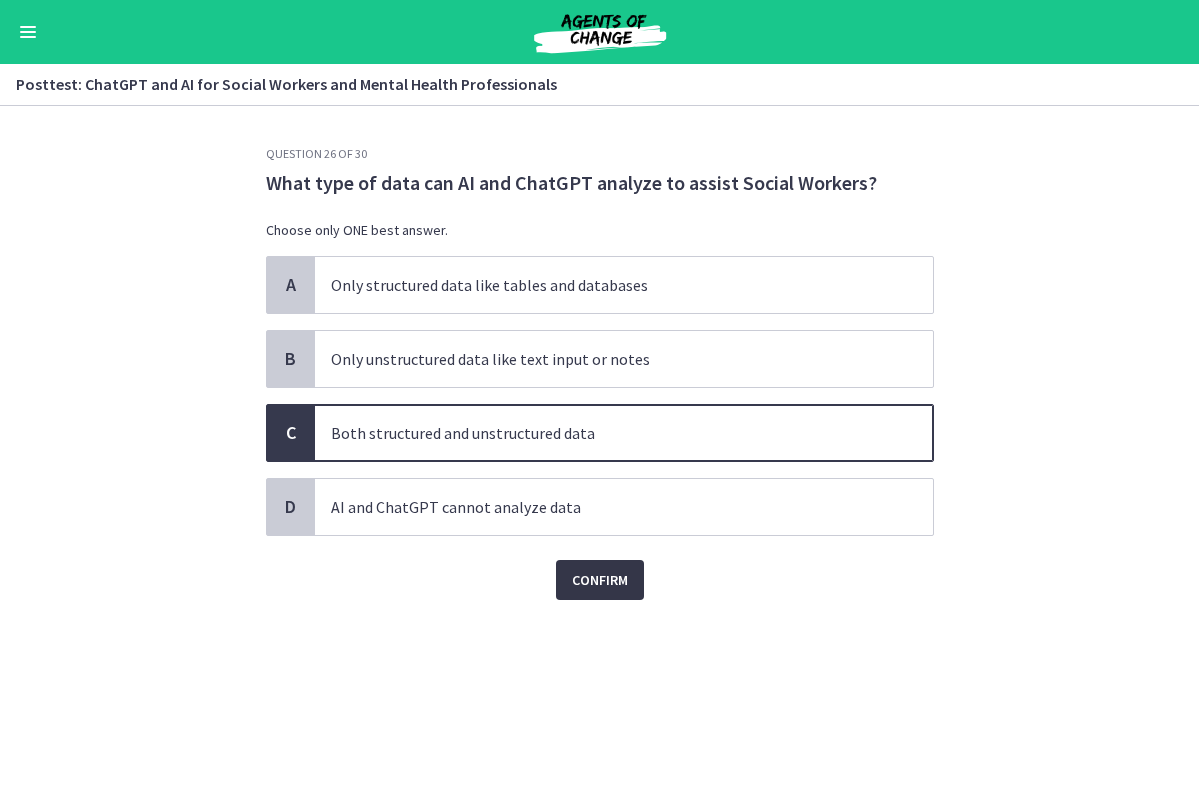 click on "Confirm" at bounding box center [600, 580] 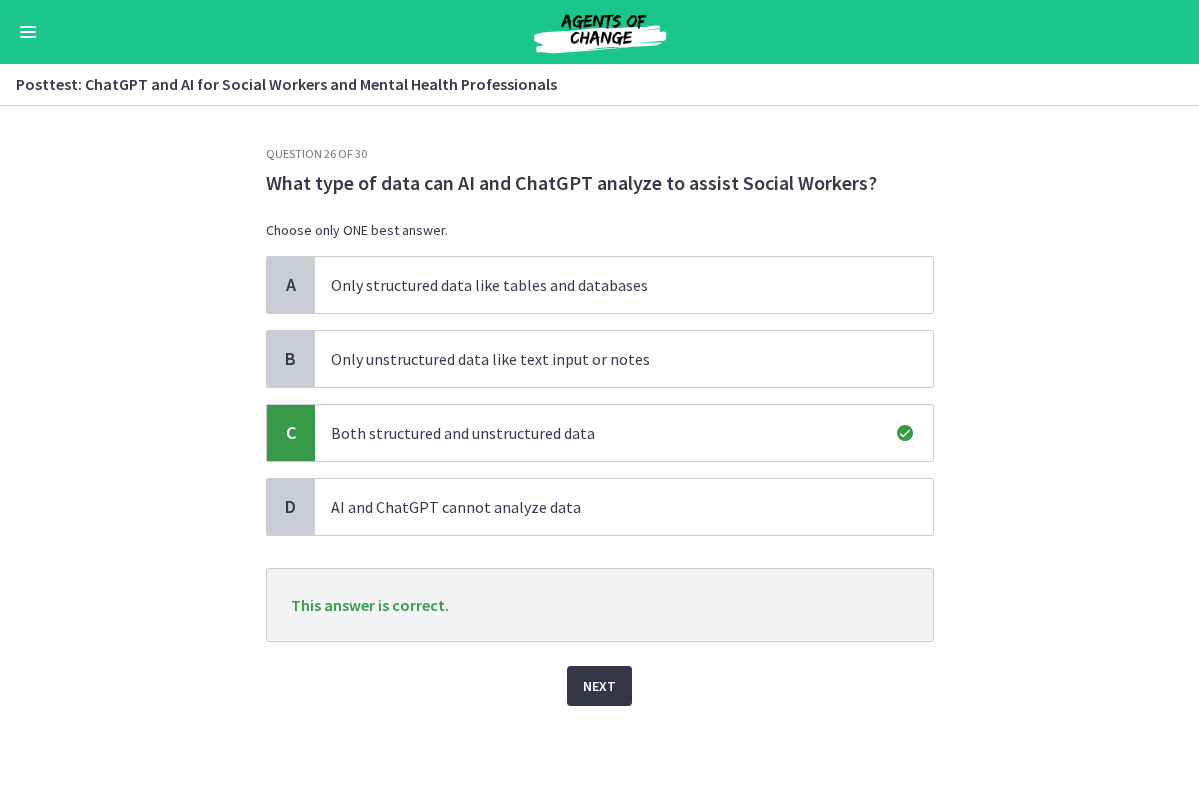 click on "Next" at bounding box center (599, 686) 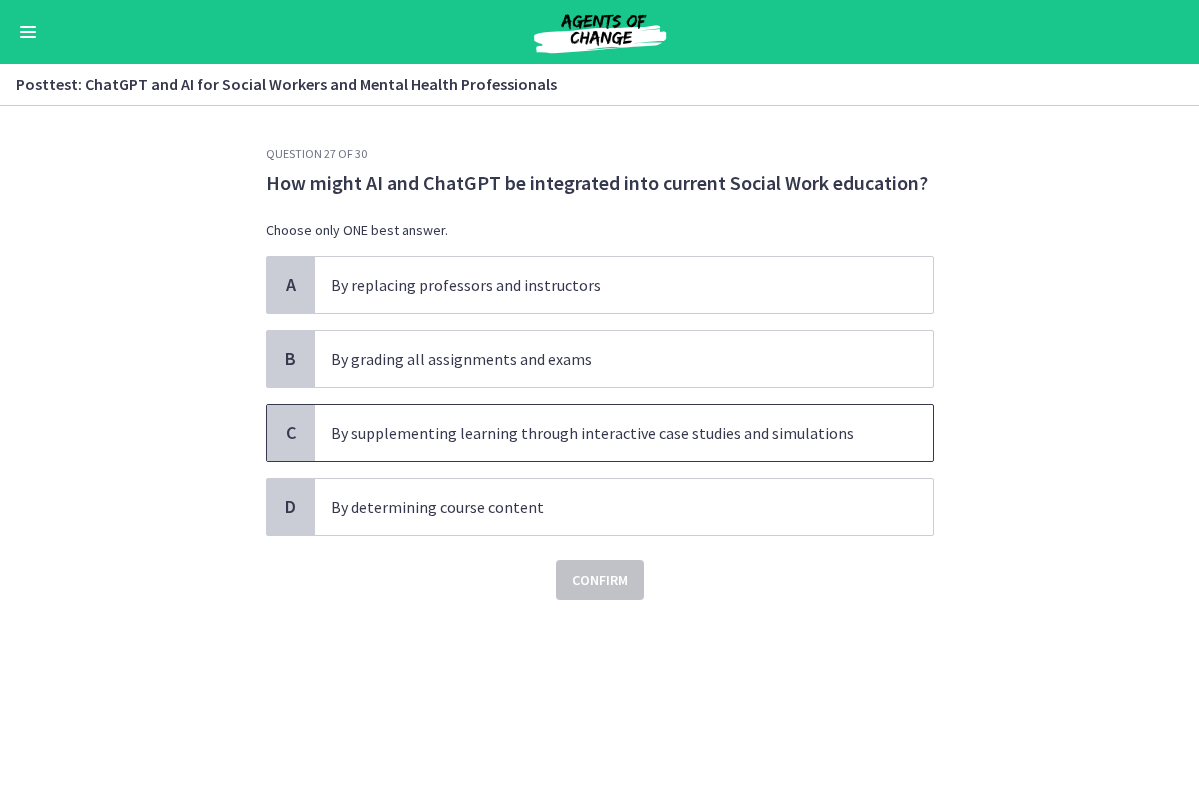 click on "By supplementing learning through interactive case studies and simulations" at bounding box center [604, 433] 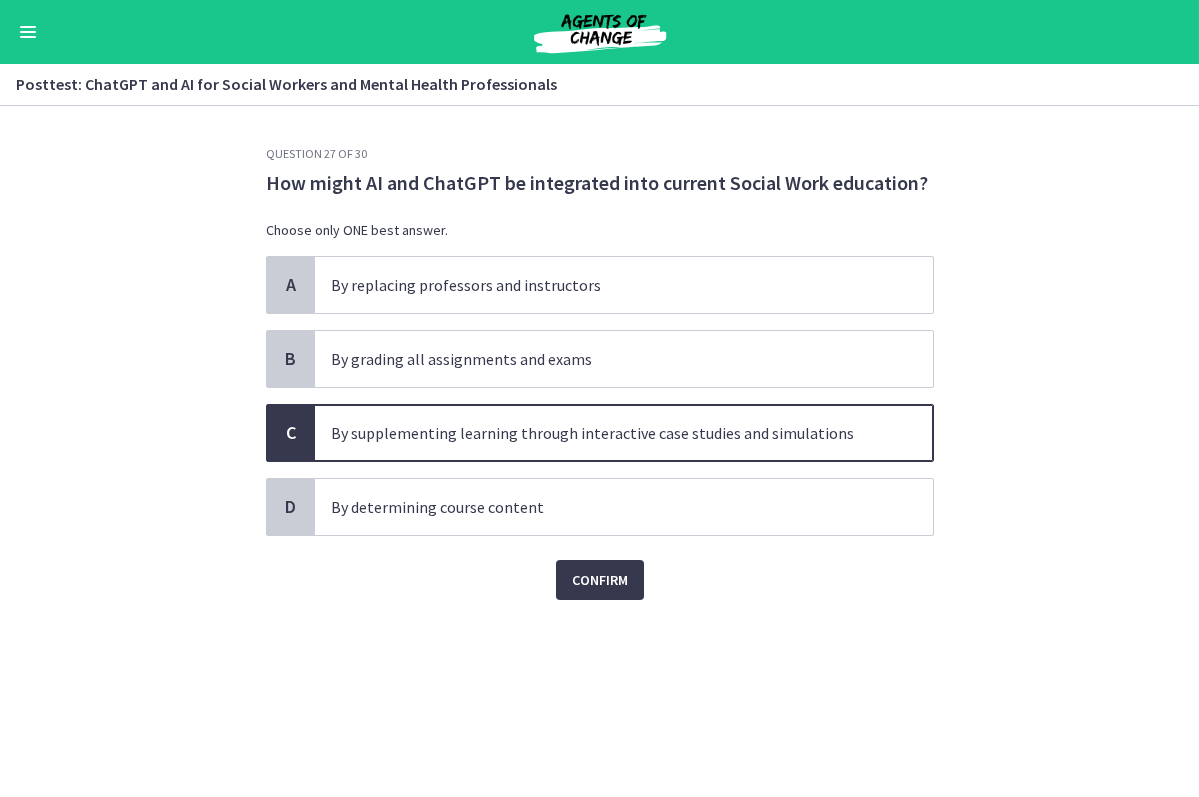 click on "Question   27   of   30
How might AI and ChatGPT be integrated into current Social Work education?
Choose only ONE best answer.
A
By replacing professors and instructors
B
By grading all assignments and exams
C
By supplementing learning through interactive case studies and simulations
D
By determining course content
Confirm" 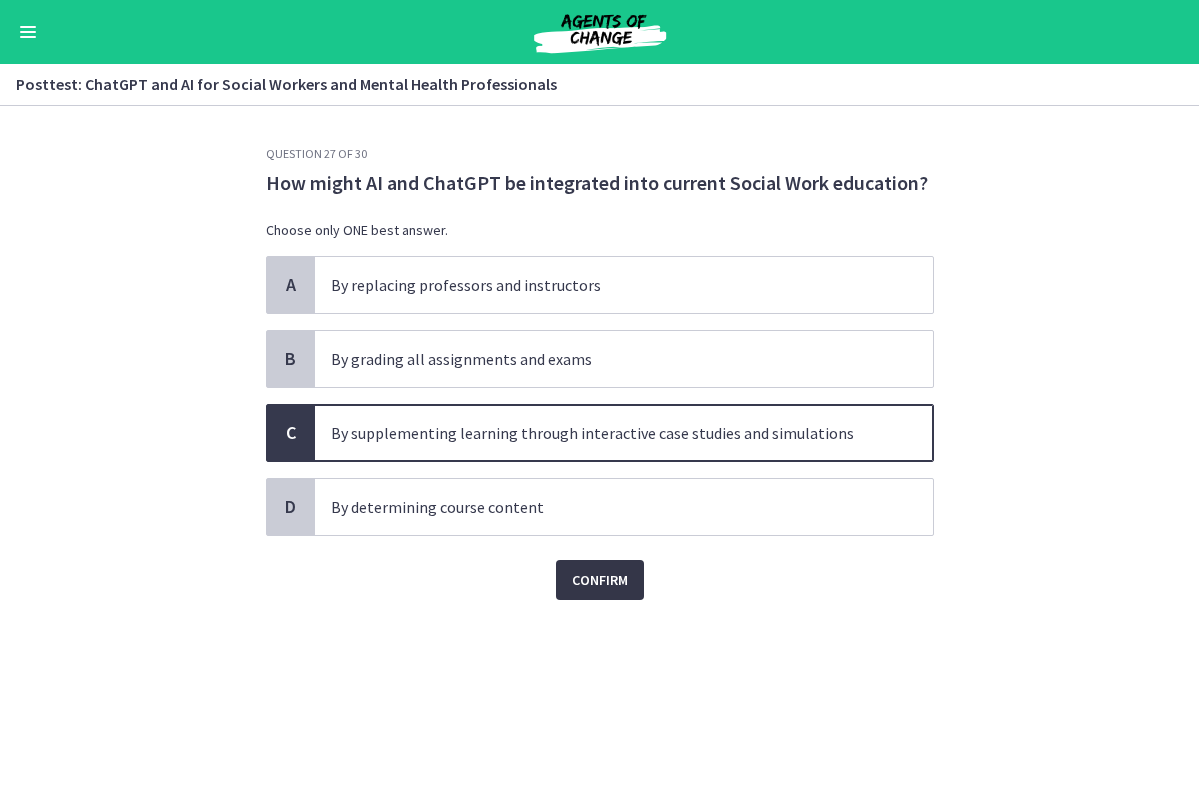 click on "Confirm" at bounding box center (600, 580) 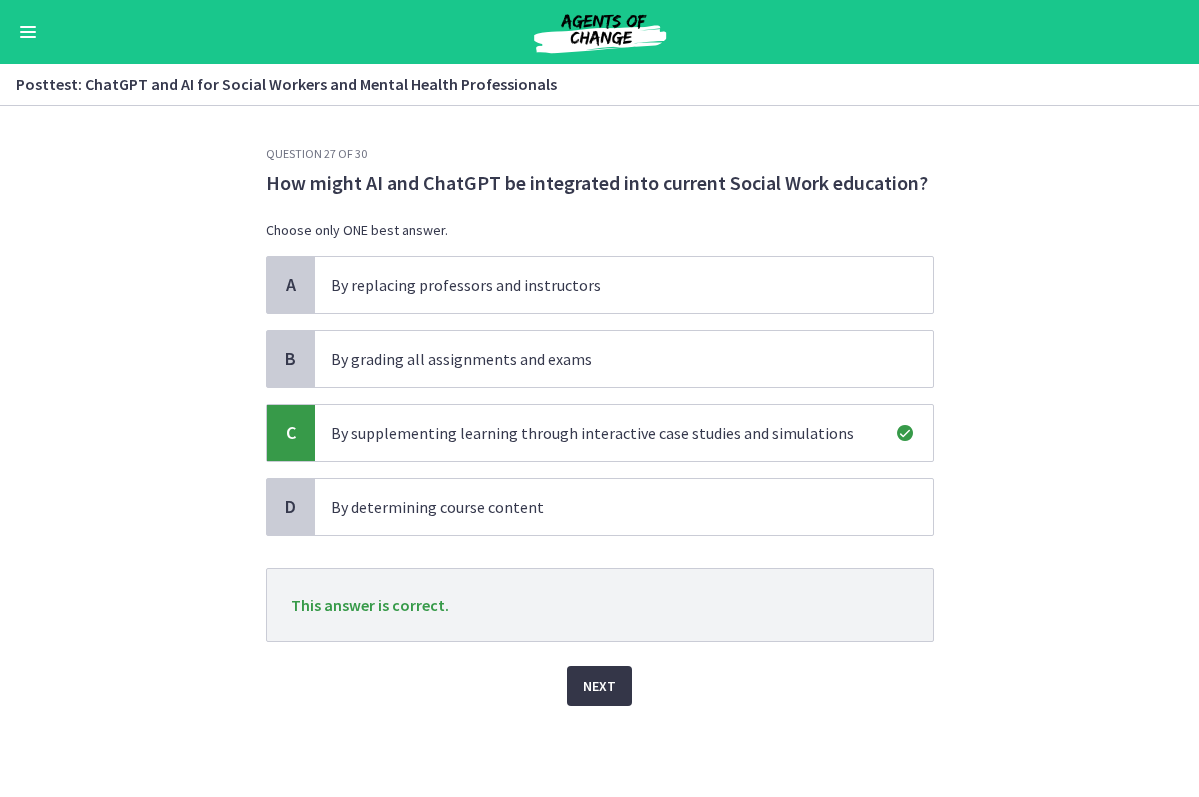 click on "Next" at bounding box center [599, 686] 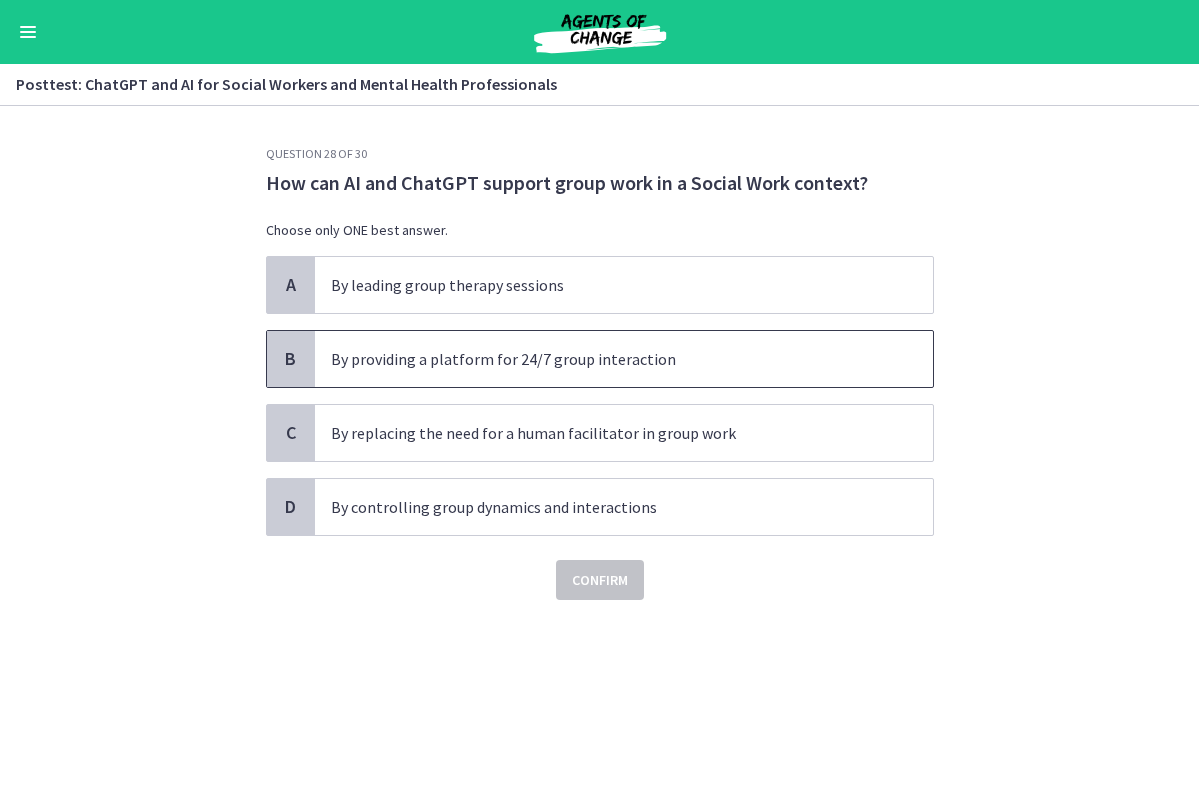click on "By providing a platform for 24/7 group interaction" at bounding box center (604, 359) 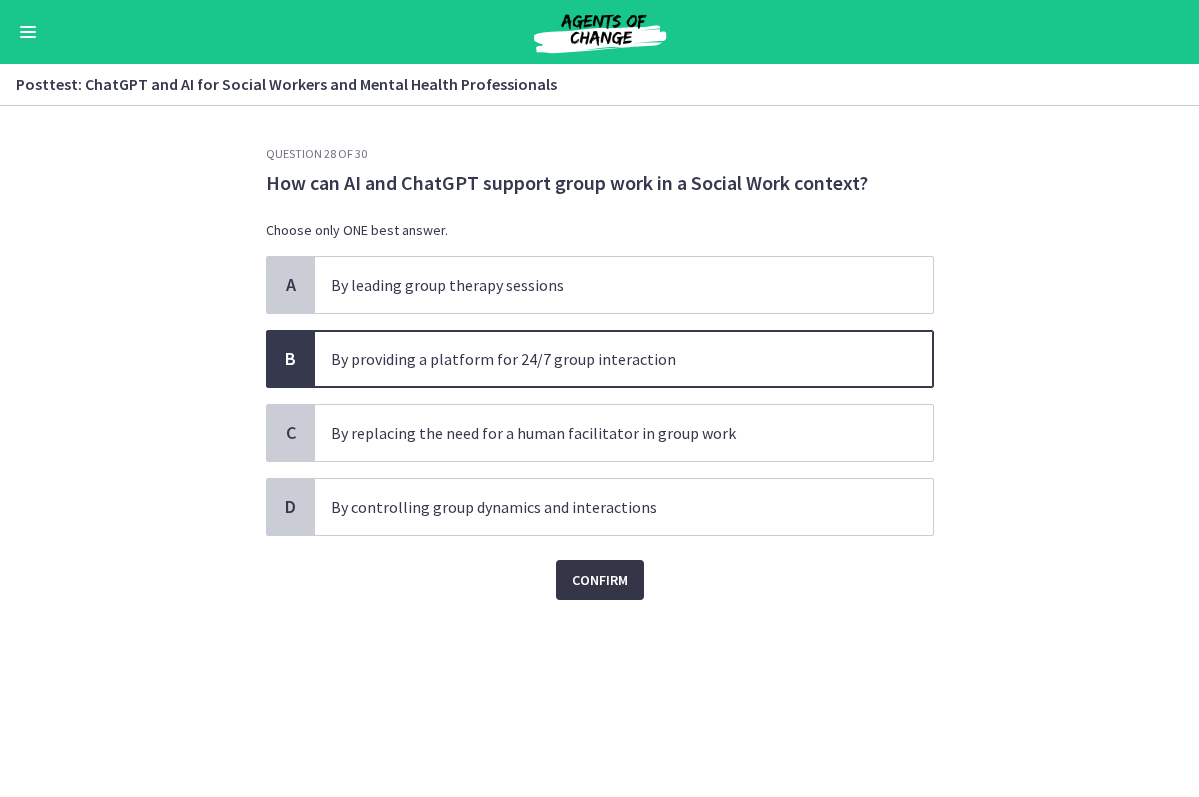 click on "Confirm" at bounding box center (600, 580) 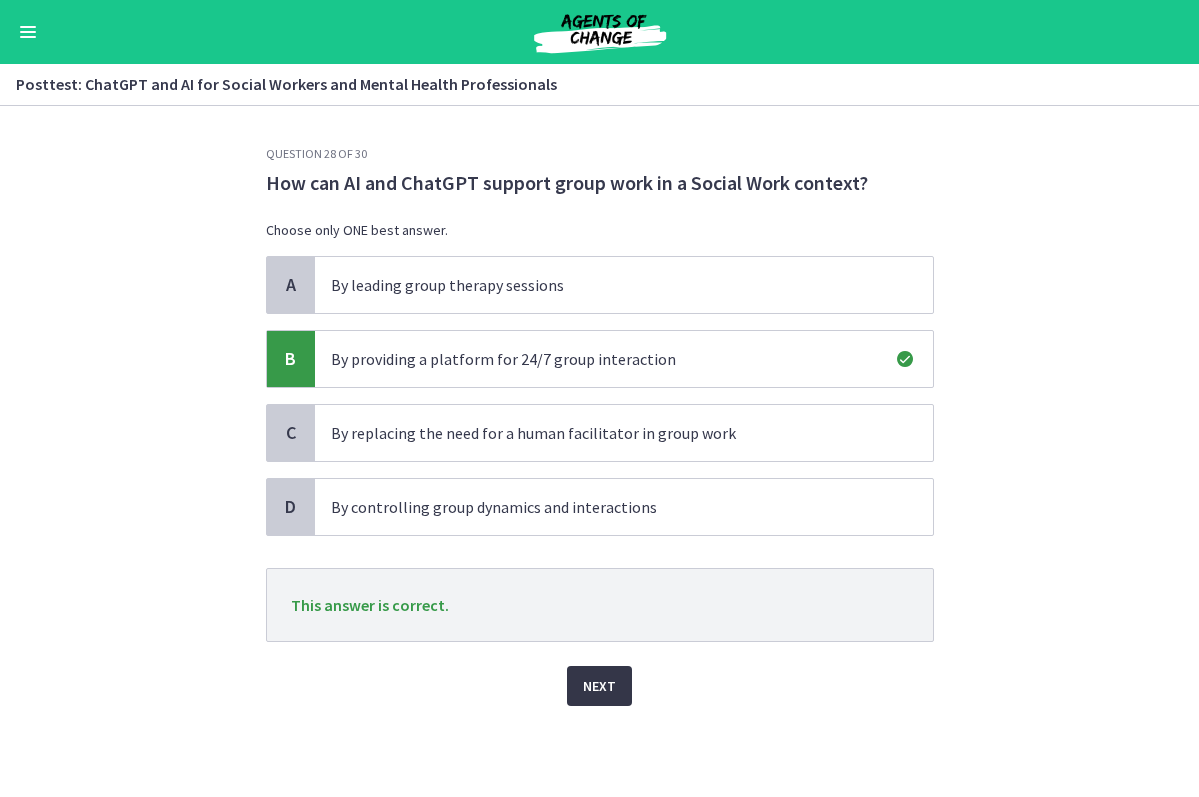click on "Next" at bounding box center (599, 686) 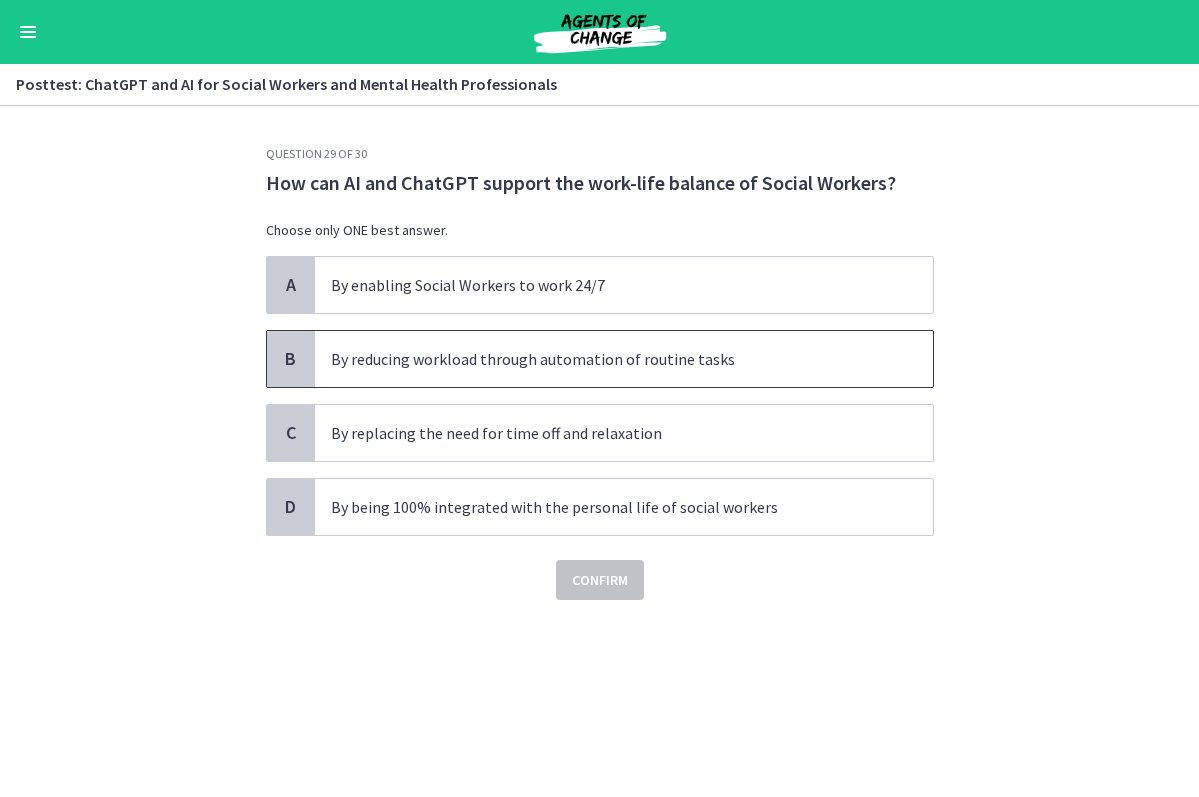 click on "By reducing workload through automation of routine tasks" at bounding box center [624, 359] 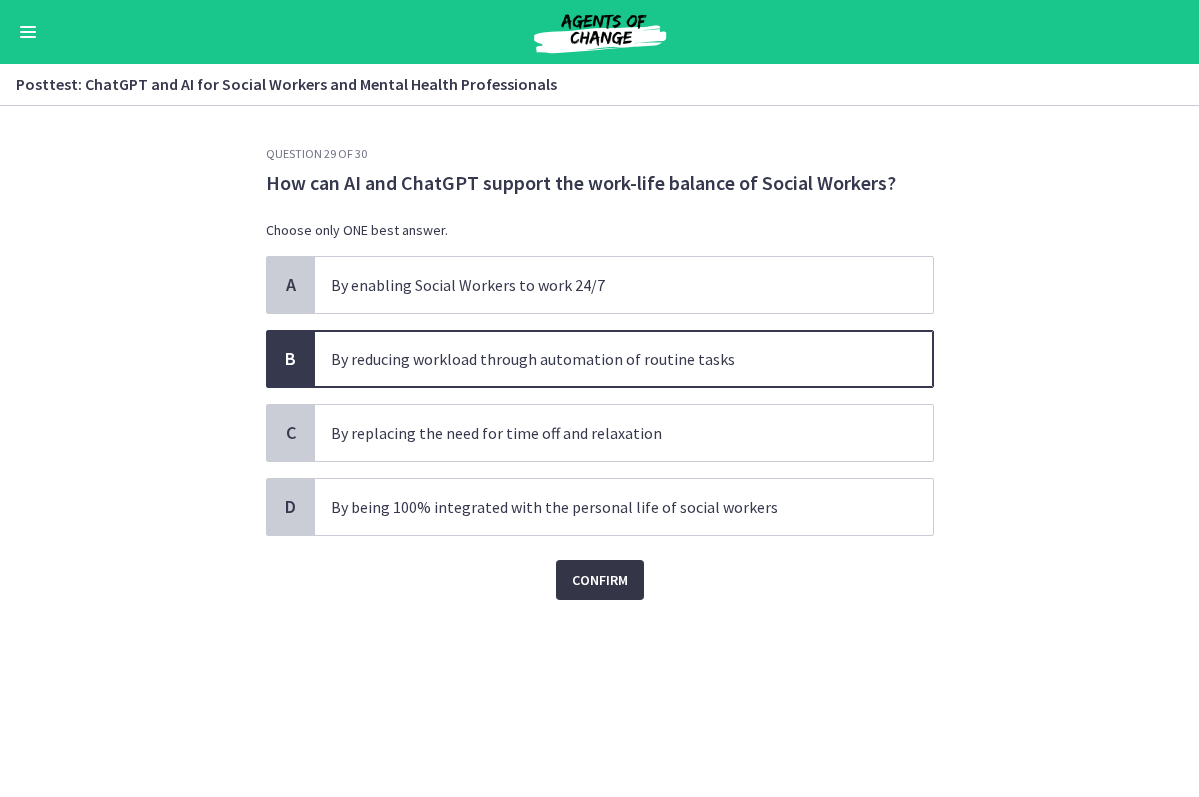 click on "Confirm" at bounding box center (600, 580) 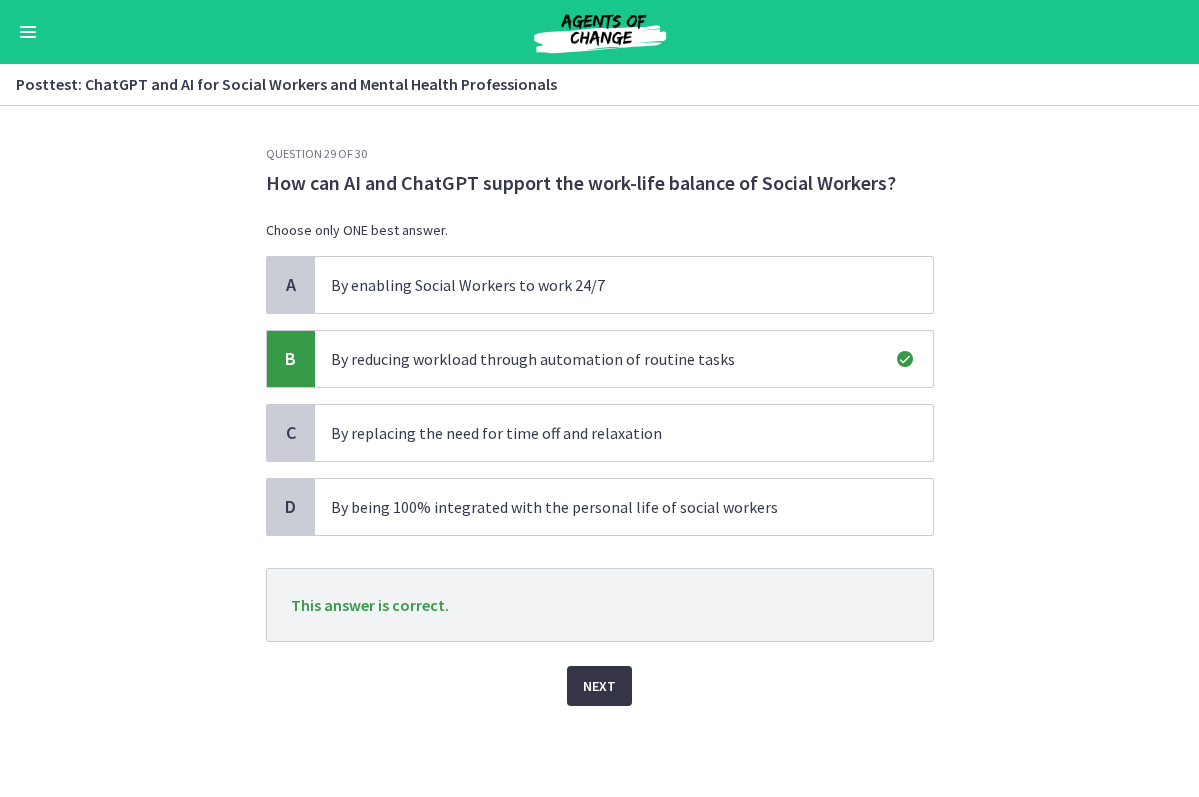 click on "Next" at bounding box center [599, 686] 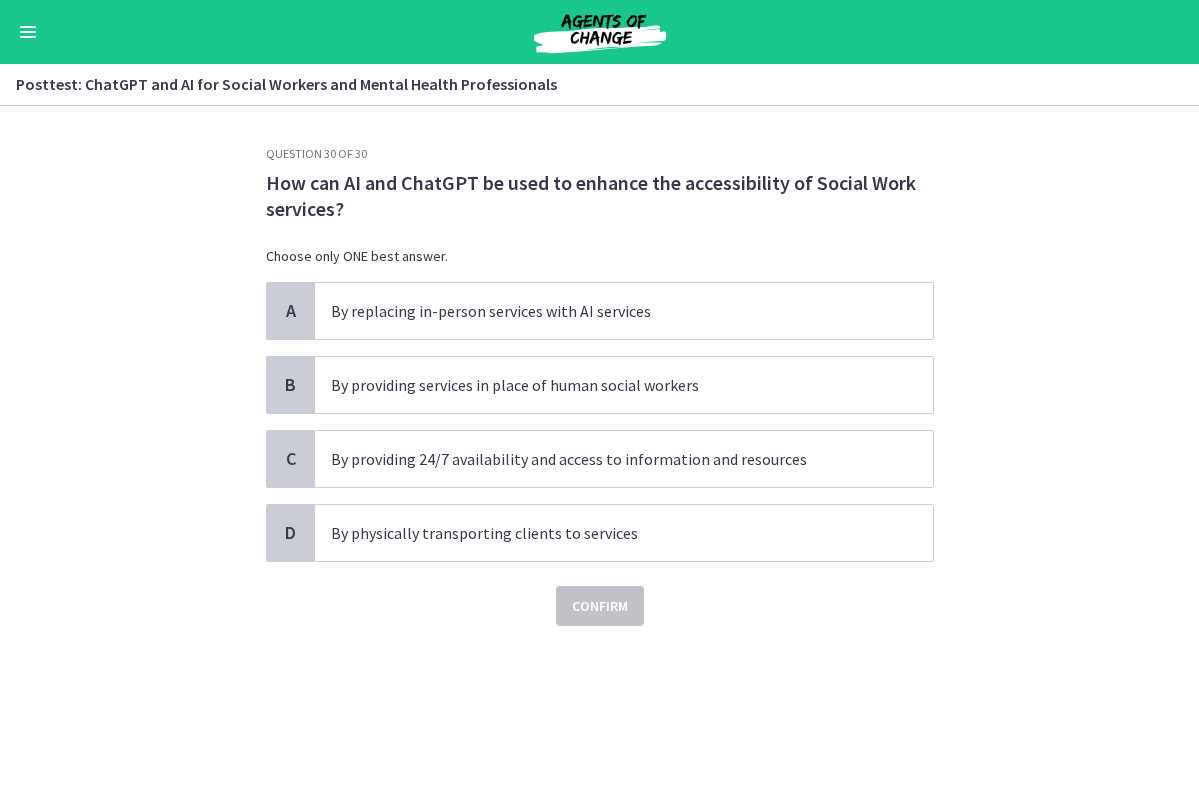 scroll, scrollTop: 0, scrollLeft: 0, axis: both 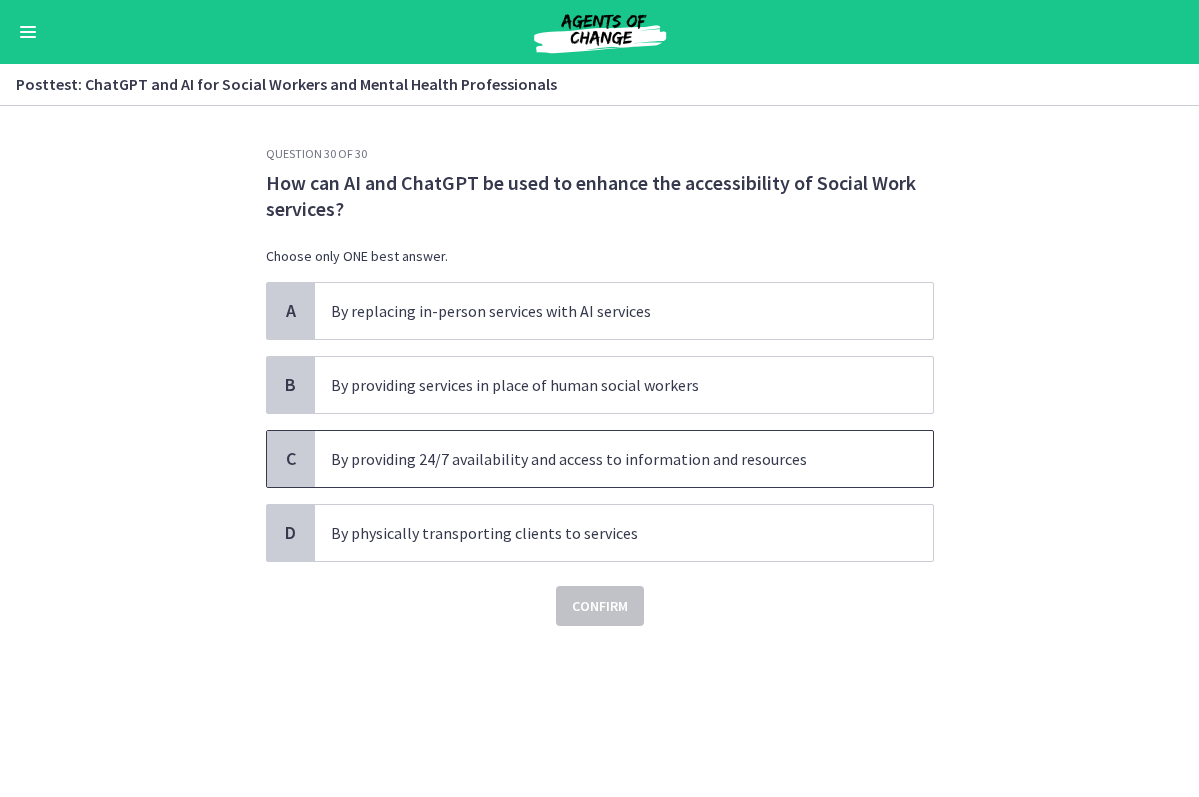 click on "By providing 24/7 availability and access to information and resources" at bounding box center (624, 459) 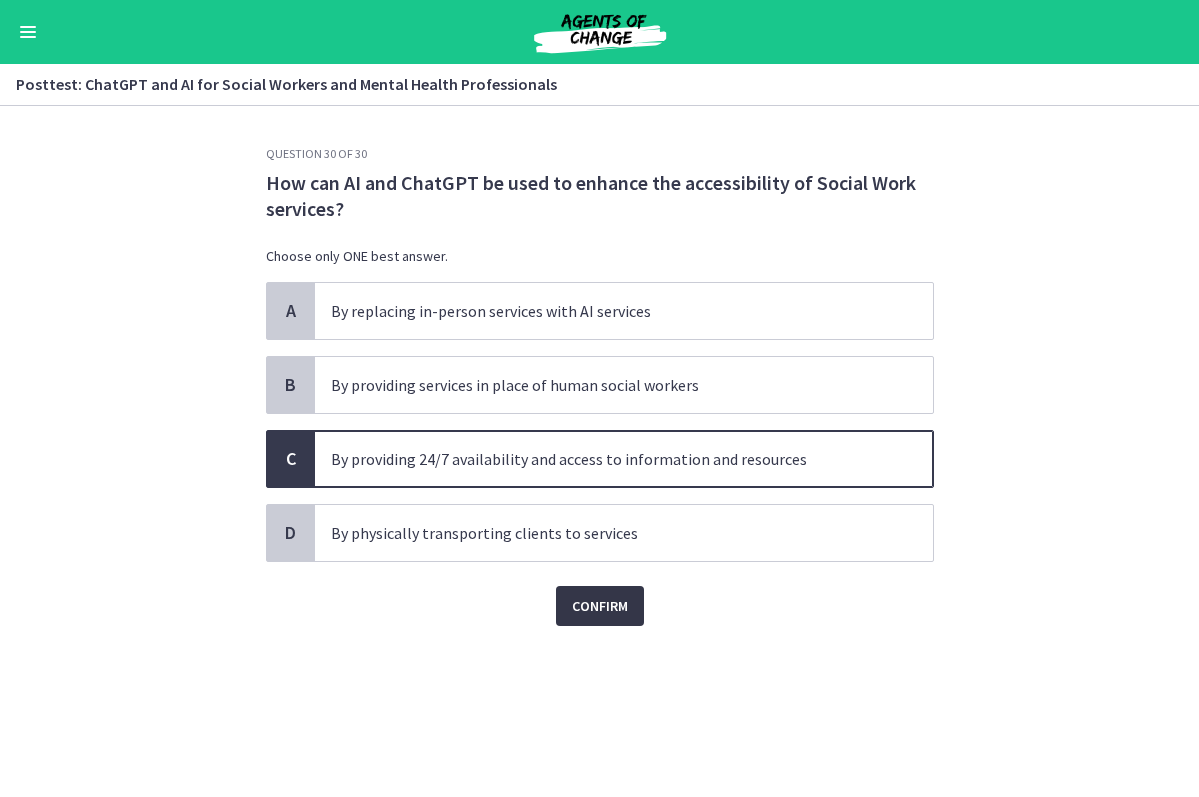 click on "Confirm" at bounding box center (600, 606) 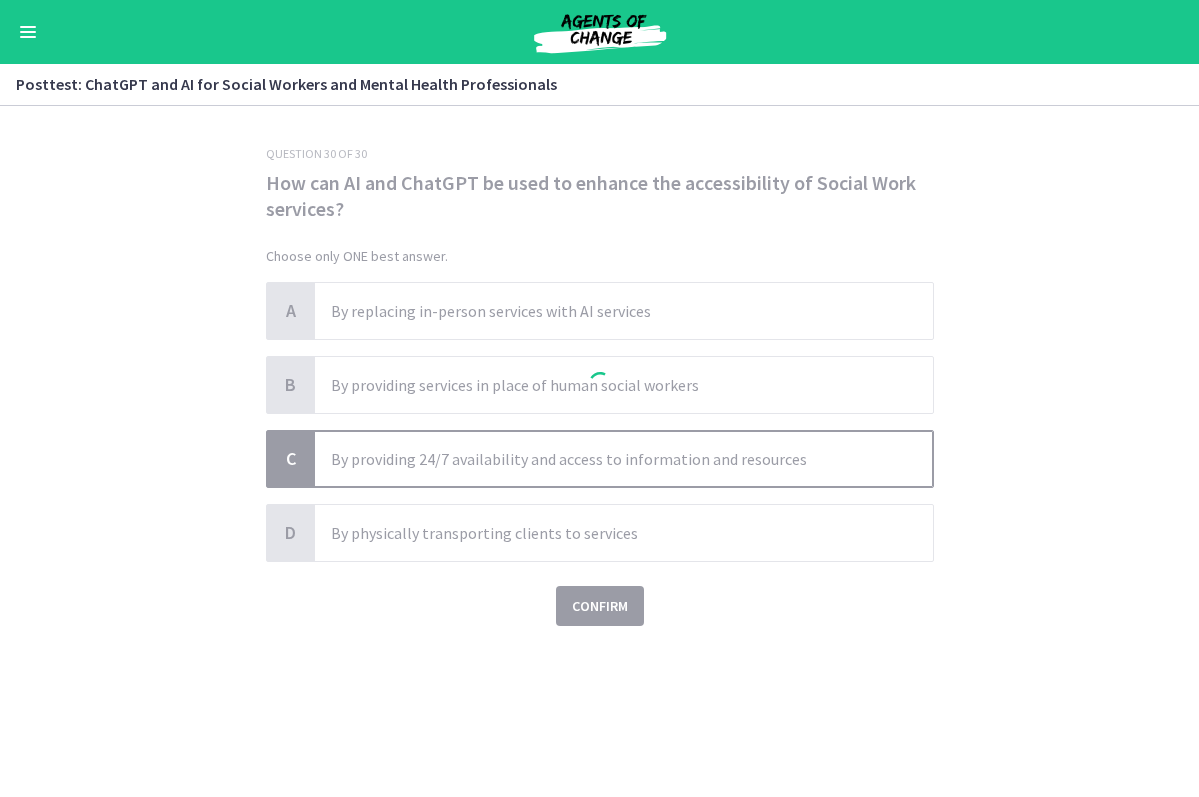 scroll, scrollTop: 783, scrollLeft: 0, axis: vertical 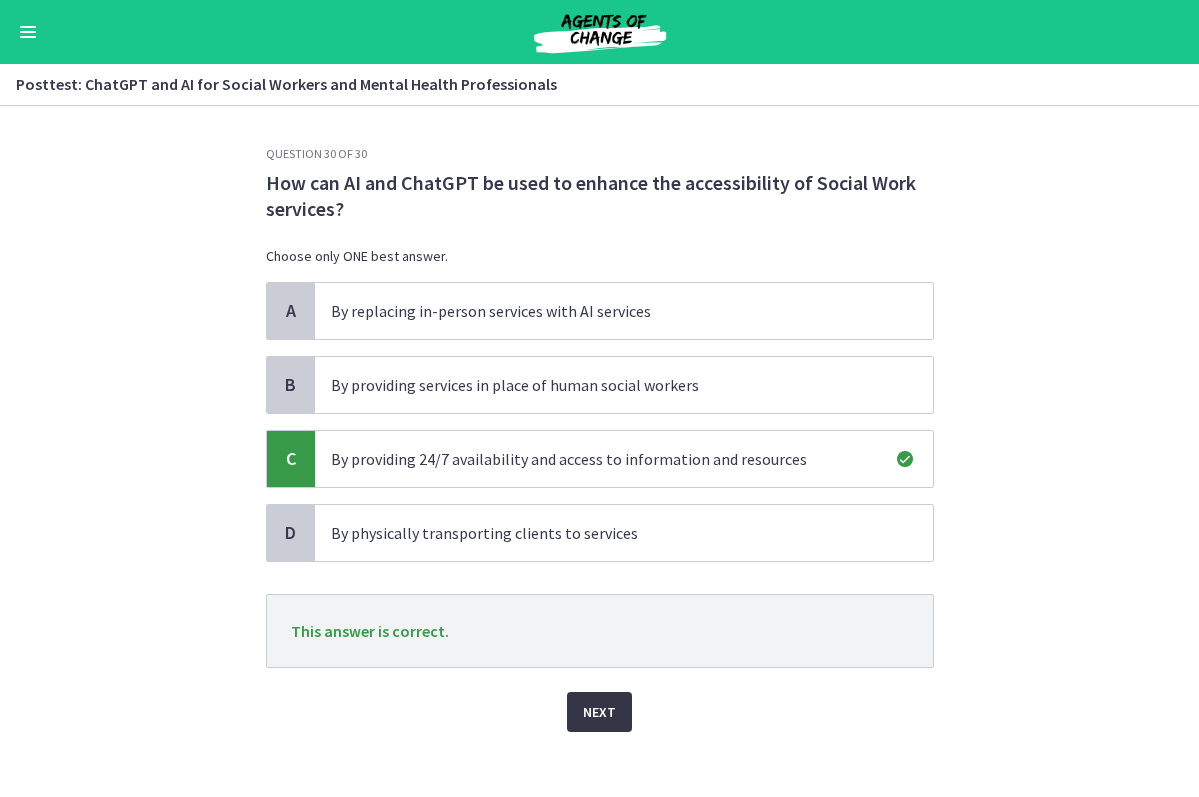 click on "Next" at bounding box center [599, 712] 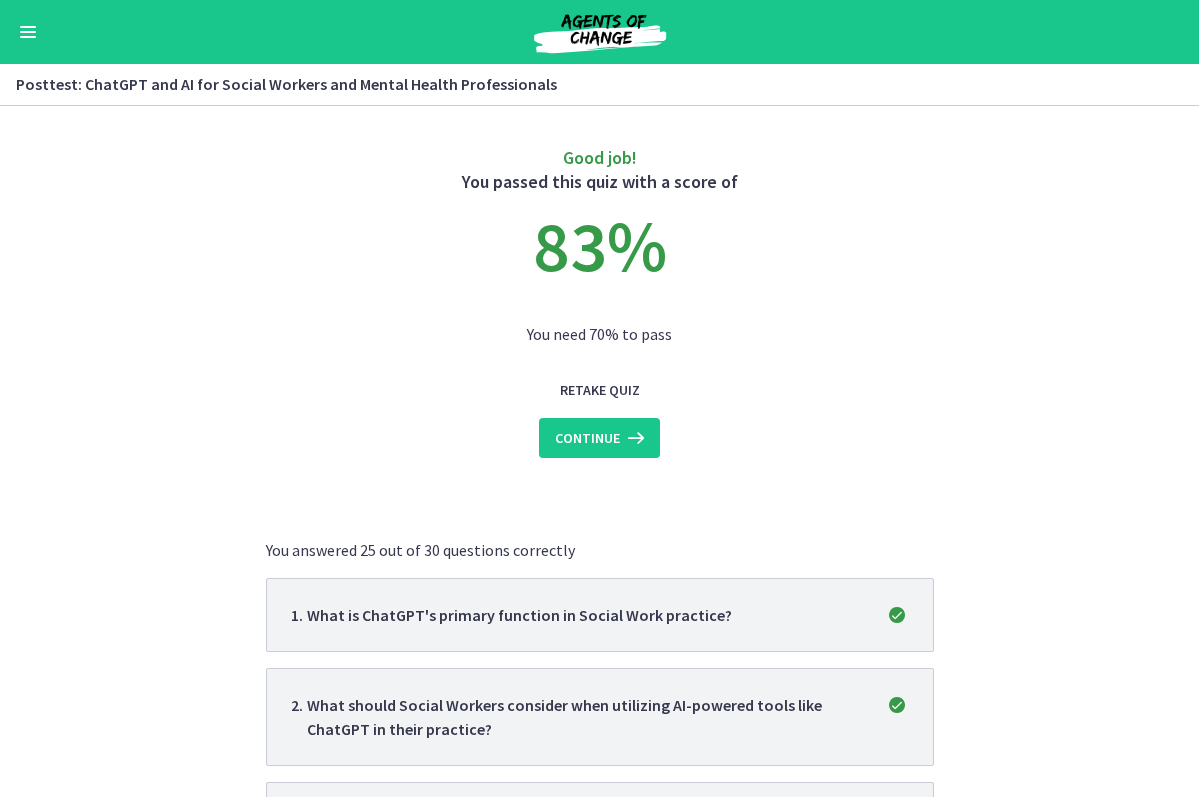 scroll, scrollTop: 0, scrollLeft: 0, axis: both 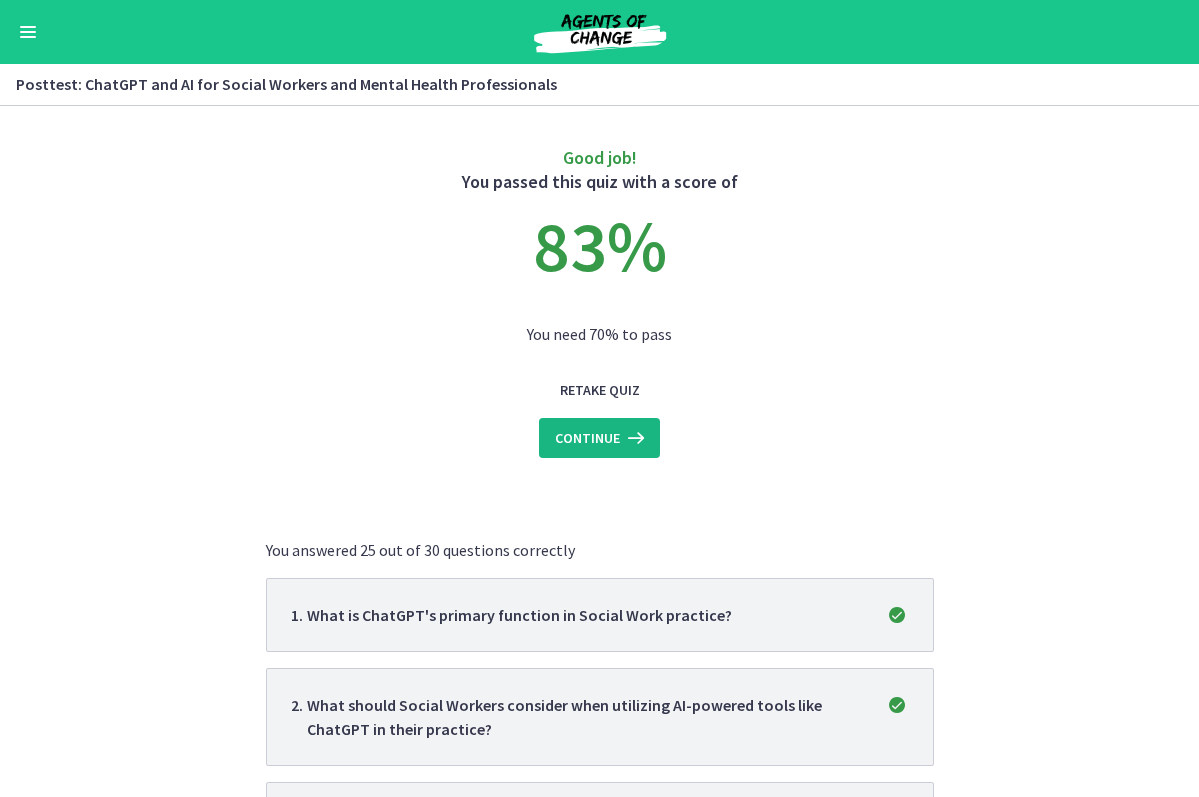 click on "Continue" at bounding box center (587, 438) 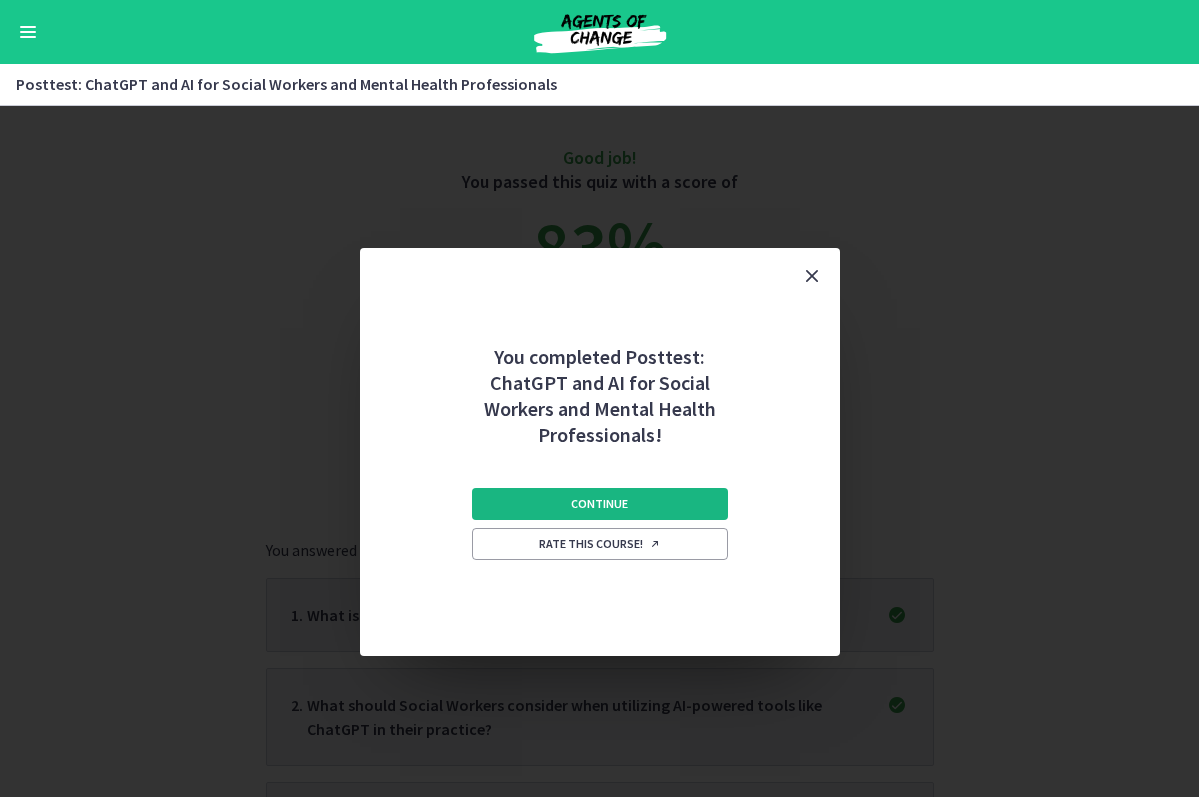 click on "Continue" at bounding box center [599, 504] 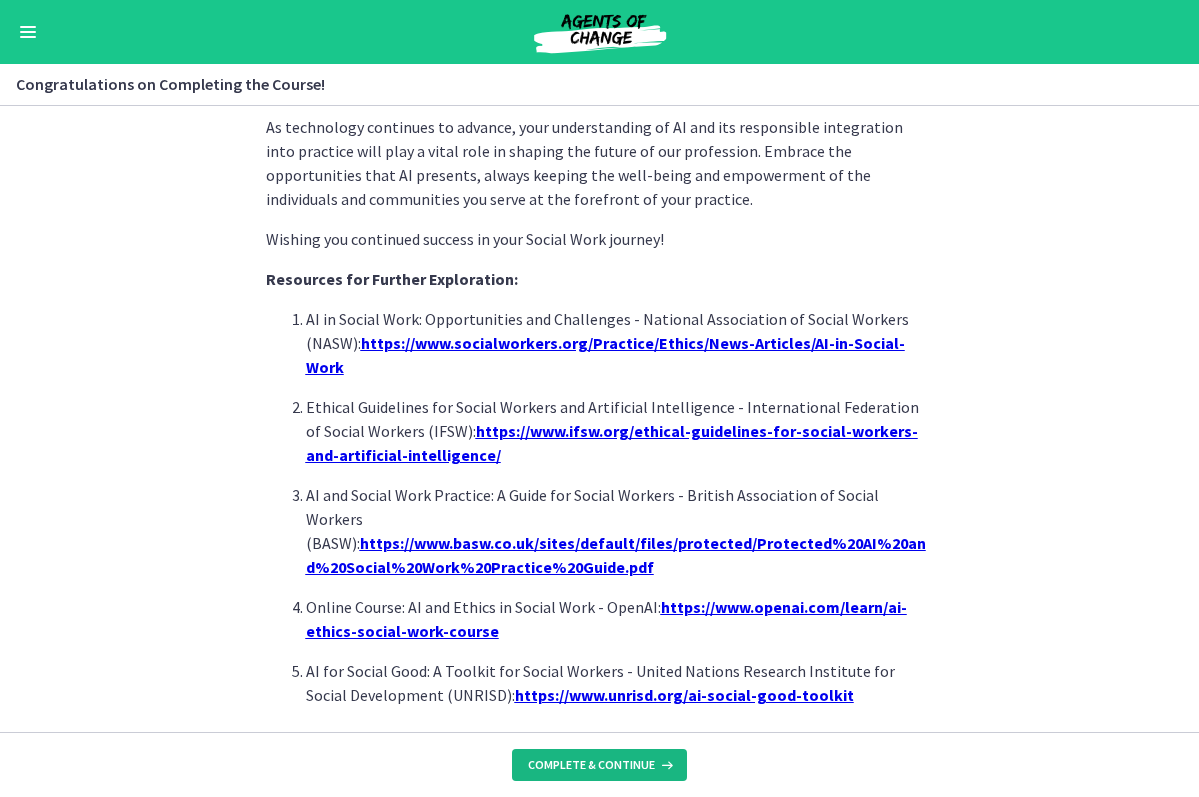 scroll, scrollTop: 1706, scrollLeft: 0, axis: vertical 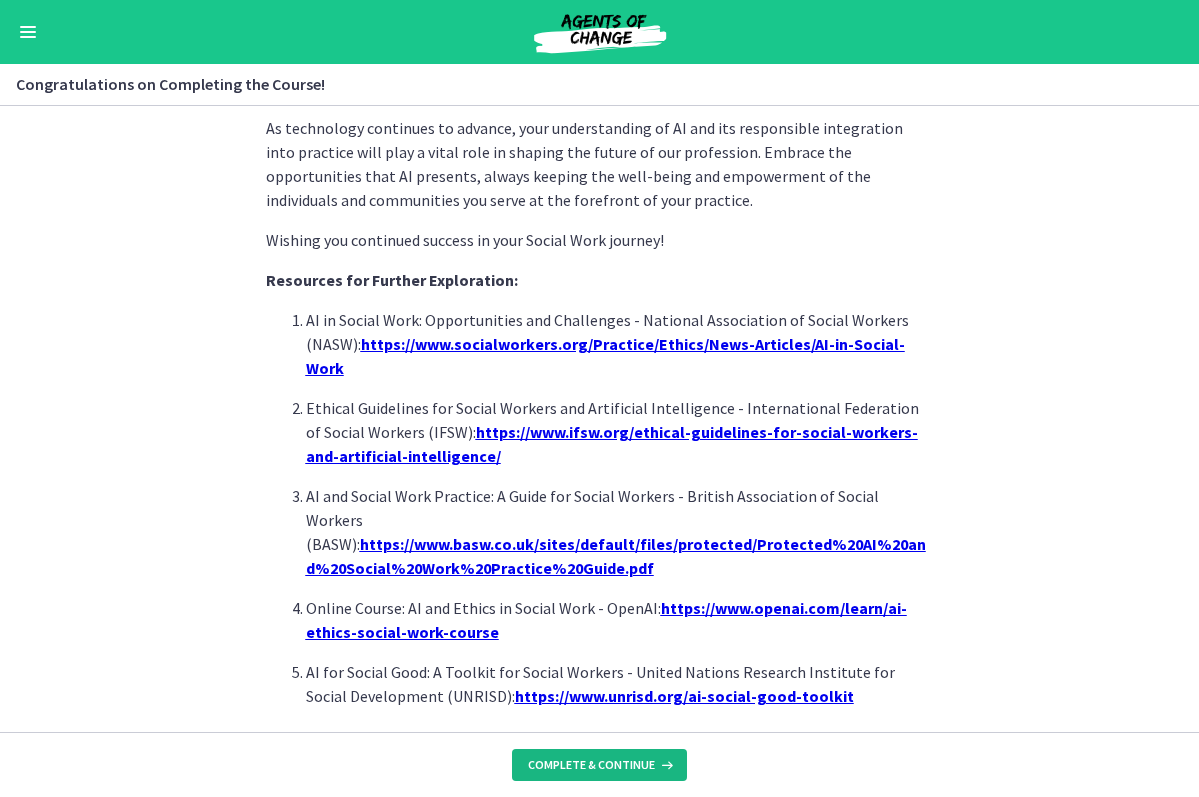 click on "Complete & continue" at bounding box center [591, 765] 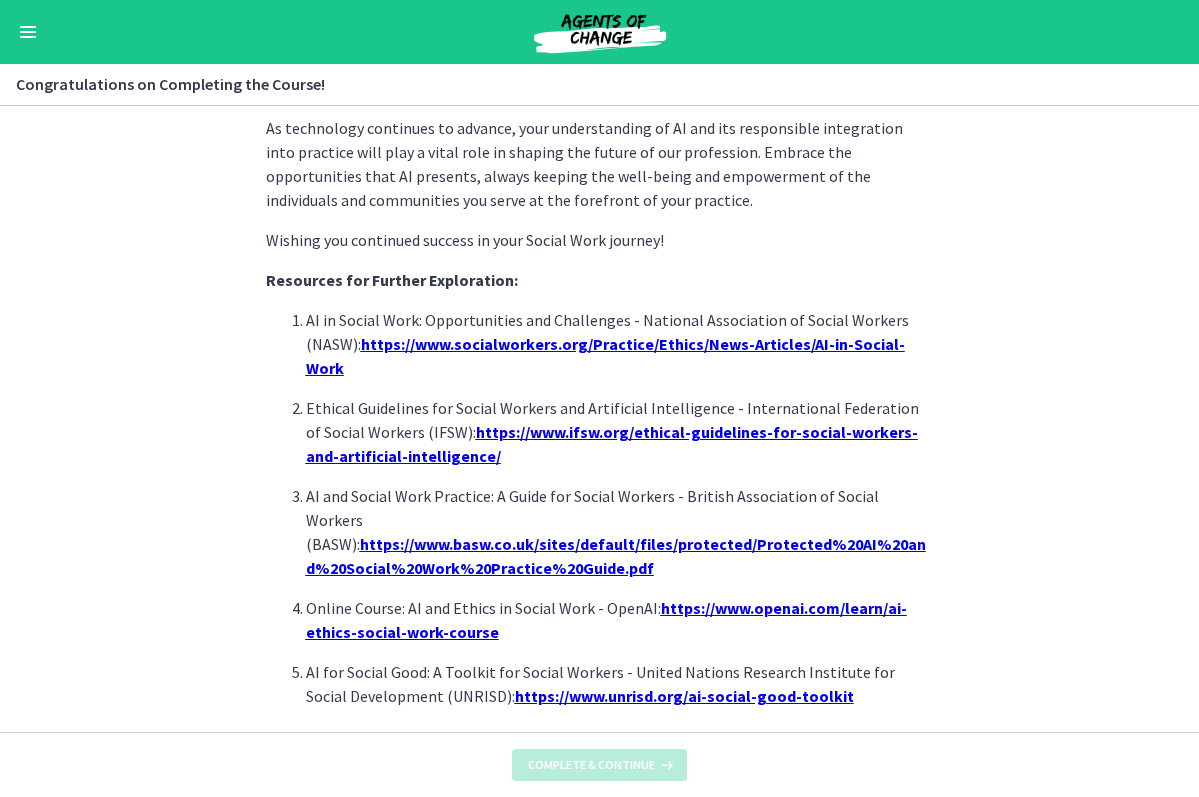 scroll, scrollTop: 0, scrollLeft: 0, axis: both 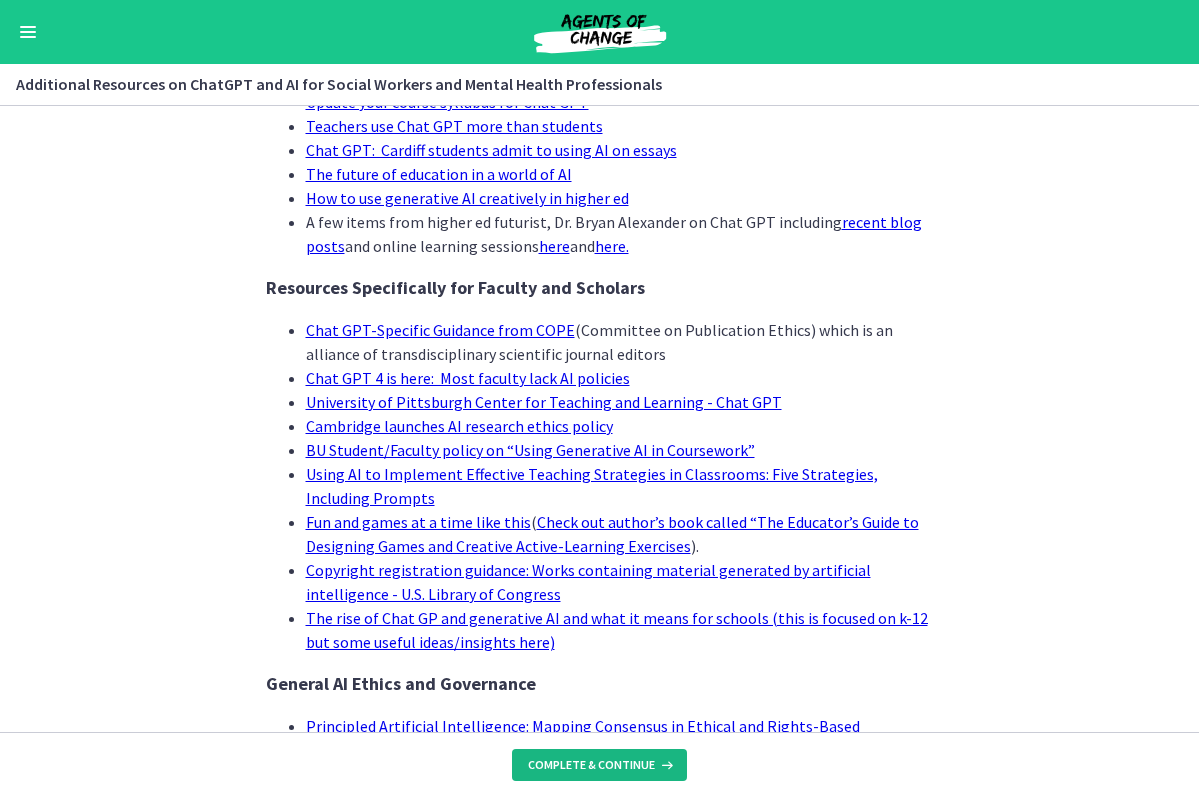 click on "Complete & continue" at bounding box center (591, 765) 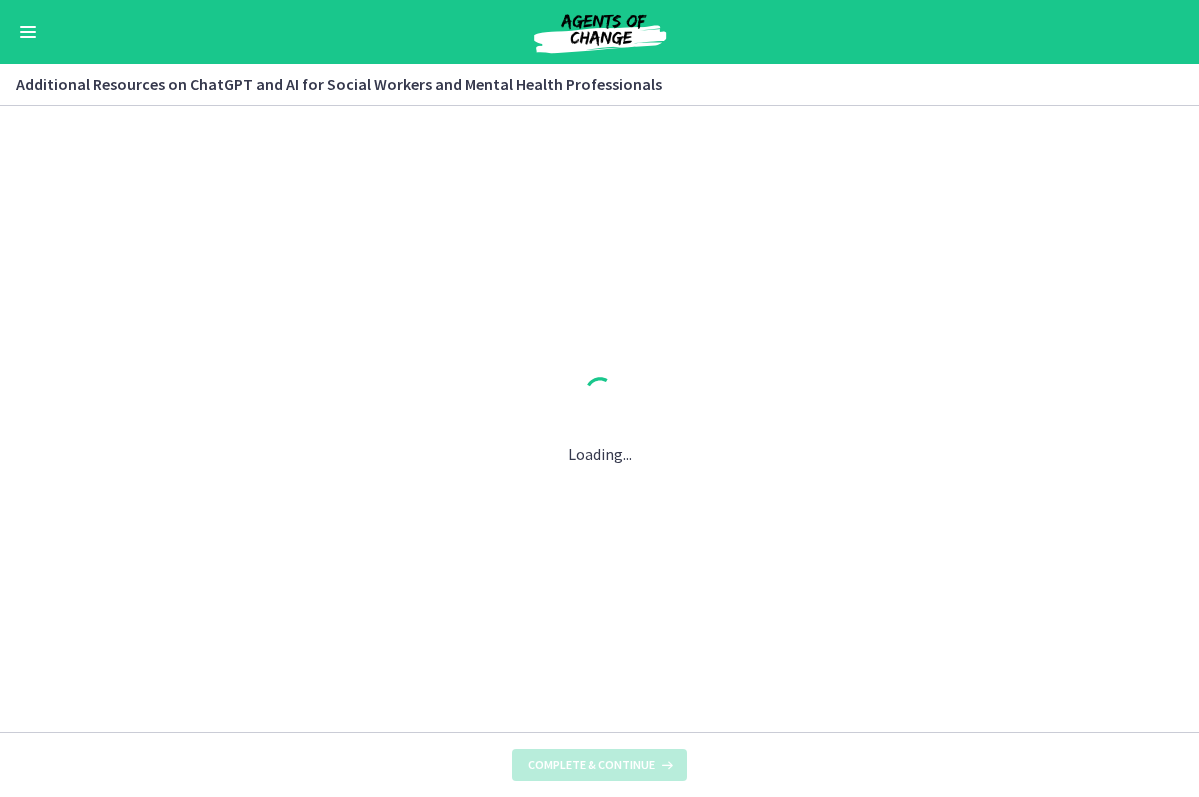 scroll, scrollTop: 0, scrollLeft: 0, axis: both 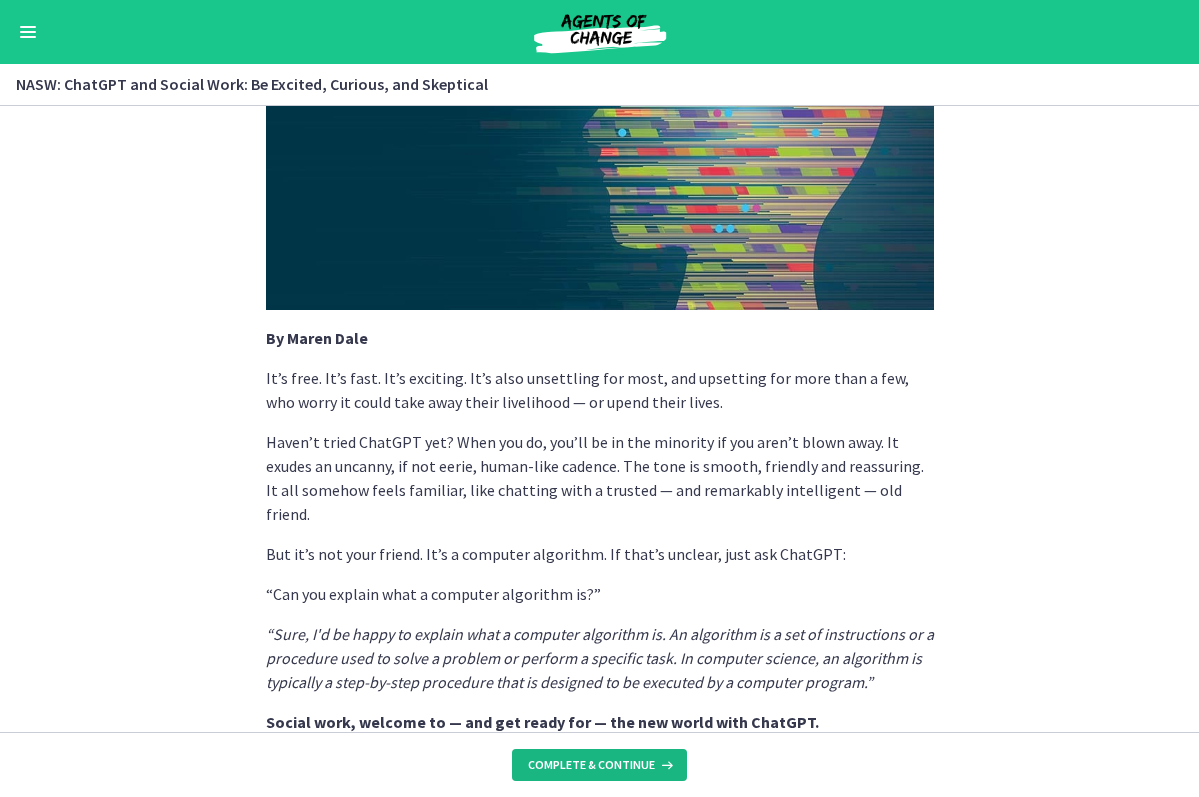 click on "Complete & continue" at bounding box center [599, 765] 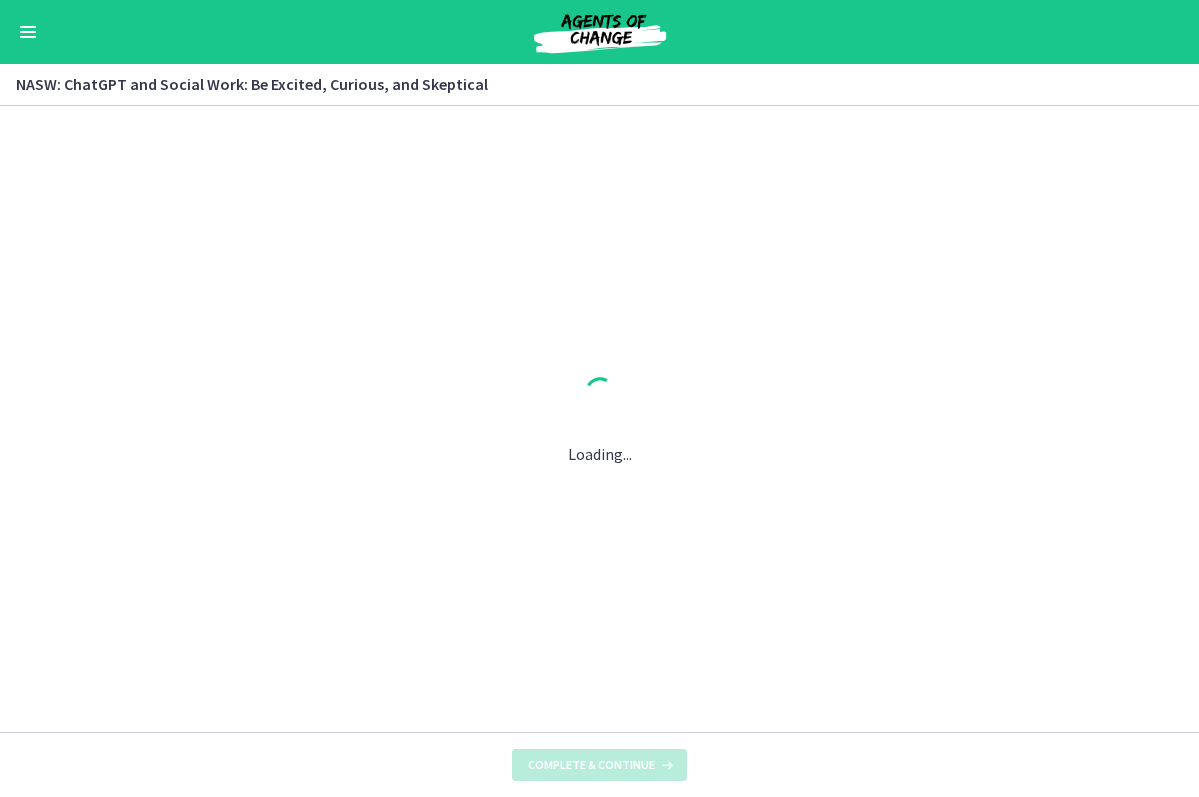 scroll, scrollTop: 0, scrollLeft: 0, axis: both 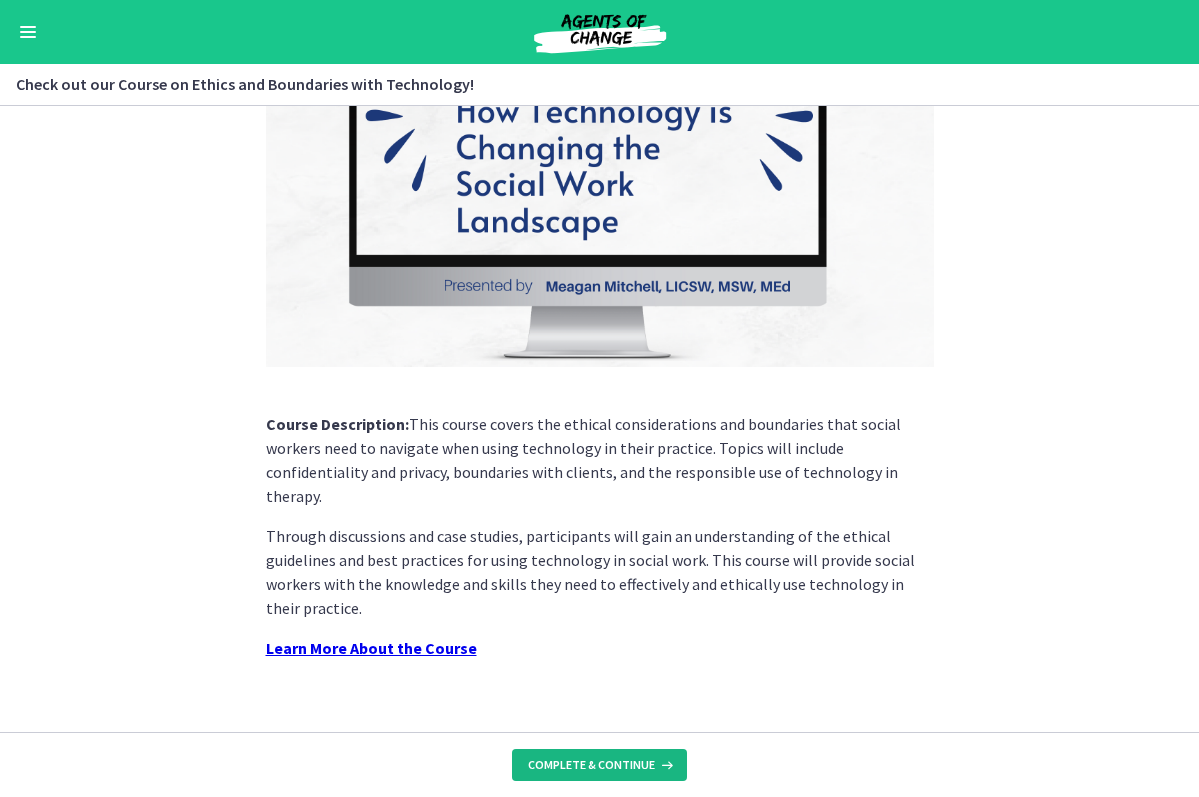 click on "Complete & continue" at bounding box center (591, 765) 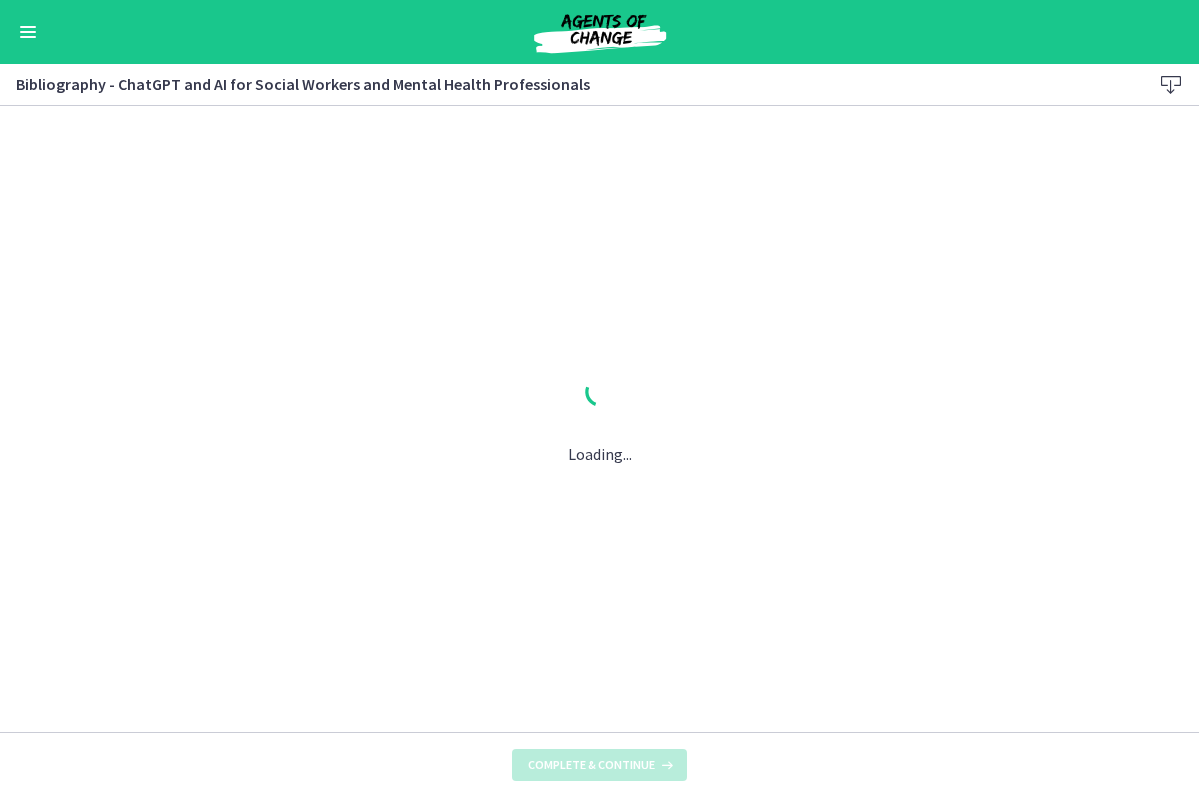 scroll, scrollTop: 0, scrollLeft: 0, axis: both 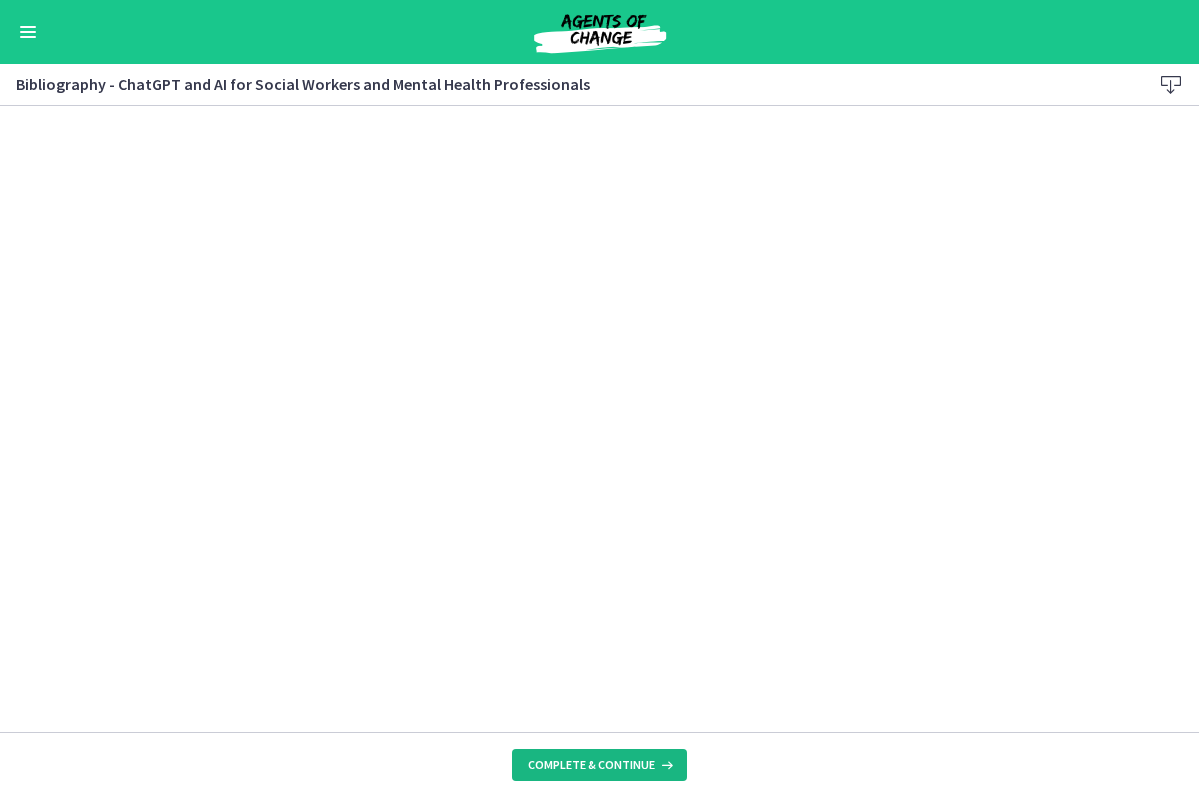 click on "Complete & continue" at bounding box center [591, 765] 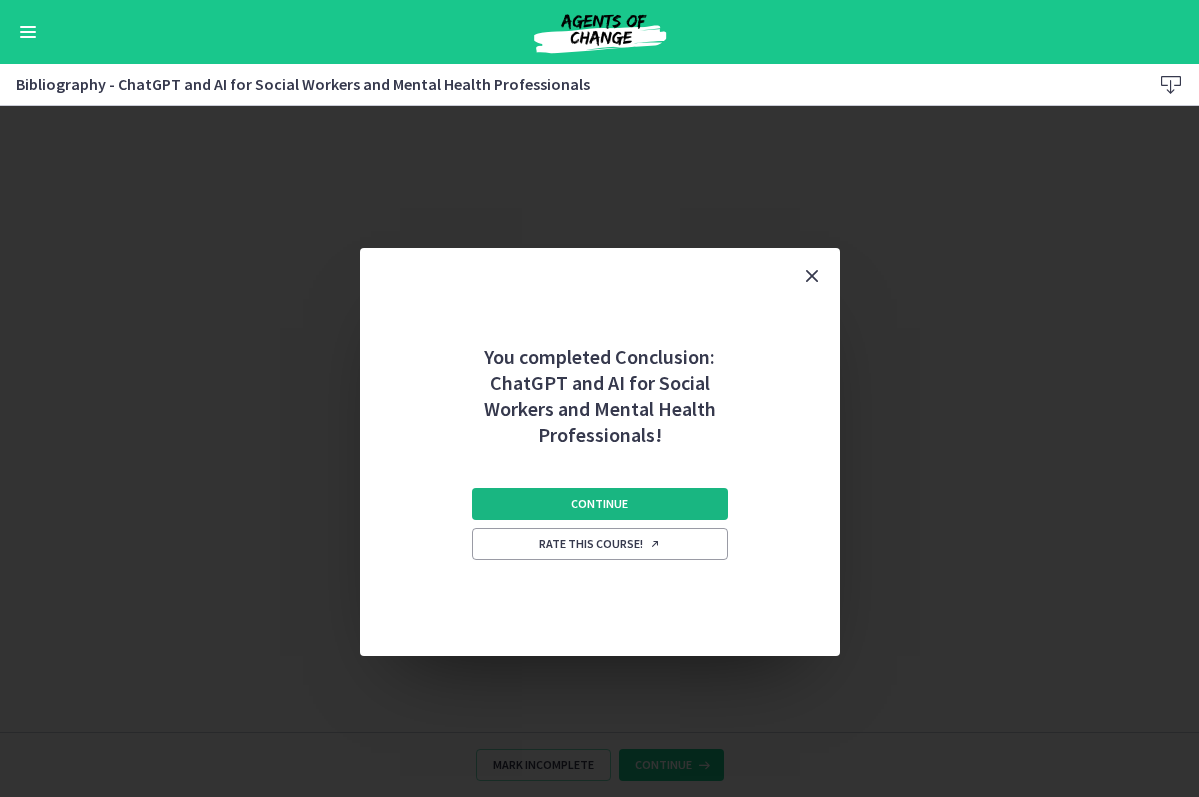 click on "Continue" at bounding box center [600, 504] 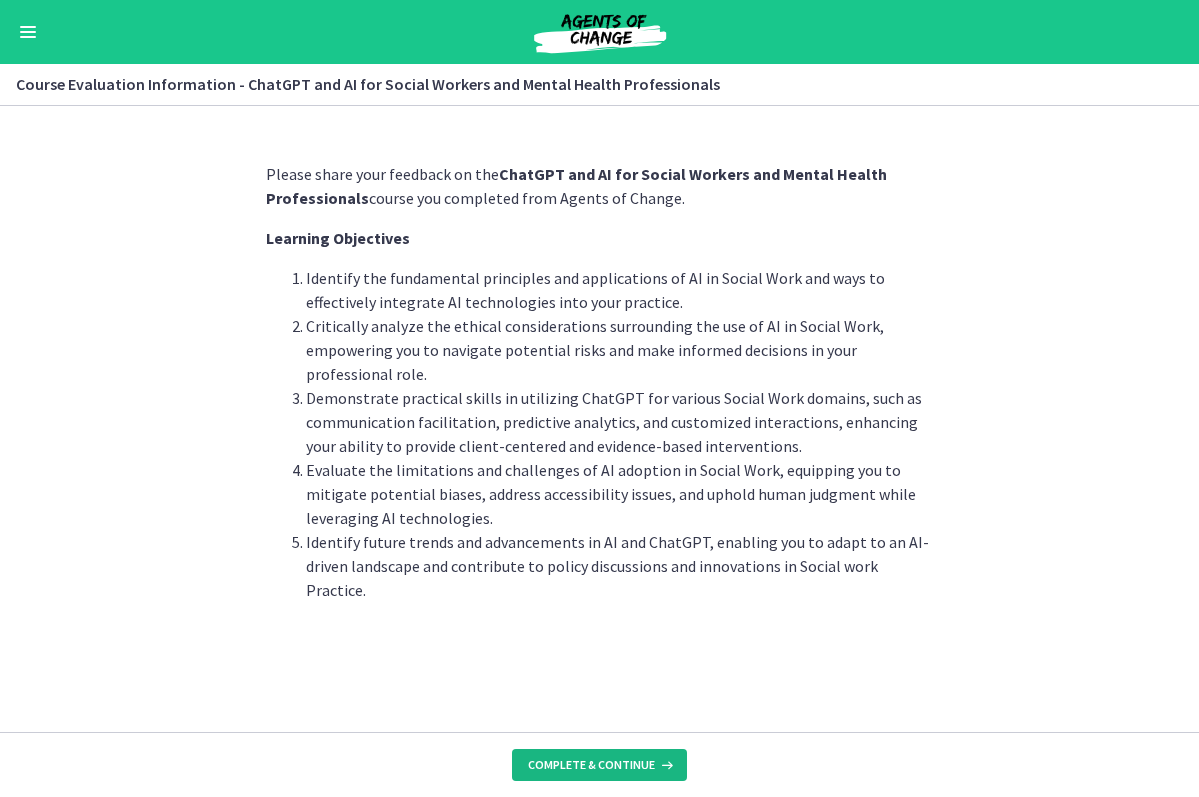 click on "Complete & continue" at bounding box center (591, 765) 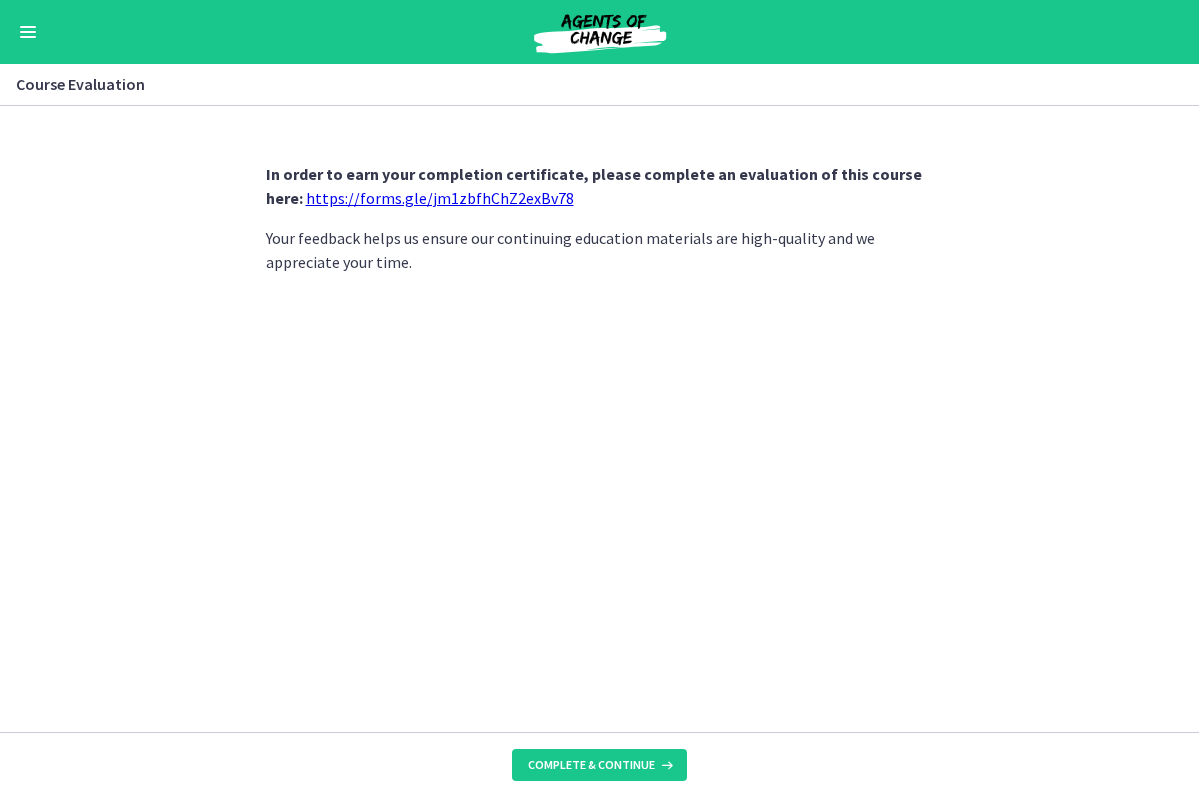 click on "https://forms.gle/jm1zbfhChZ2exBv78" at bounding box center (440, 198) 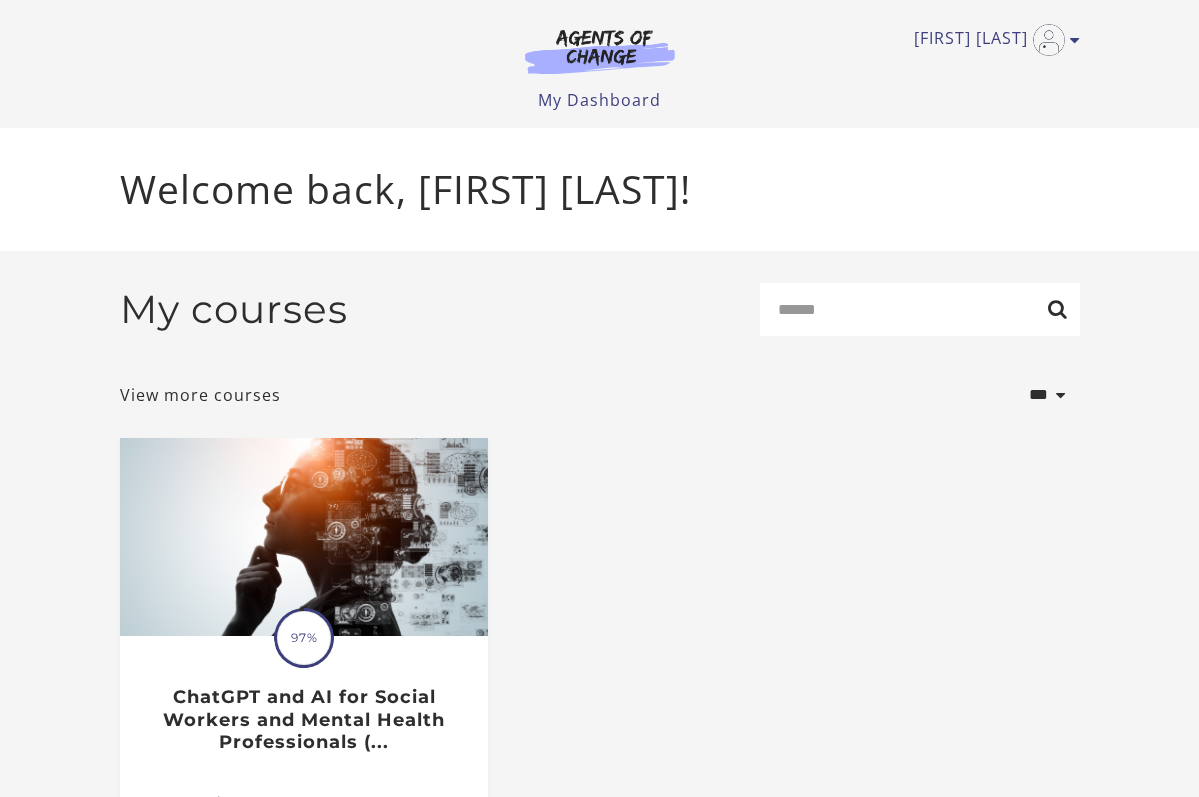 scroll, scrollTop: 0, scrollLeft: 0, axis: both 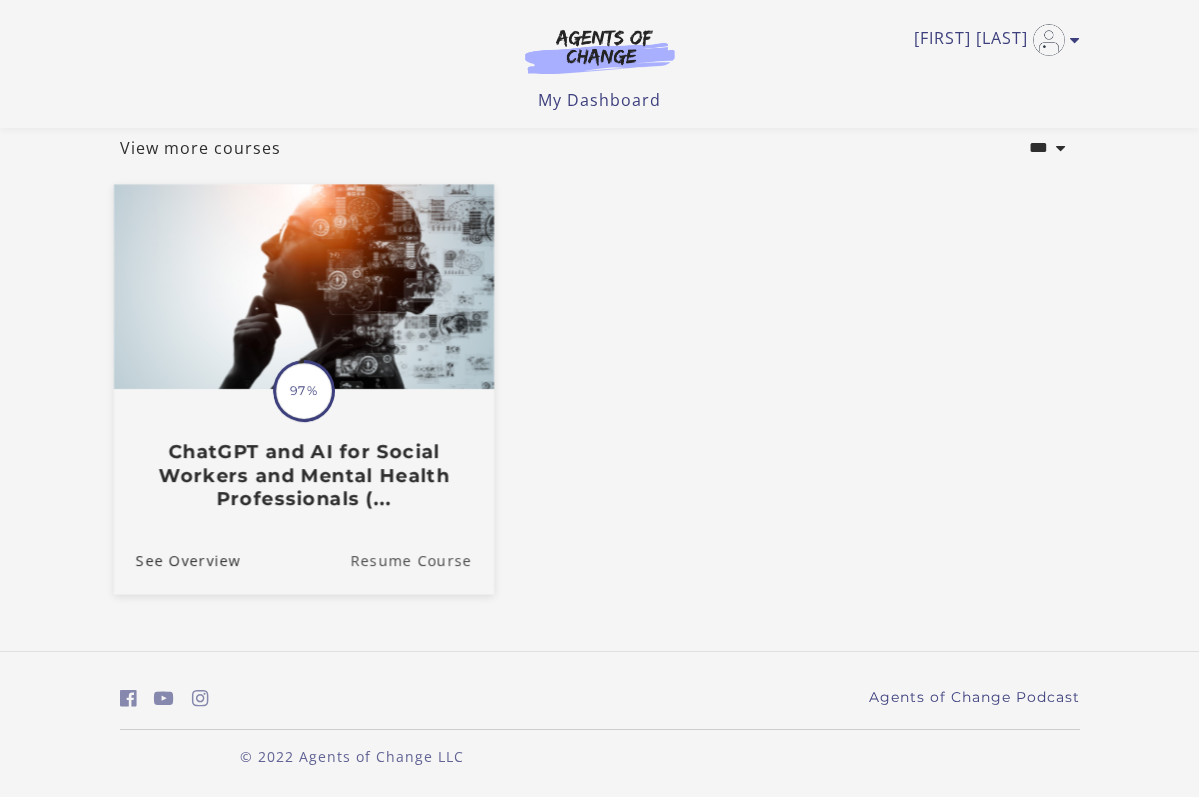 click on "Resume Course" at bounding box center [422, 559] 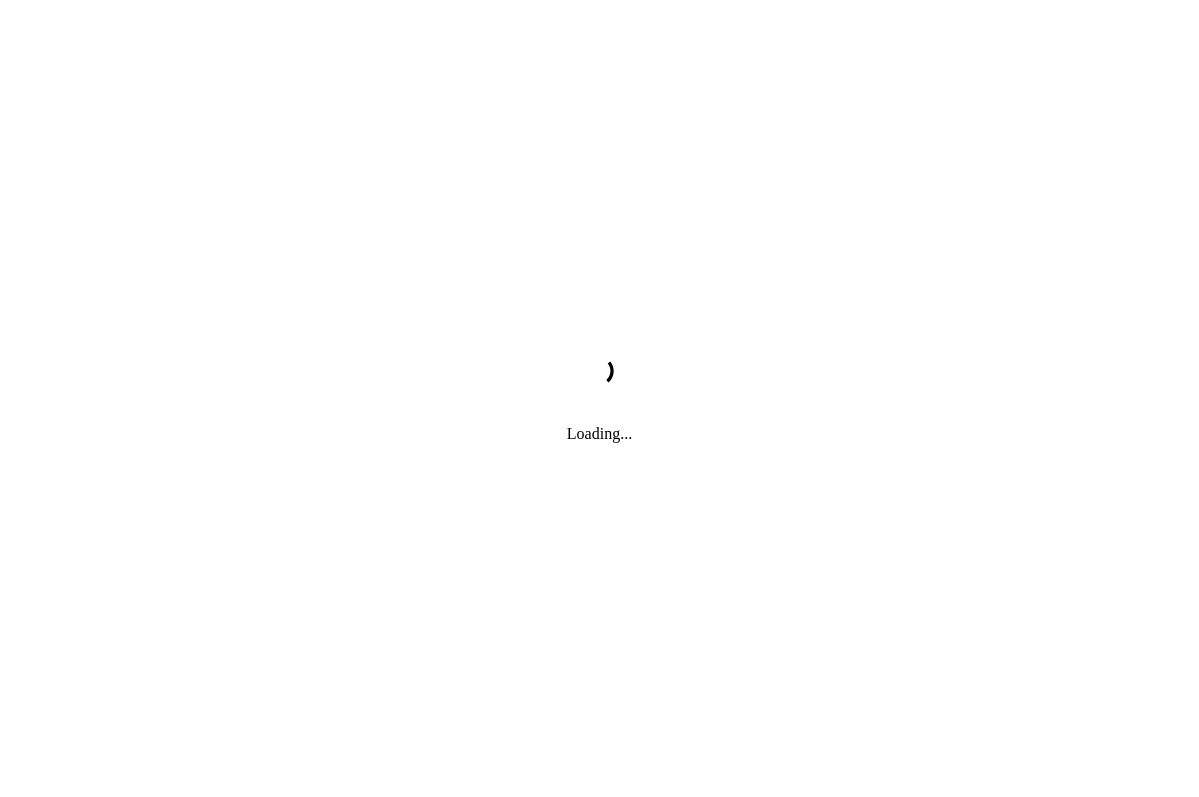 scroll, scrollTop: 0, scrollLeft: 0, axis: both 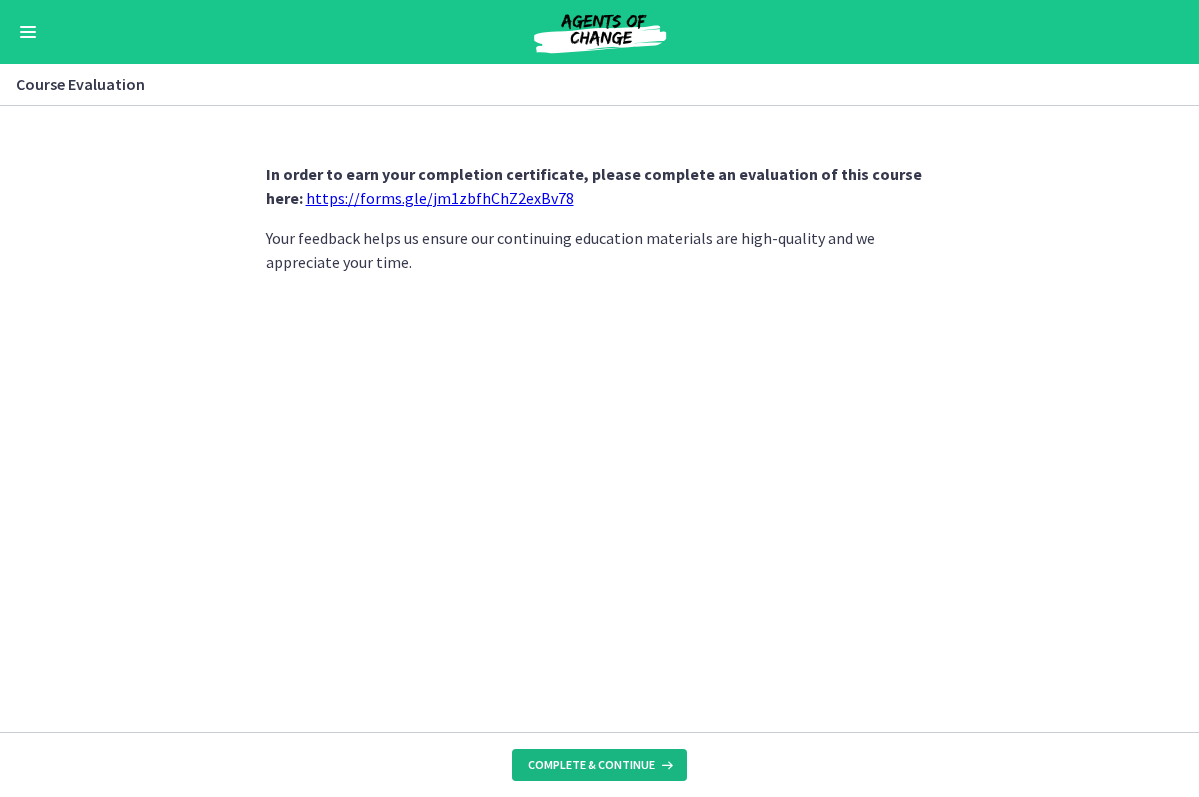 click on "Complete & continue" at bounding box center (591, 765) 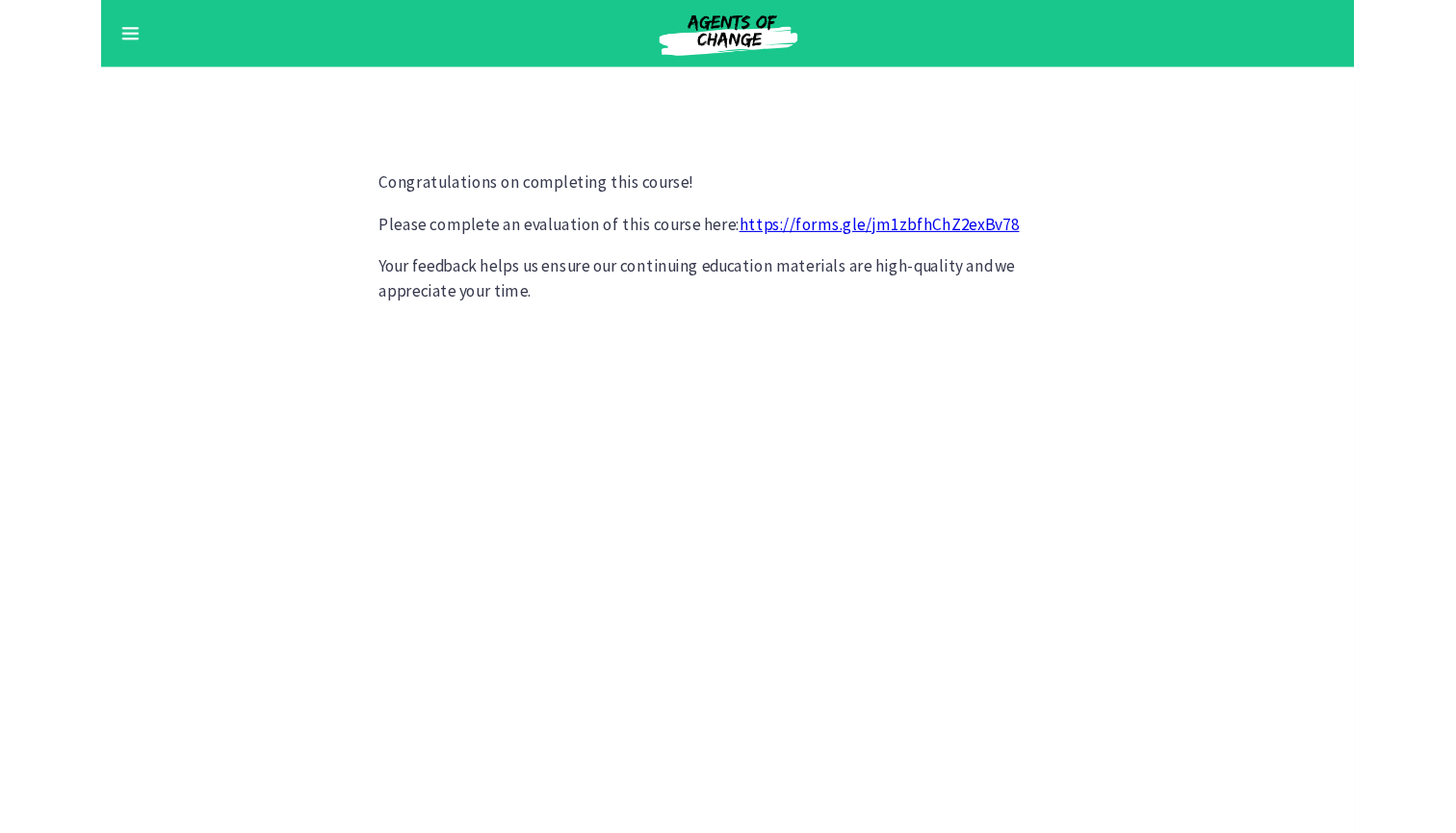 scroll, scrollTop: 0, scrollLeft: 0, axis: both 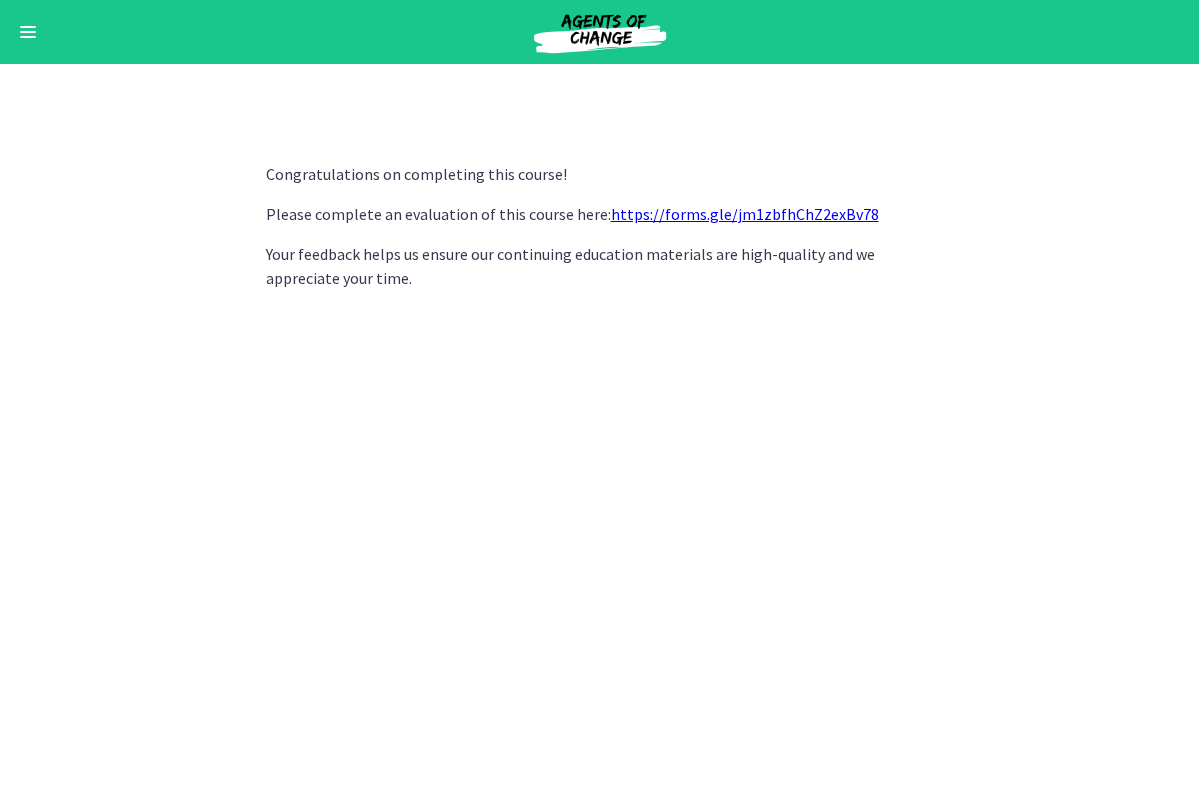 click at bounding box center (28, 32) 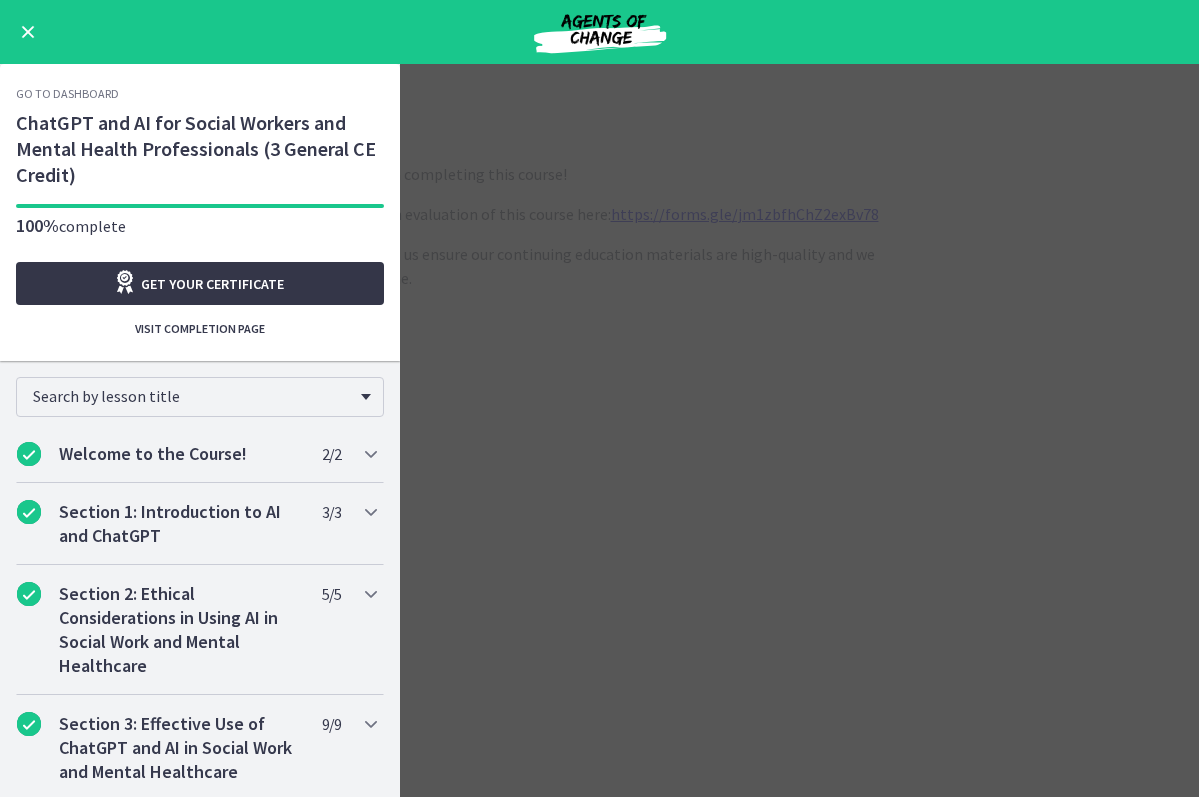 click on "Get your certificate" at bounding box center (212, 284) 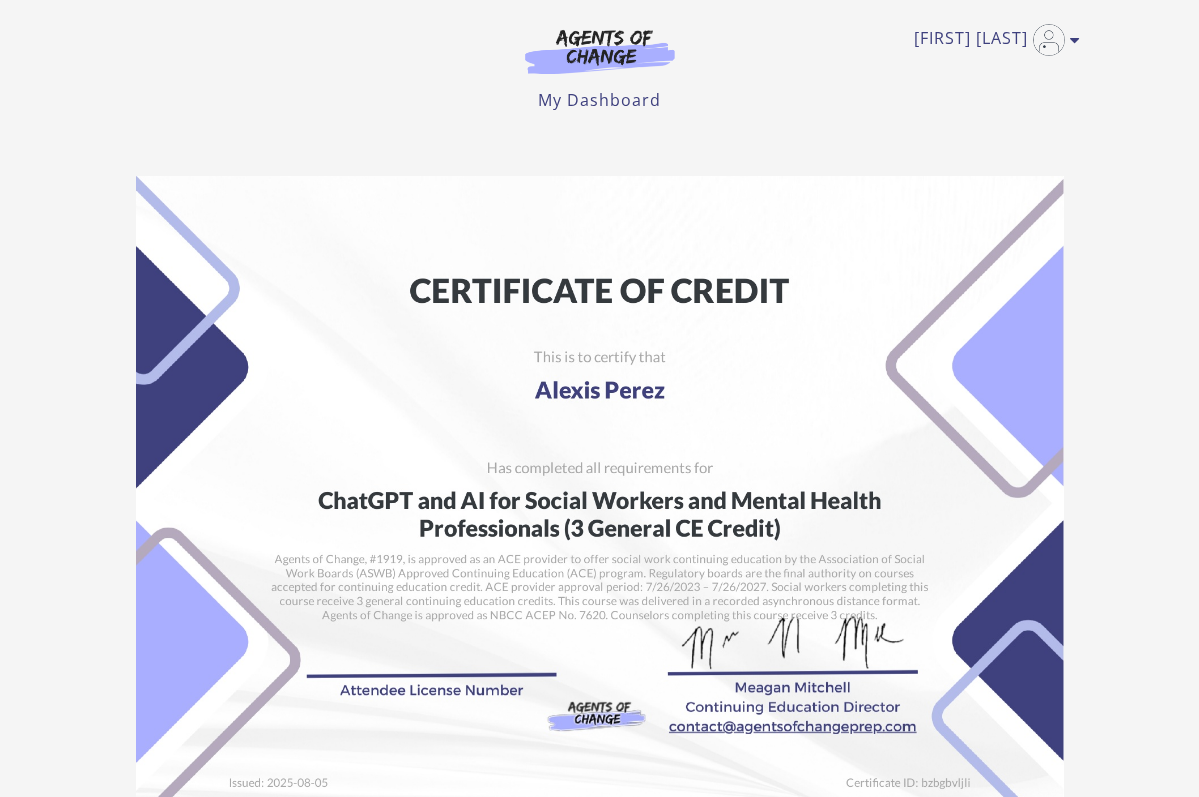 scroll, scrollTop: 0, scrollLeft: 0, axis: both 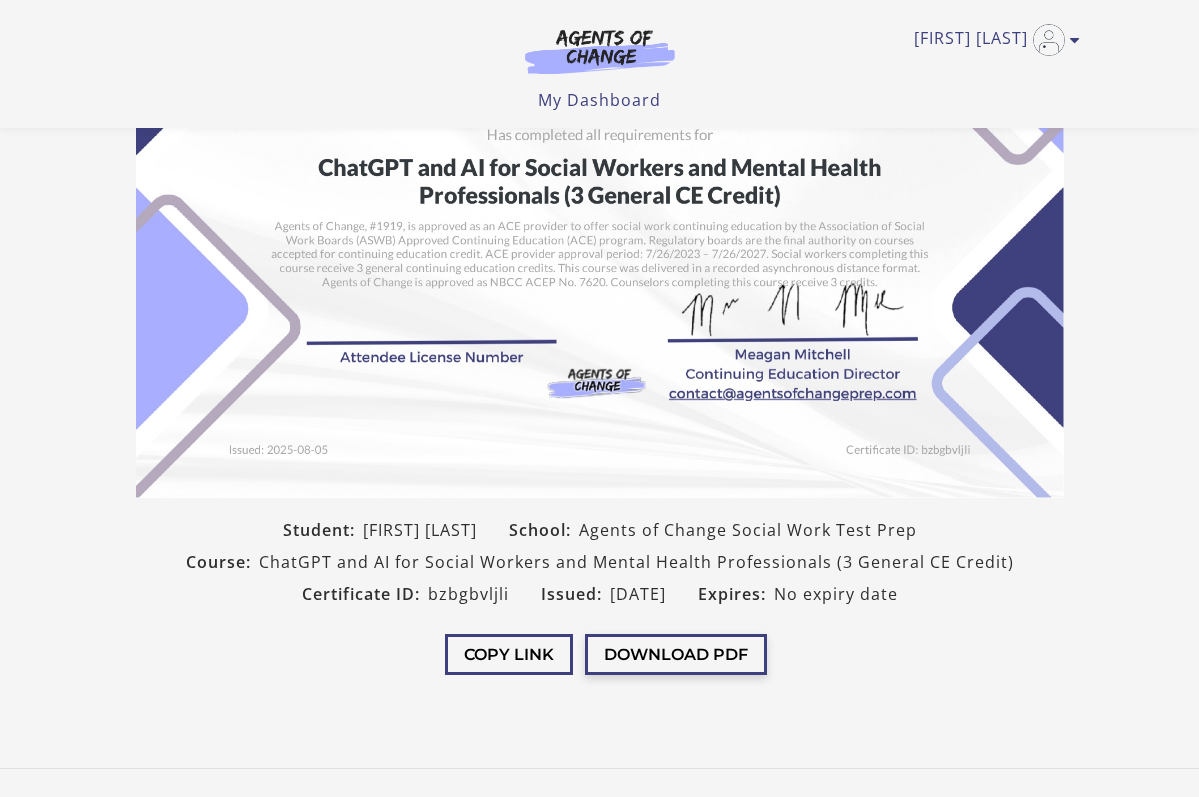 click on "Download PDF" at bounding box center (676, 654) 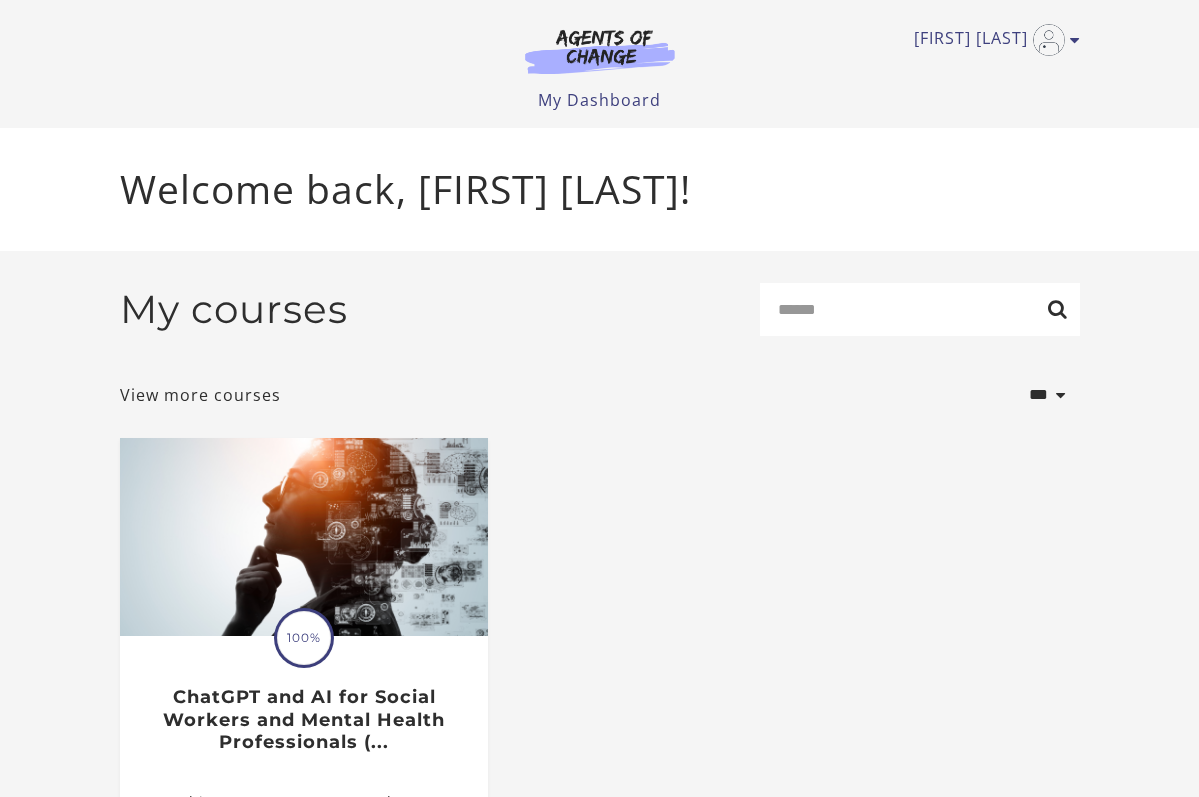 scroll, scrollTop: 0, scrollLeft: 0, axis: both 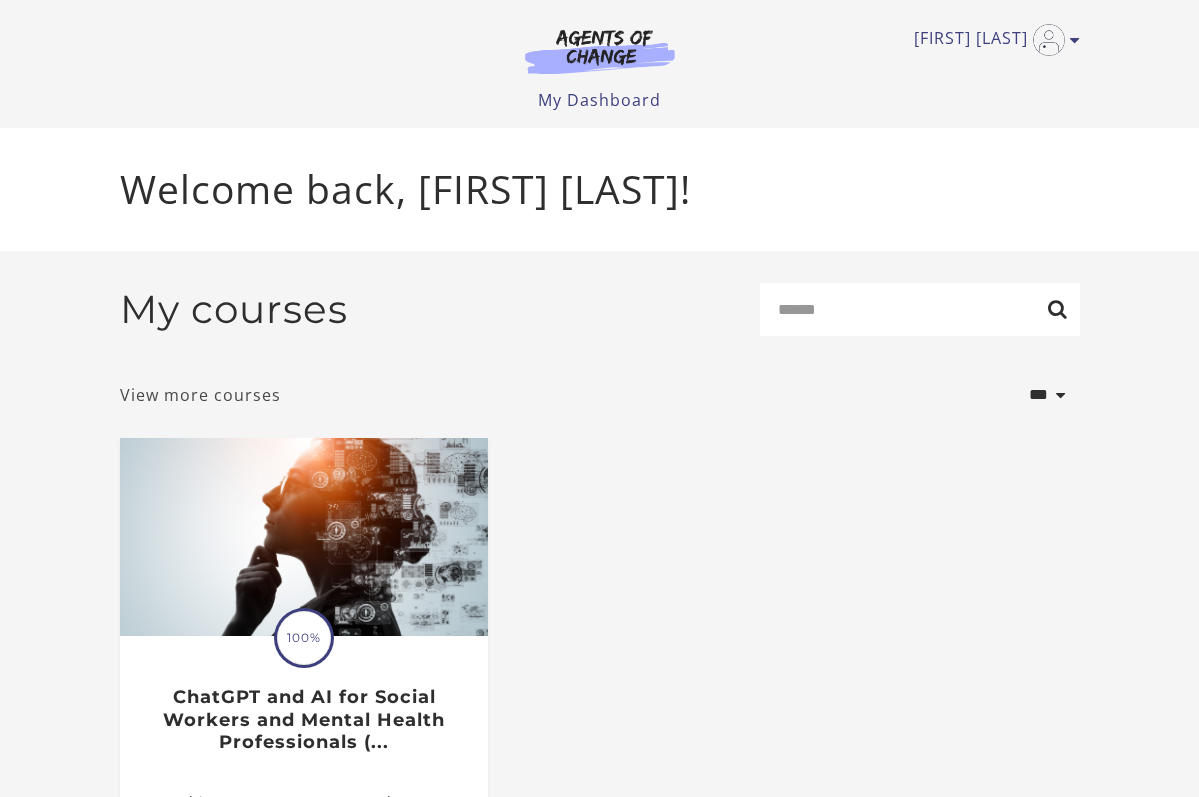 click on "View more courses" at bounding box center (200, 395) 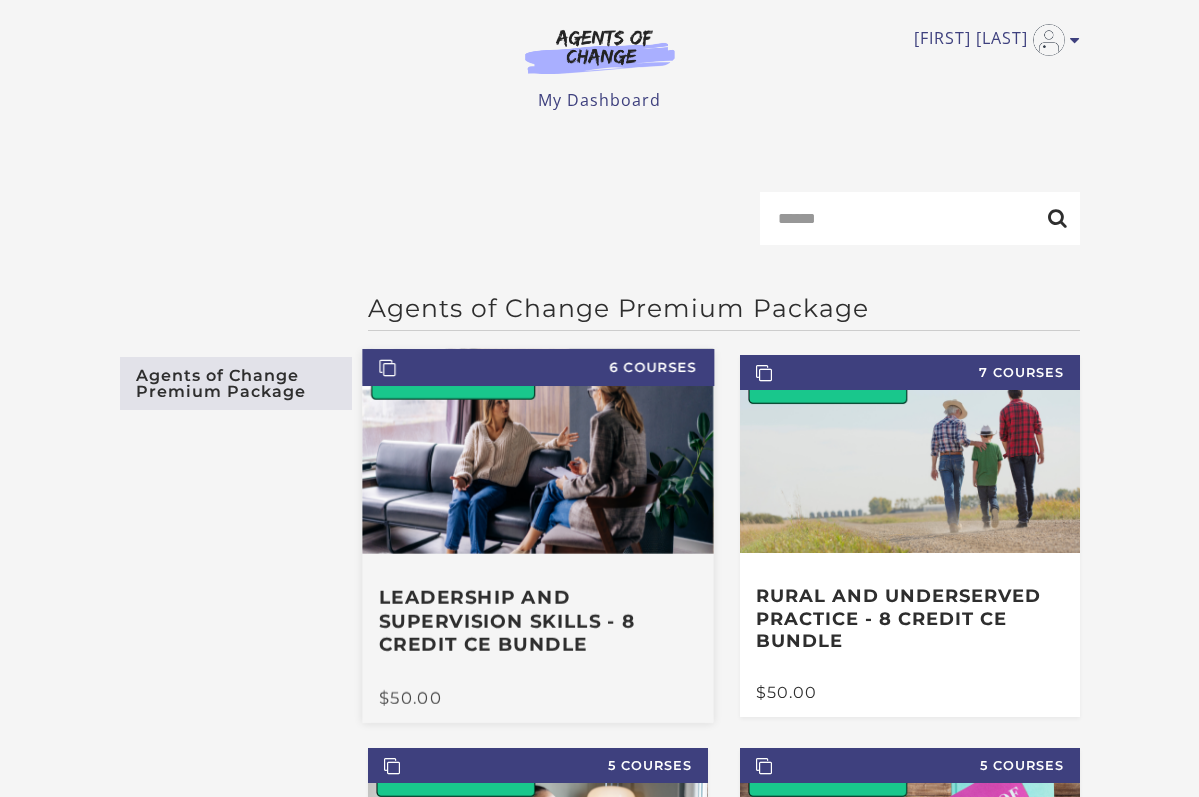 scroll, scrollTop: 0, scrollLeft: 0, axis: both 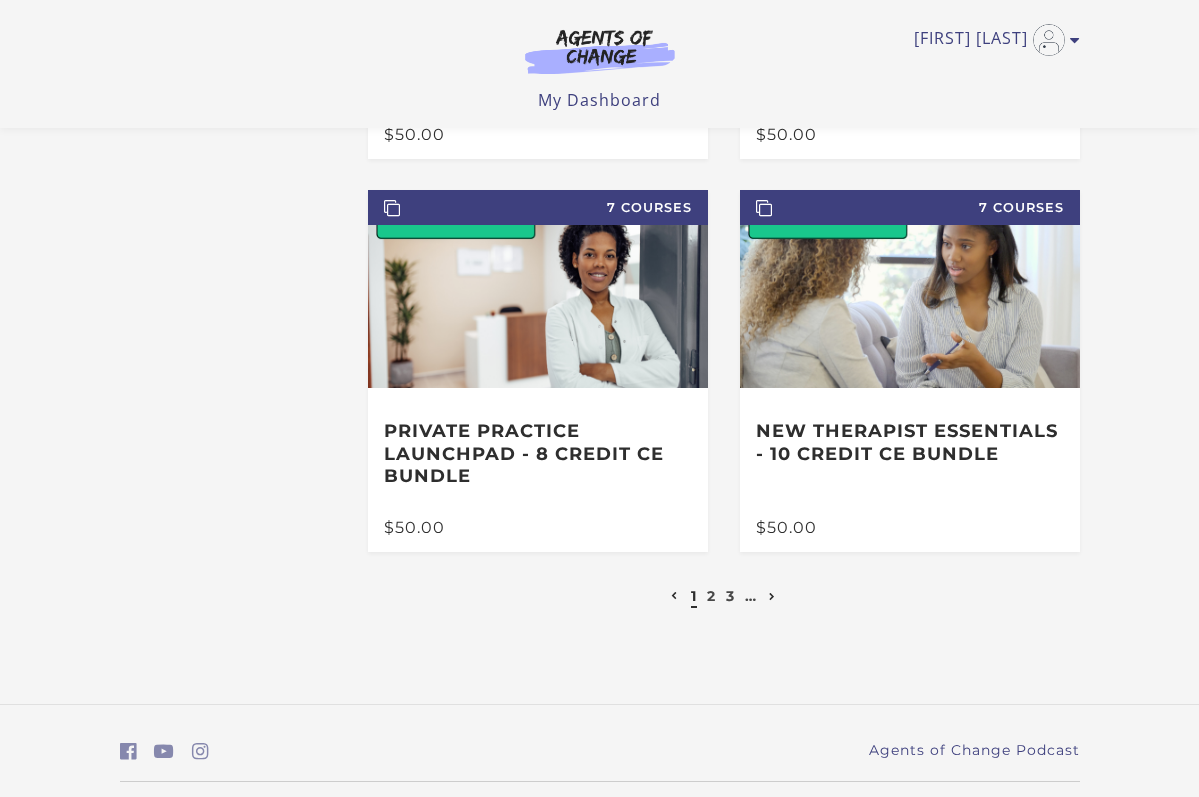 click at bounding box center [772, 596] 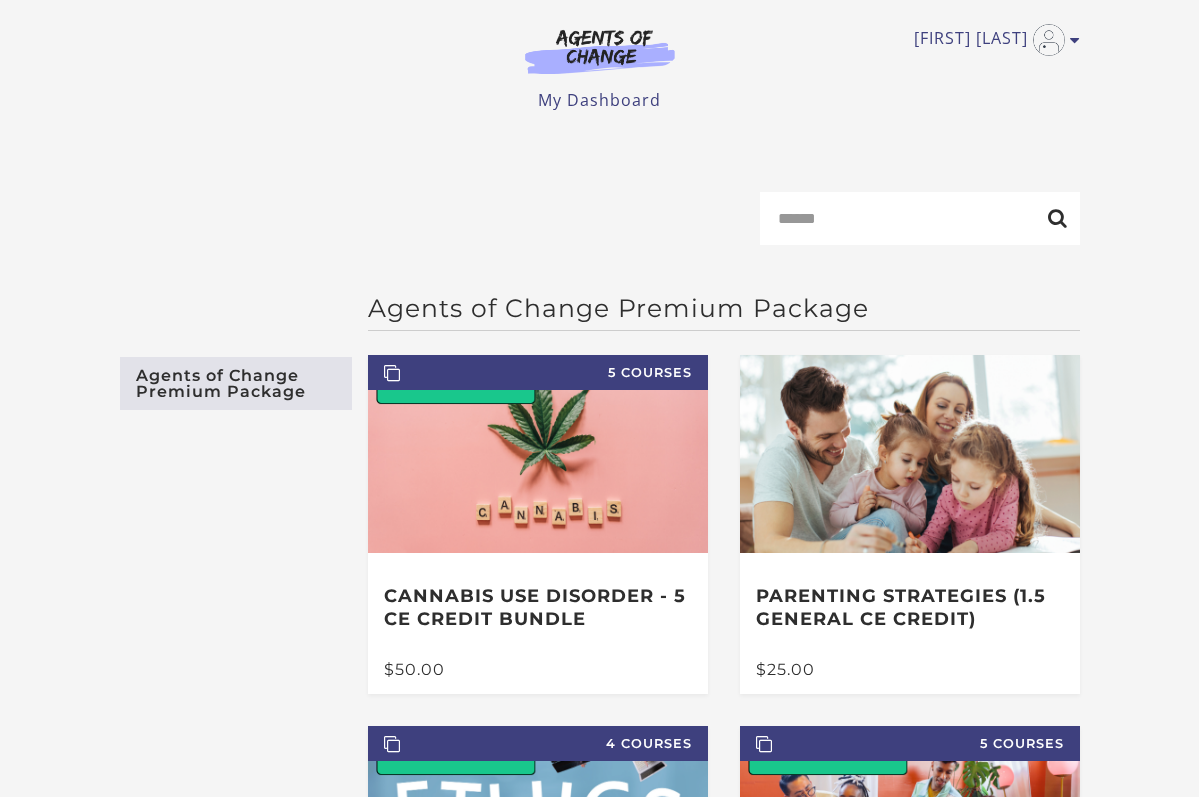 scroll, scrollTop: 0, scrollLeft: 0, axis: both 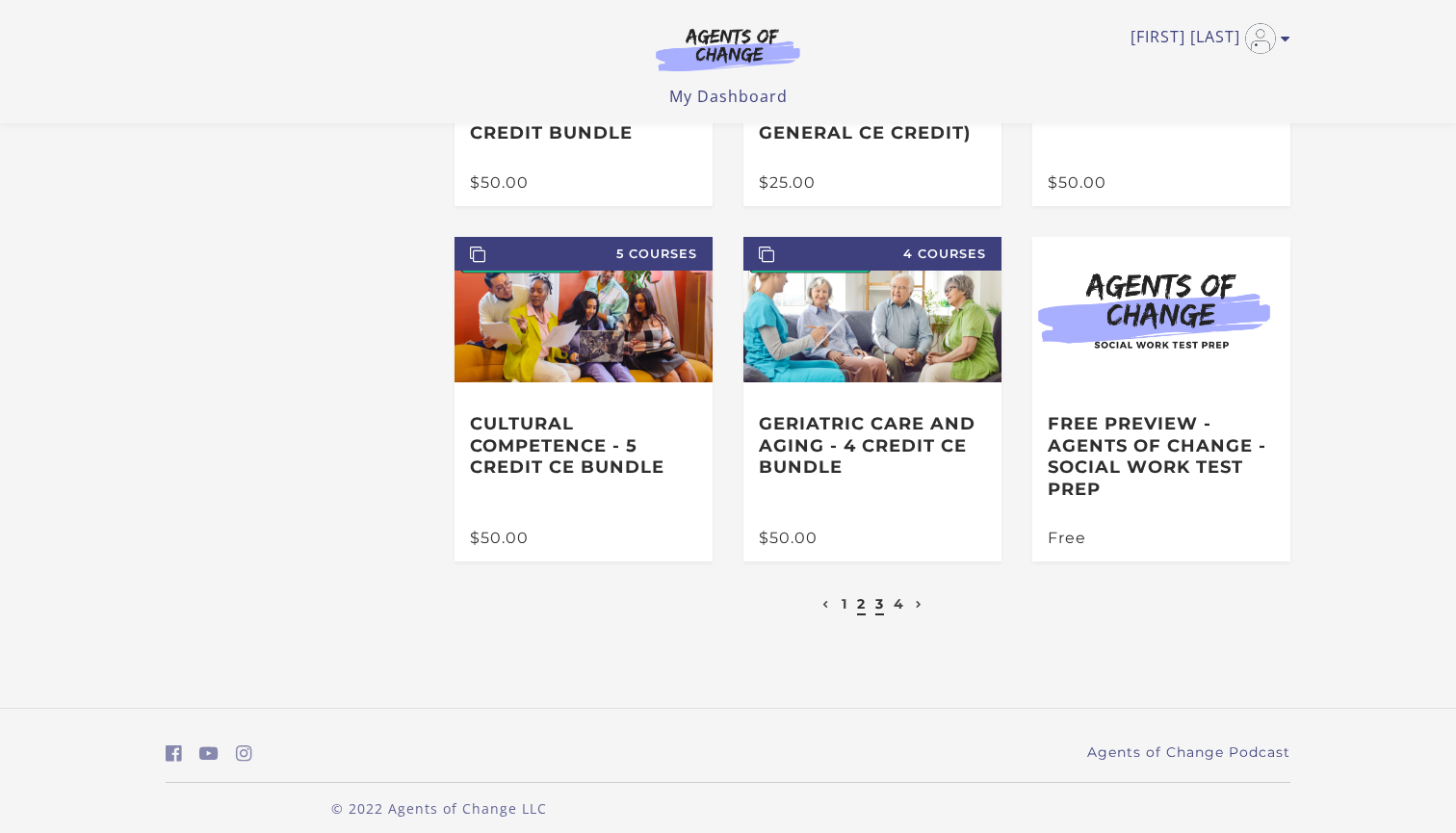 click on "3" at bounding box center (879, 604) 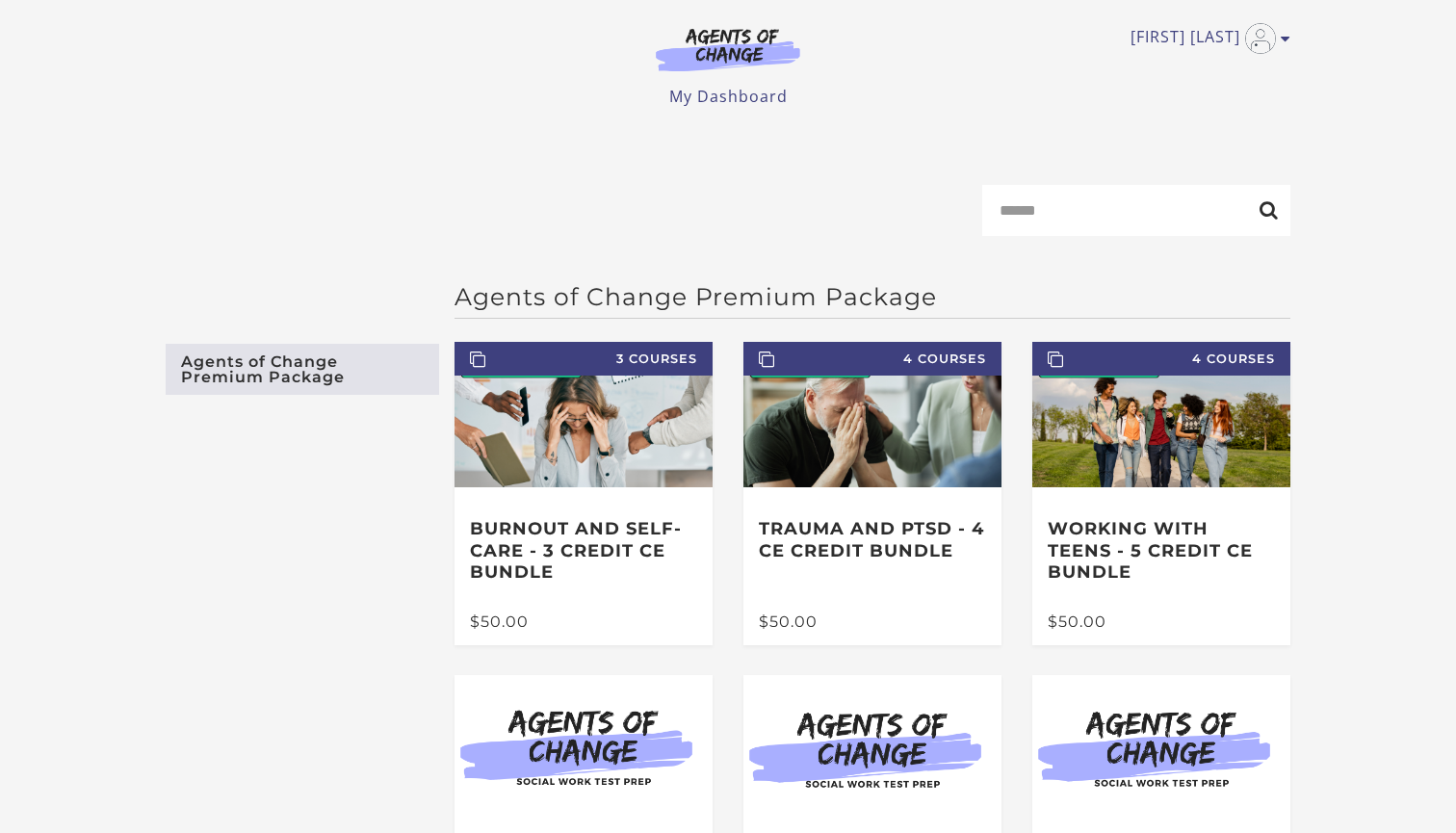 scroll, scrollTop: 0, scrollLeft: 0, axis: both 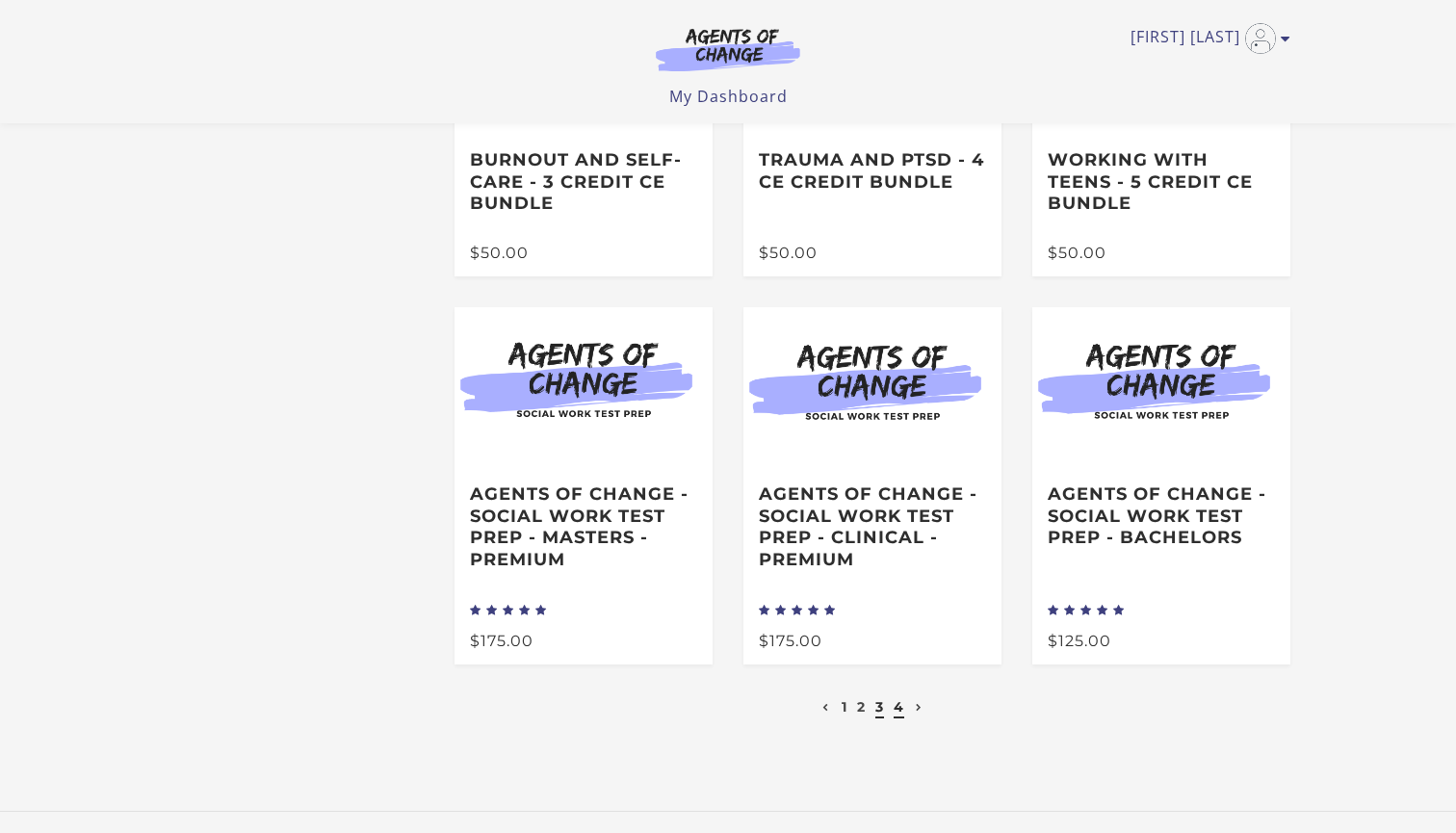 click on "4" at bounding box center [898, 707] 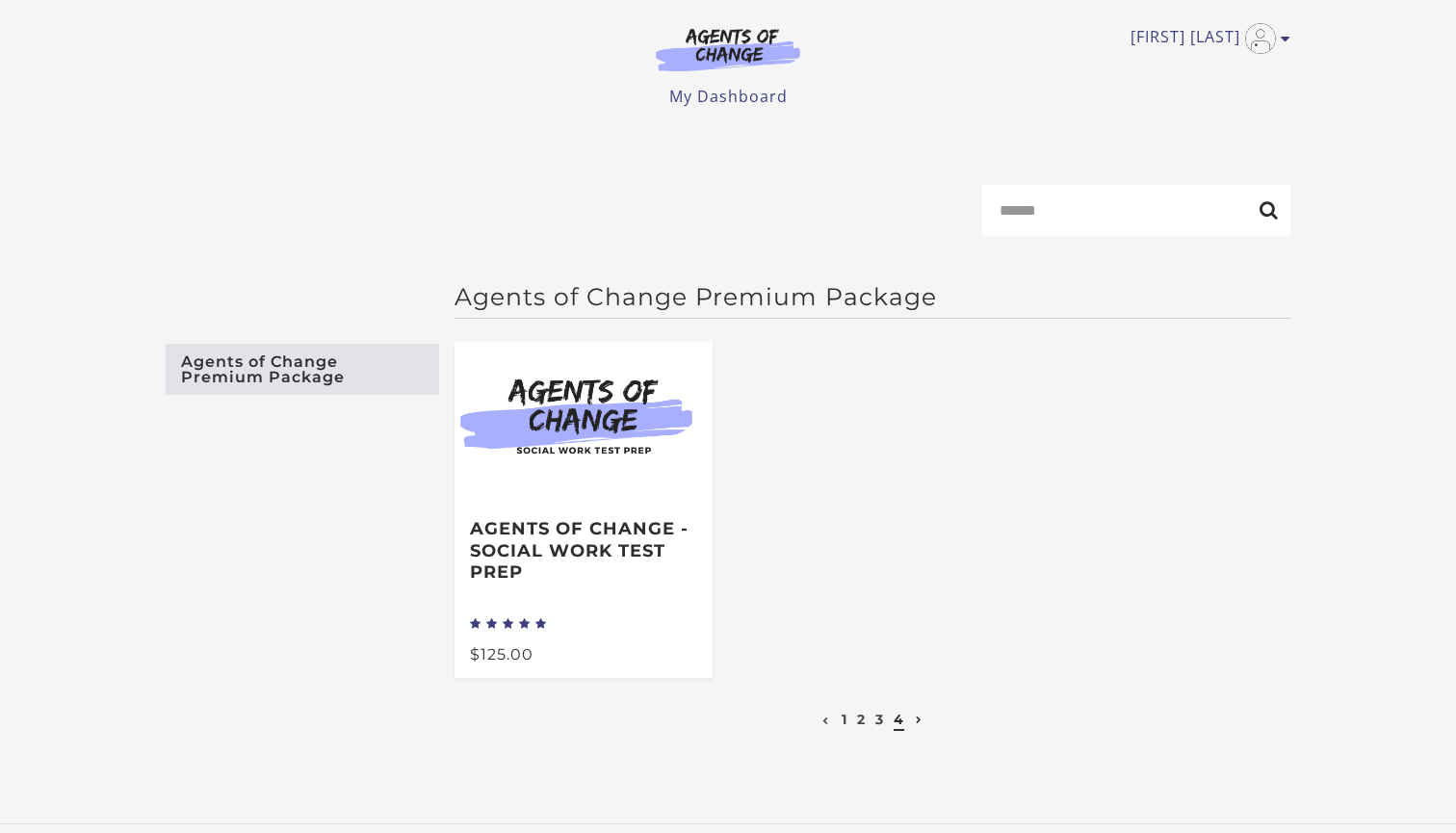 scroll, scrollTop: 0, scrollLeft: 0, axis: both 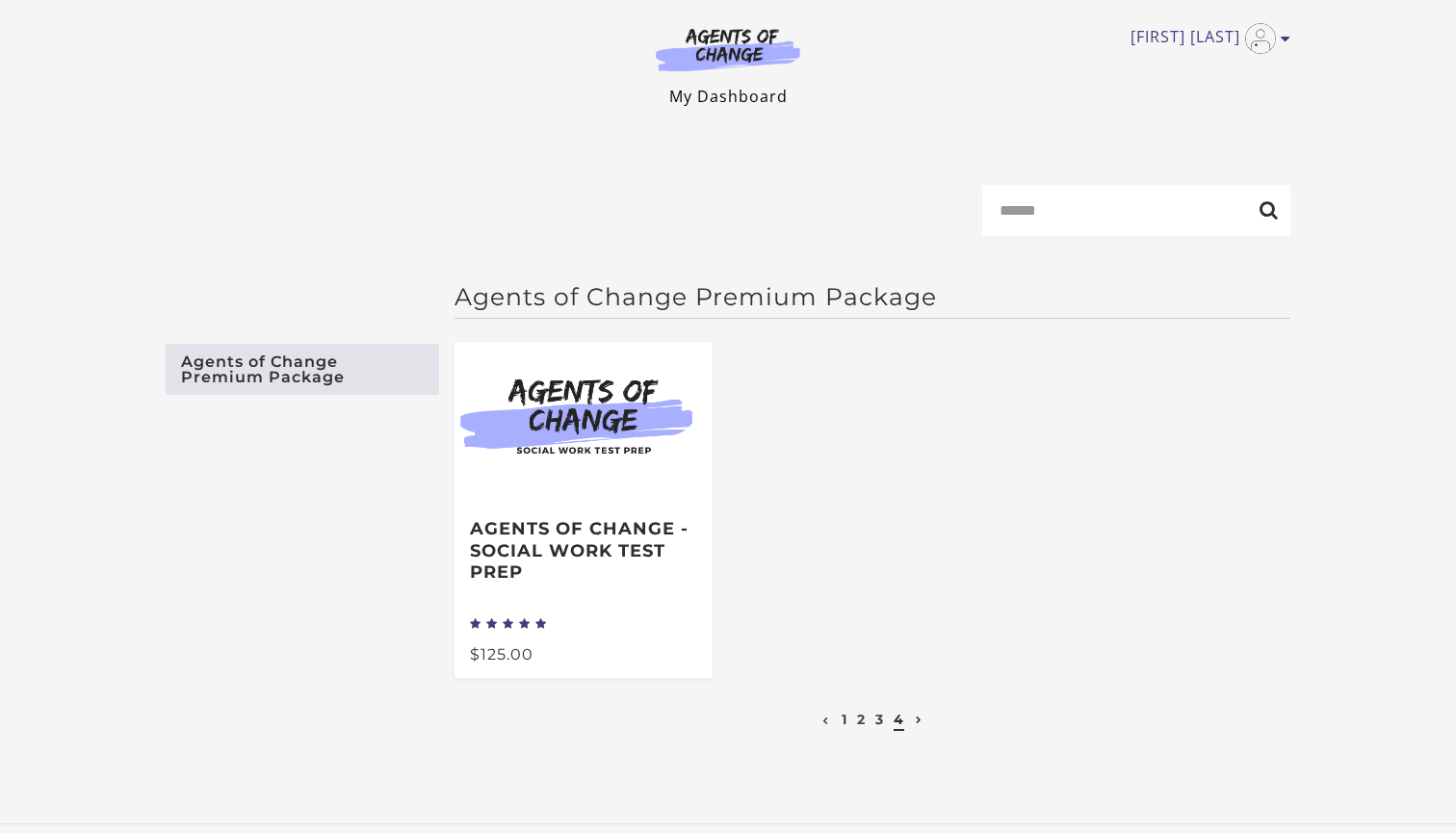 click on "My Dashboard" at bounding box center (728, 96) 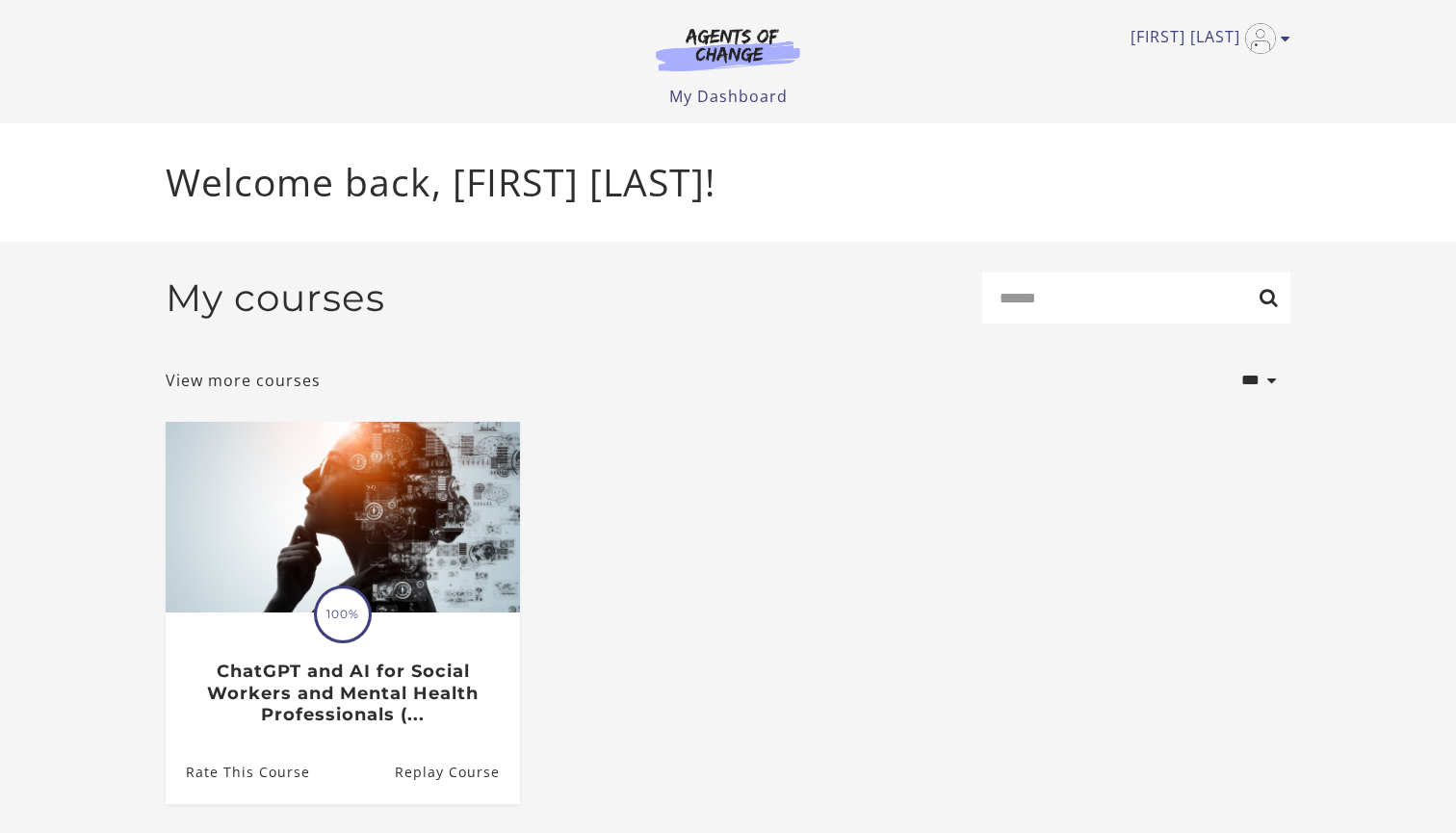 scroll, scrollTop: 0, scrollLeft: 0, axis: both 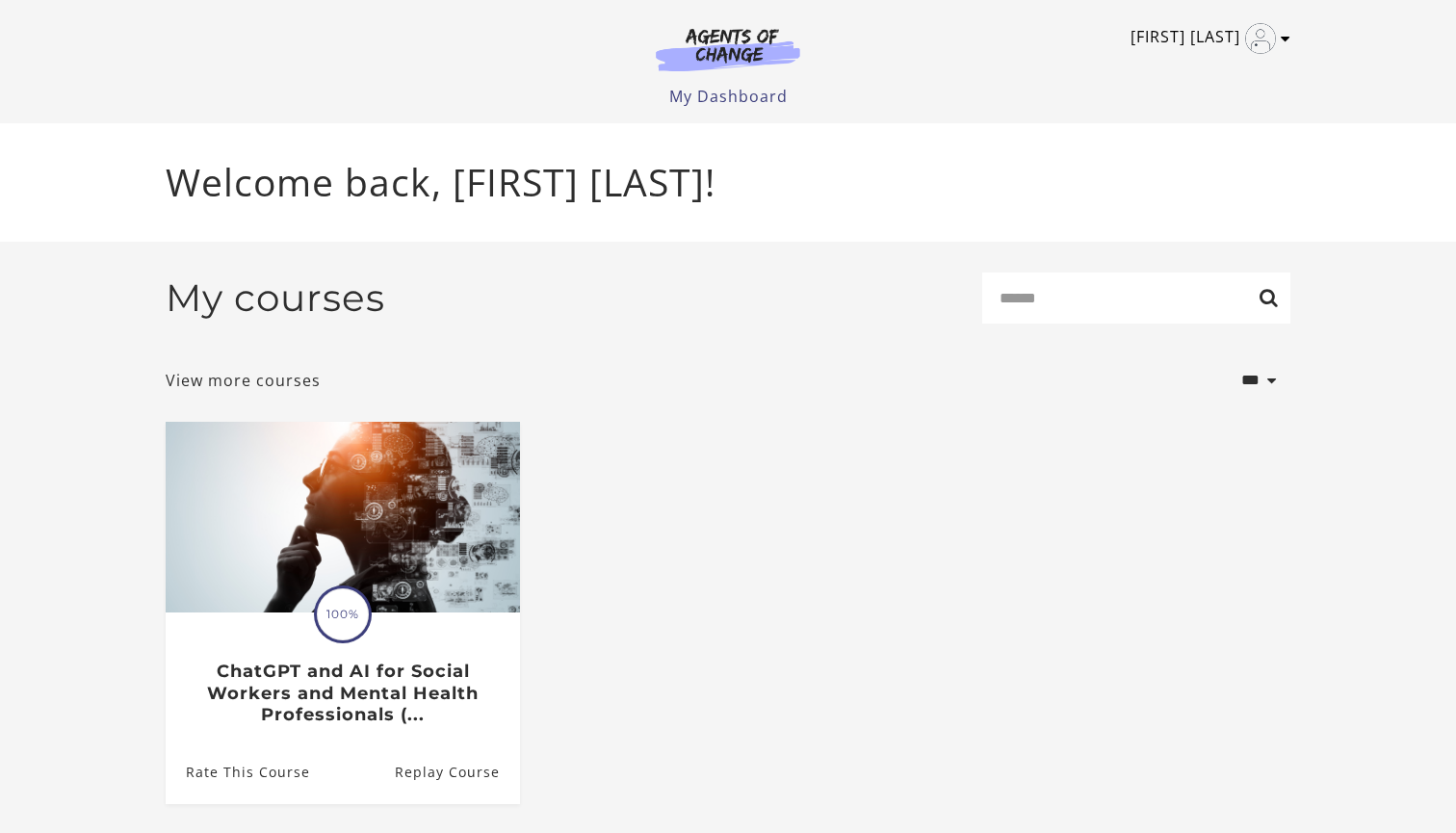 click at bounding box center [1286, 39] 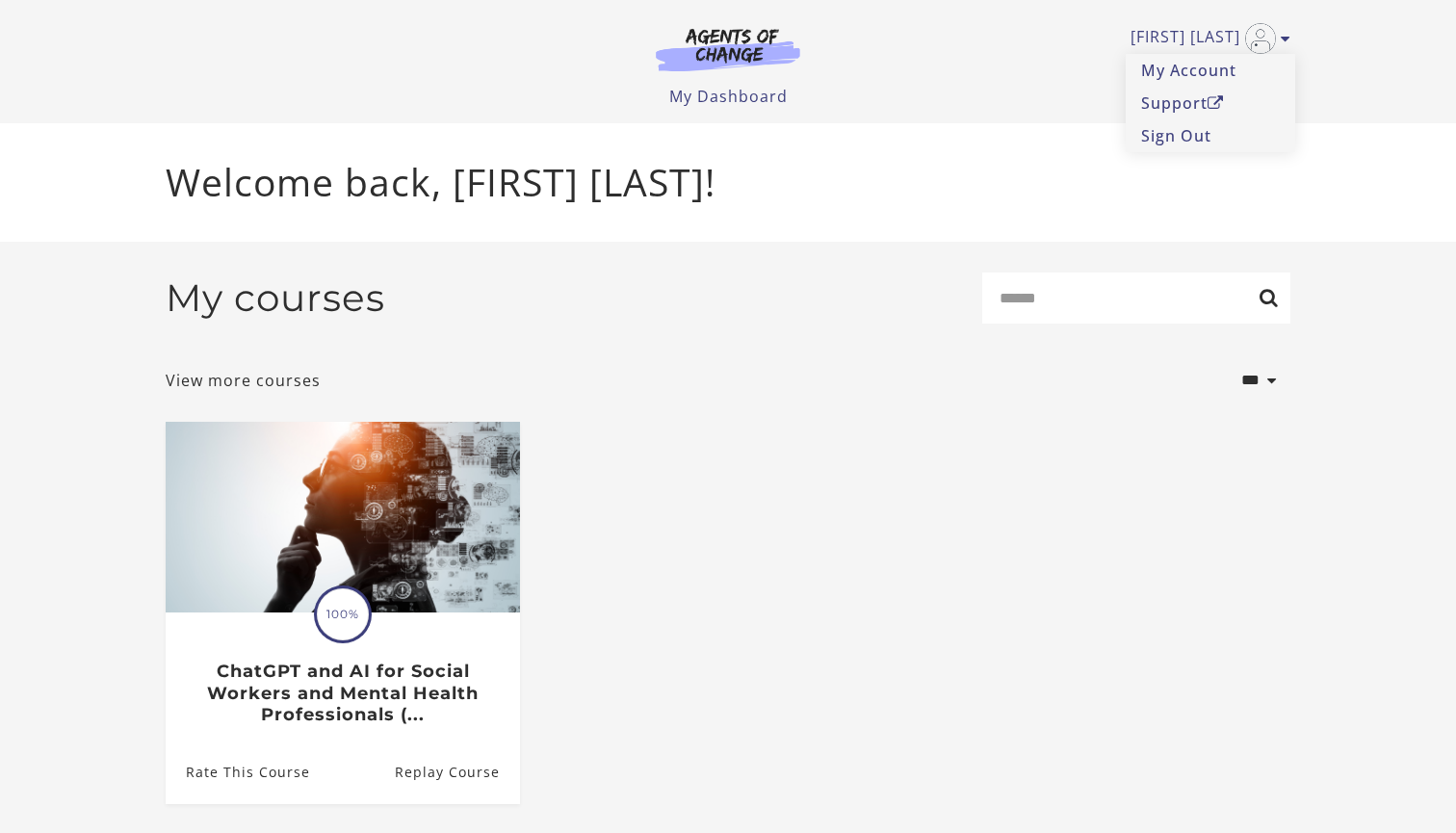 click on "Welcome back, [FIRST] [LAST]!" at bounding box center (728, 182) 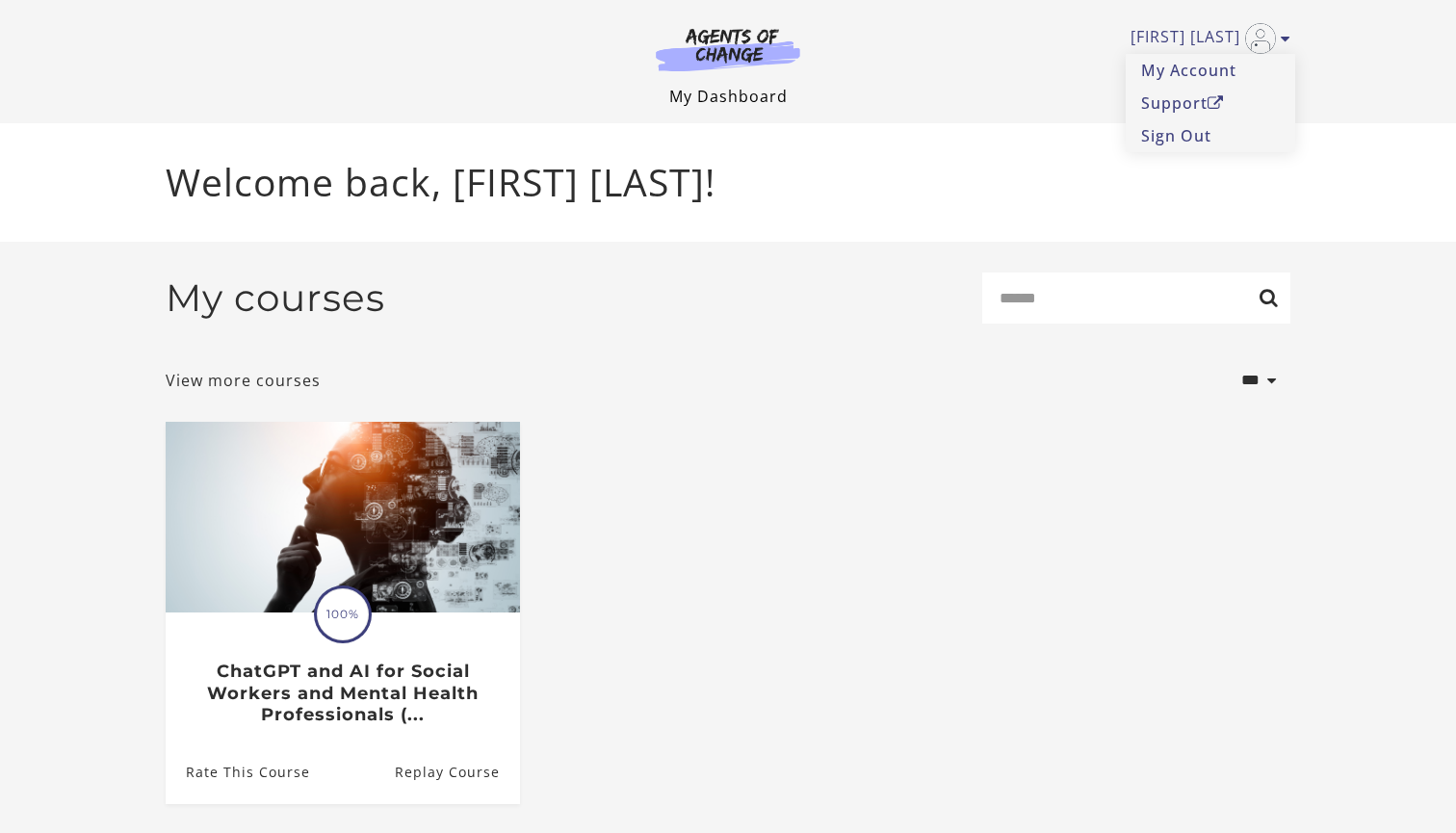 click on "My Dashboard" at bounding box center (728, 96) 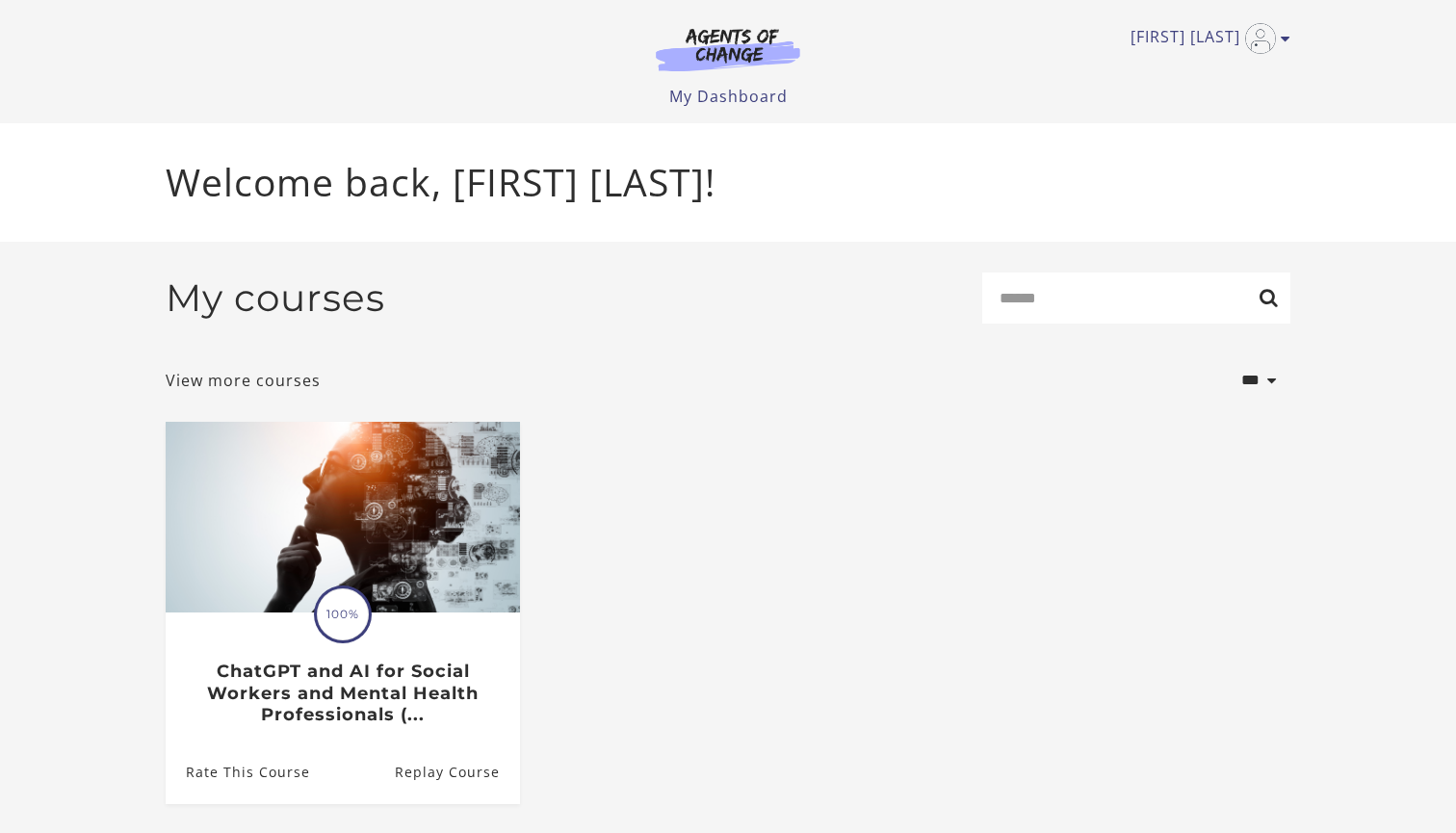scroll, scrollTop: 5, scrollLeft: 0, axis: vertical 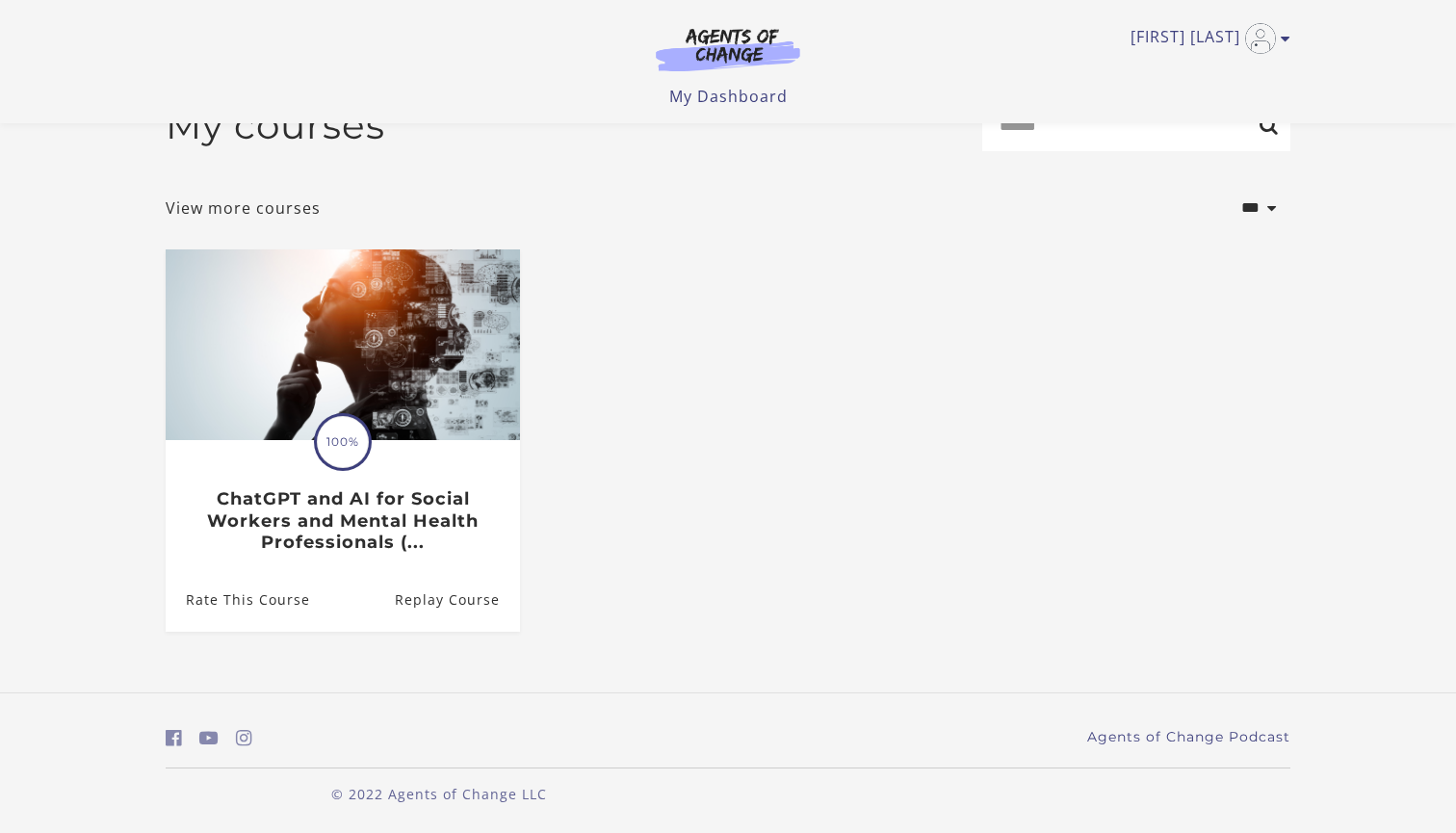 click on "**********" at bounding box center (728, 208) 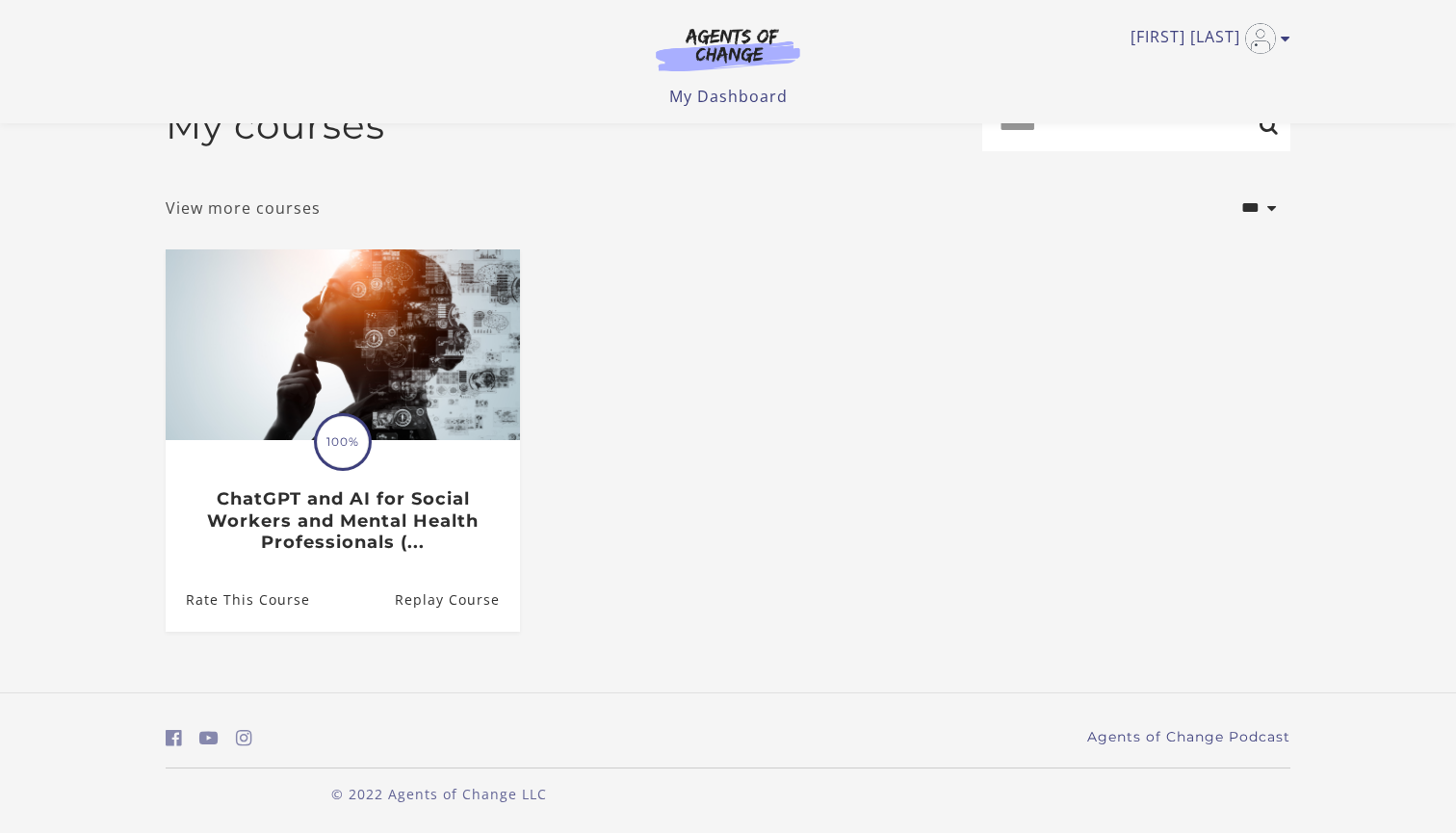click on "View more courses" at bounding box center [243, 208] 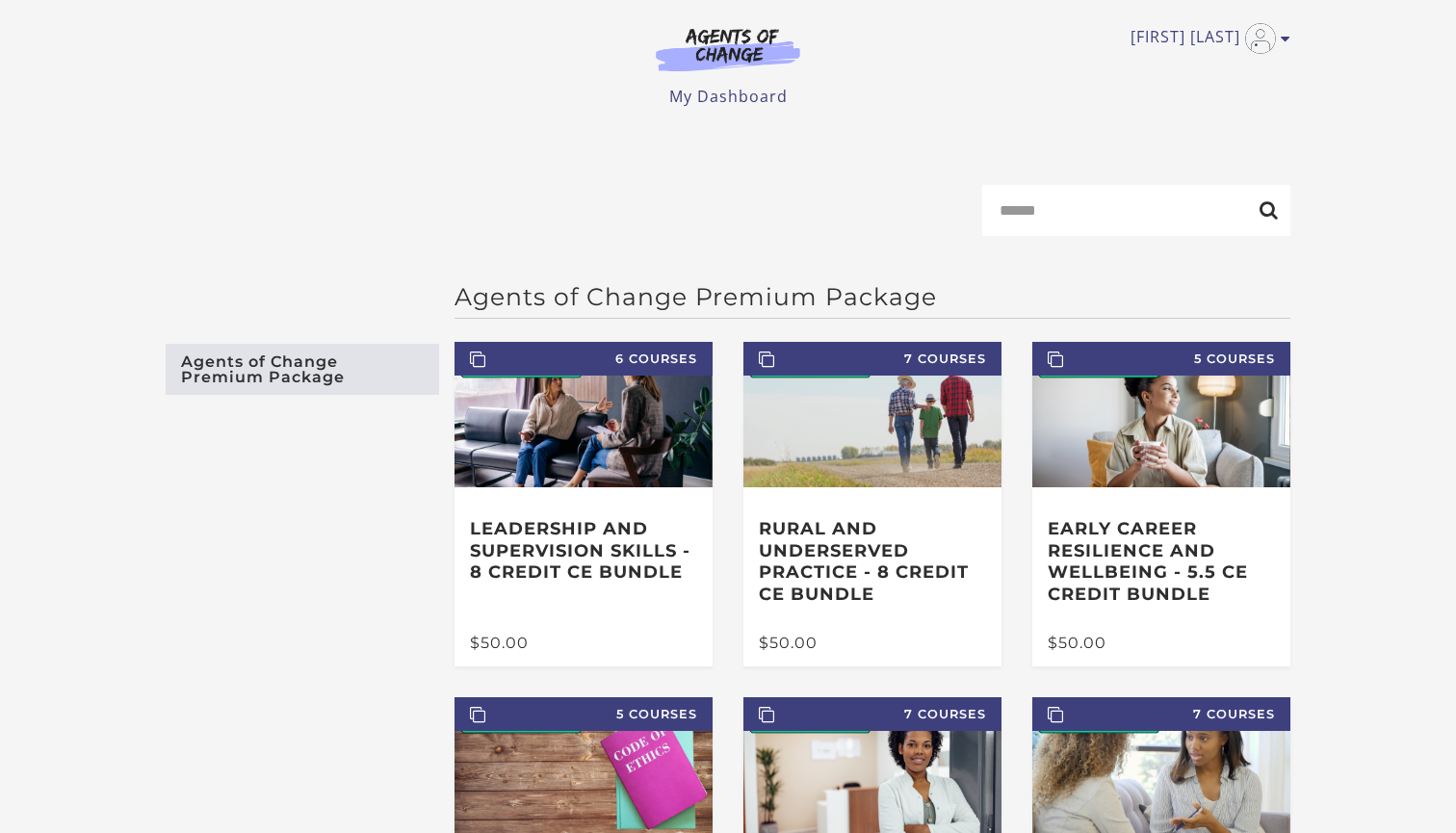 scroll, scrollTop: 0, scrollLeft: 0, axis: both 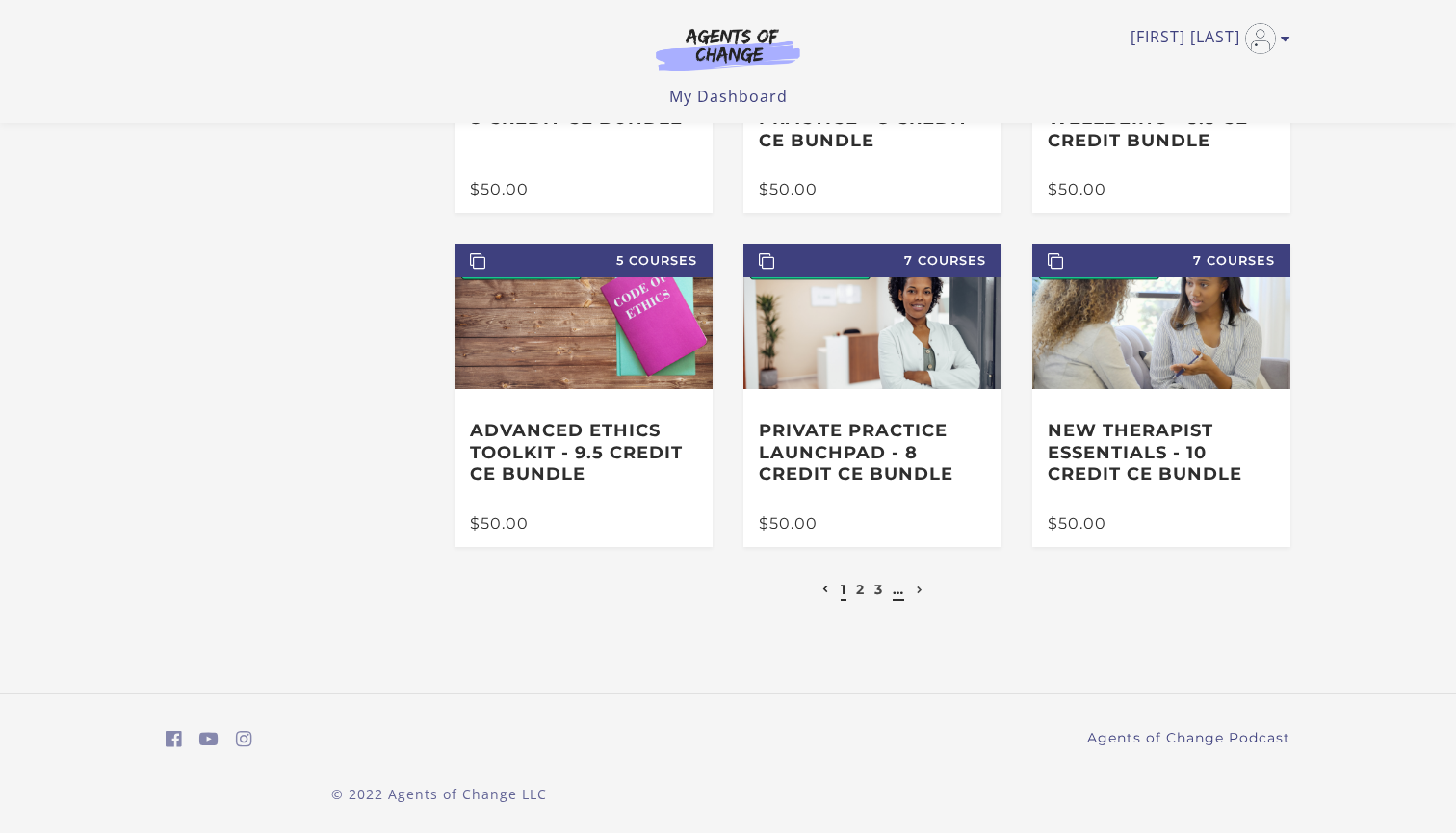 click on "…" at bounding box center (898, 589) 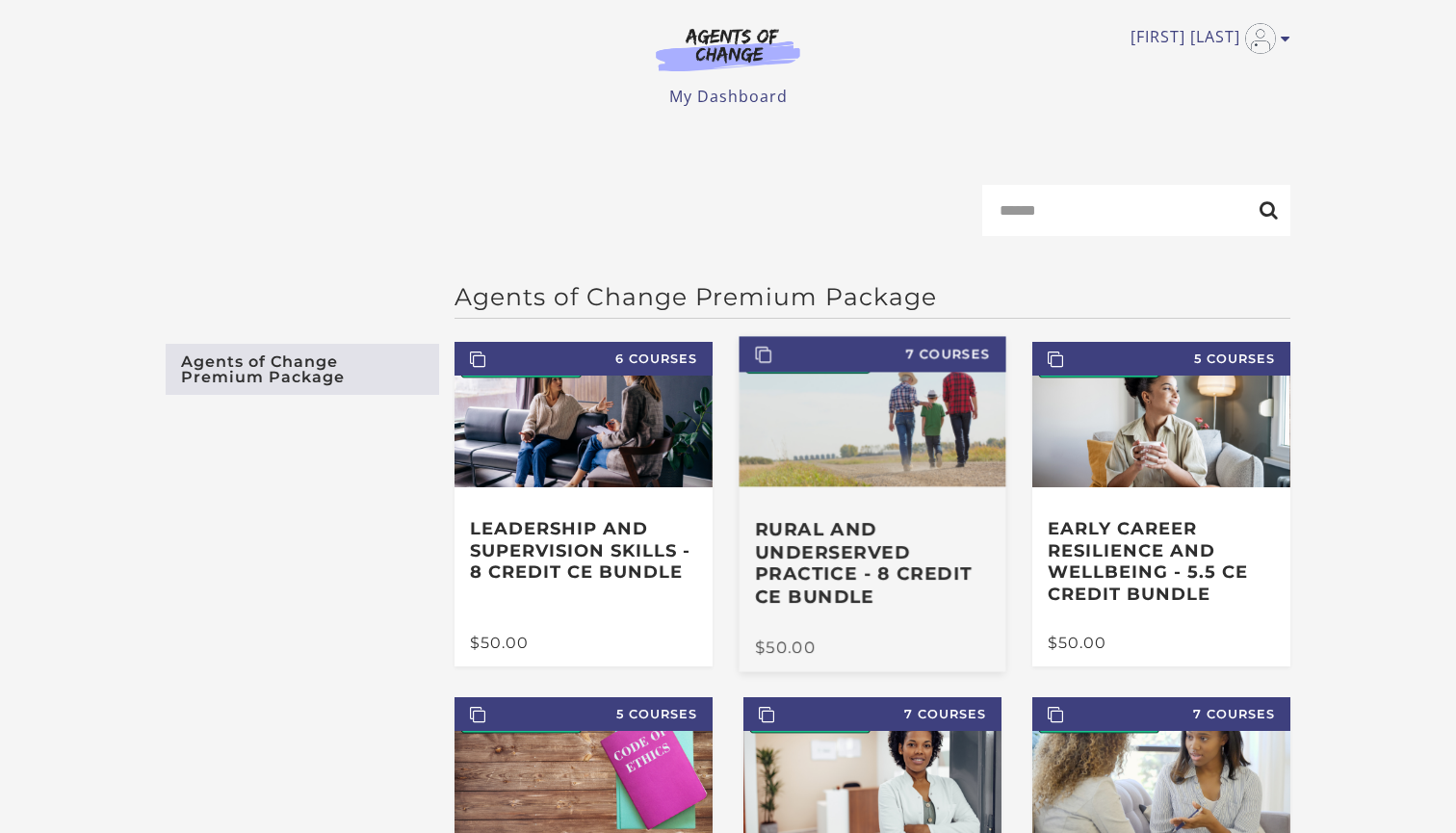 scroll, scrollTop: 0, scrollLeft: 0, axis: both 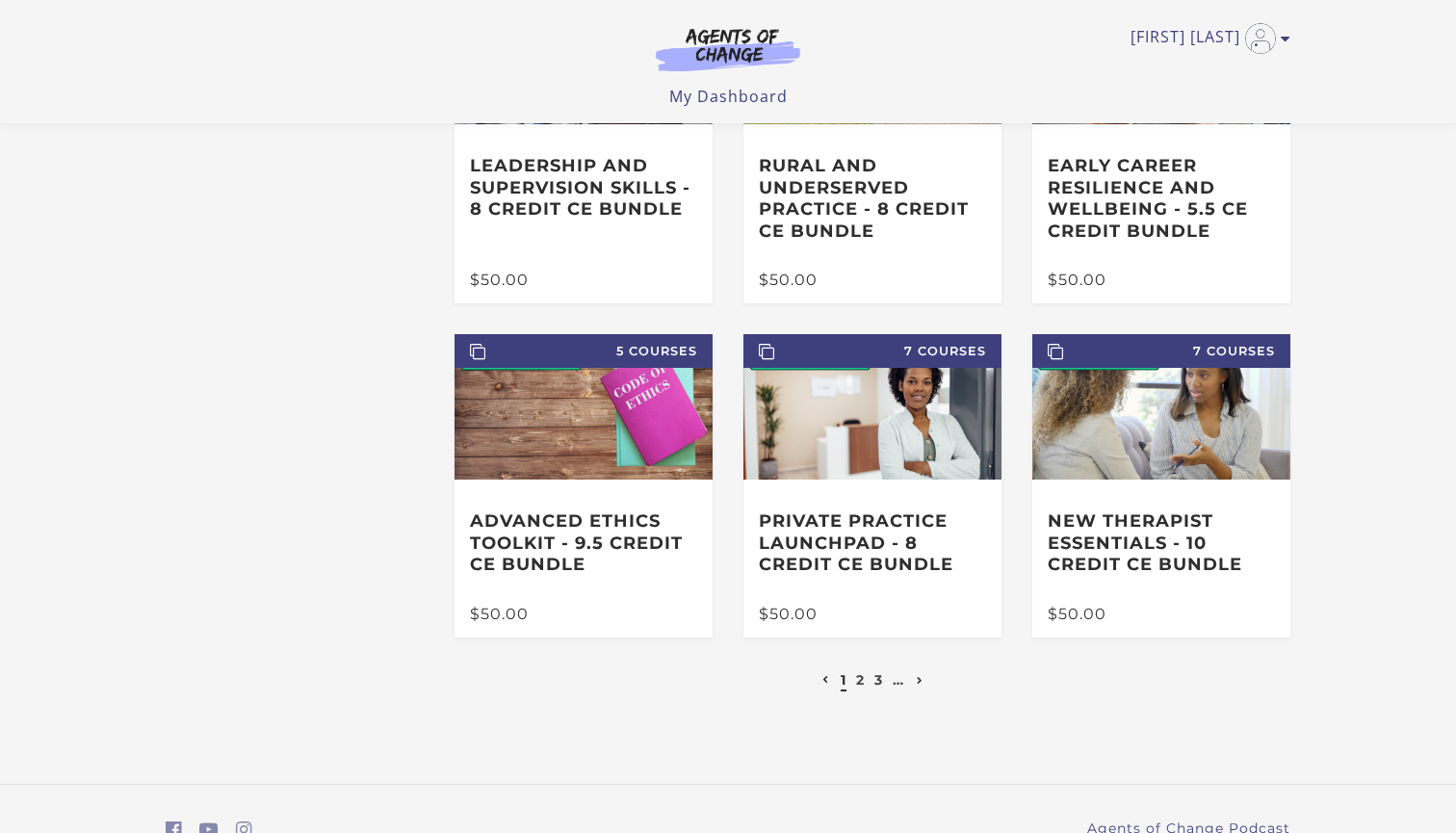 click at bounding box center [920, 680] 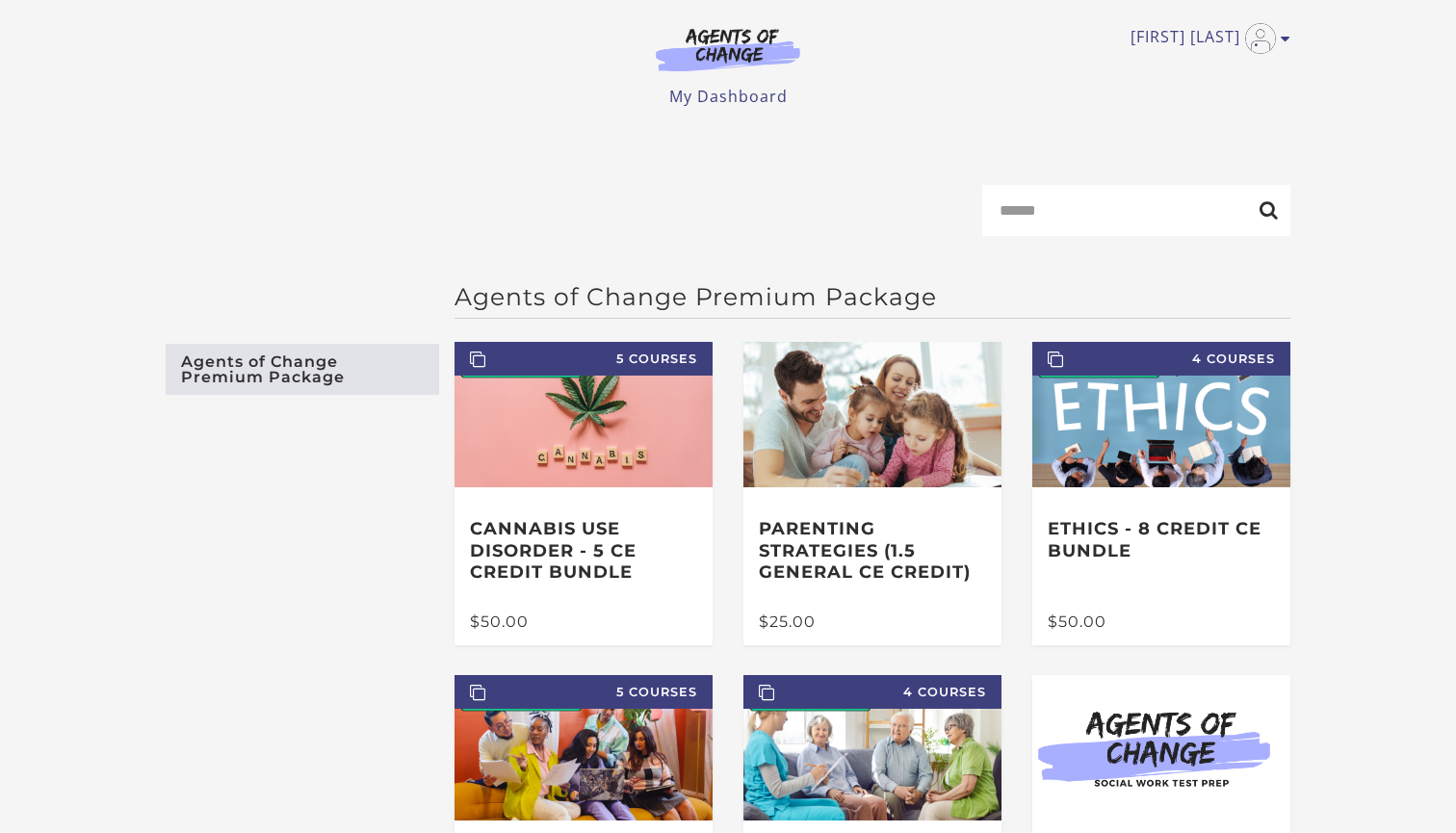 scroll, scrollTop: 0, scrollLeft: 0, axis: both 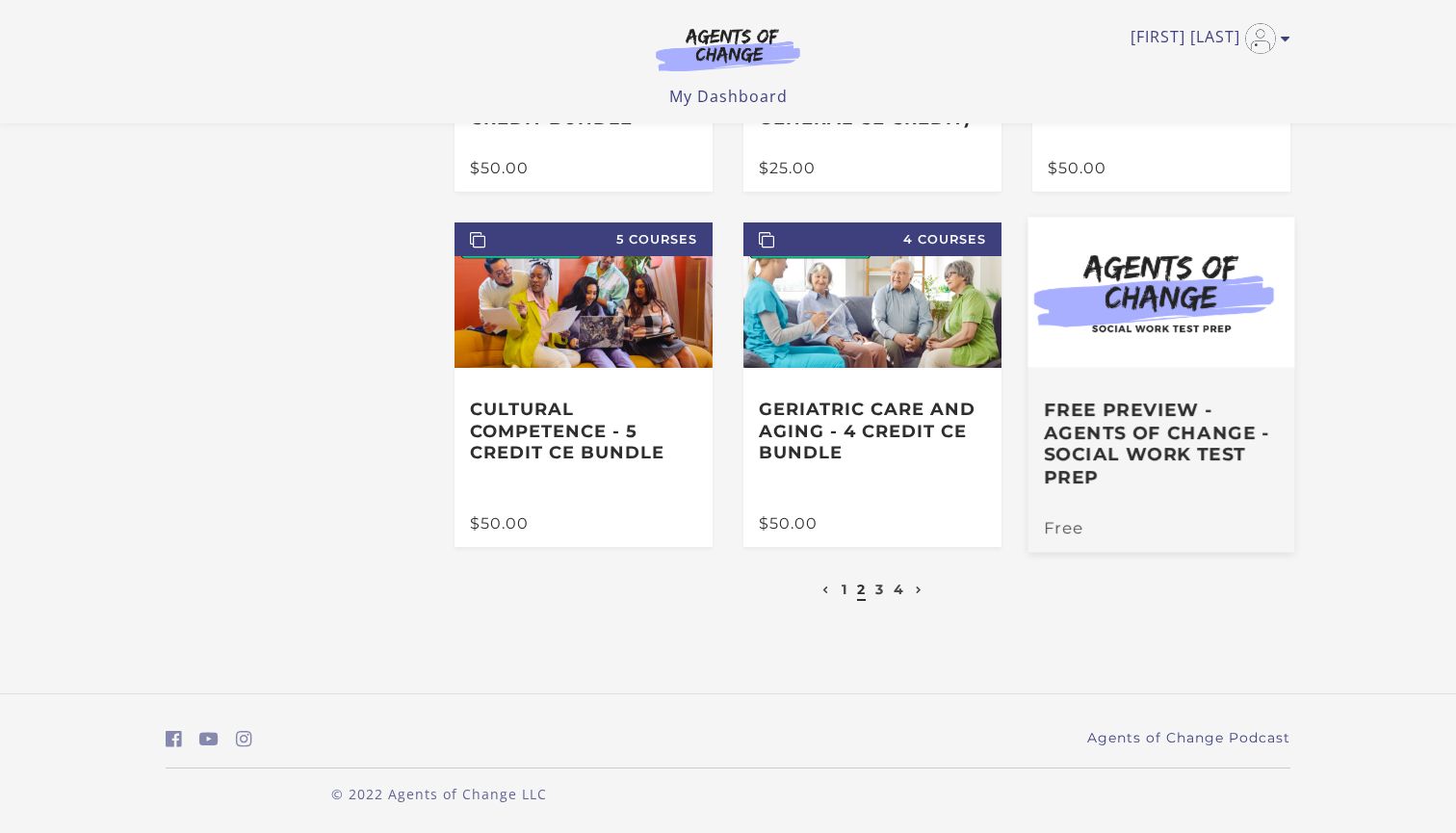 click on "Free Preview - Agents of Change - Social Work Test Prep" at bounding box center [1161, 443] 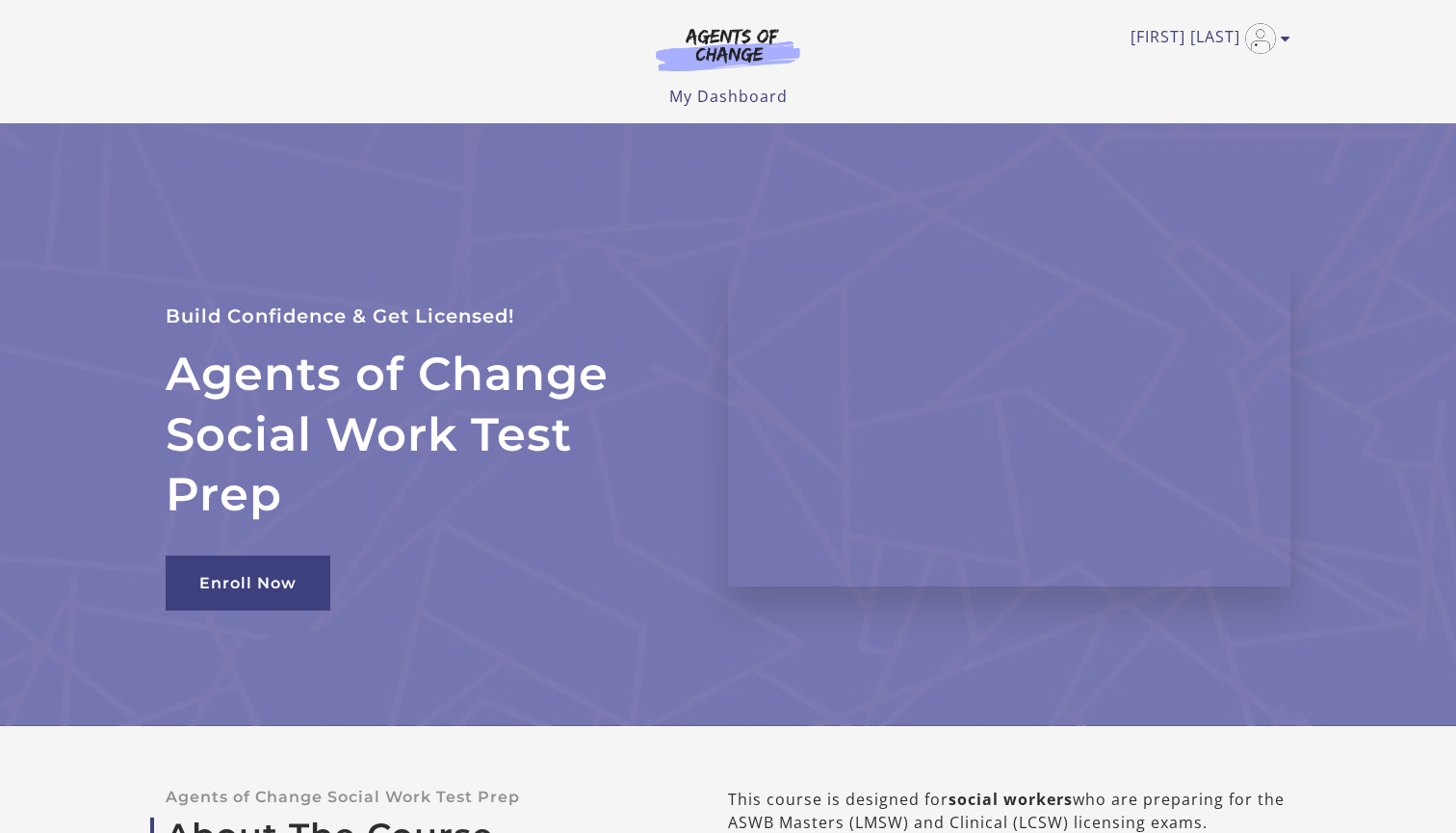 scroll, scrollTop: 0, scrollLeft: 0, axis: both 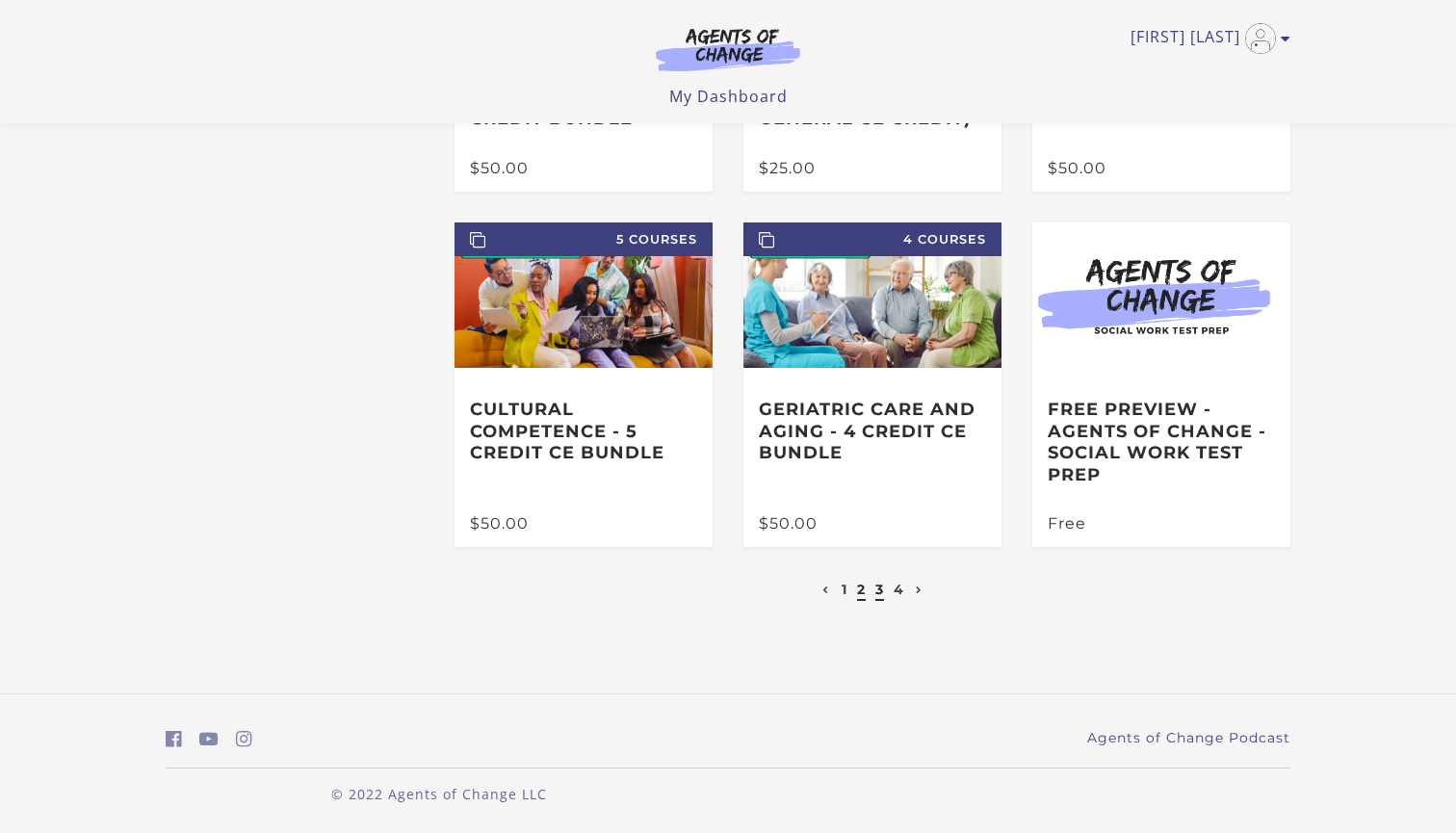 click on "3" at bounding box center (879, 589) 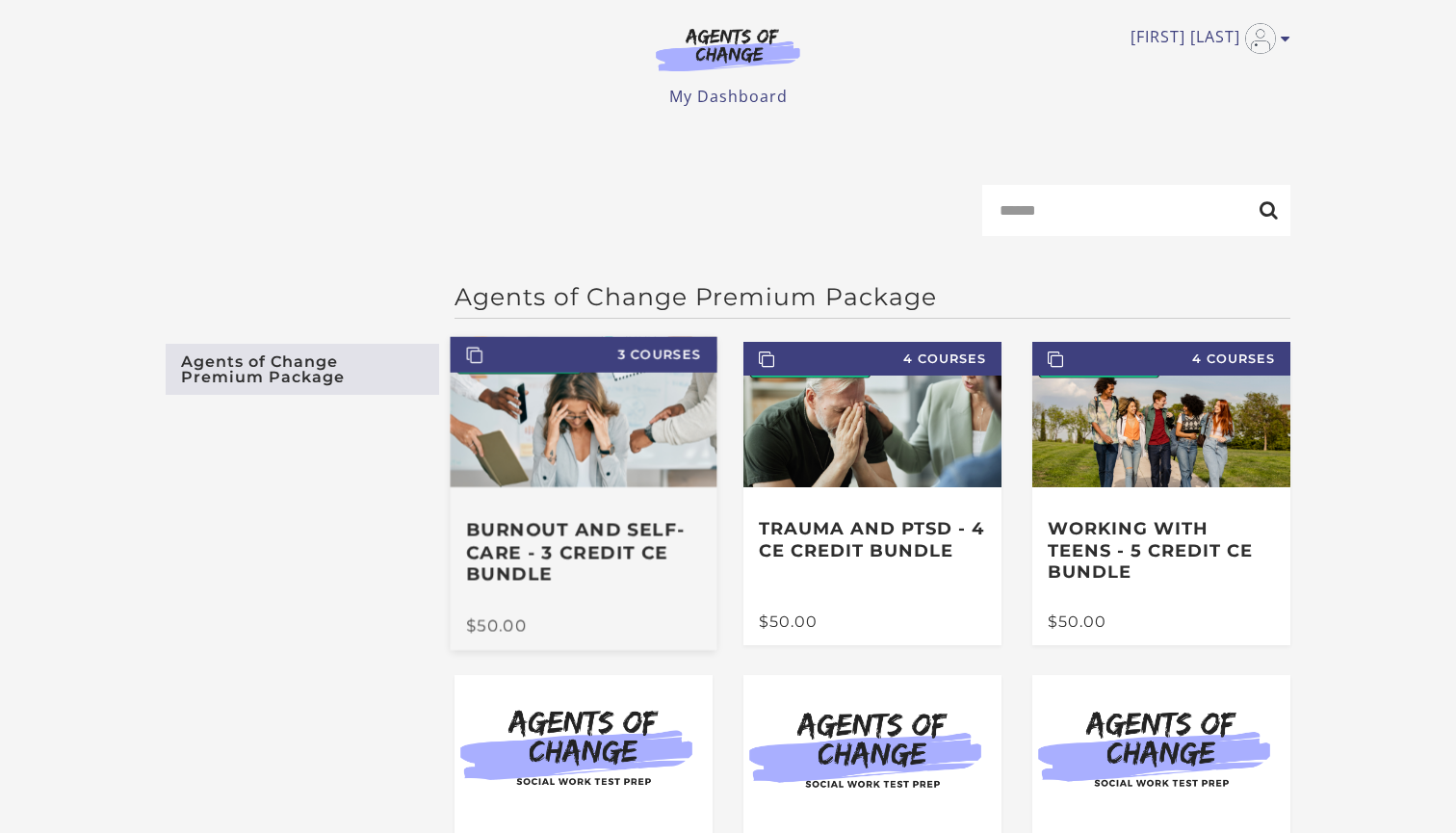 scroll, scrollTop: 0, scrollLeft: 0, axis: both 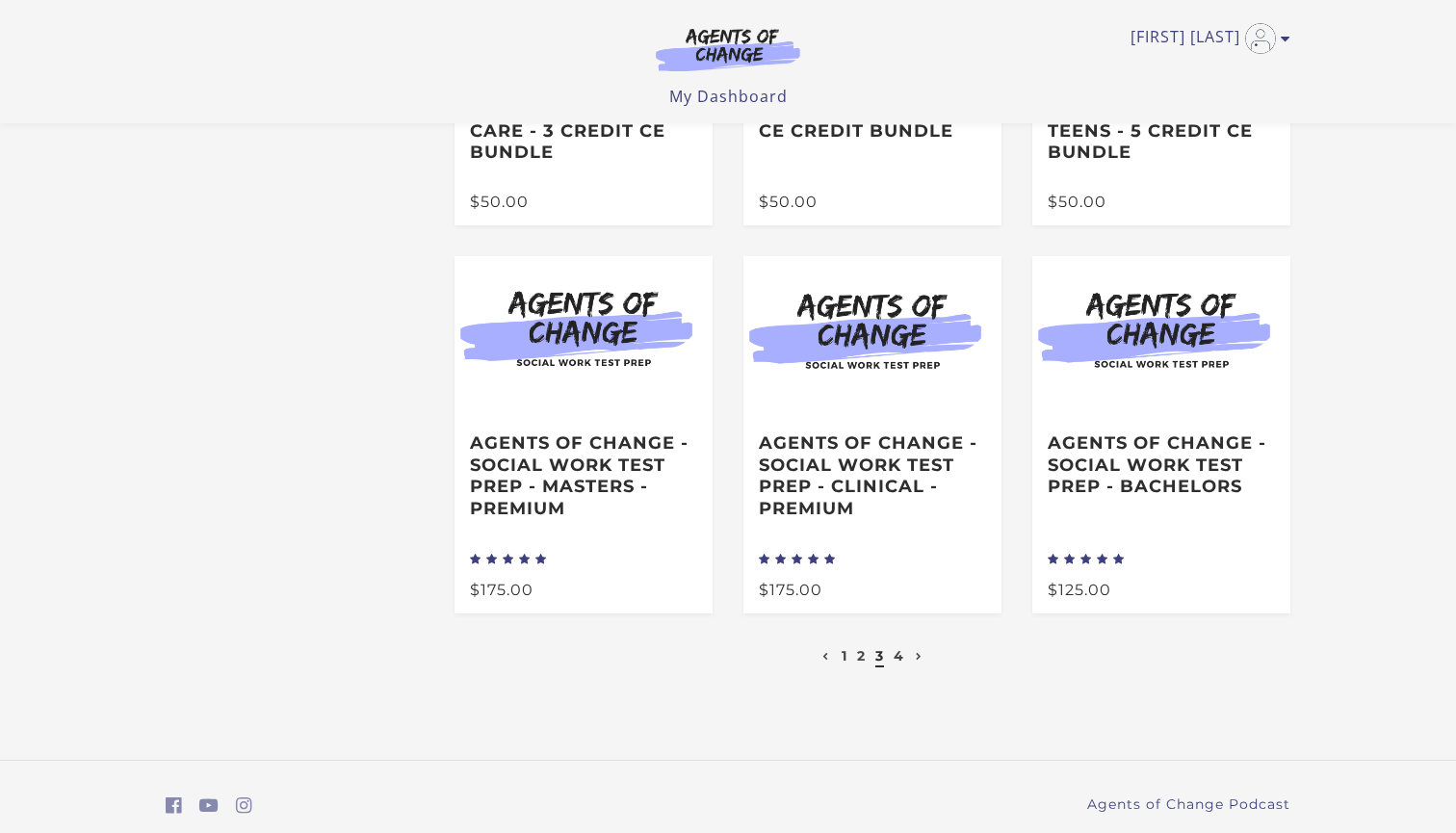 click on "4" at bounding box center [898, 656] 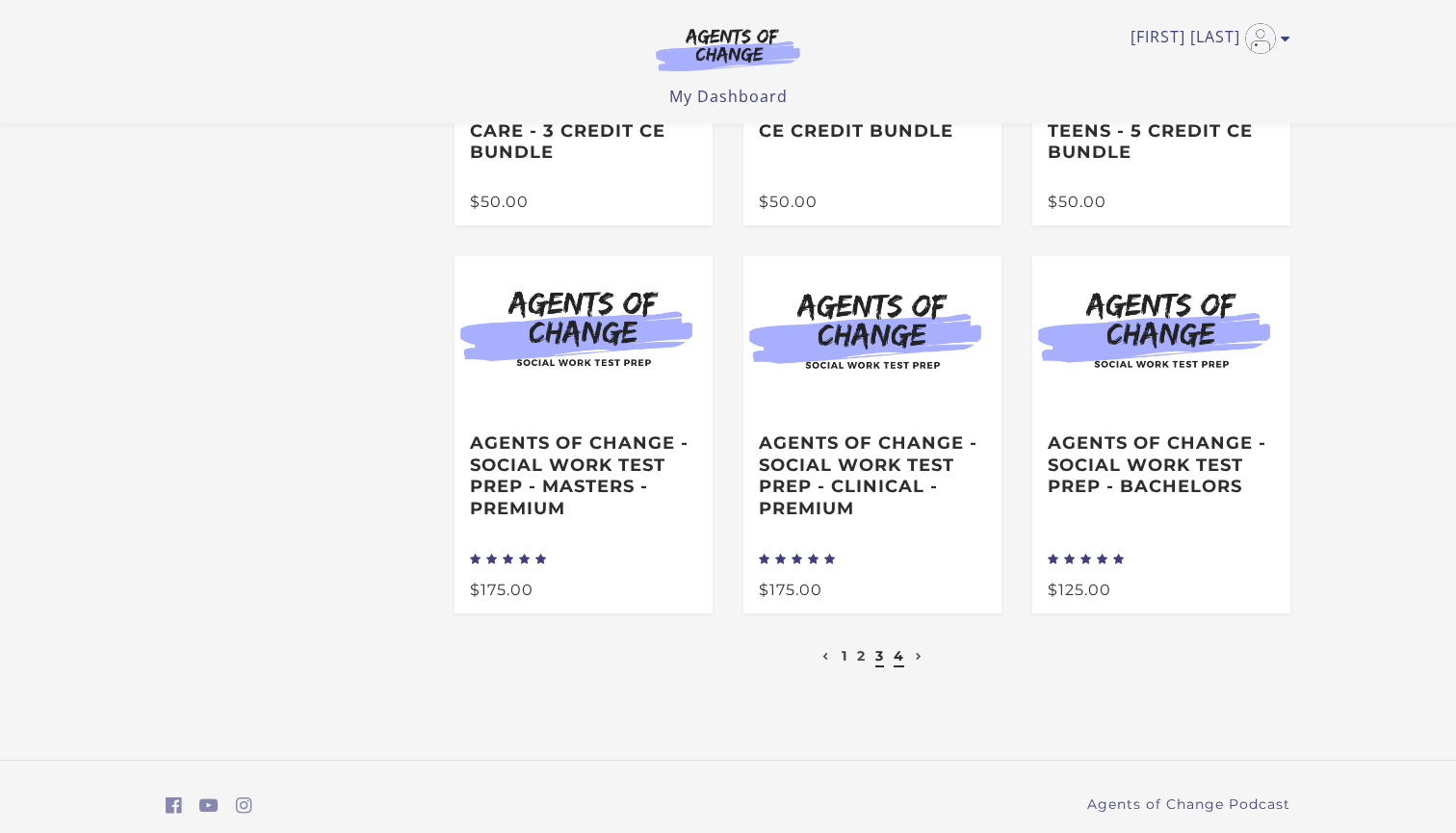 click on "4" at bounding box center [898, 656] 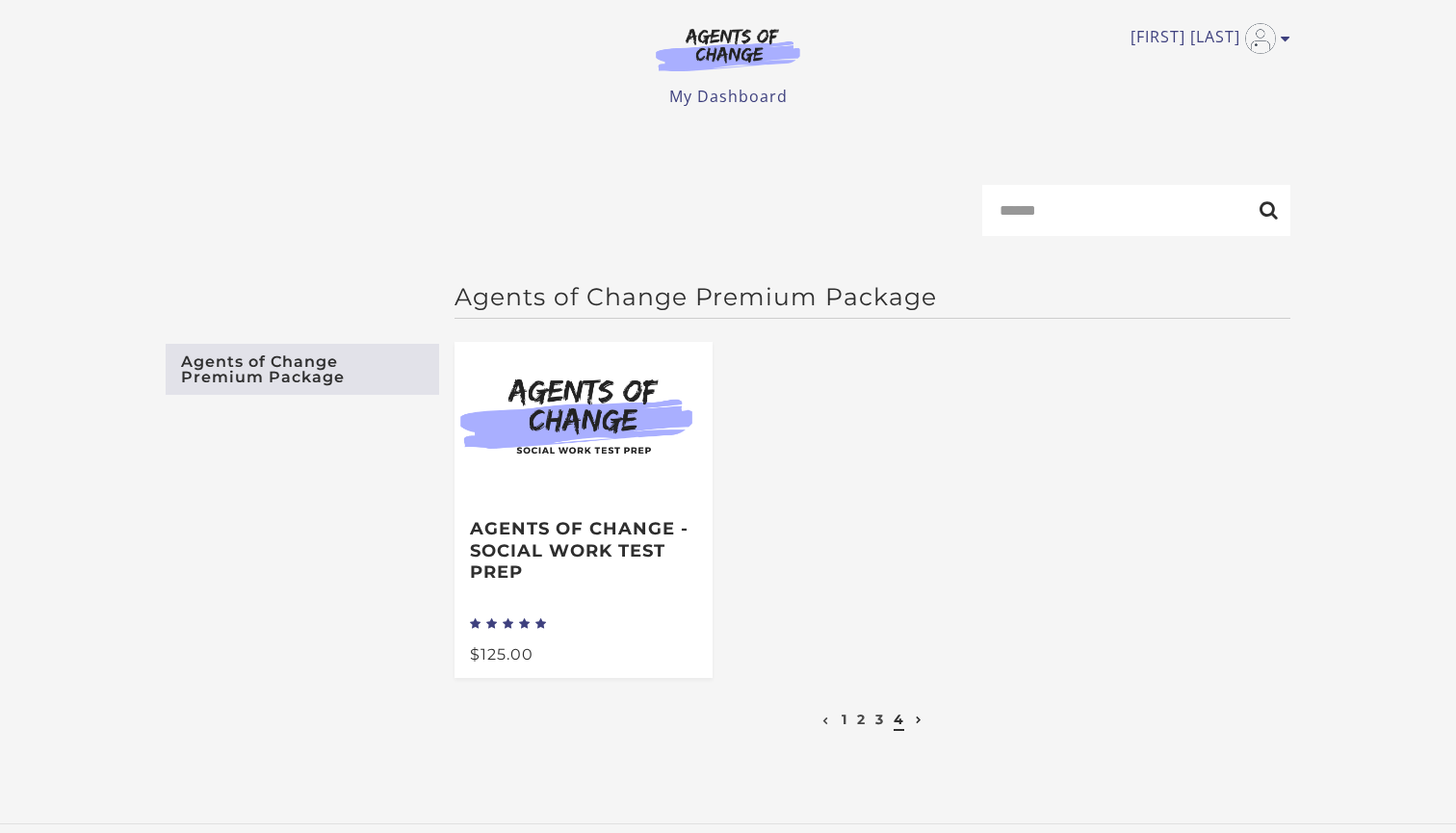 scroll, scrollTop: 0, scrollLeft: 0, axis: both 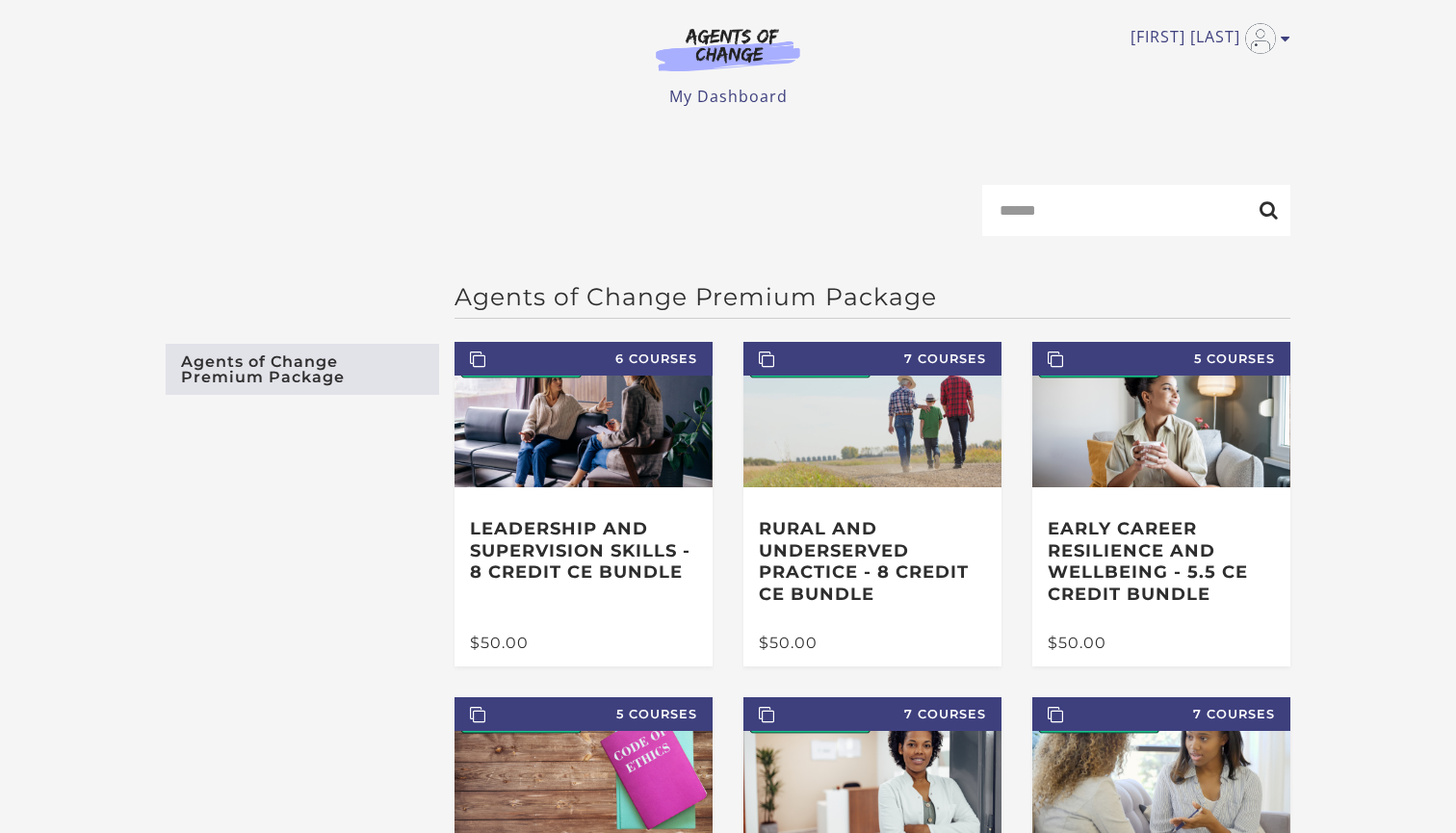 click at bounding box center (728, 49) 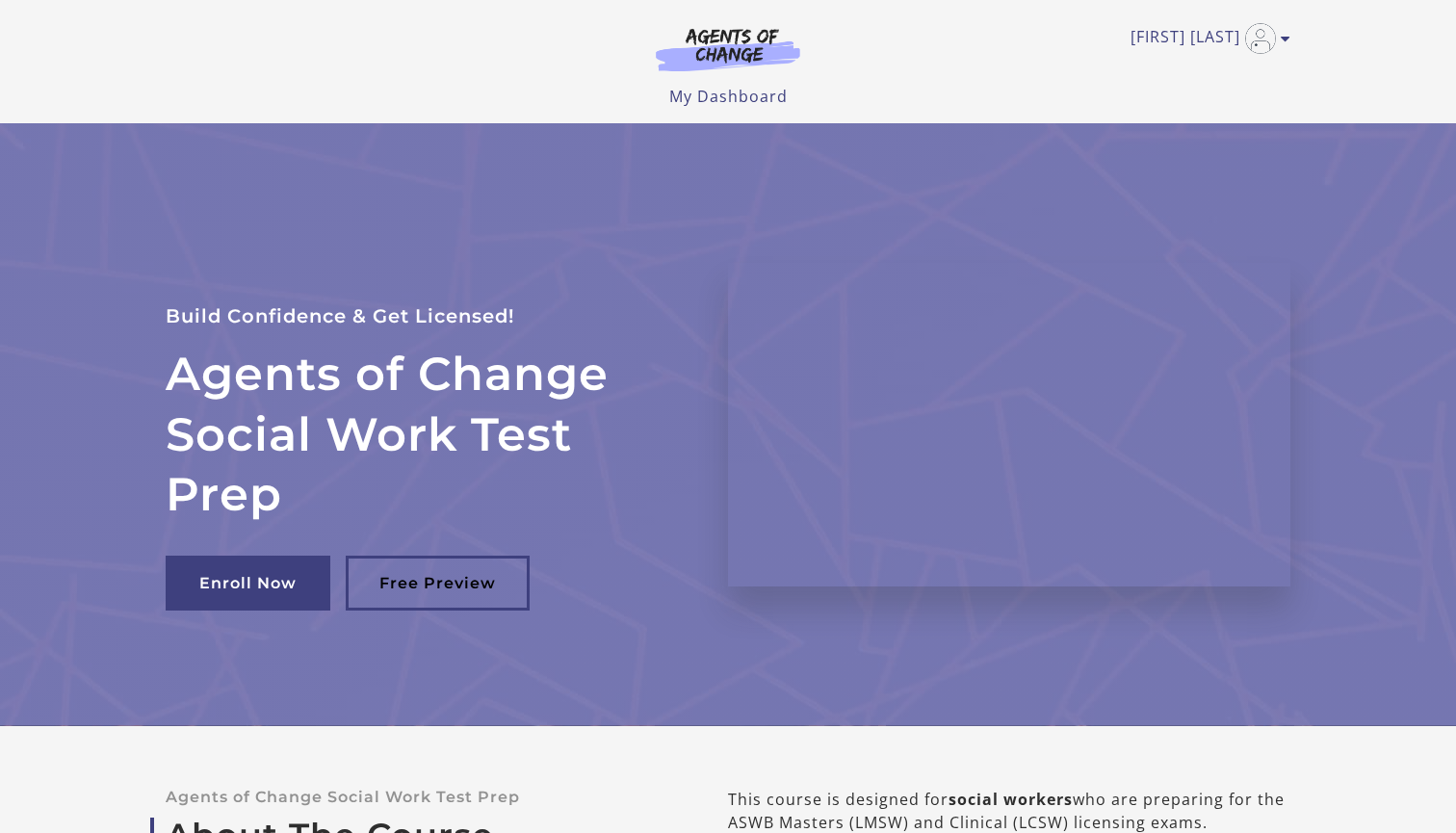 scroll, scrollTop: 0, scrollLeft: 0, axis: both 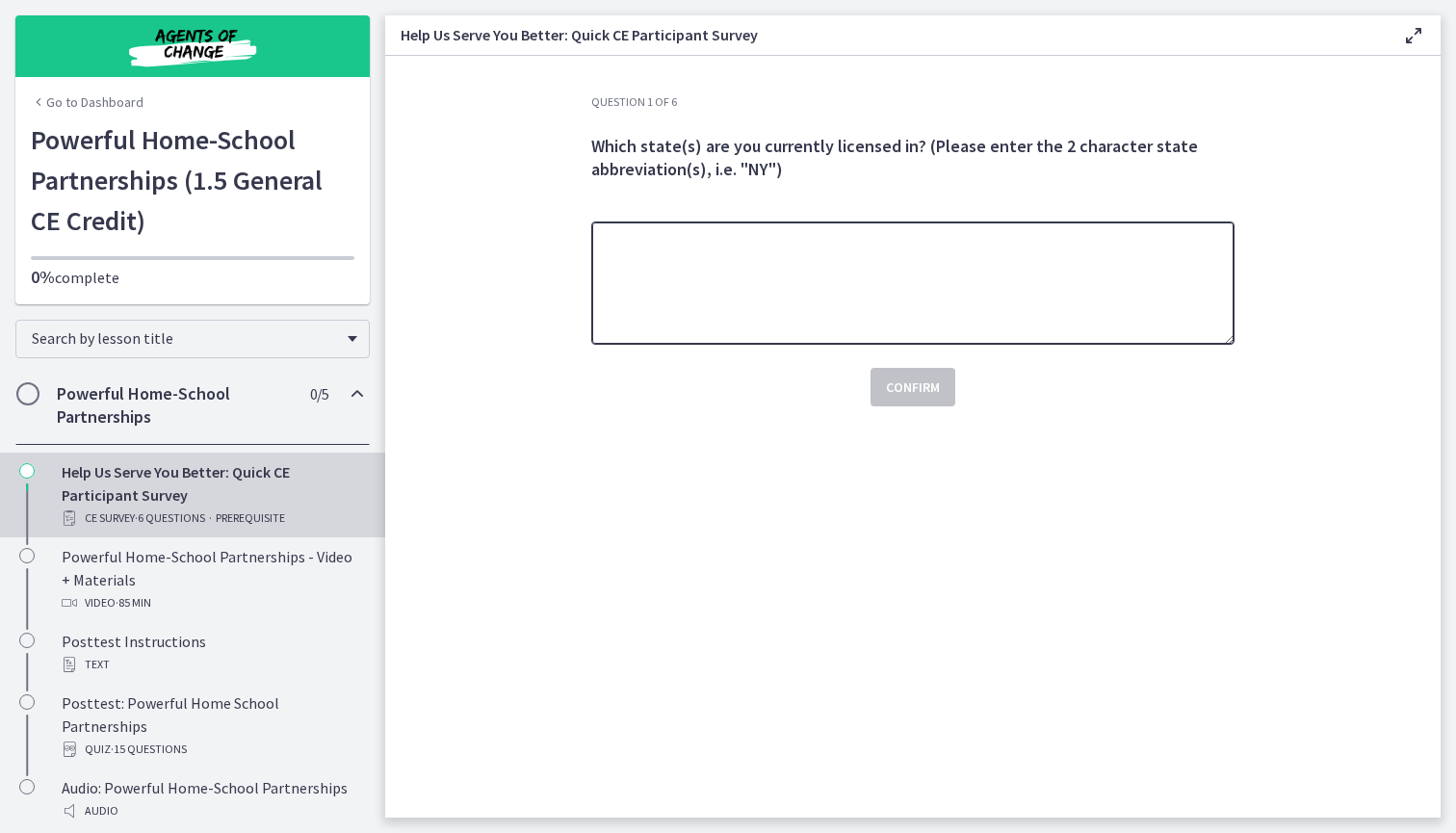 click at bounding box center [913, 283] 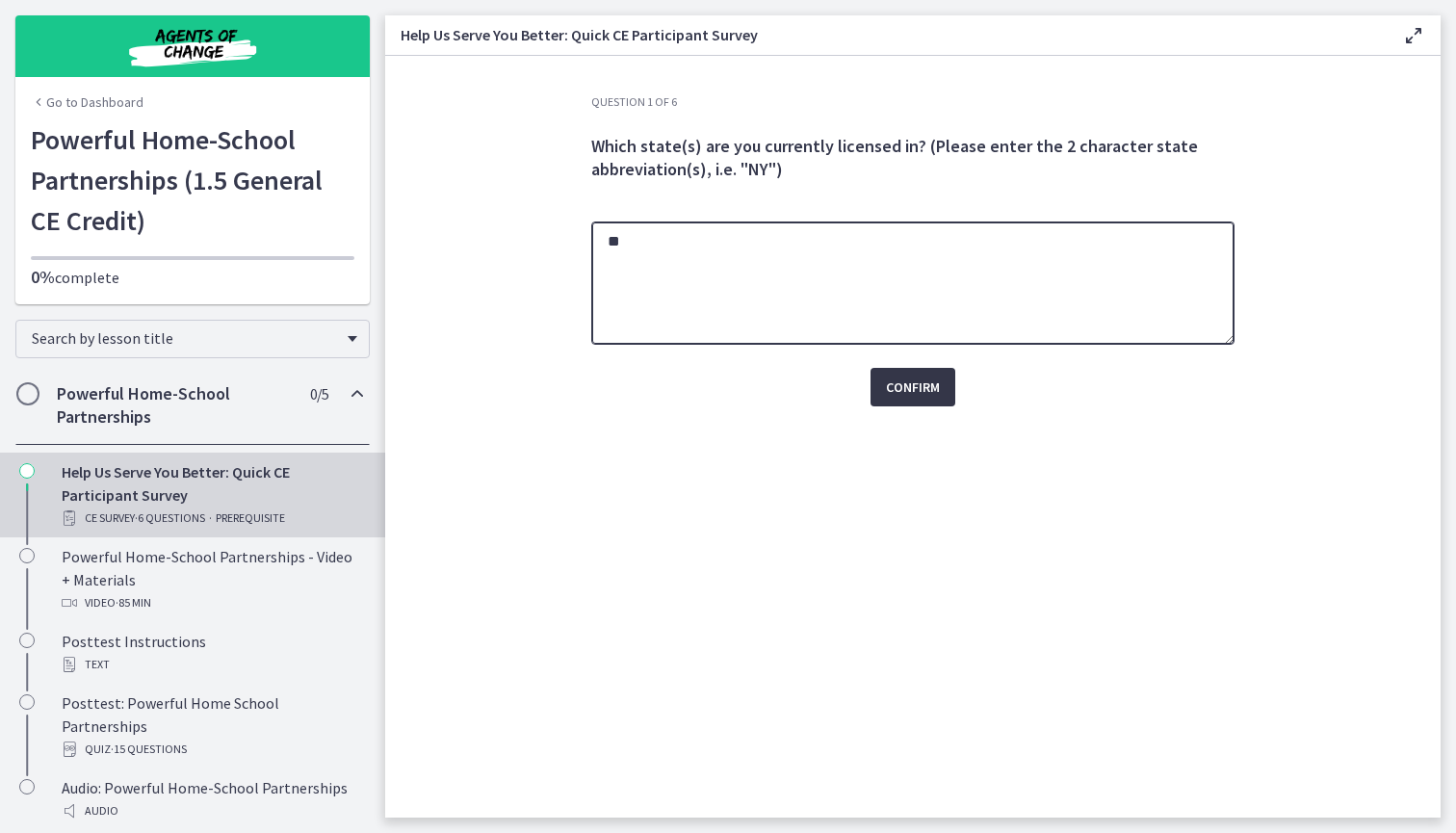 type on "**" 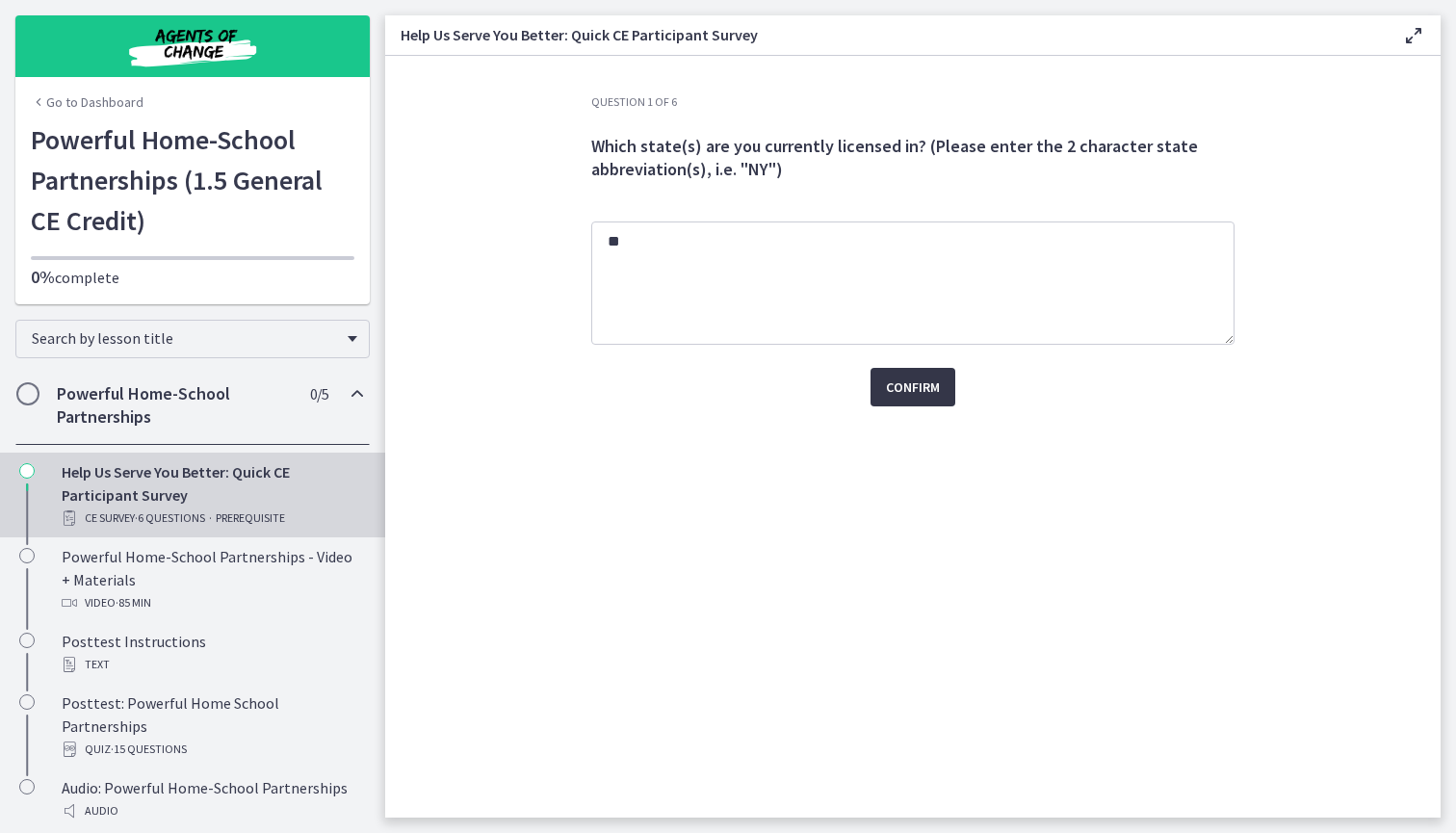 click on "Confirm" at bounding box center (913, 387) 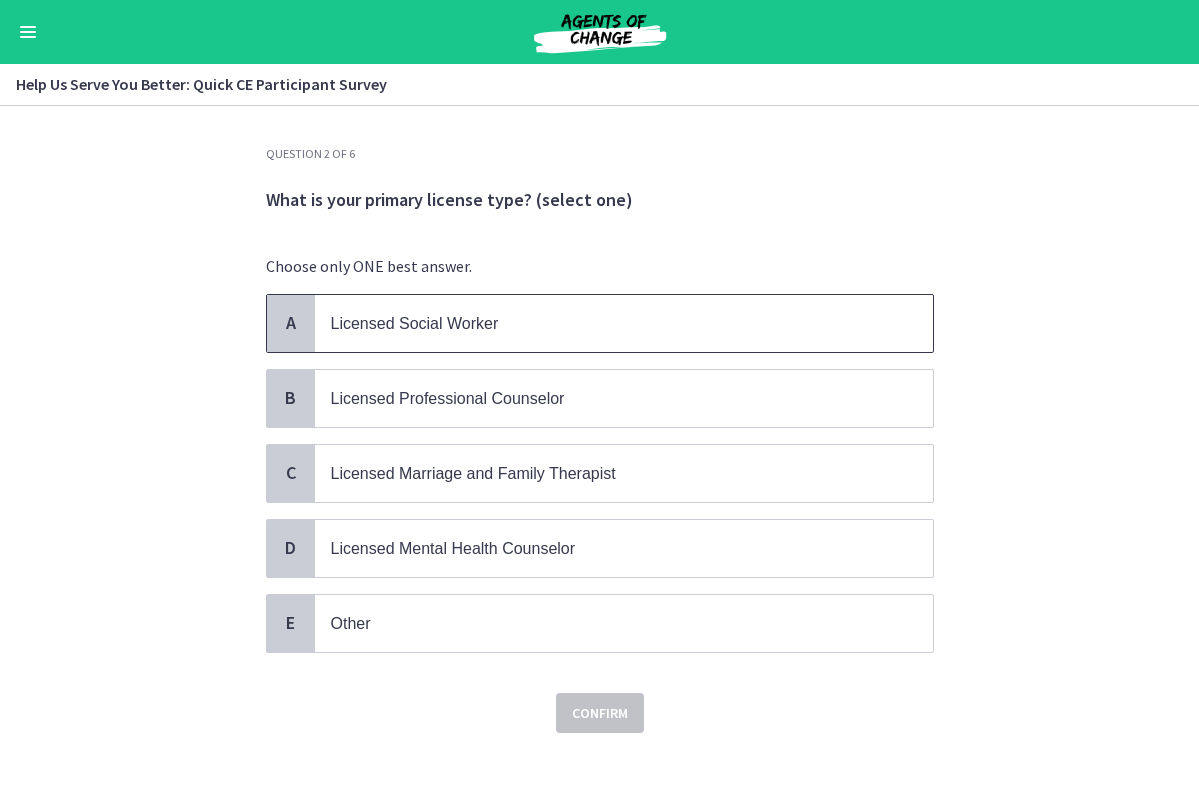 click on "Licensed Social Worker" at bounding box center (604, 323) 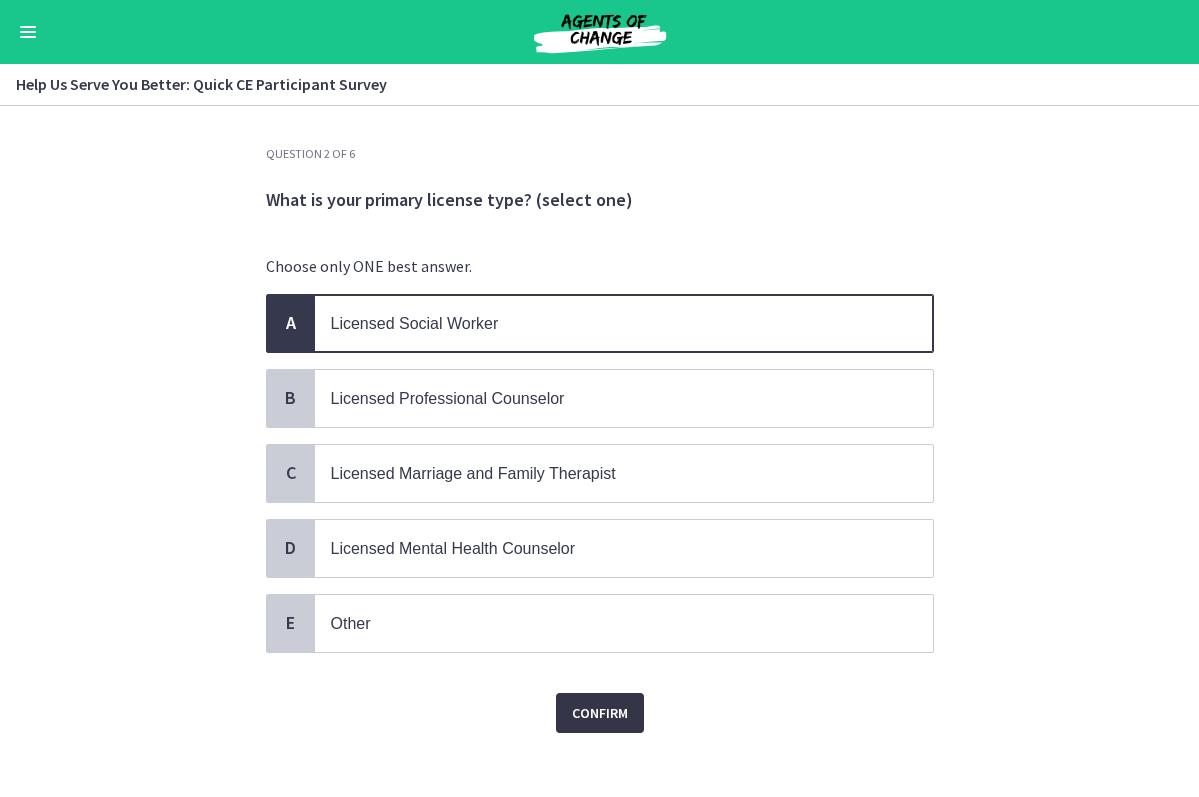 click on "Confirm" at bounding box center (600, 713) 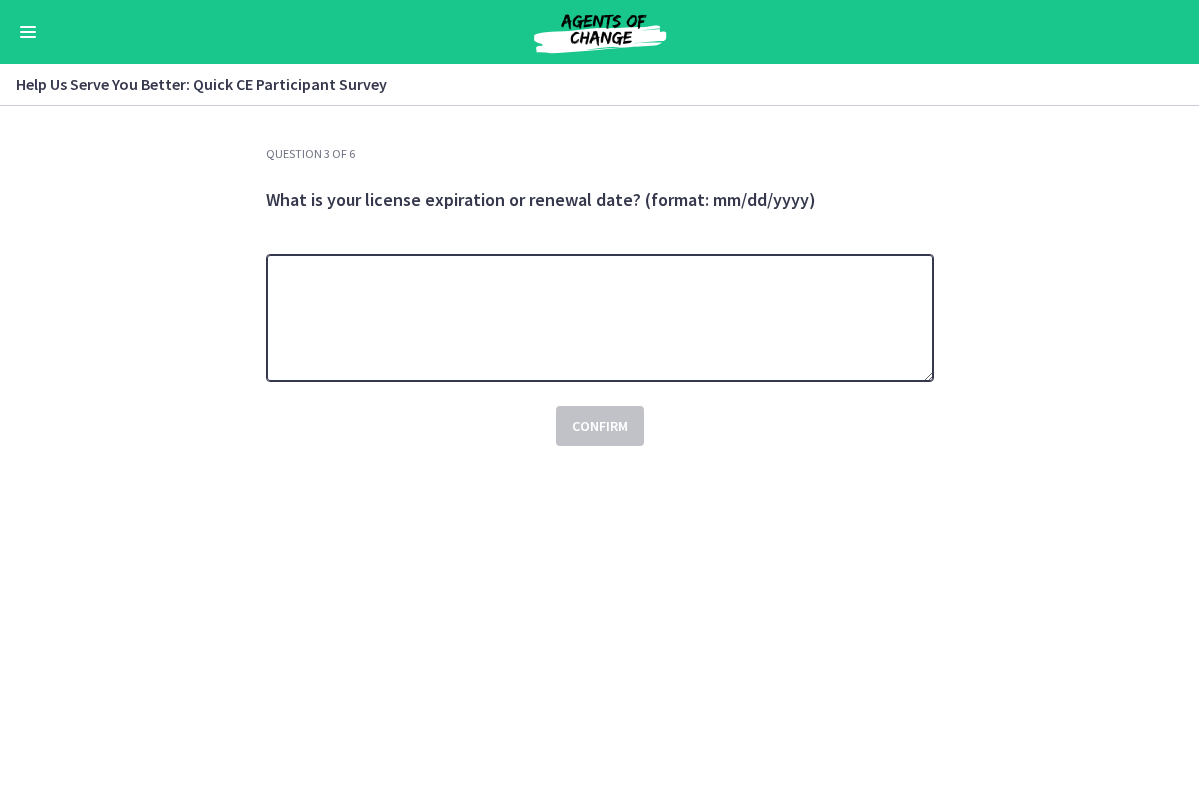 click at bounding box center (600, 318) 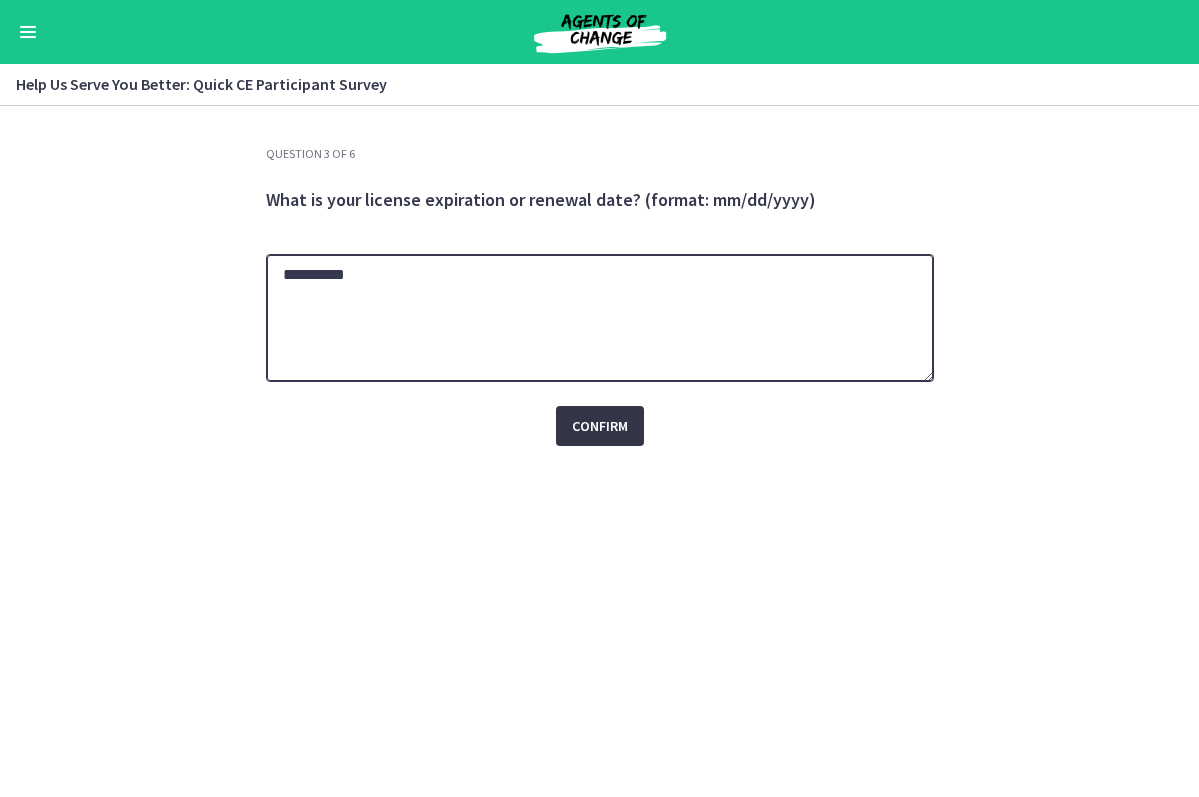 type on "**********" 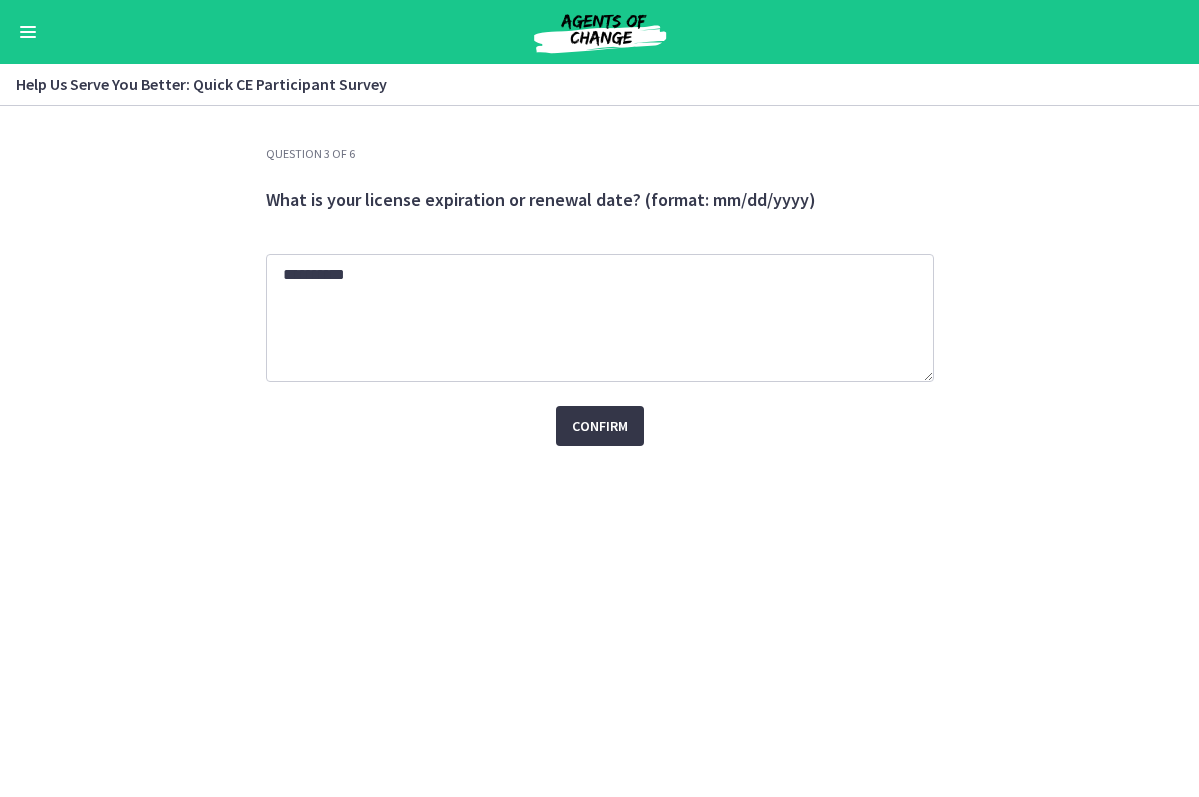 click on "Confirm" at bounding box center [600, 426] 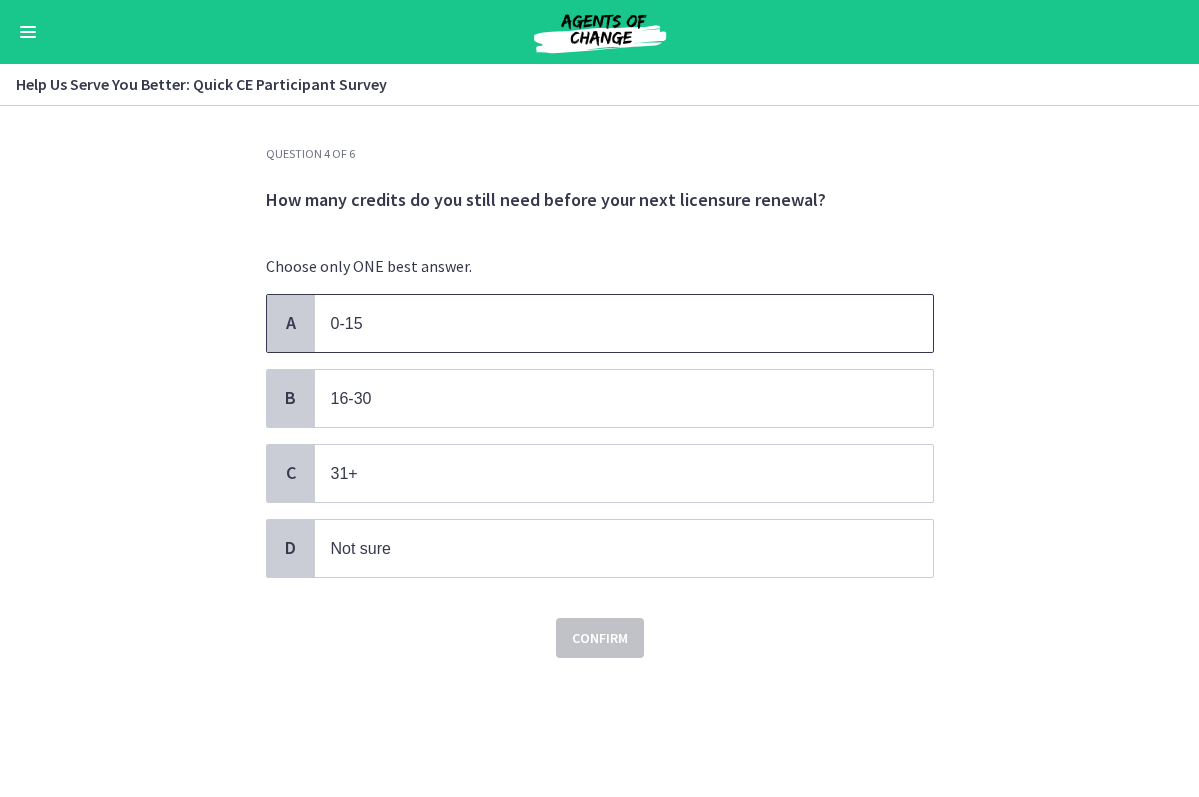 click on "0-15" at bounding box center (604, 323) 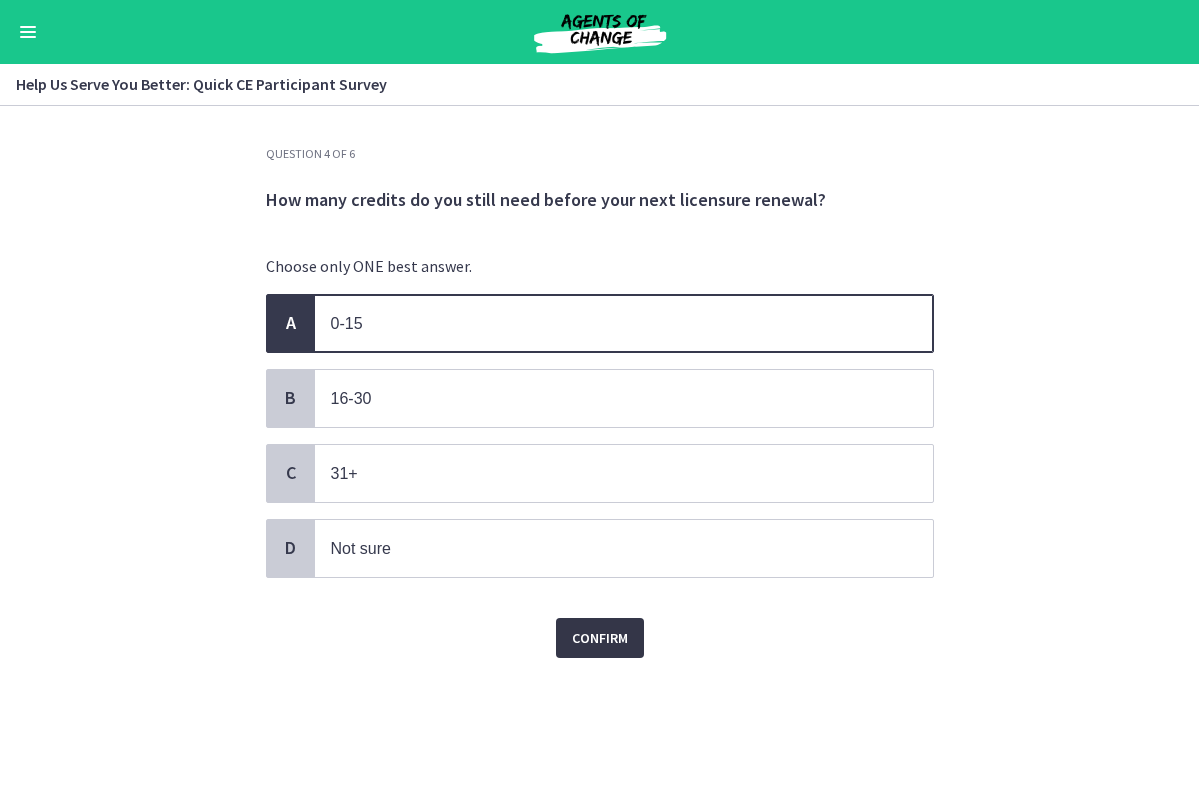 click on "Confirm" at bounding box center [600, 638] 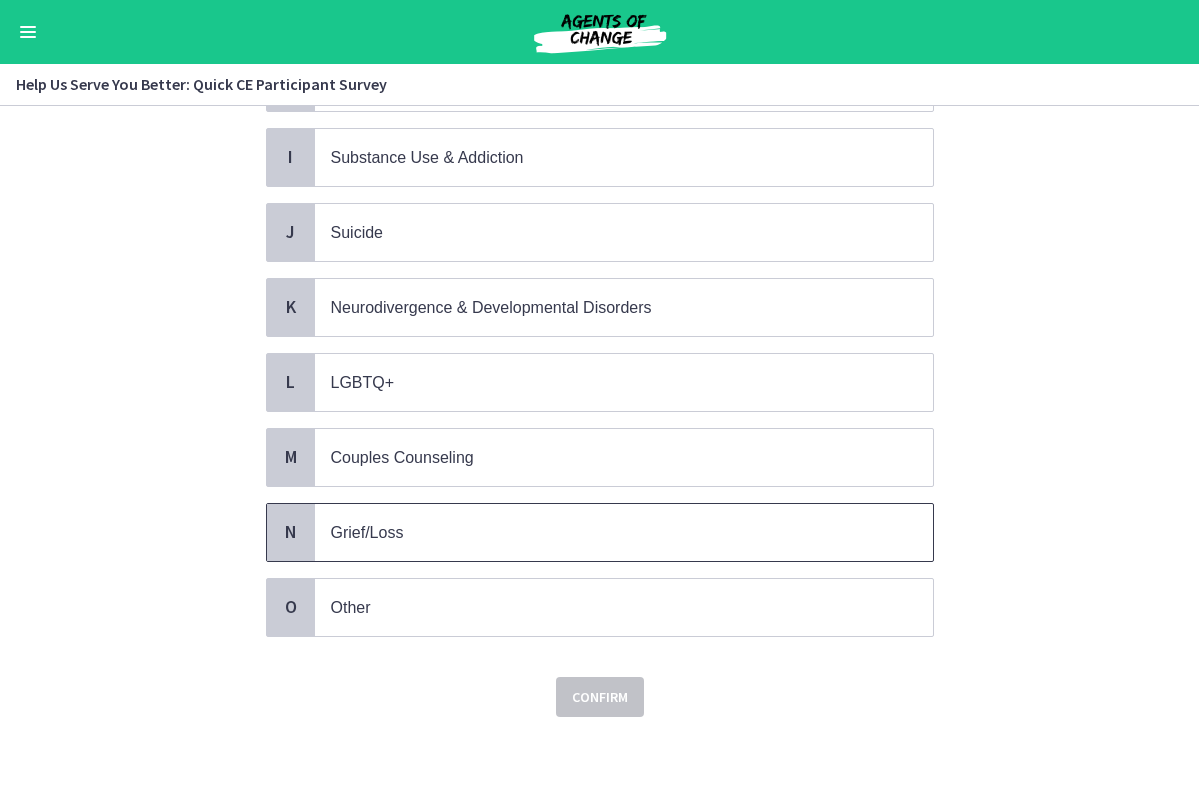 scroll, scrollTop: 766, scrollLeft: 0, axis: vertical 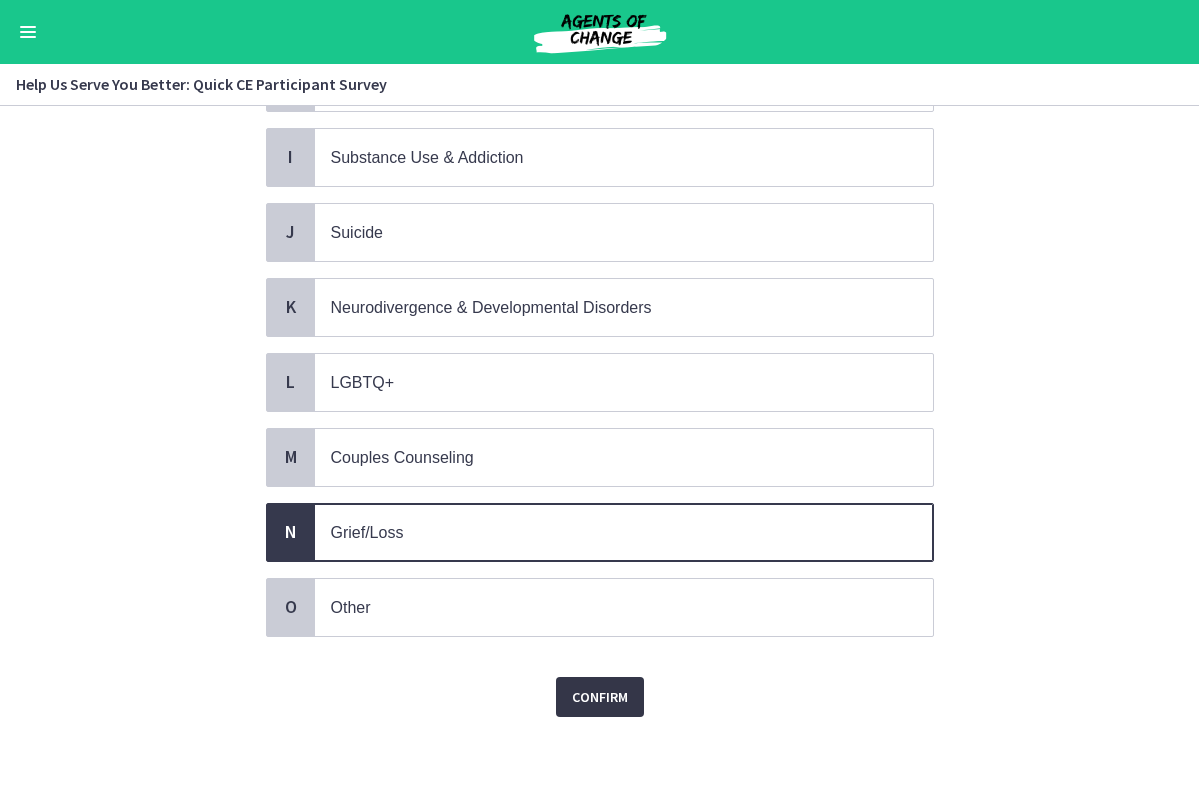 click on "Confirm" at bounding box center (600, 697) 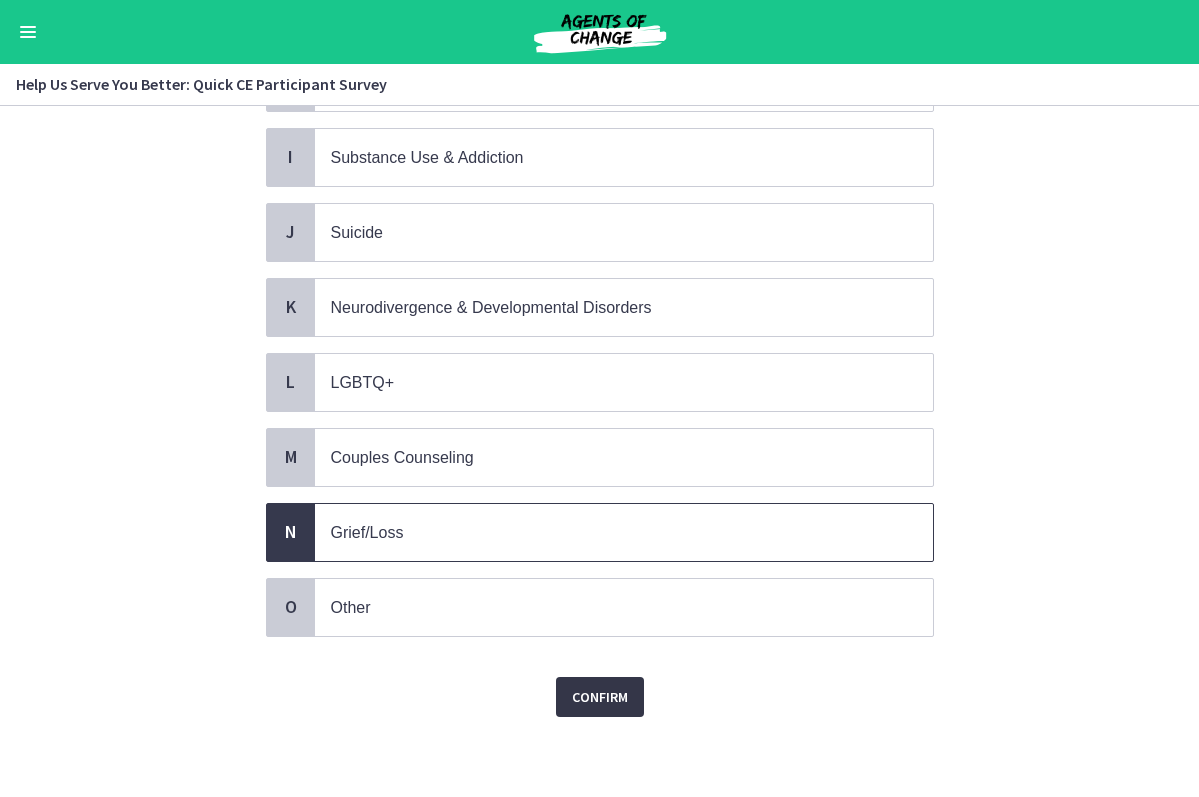 scroll, scrollTop: 0, scrollLeft: 0, axis: both 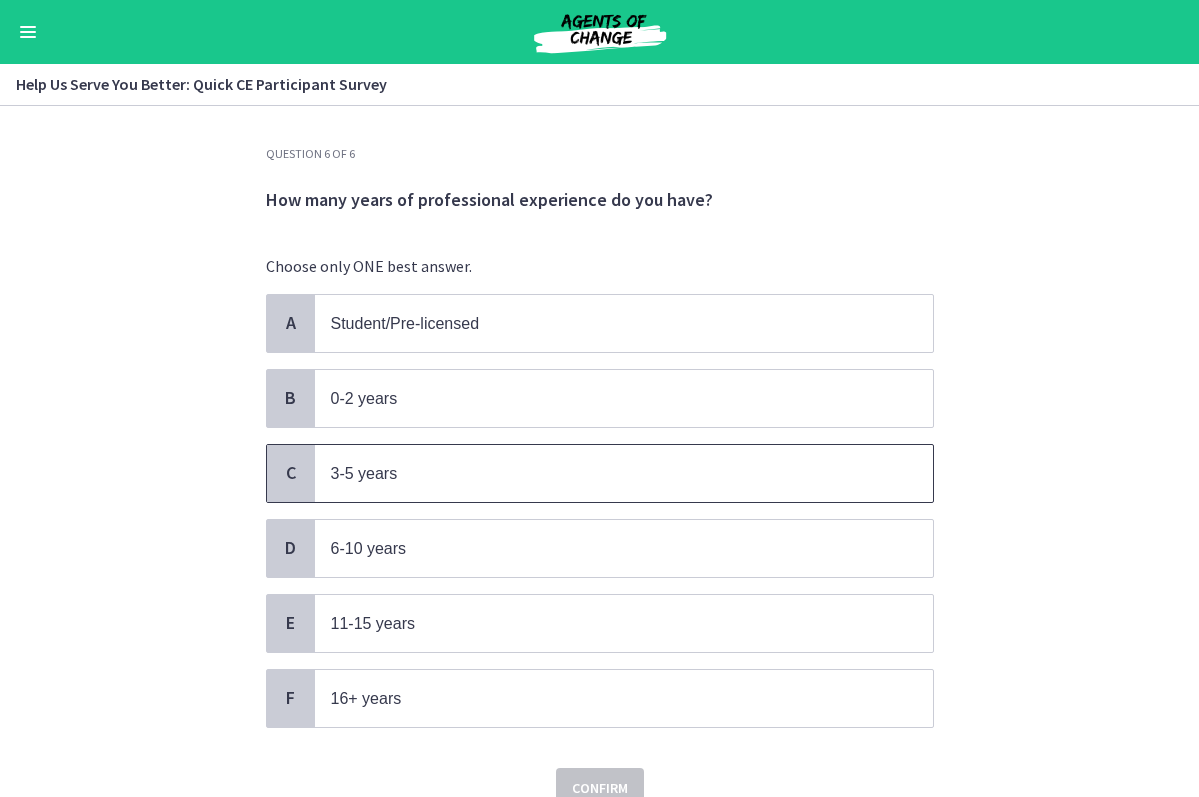 click on "3-5 years" at bounding box center [604, 473] 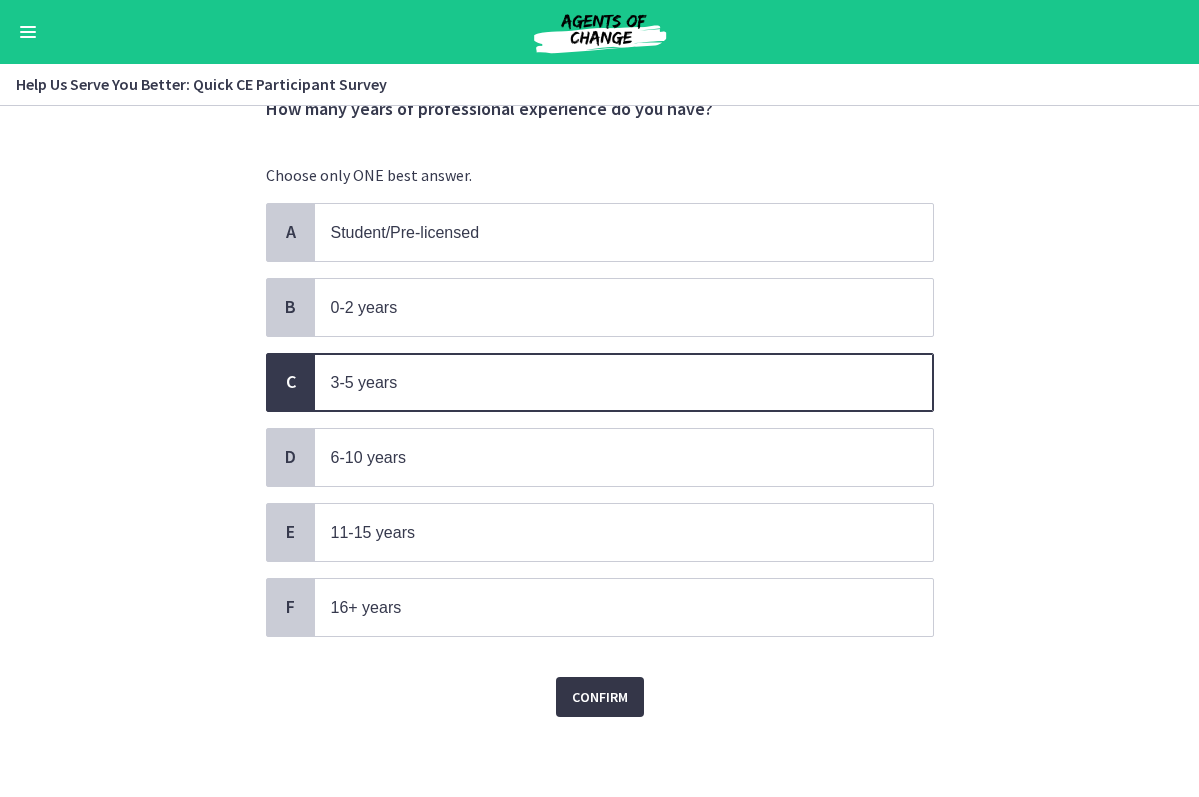 scroll, scrollTop: 91, scrollLeft: 0, axis: vertical 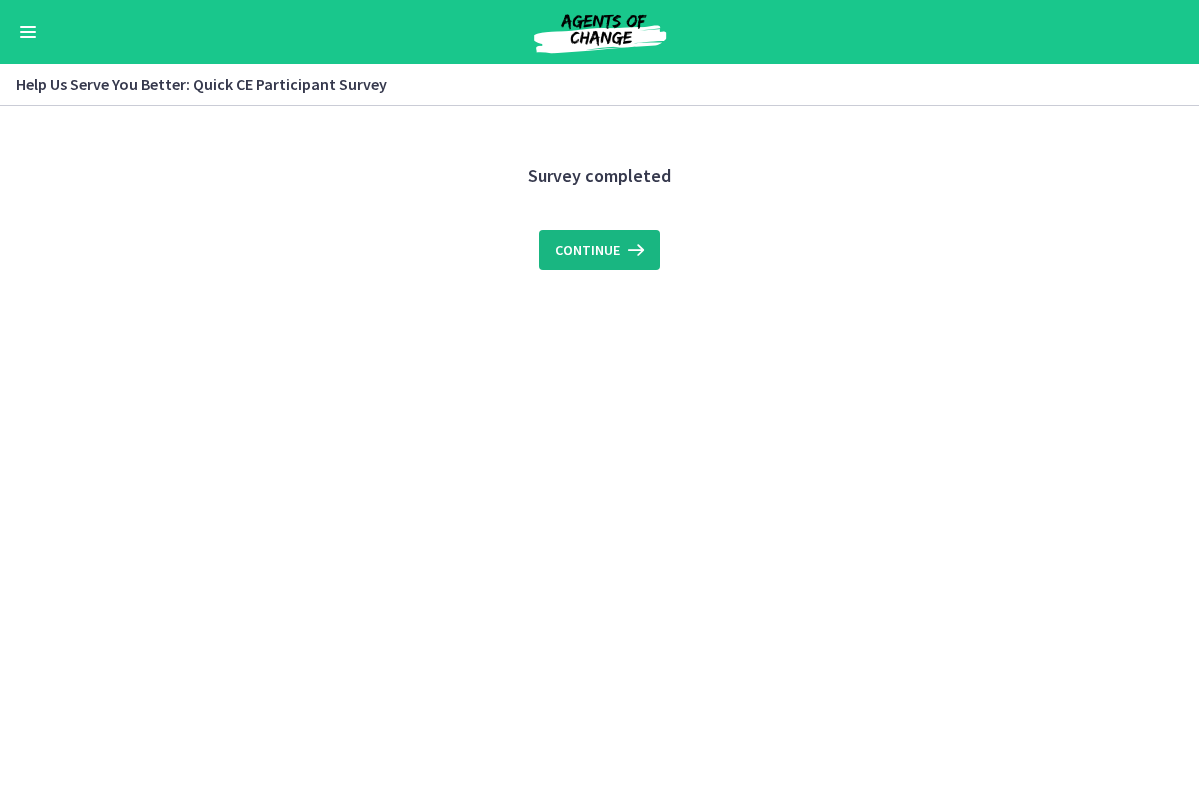 click on "Continue" at bounding box center (587, 250) 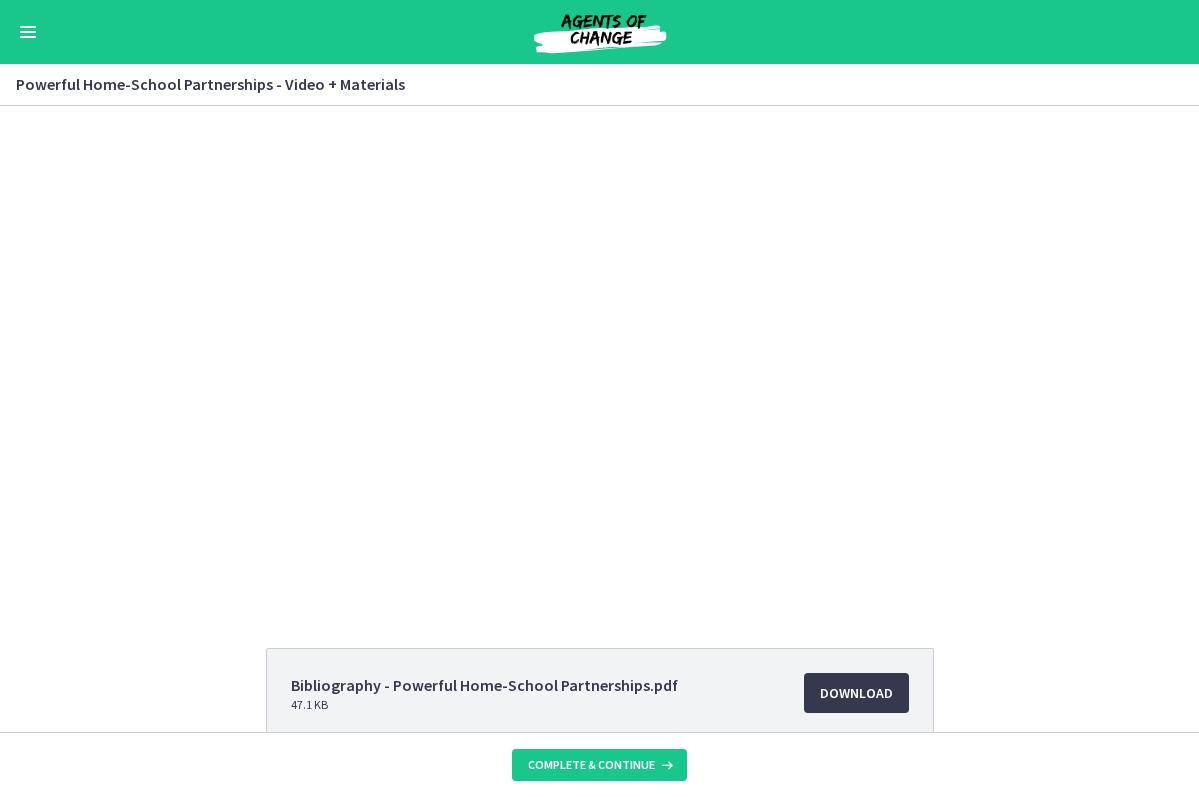 scroll, scrollTop: 0, scrollLeft: 0, axis: both 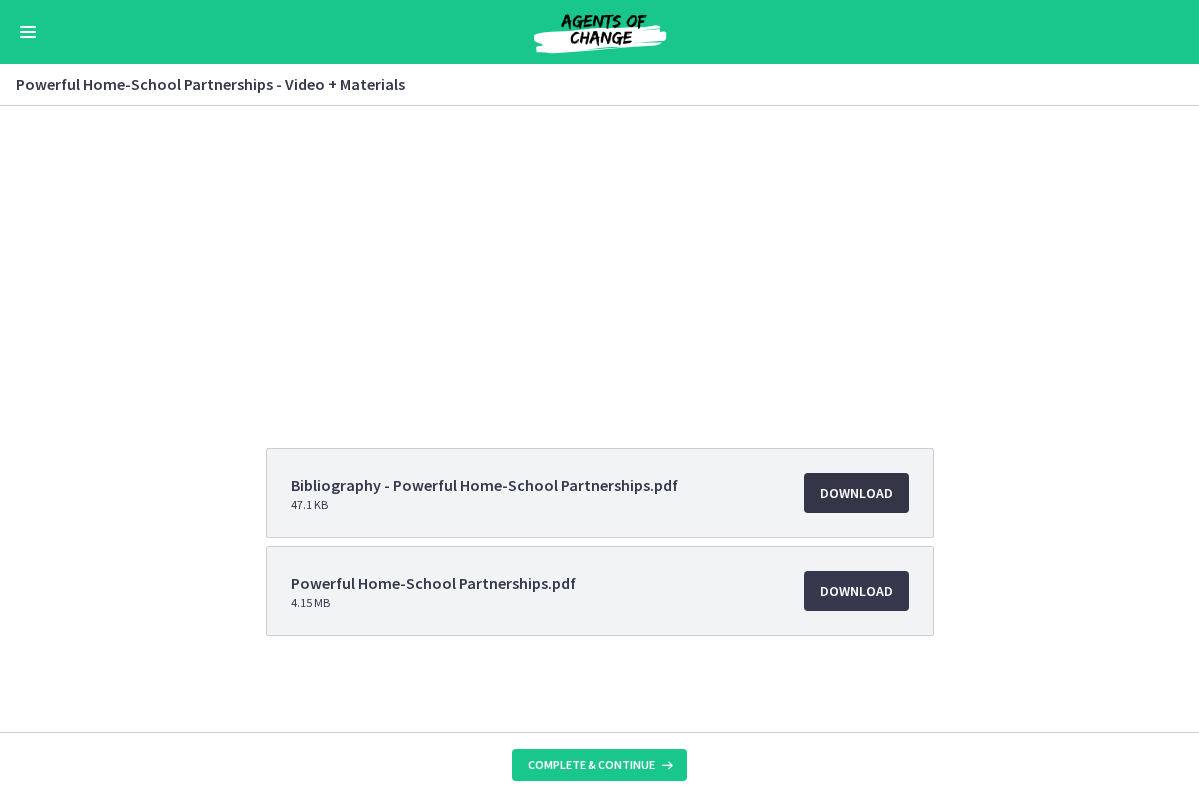 click on "Download
Opens in a new window" at bounding box center (856, 493) 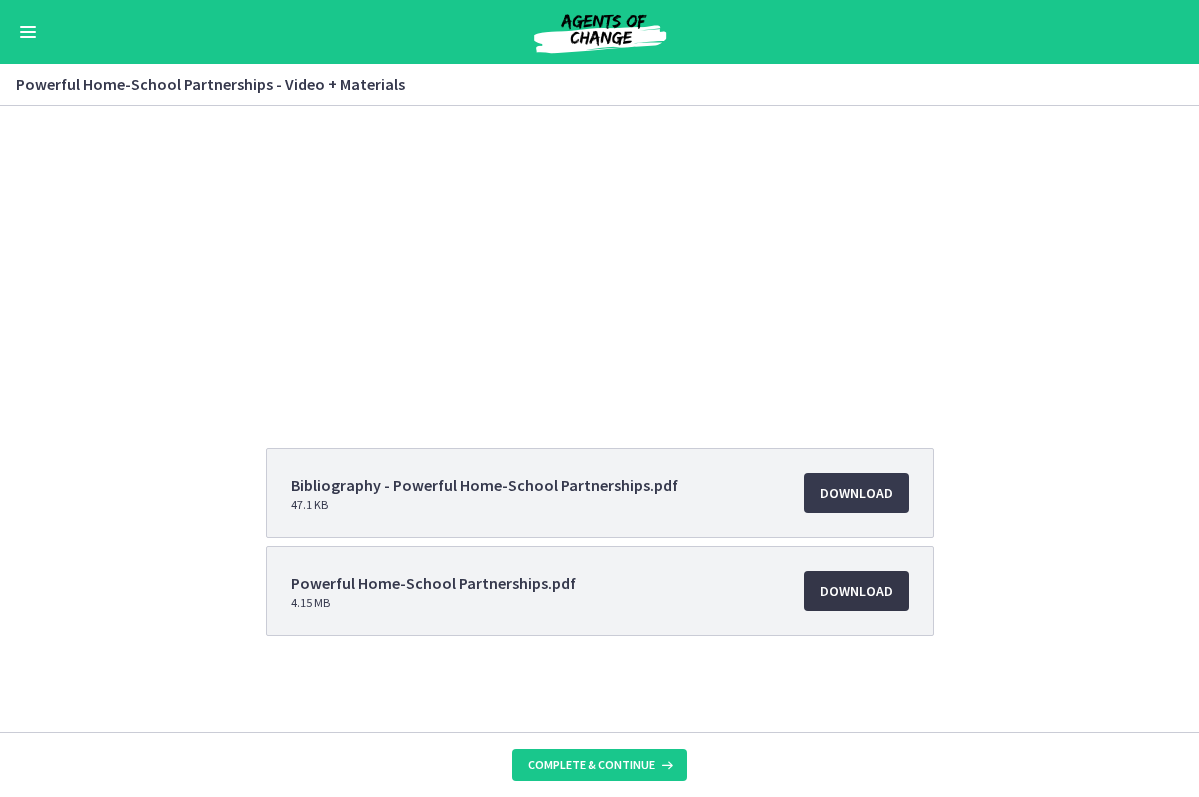 click on "Download
Opens in a new window" at bounding box center [856, 591] 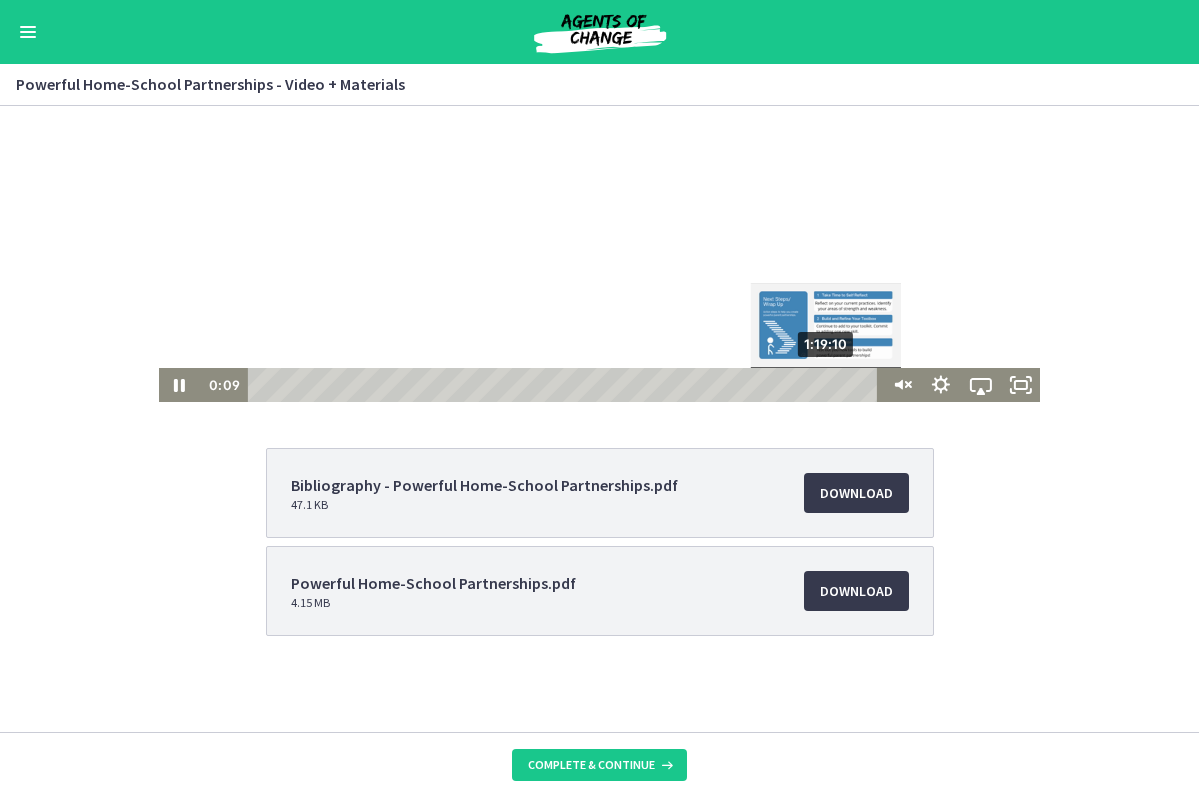 click on "1:19:10" at bounding box center [565, 385] 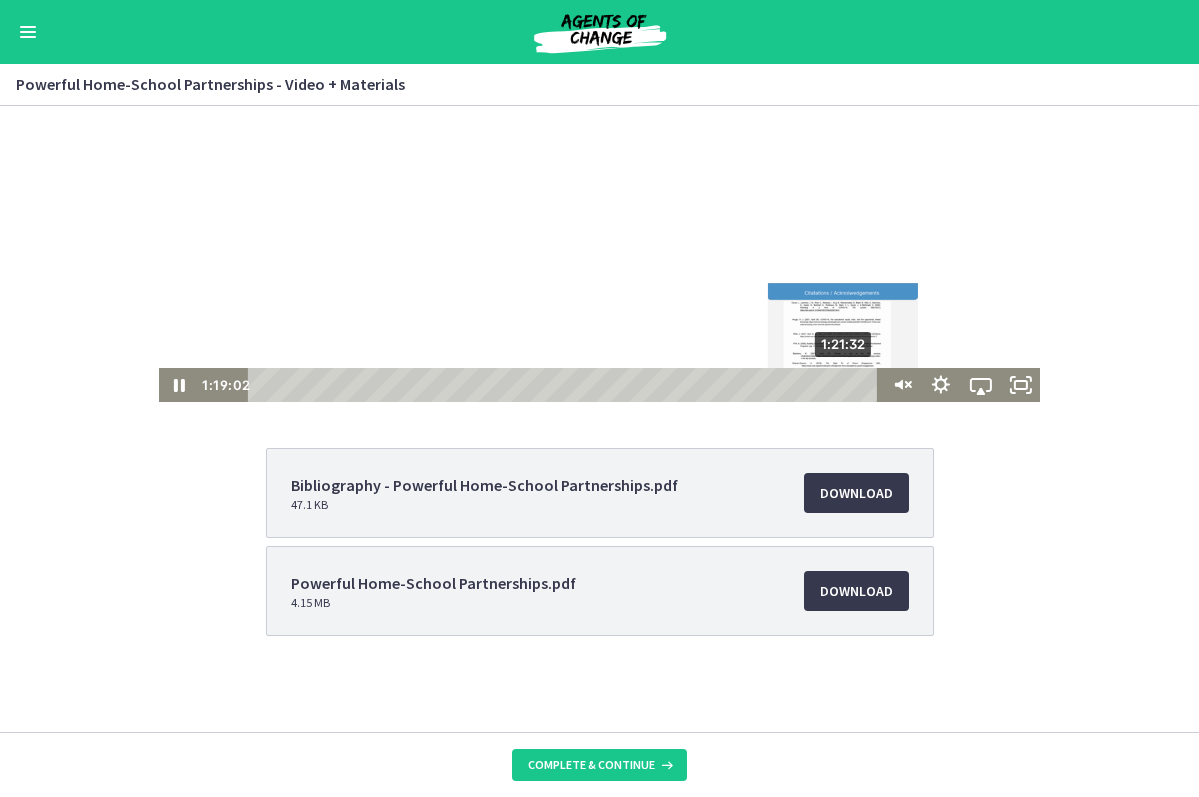click on "1:21:32" at bounding box center [565, 385] 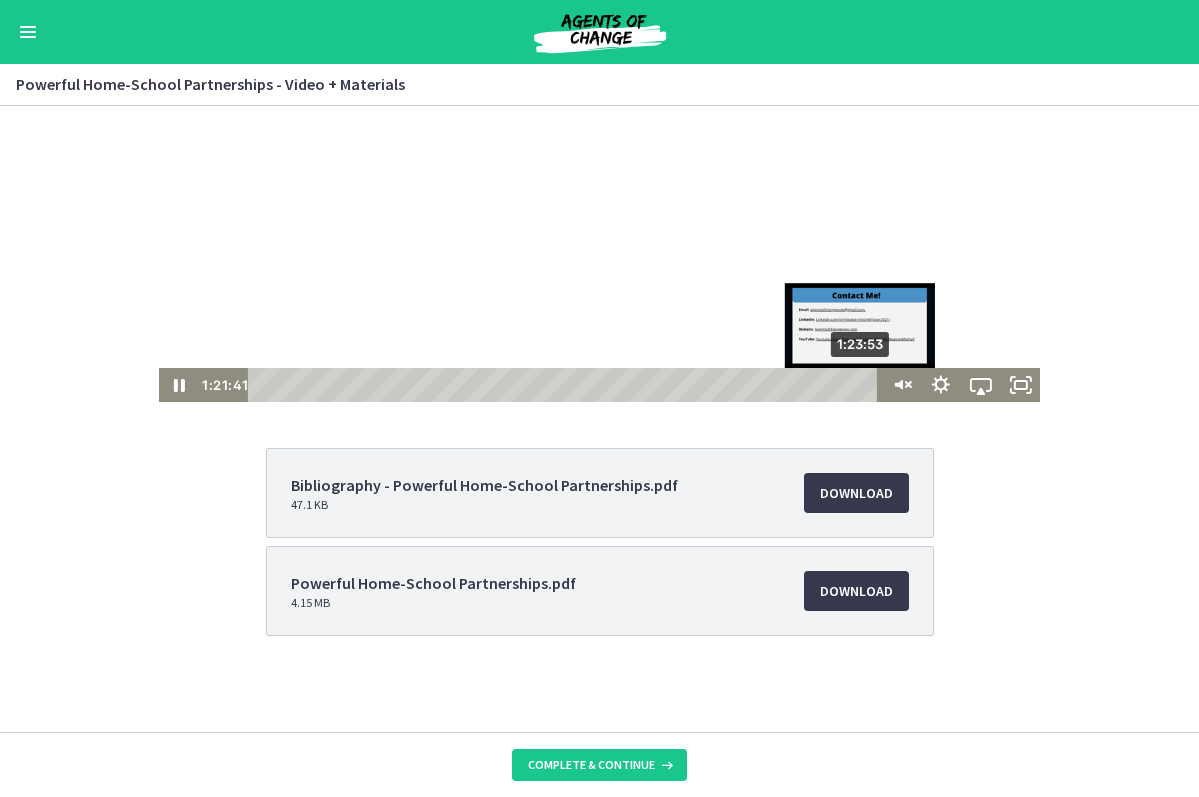 click on "1:23:53" at bounding box center (565, 385) 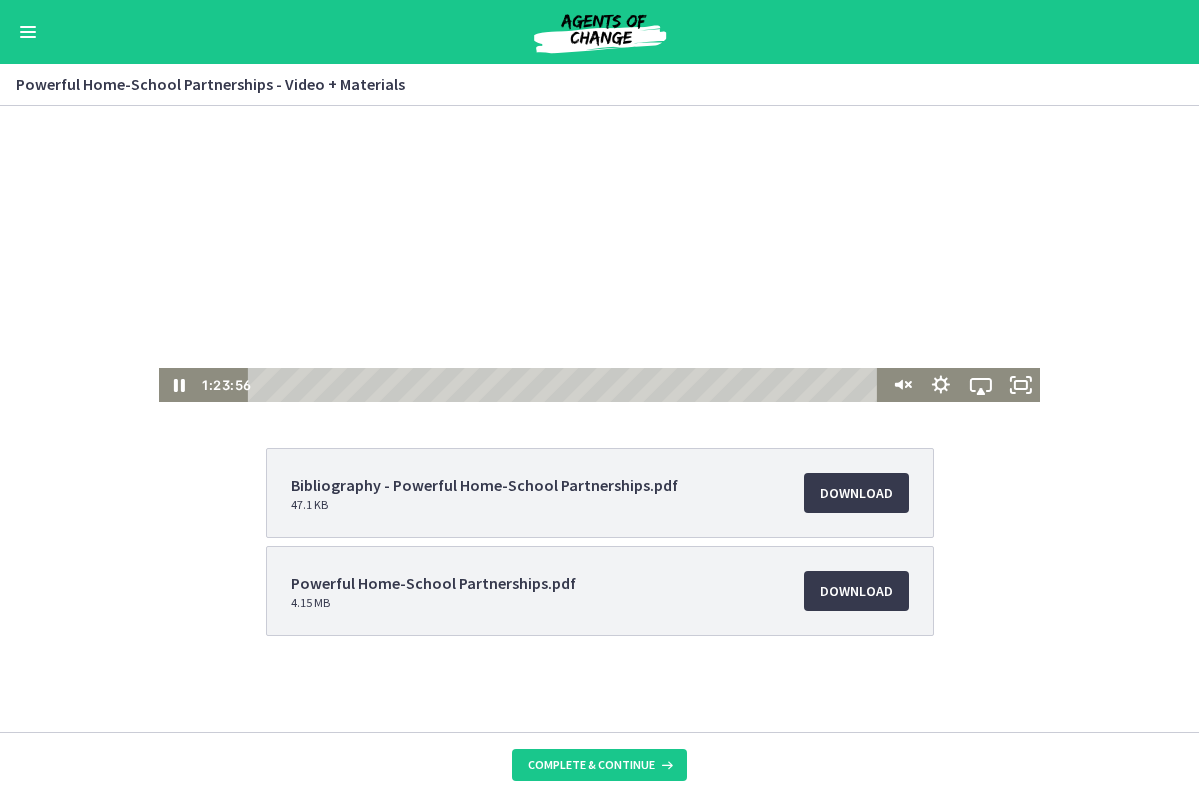 scroll, scrollTop: 200, scrollLeft: 0, axis: vertical 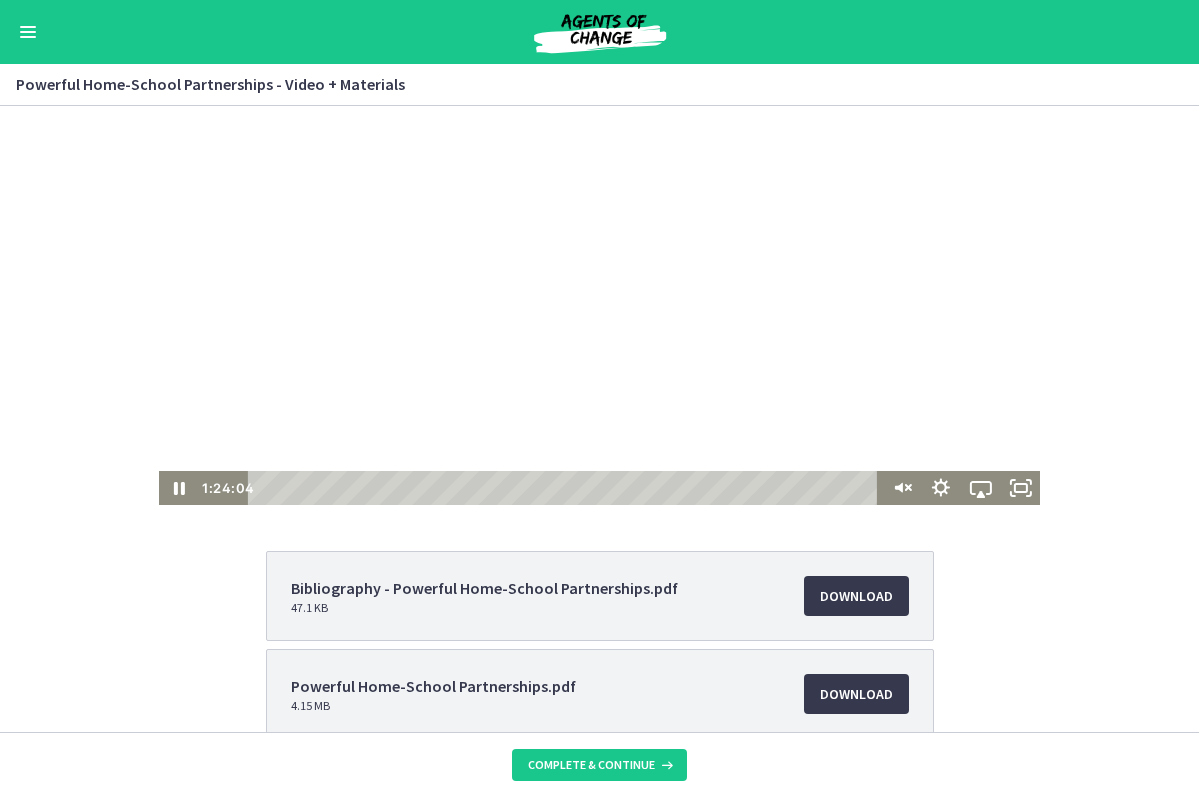 click at bounding box center [28, 32] 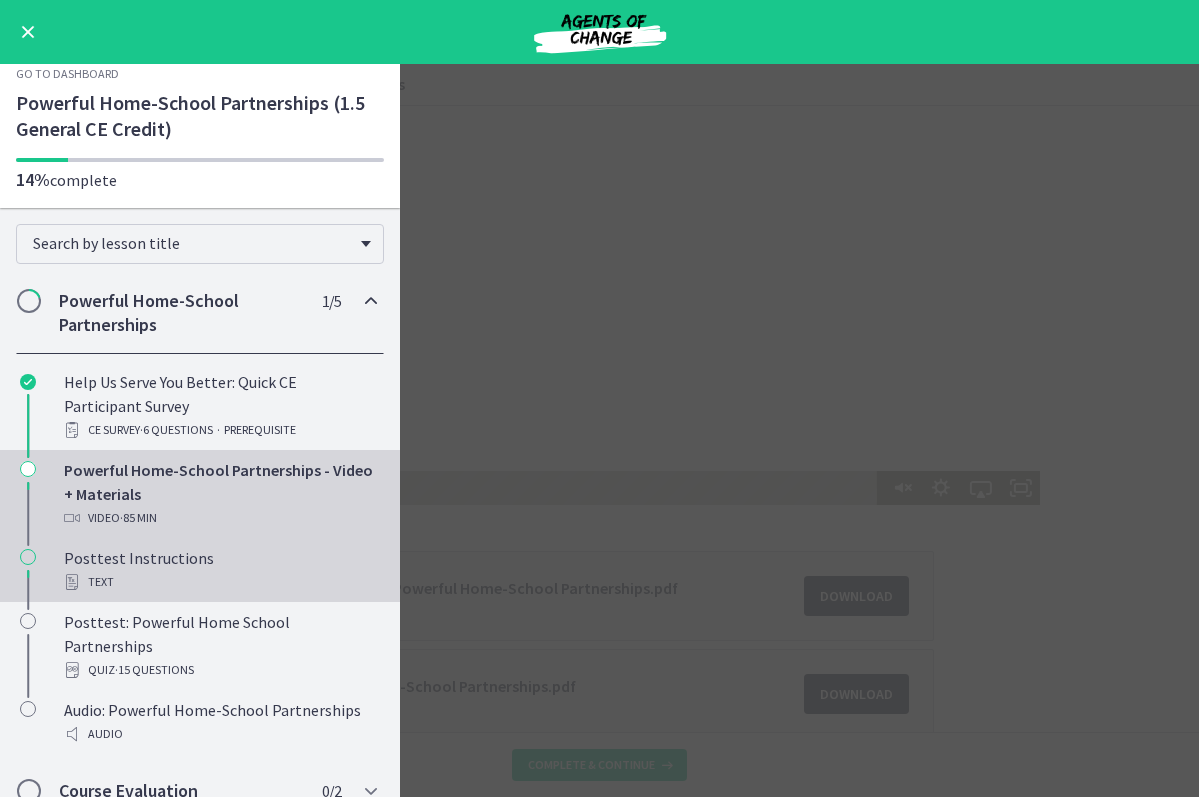 scroll, scrollTop: 19, scrollLeft: 0, axis: vertical 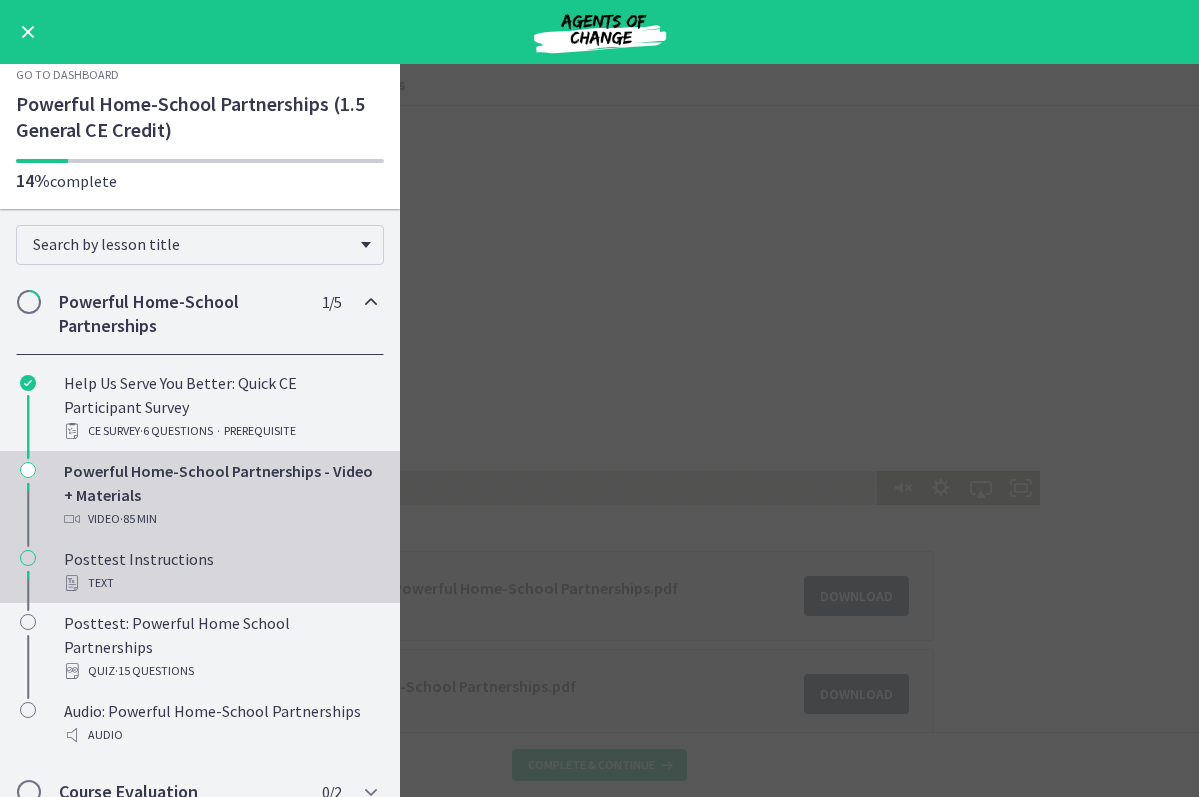 click on "Posttest Instructions
Text" at bounding box center (220, 571) 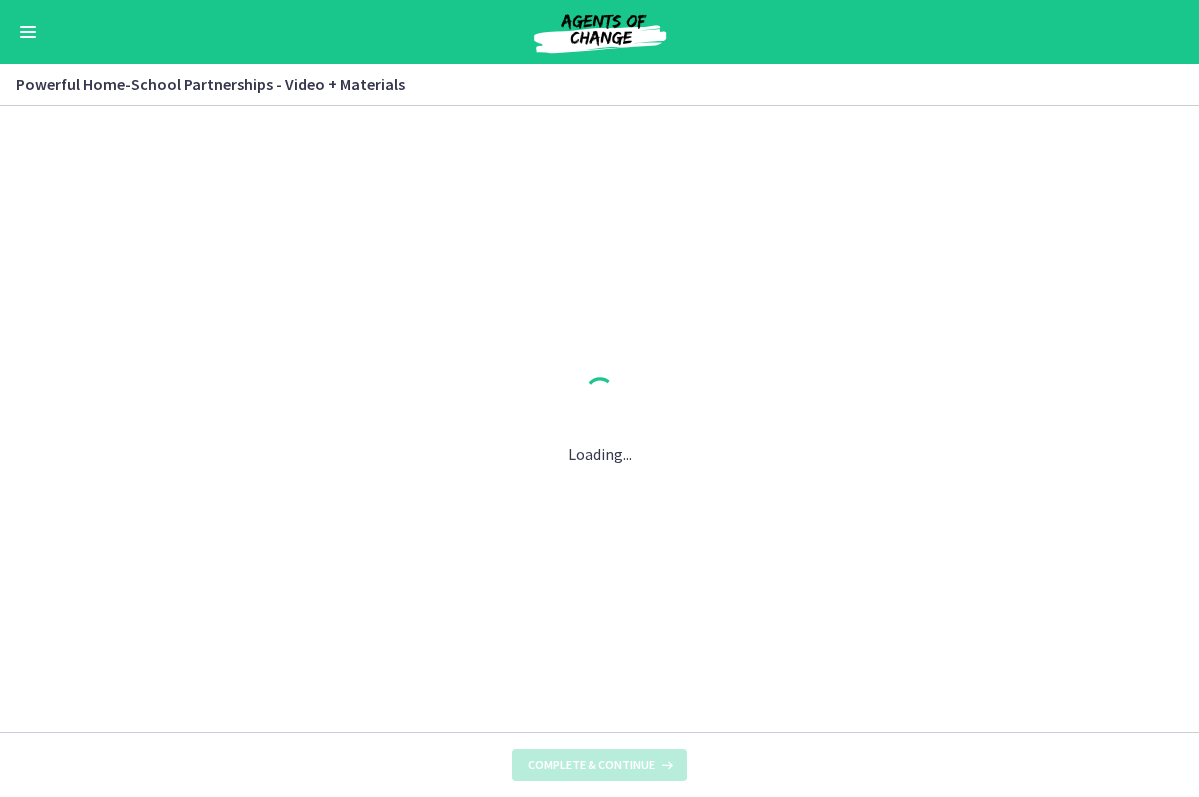 scroll, scrollTop: 0, scrollLeft: 0, axis: both 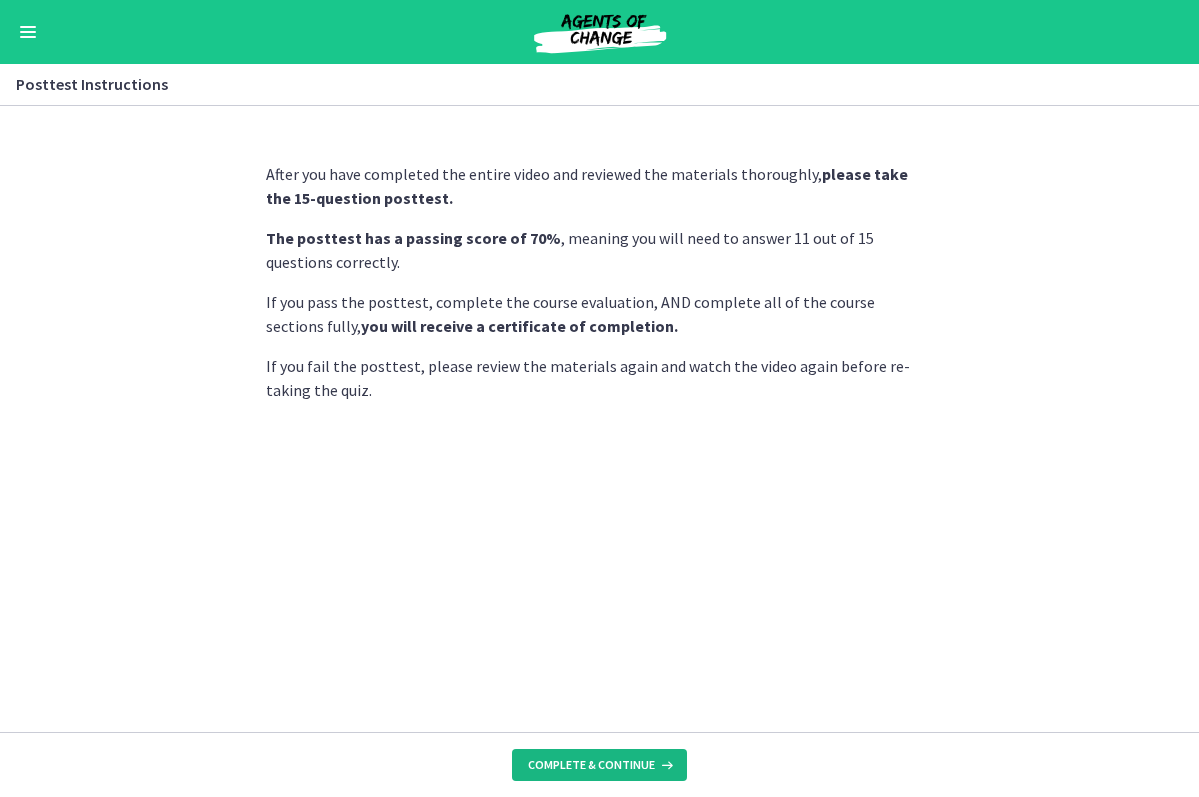 click on "Complete & continue" at bounding box center [591, 765] 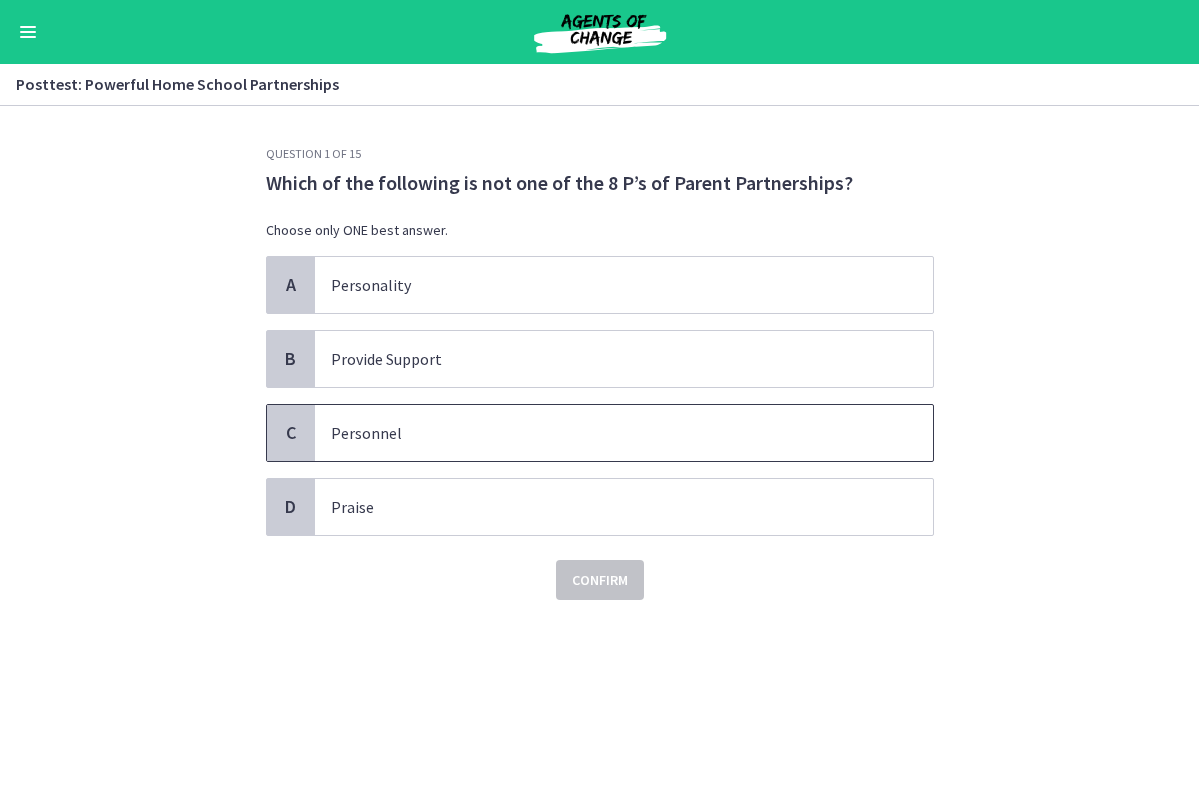 click on "Personnel" at bounding box center [604, 433] 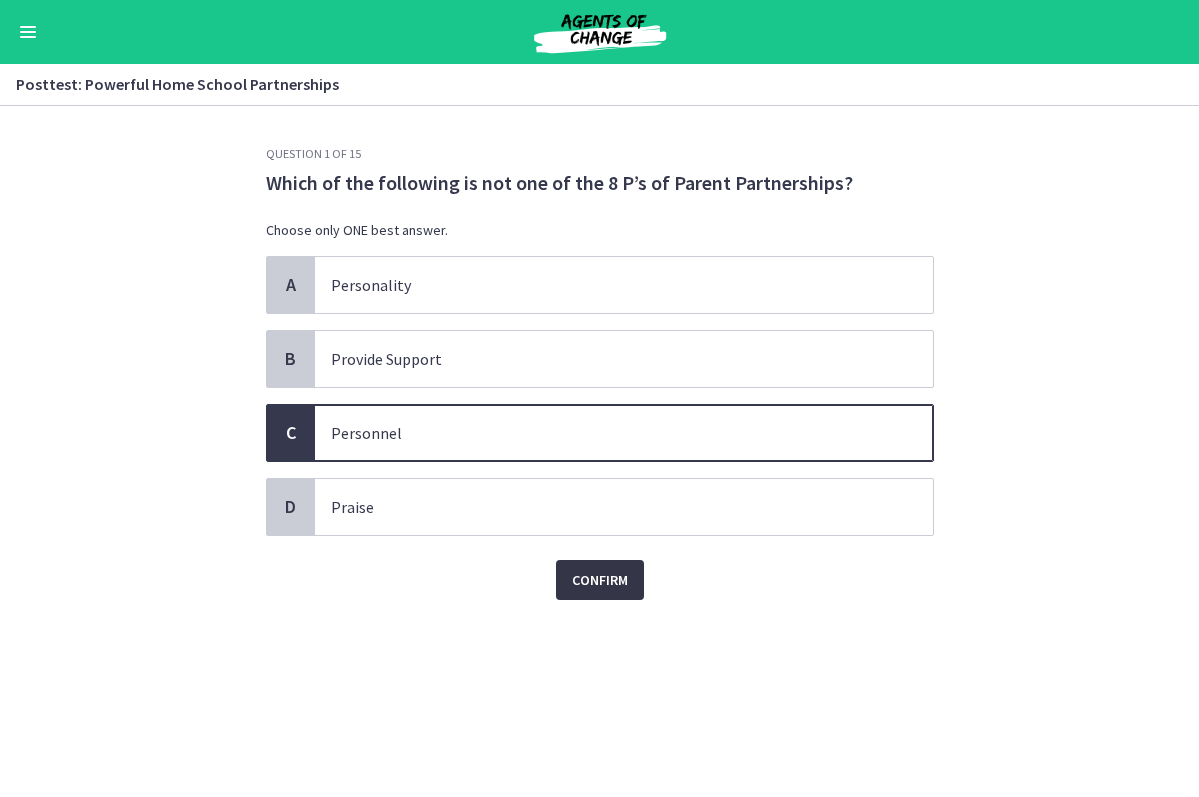 click on "Confirm" at bounding box center [600, 580] 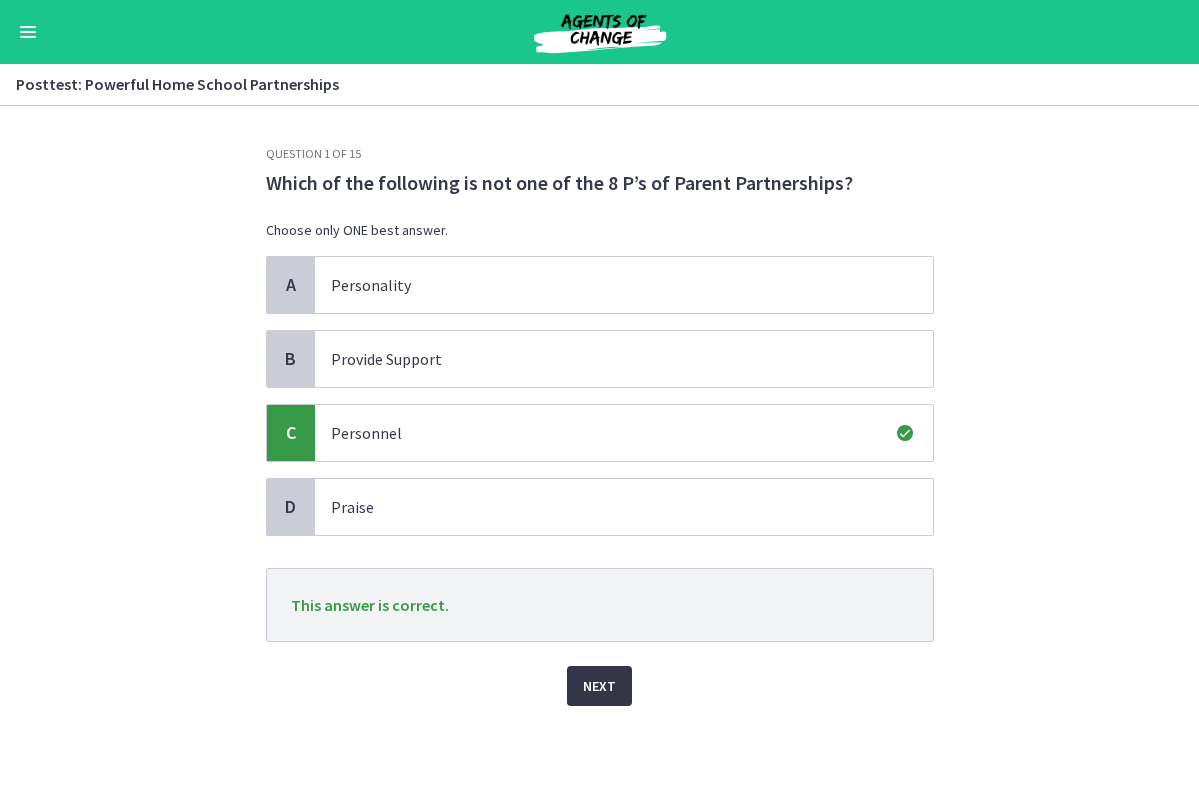 click on "Next" at bounding box center (599, 686) 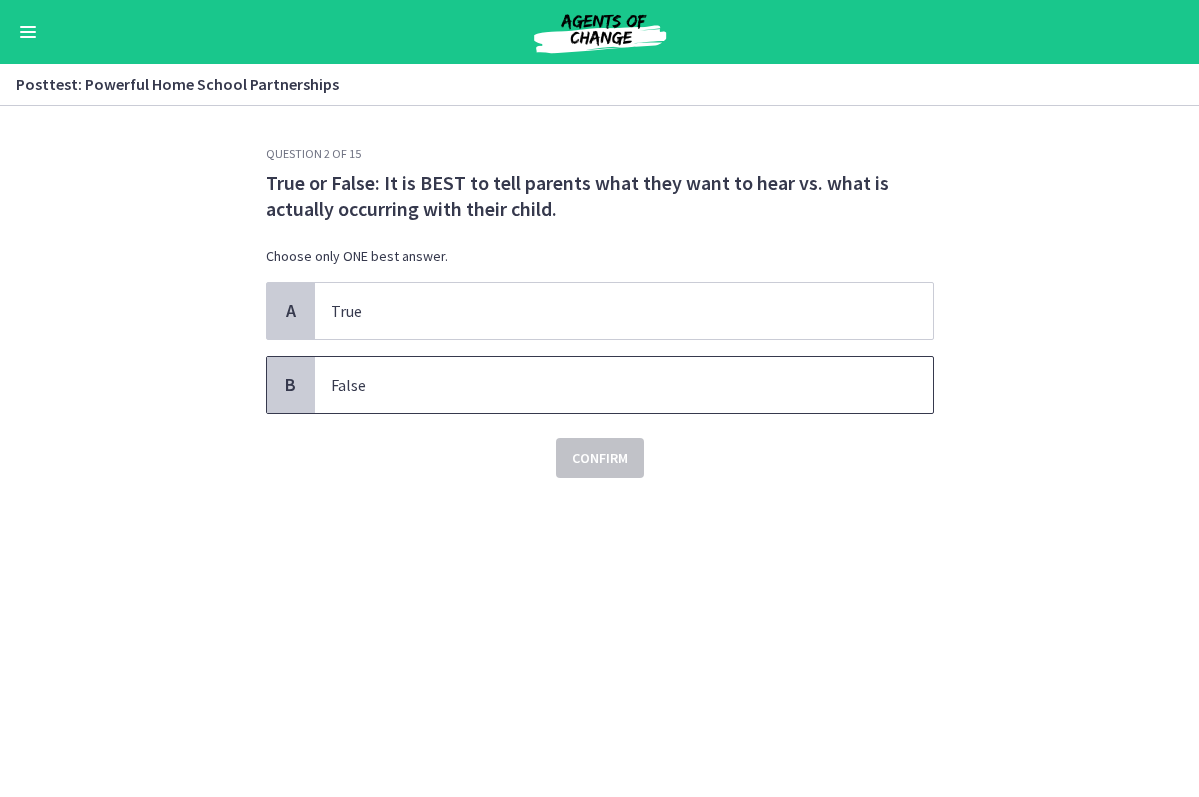 click on "False" at bounding box center [604, 385] 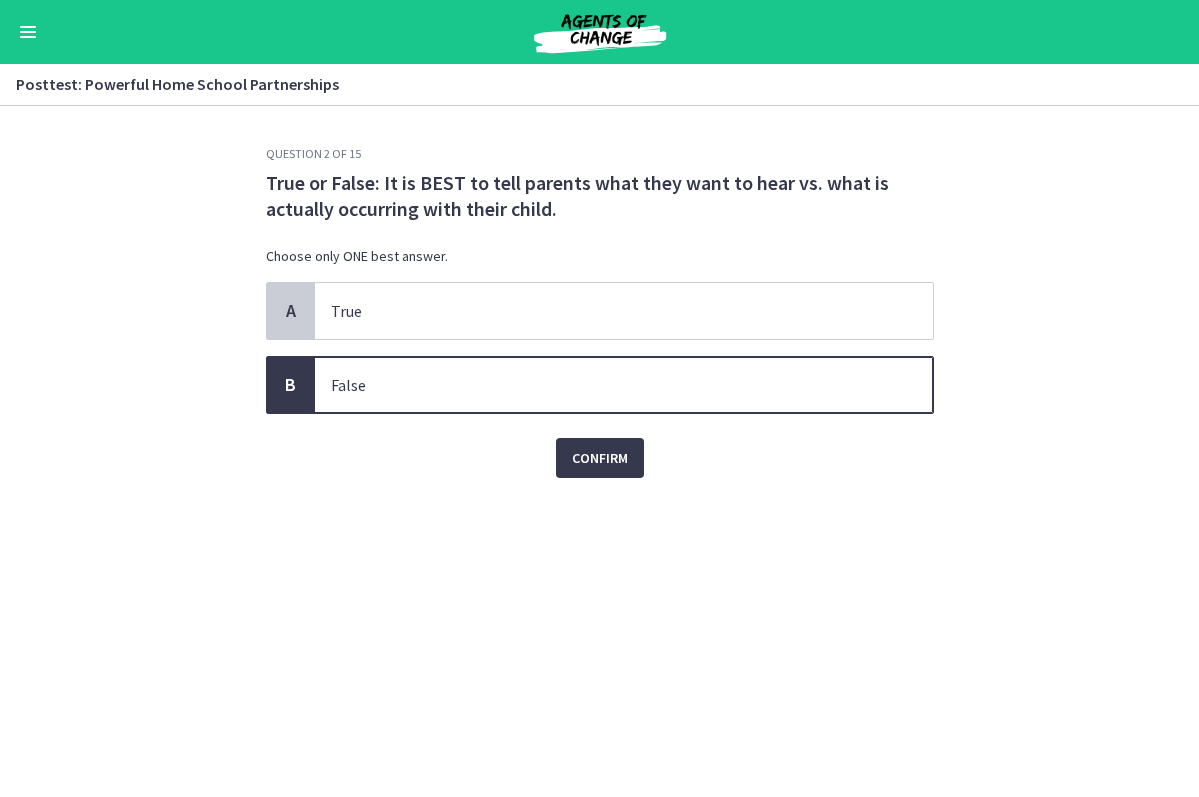 click on "Question   2   of   15
True or False: It is BEST to tell parents what they want to hear vs. what is actually occurring with their child.
Choose only ONE best answer.
A
True
B
False
Confirm" 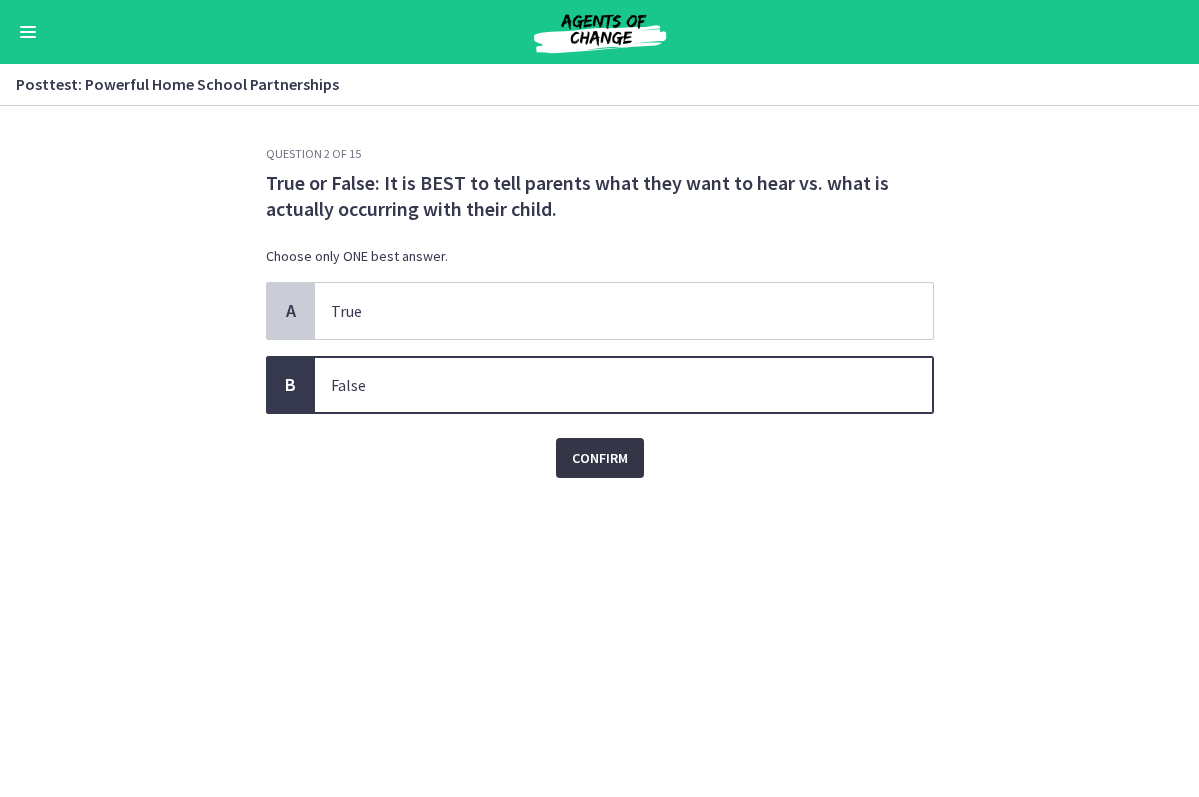 click on "Confirm" at bounding box center [600, 458] 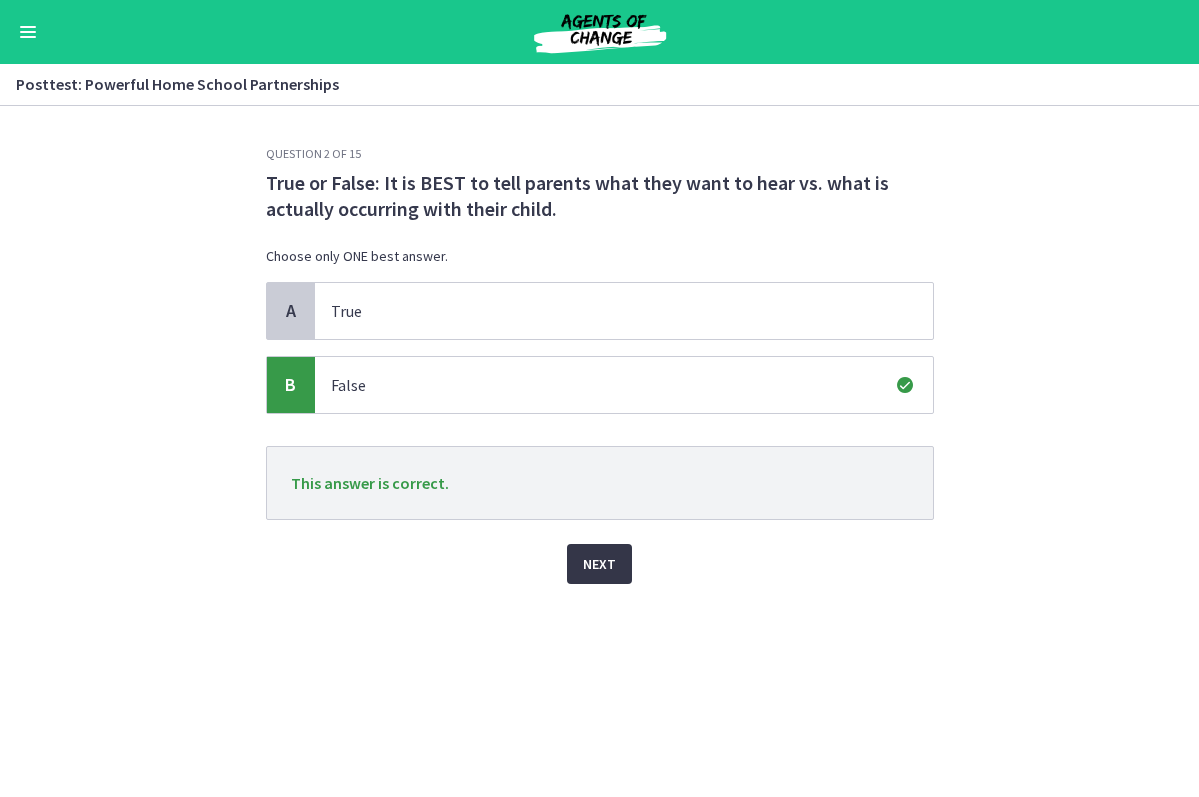 click on "Next" at bounding box center [599, 564] 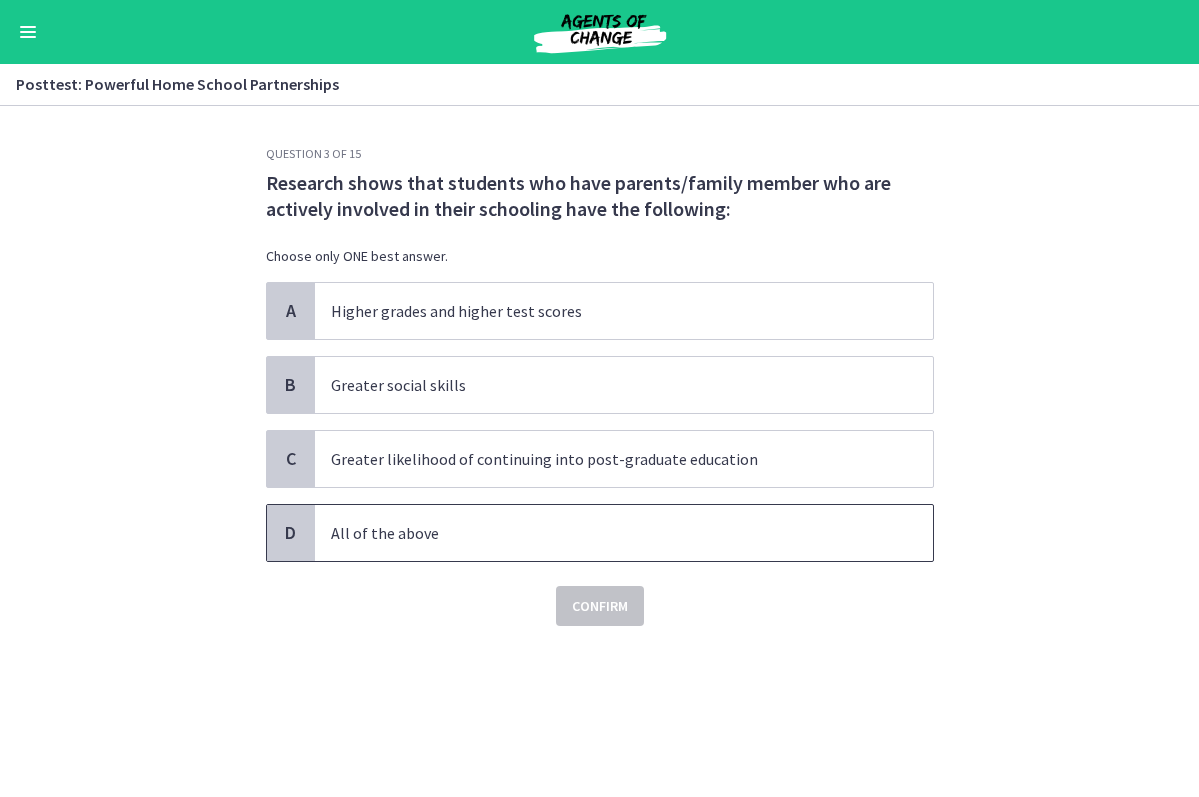 click on "All of the above" at bounding box center (604, 533) 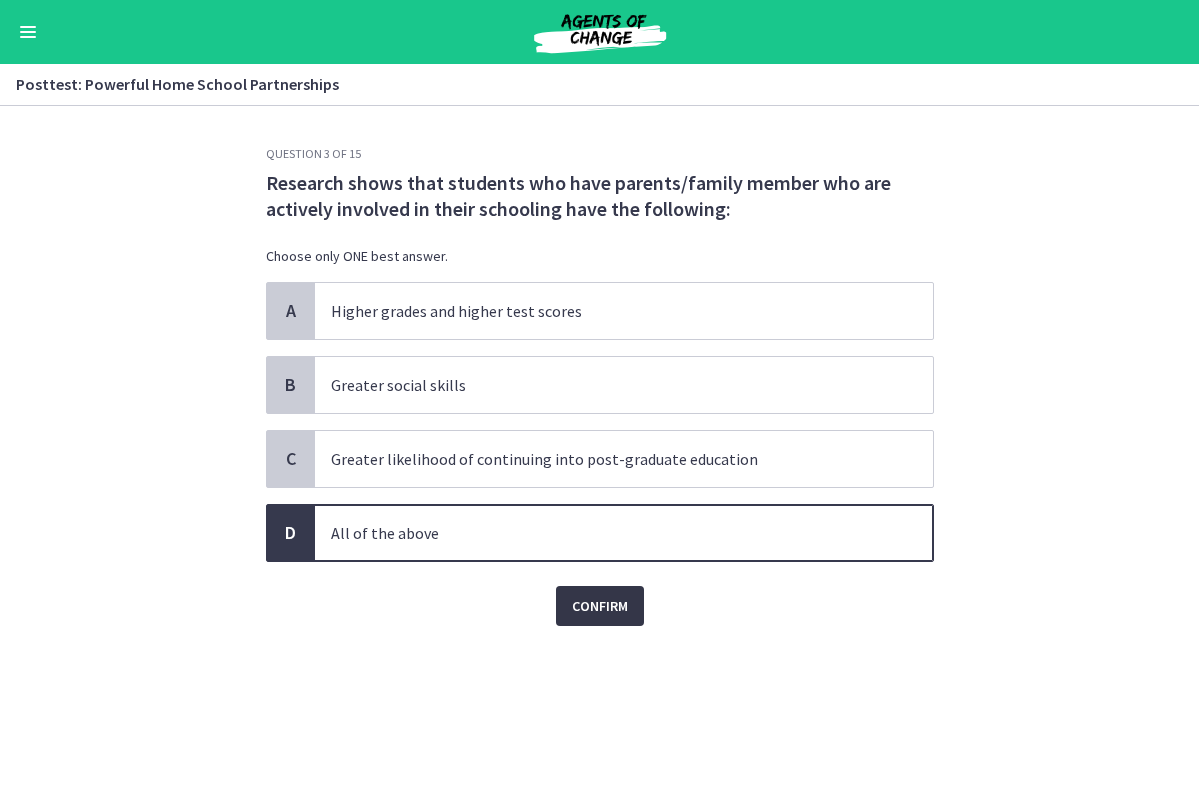 click on "Confirm" at bounding box center (600, 606) 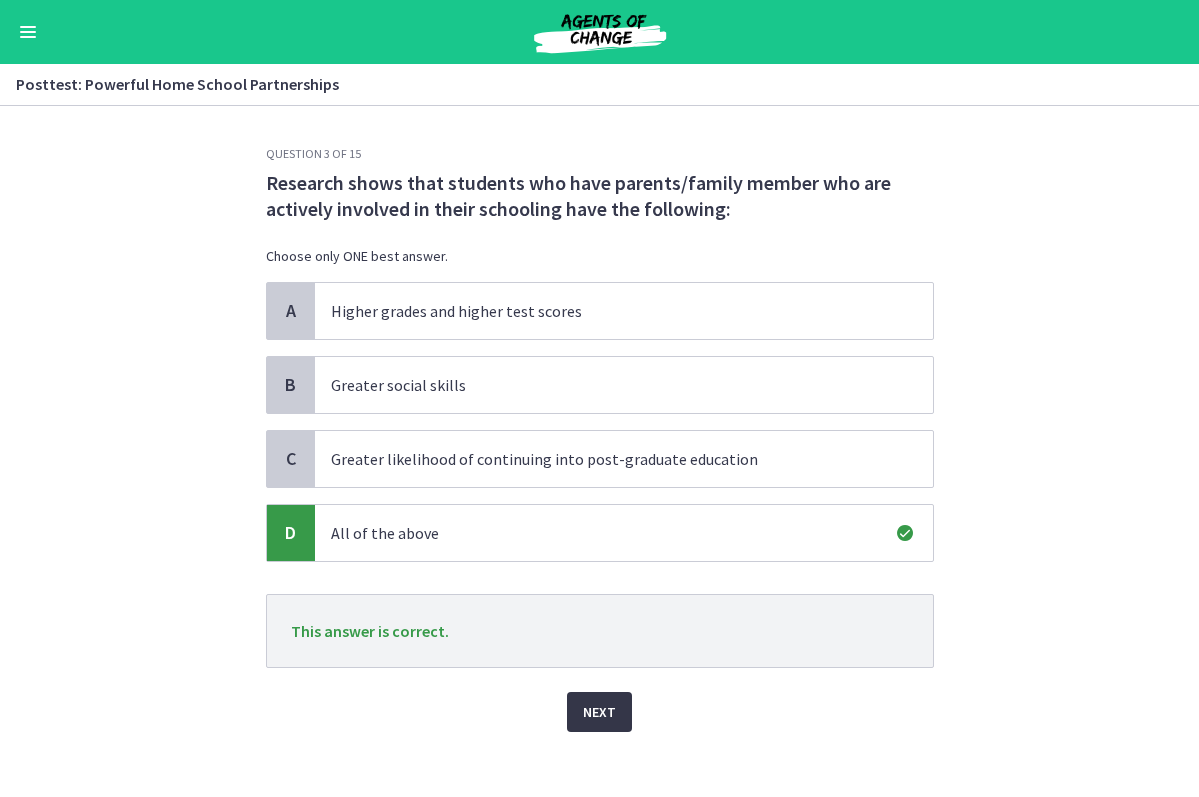 click on "Next" at bounding box center (599, 712) 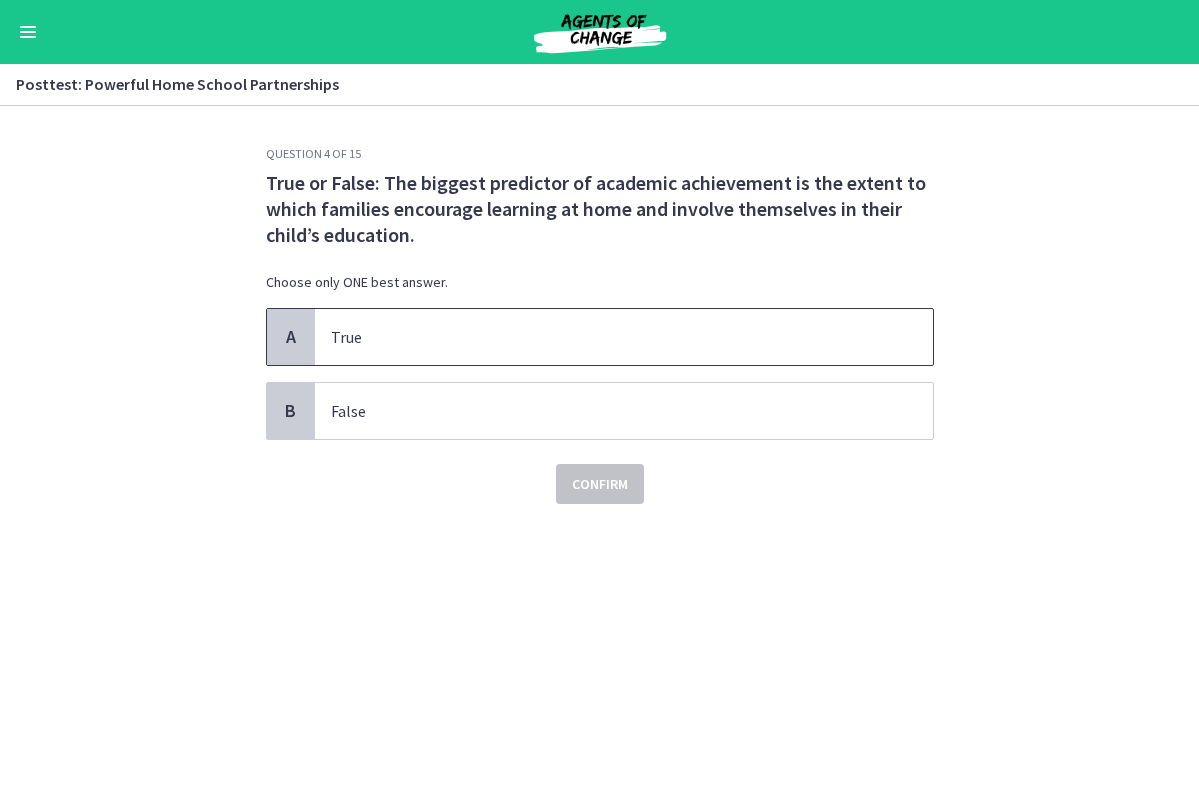click on "True" at bounding box center [604, 337] 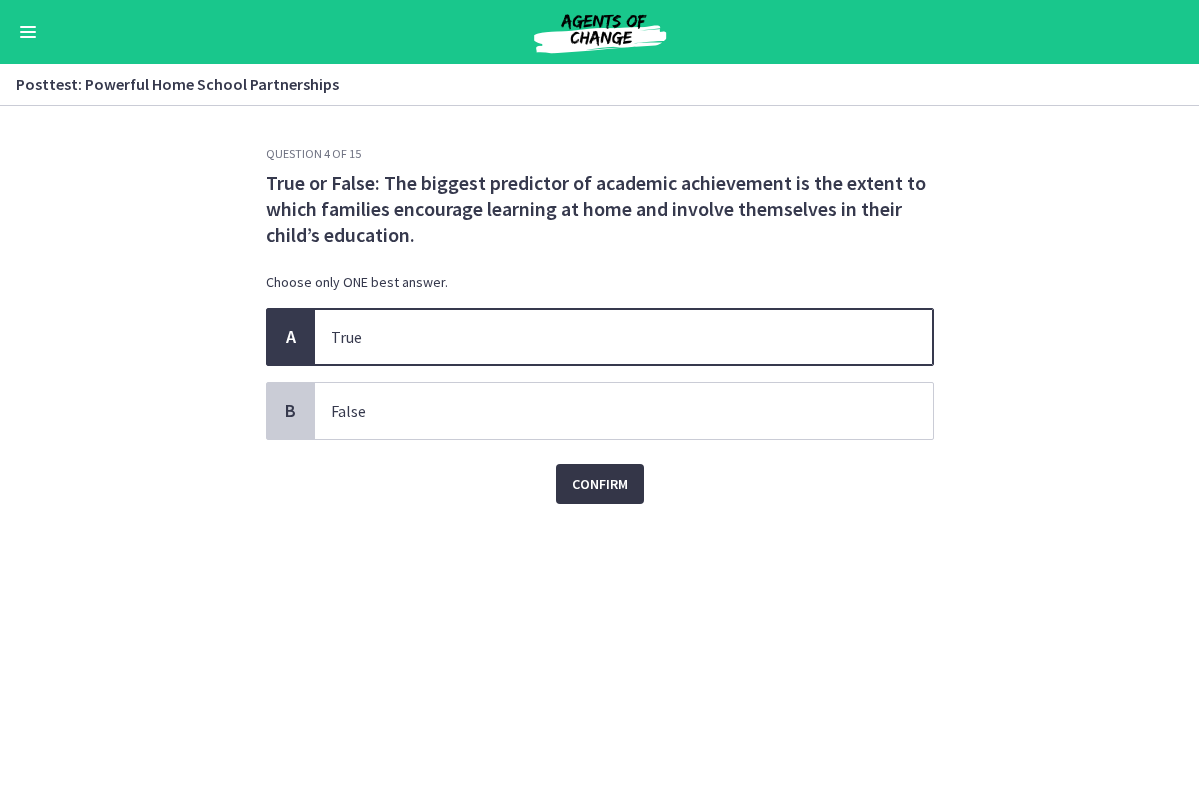 click on "Confirm" at bounding box center (600, 484) 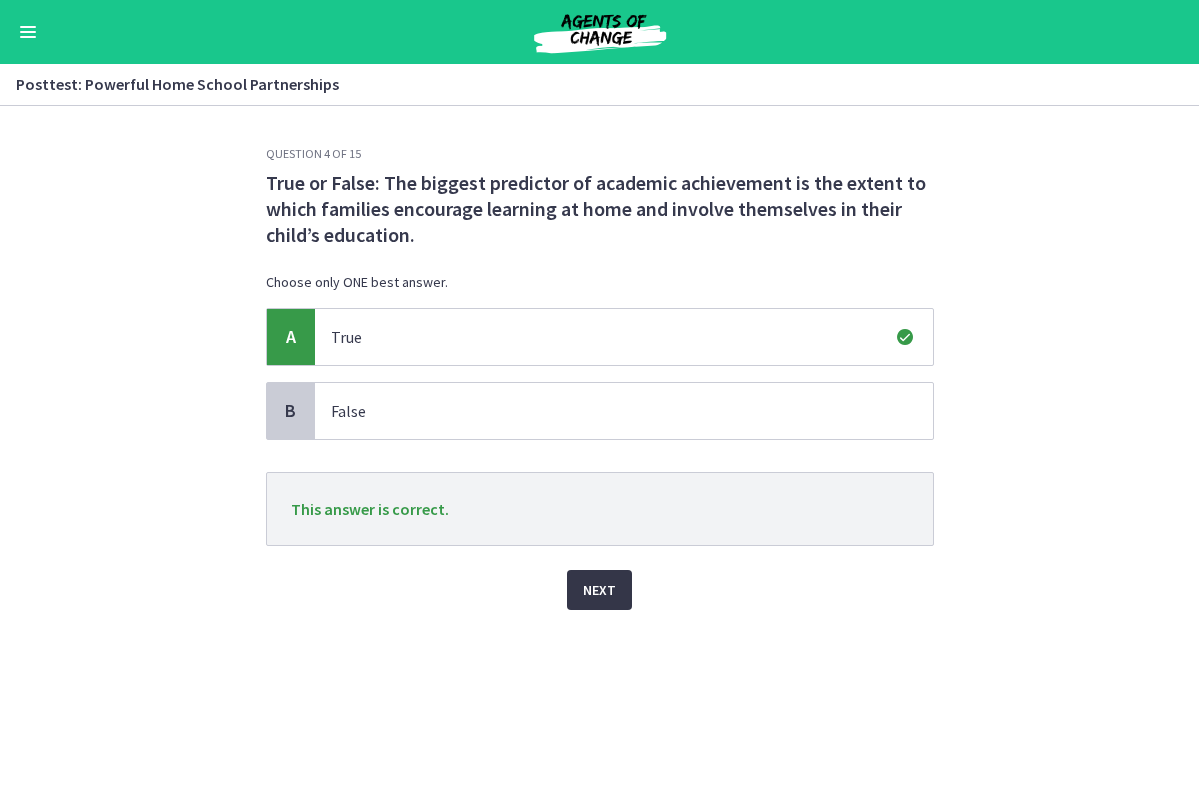 click on "Next" at bounding box center [599, 590] 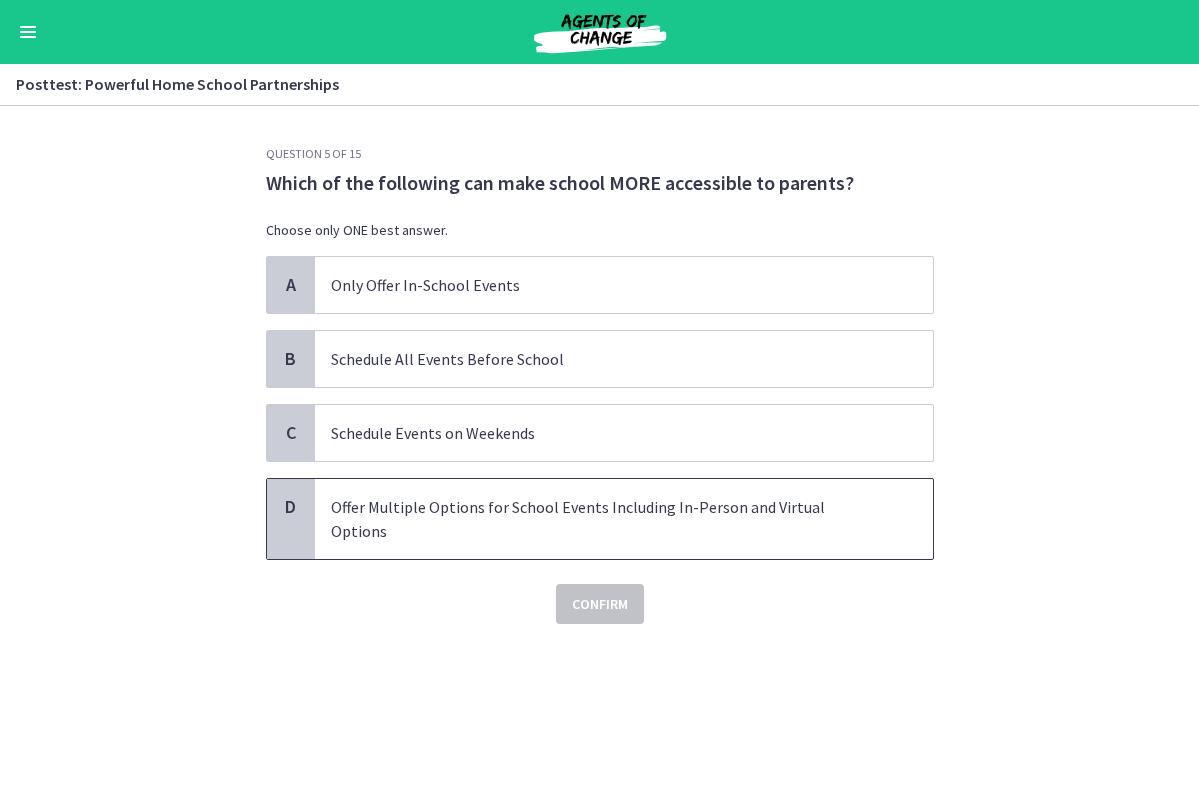 click on "Offer Multiple Options for School Events Including In-Person and Virtual Options" at bounding box center [604, 519] 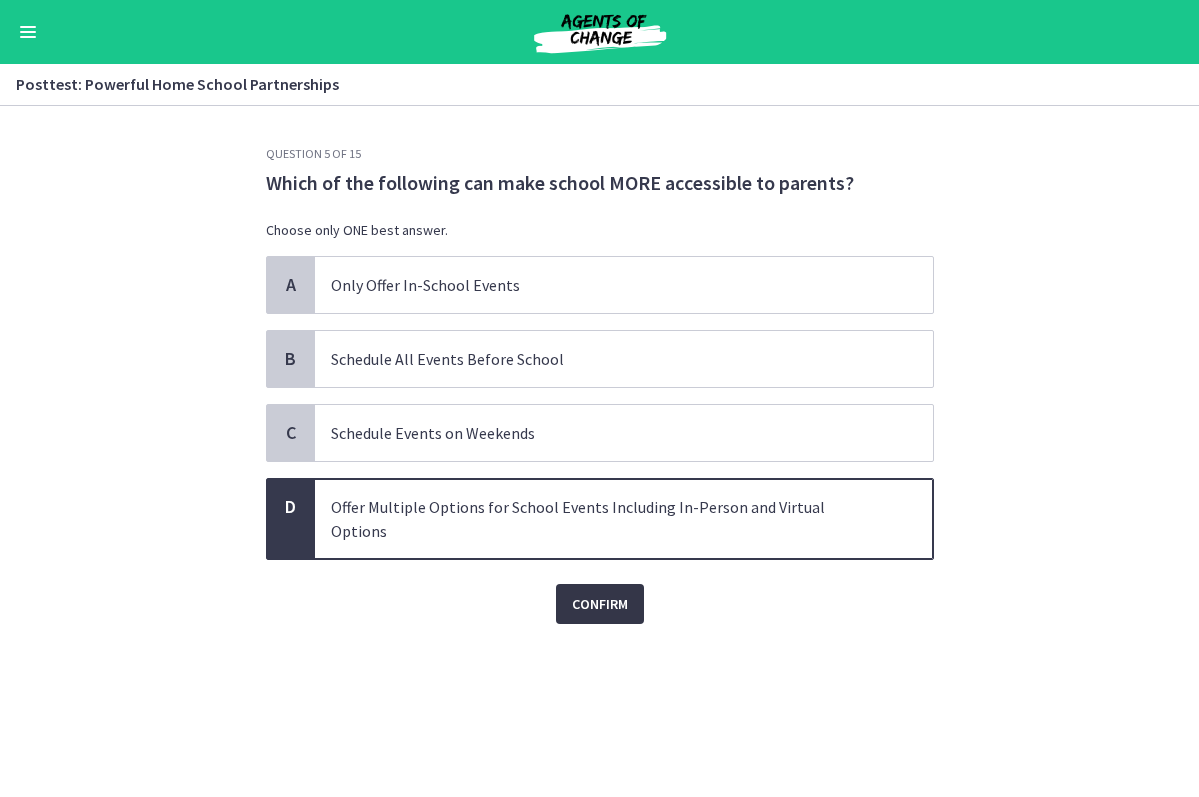 click on "Confirm" at bounding box center [600, 604] 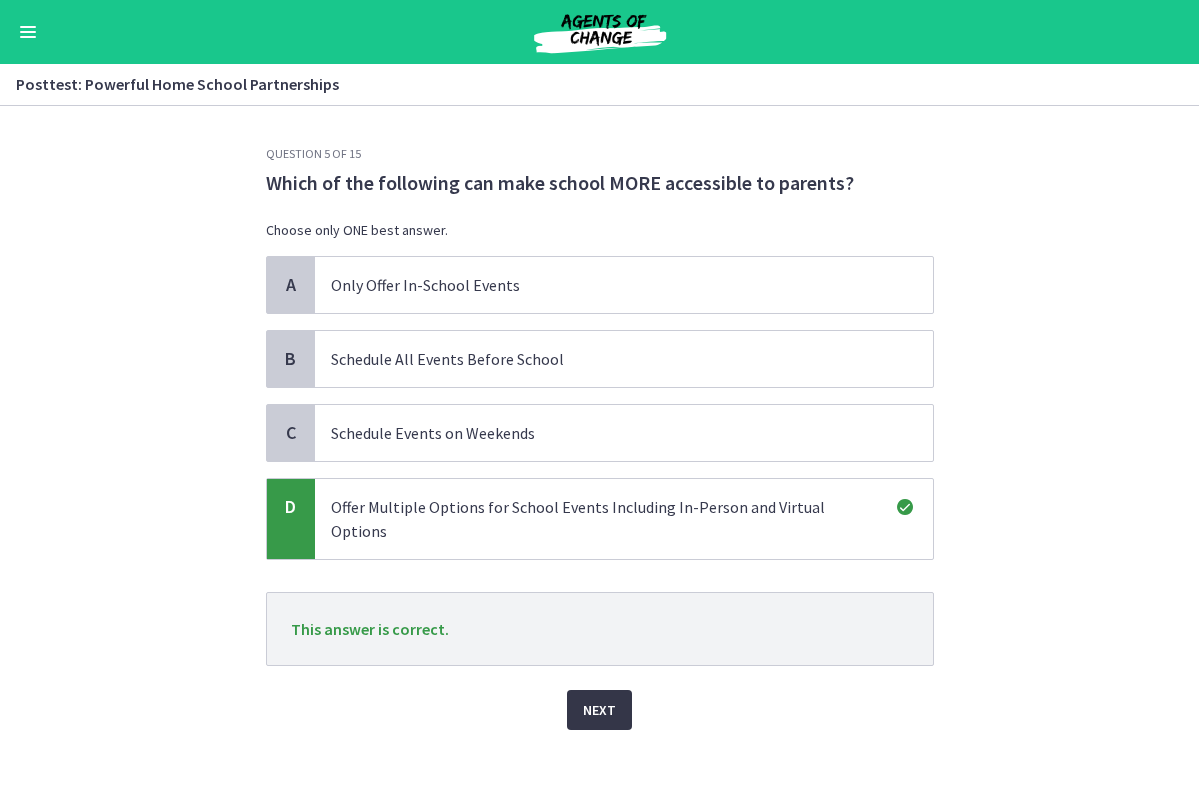 click on "Next" at bounding box center (599, 710) 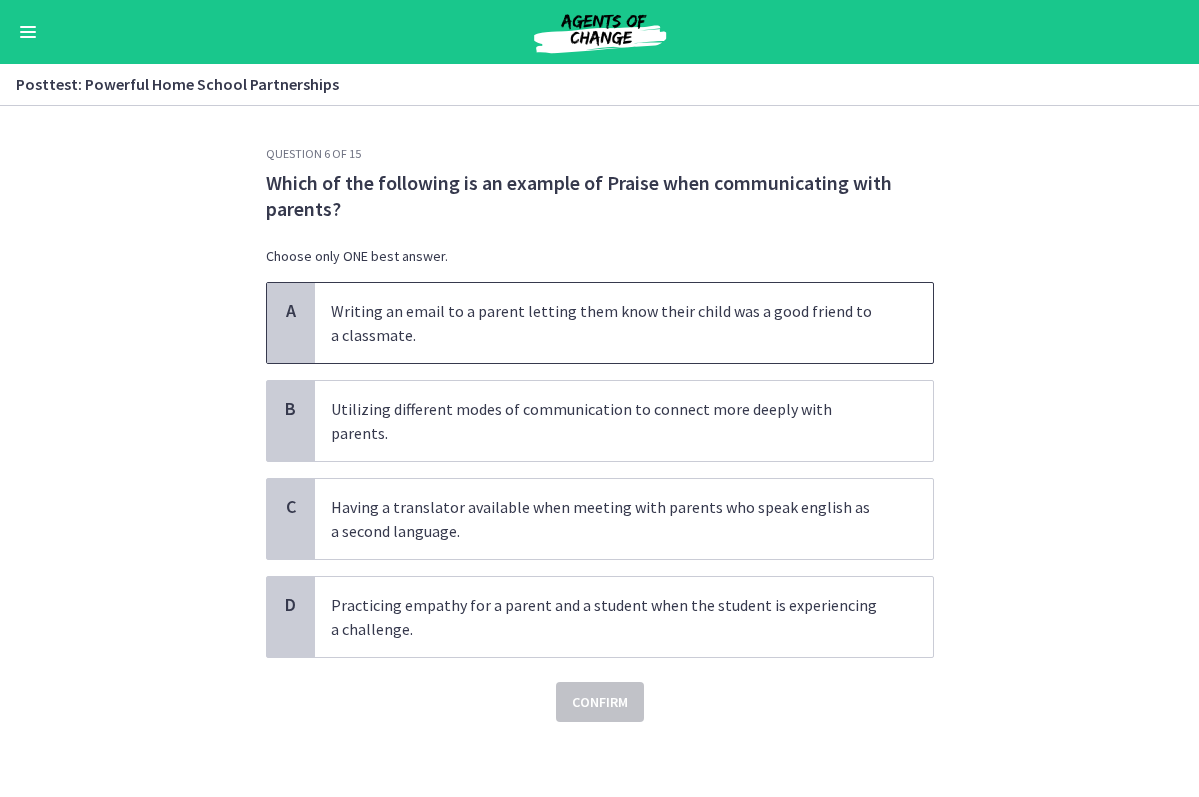 click on "Writing an email to a parent letting them know their child was a good friend to a classmate." at bounding box center [604, 323] 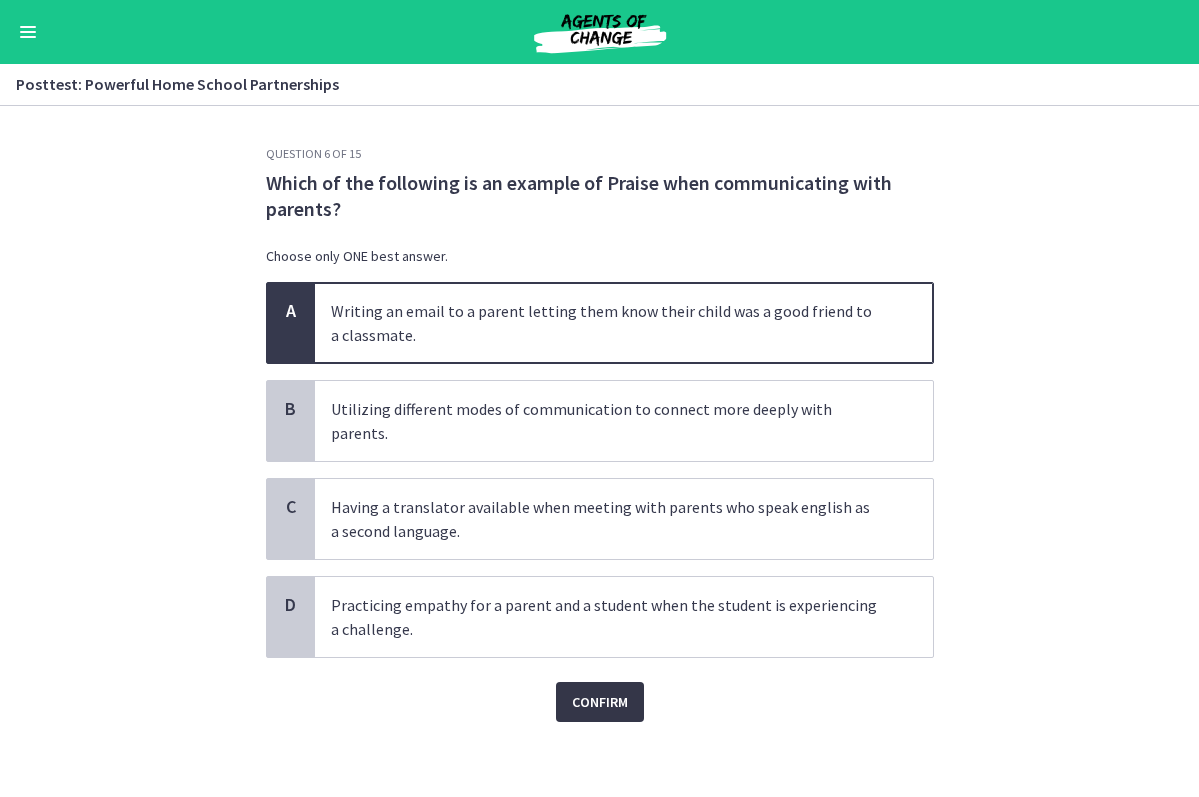 click on "Confirm" at bounding box center [600, 702] 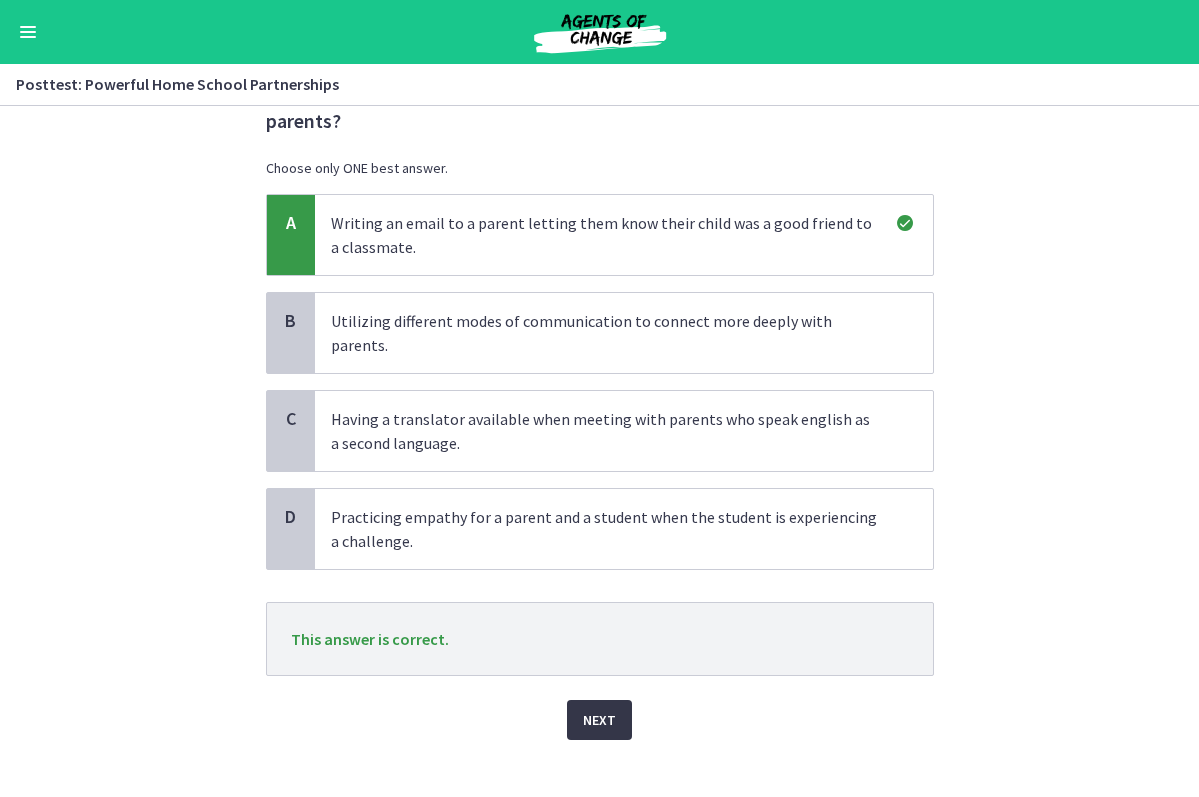scroll, scrollTop: 87, scrollLeft: 0, axis: vertical 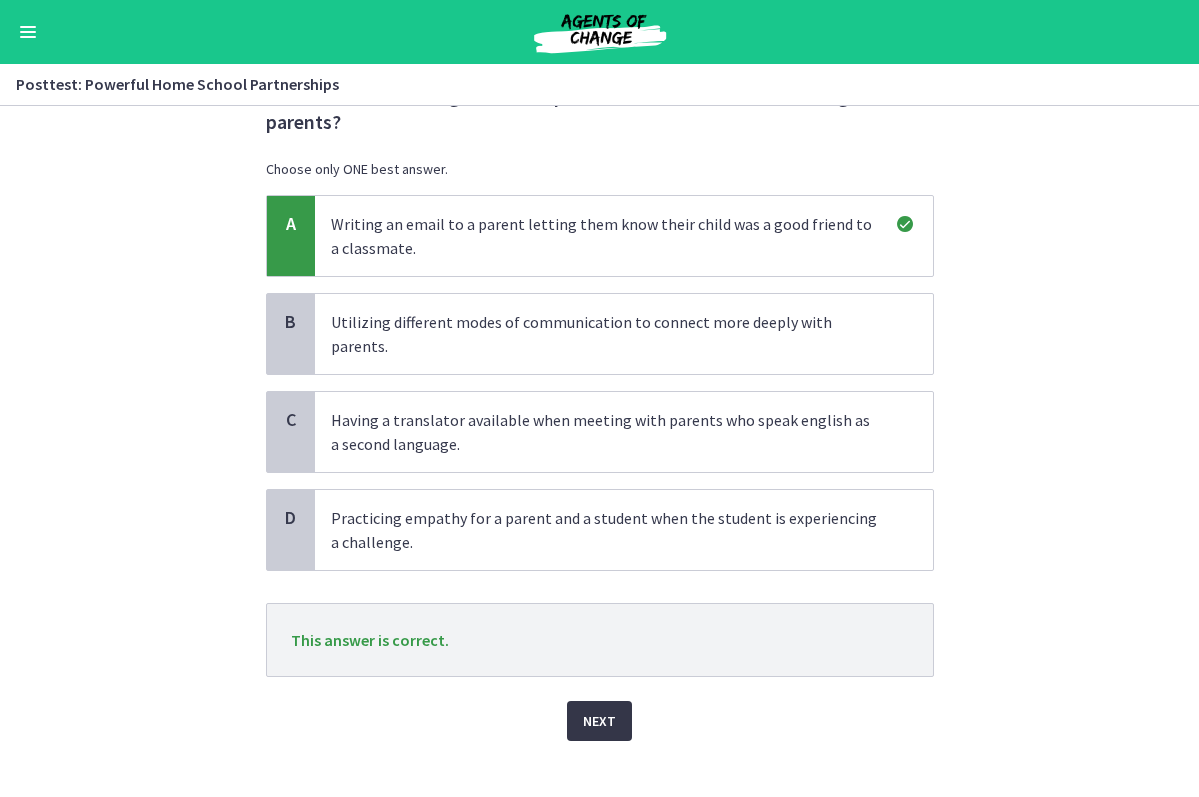 click on "Next" at bounding box center [599, 721] 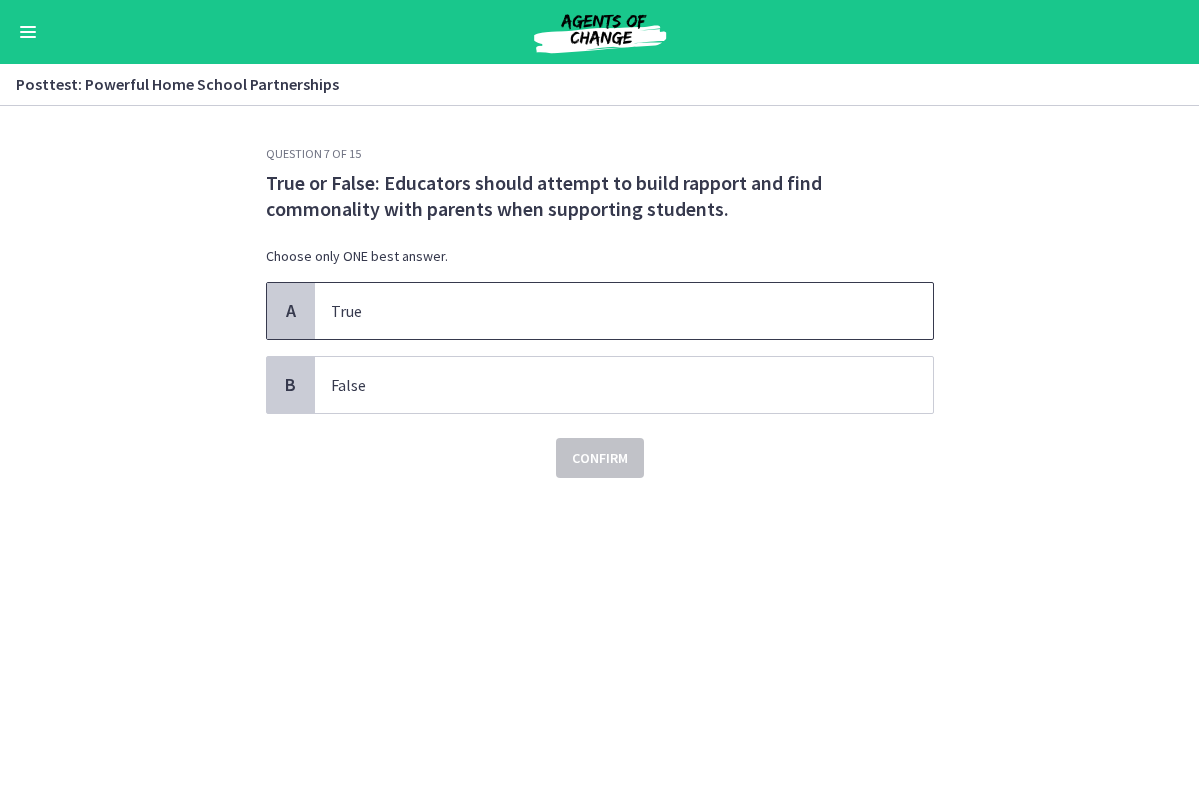 click on "True" at bounding box center (624, 311) 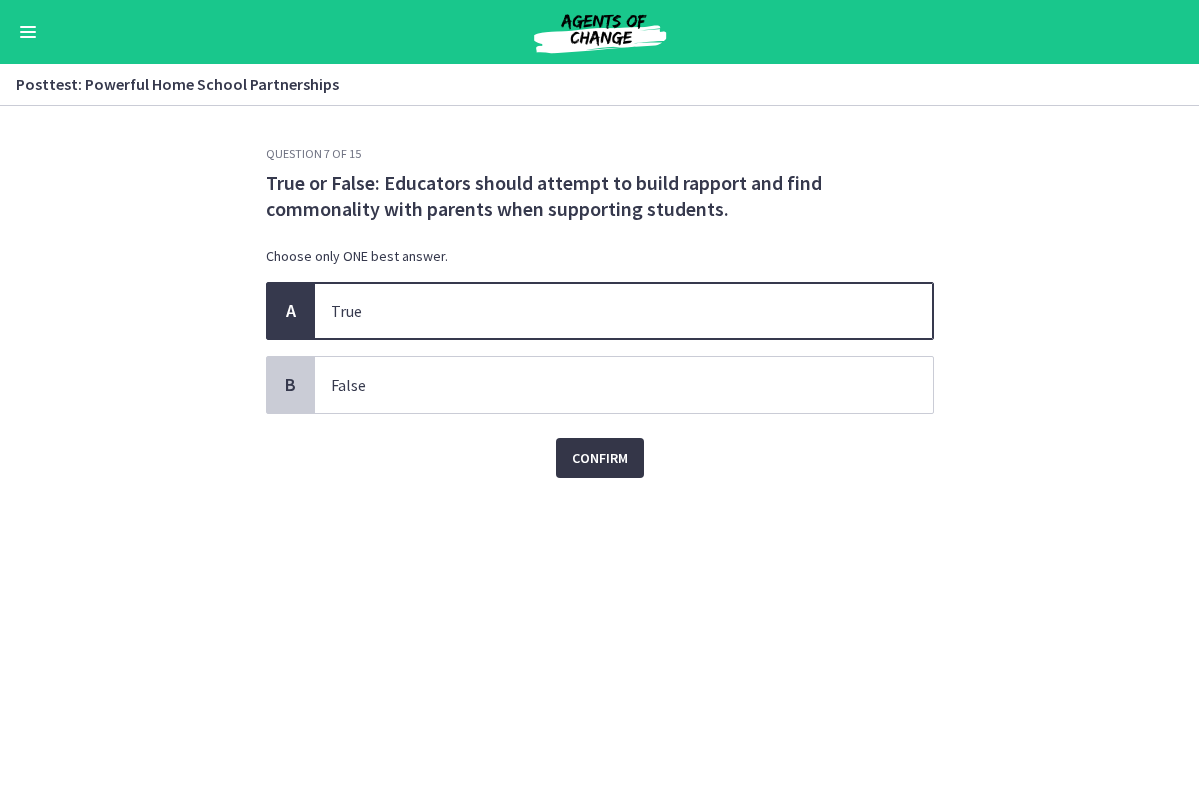 click on "Confirm" at bounding box center [600, 458] 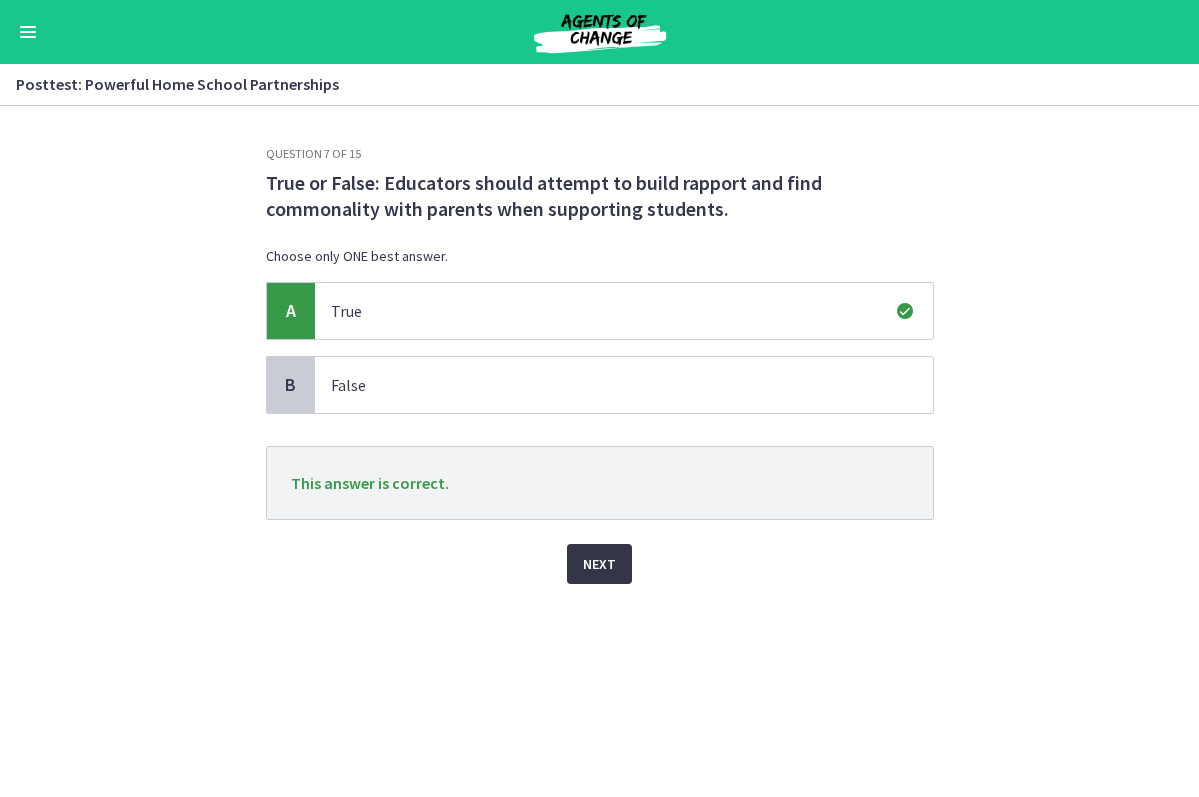 click on "Next" at bounding box center (599, 564) 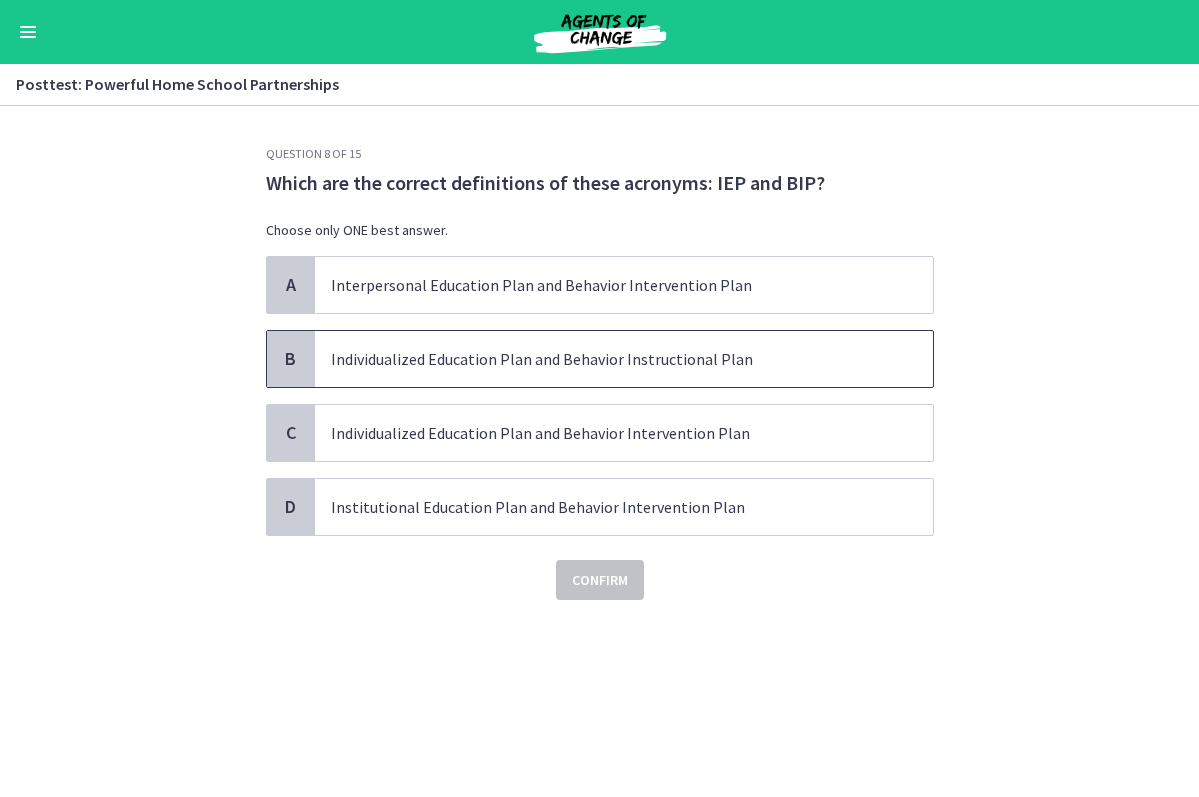 click on "Individualized Education Plan and Behavior Instructional Plan" at bounding box center (624, 359) 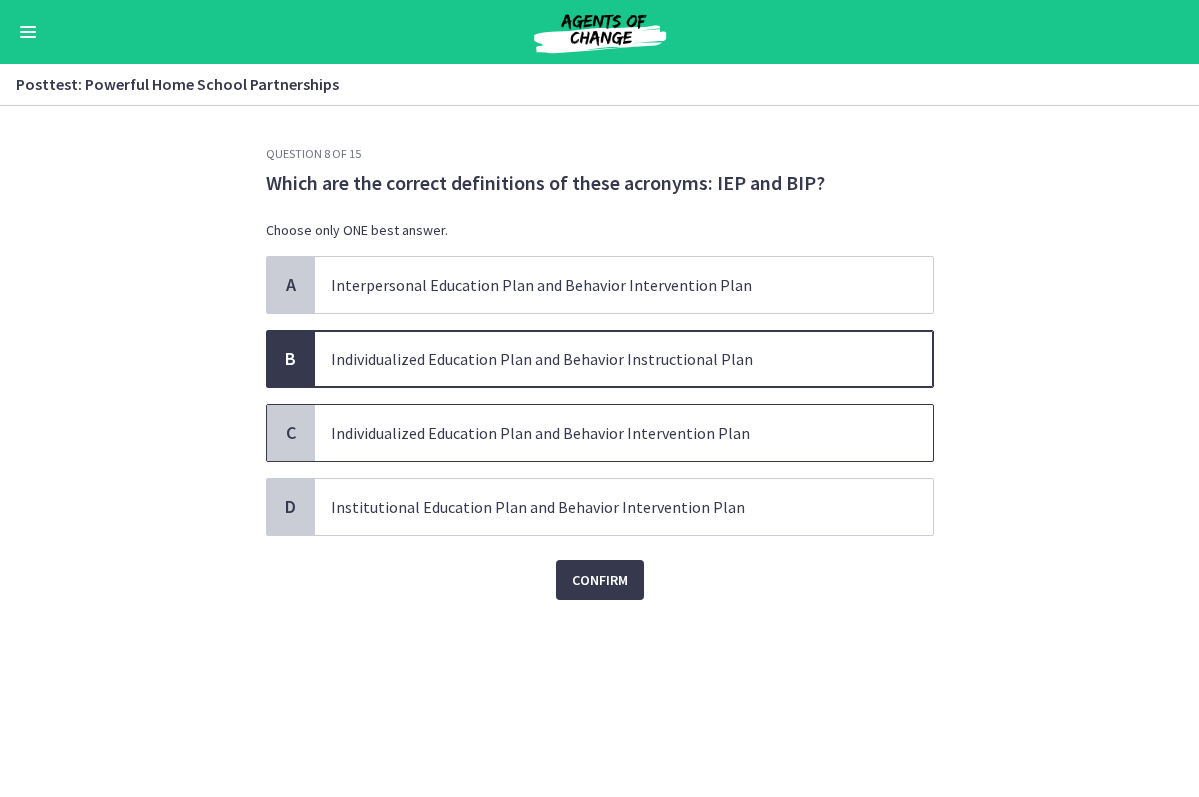 click on "Individualized Education Plan and Behavior Intervention Plan" at bounding box center [624, 433] 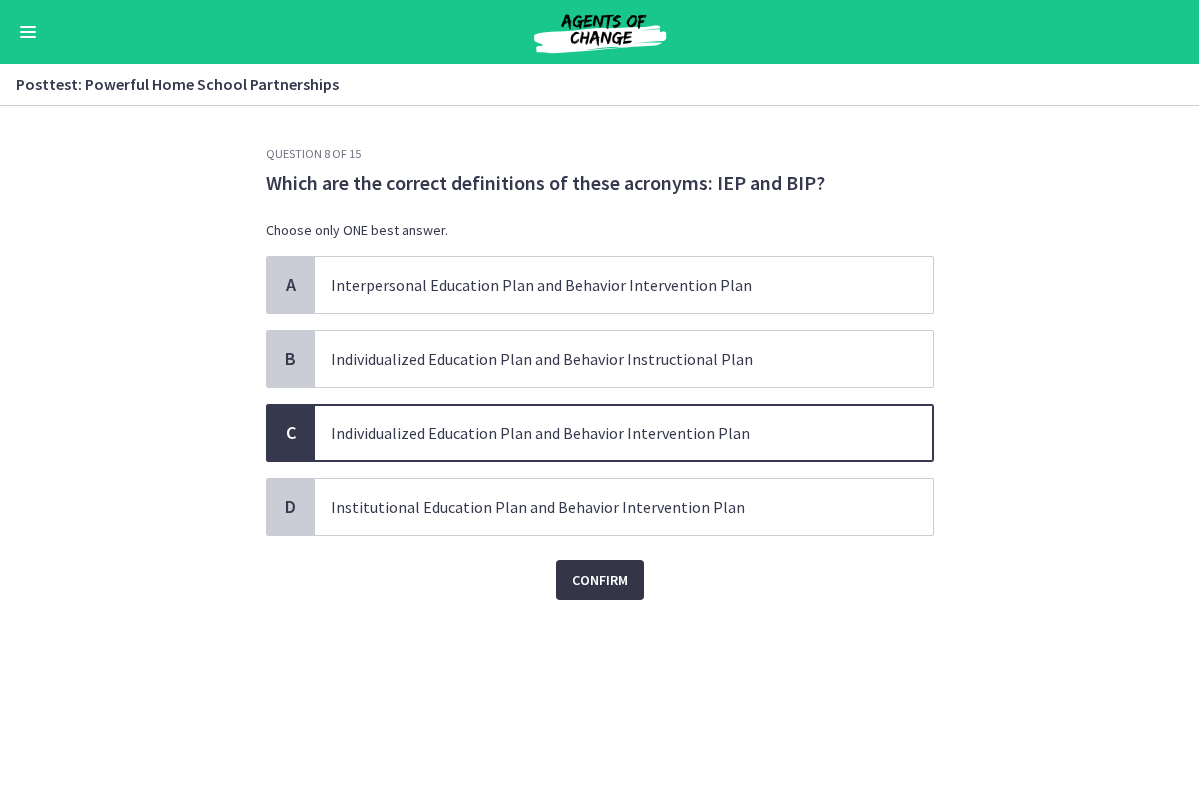 click on "Confirm" at bounding box center [600, 580] 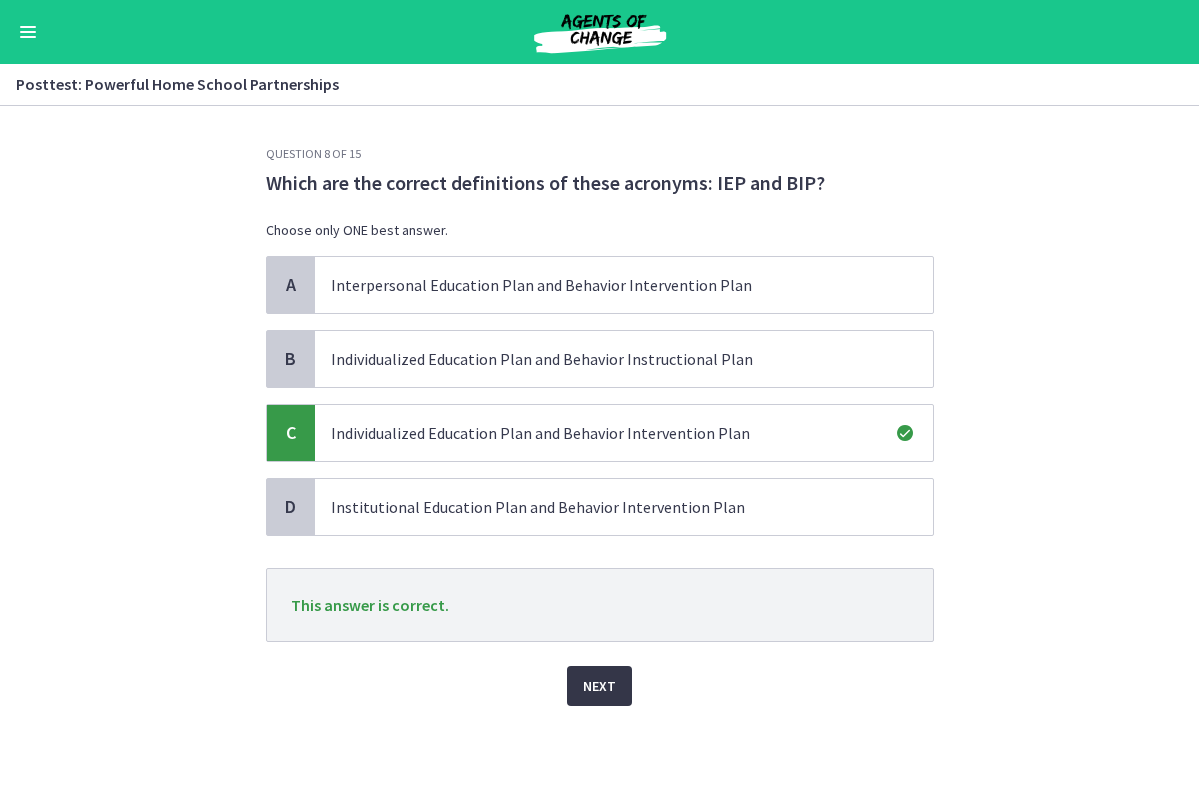 click on "Next" at bounding box center (599, 686) 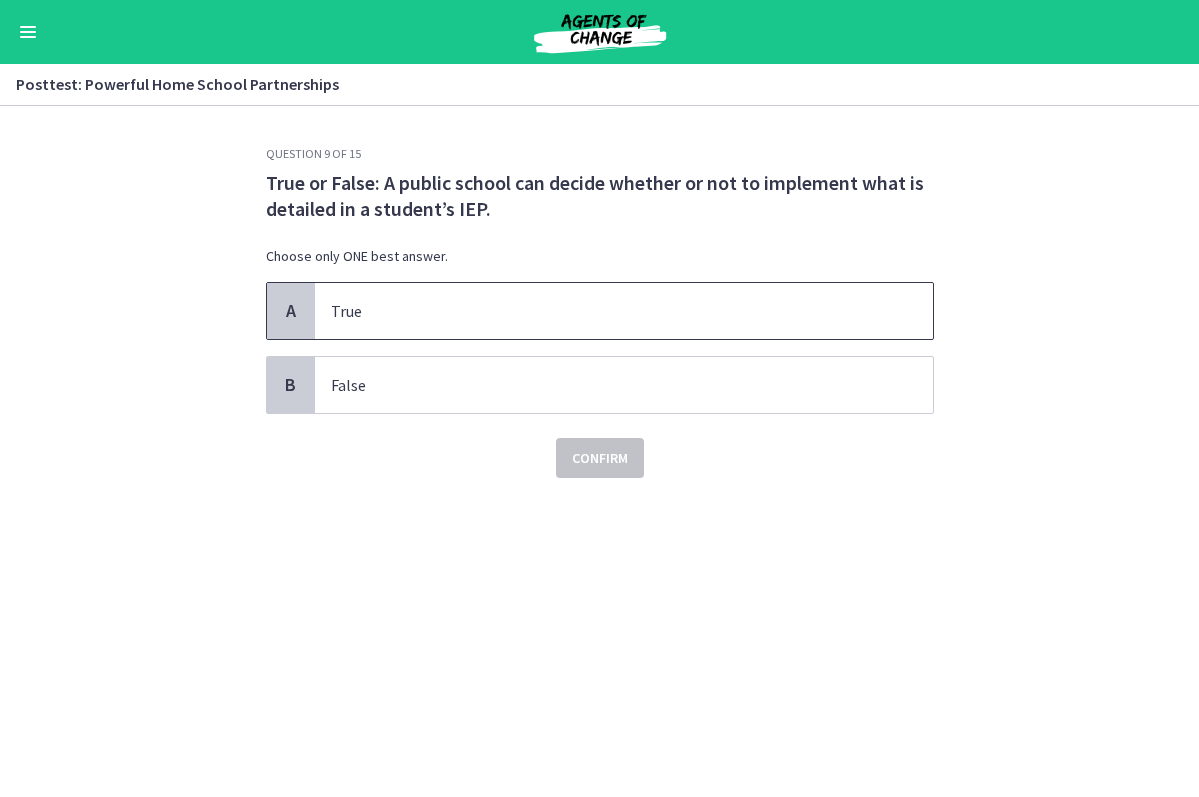 click on "True" at bounding box center [604, 311] 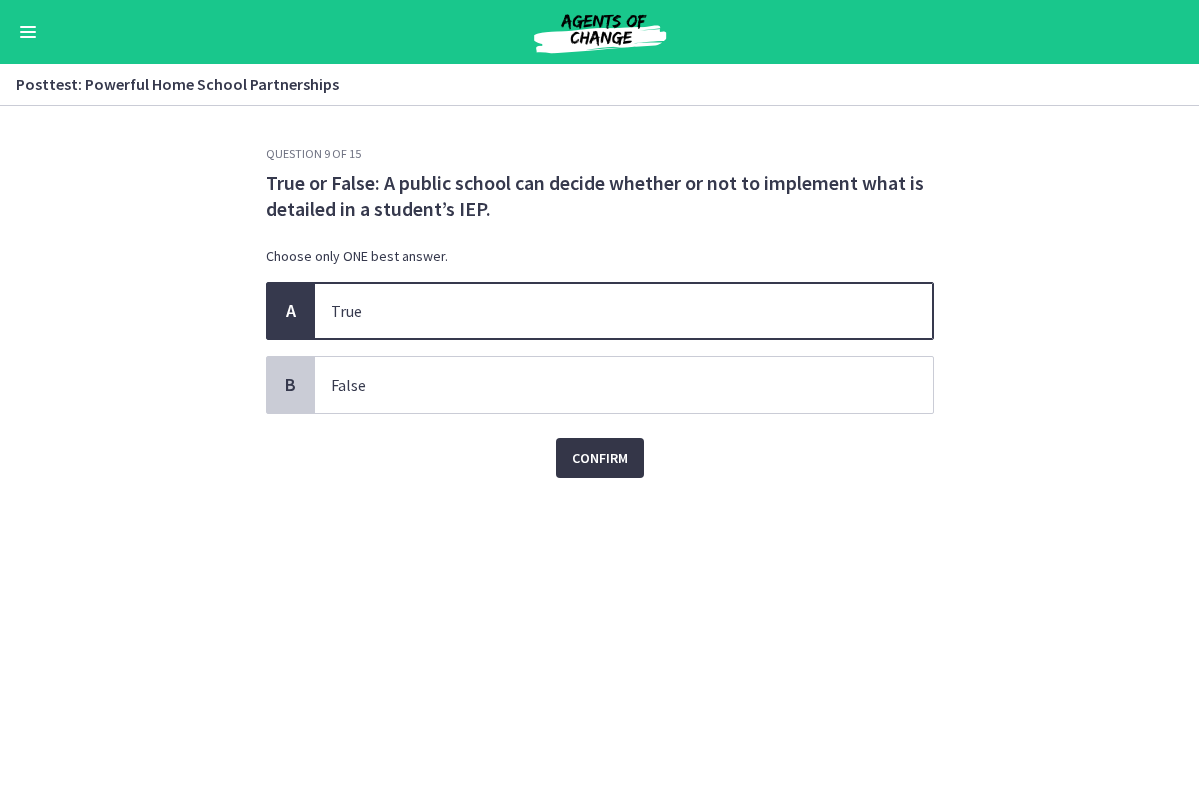 click on "Confirm" at bounding box center (600, 458) 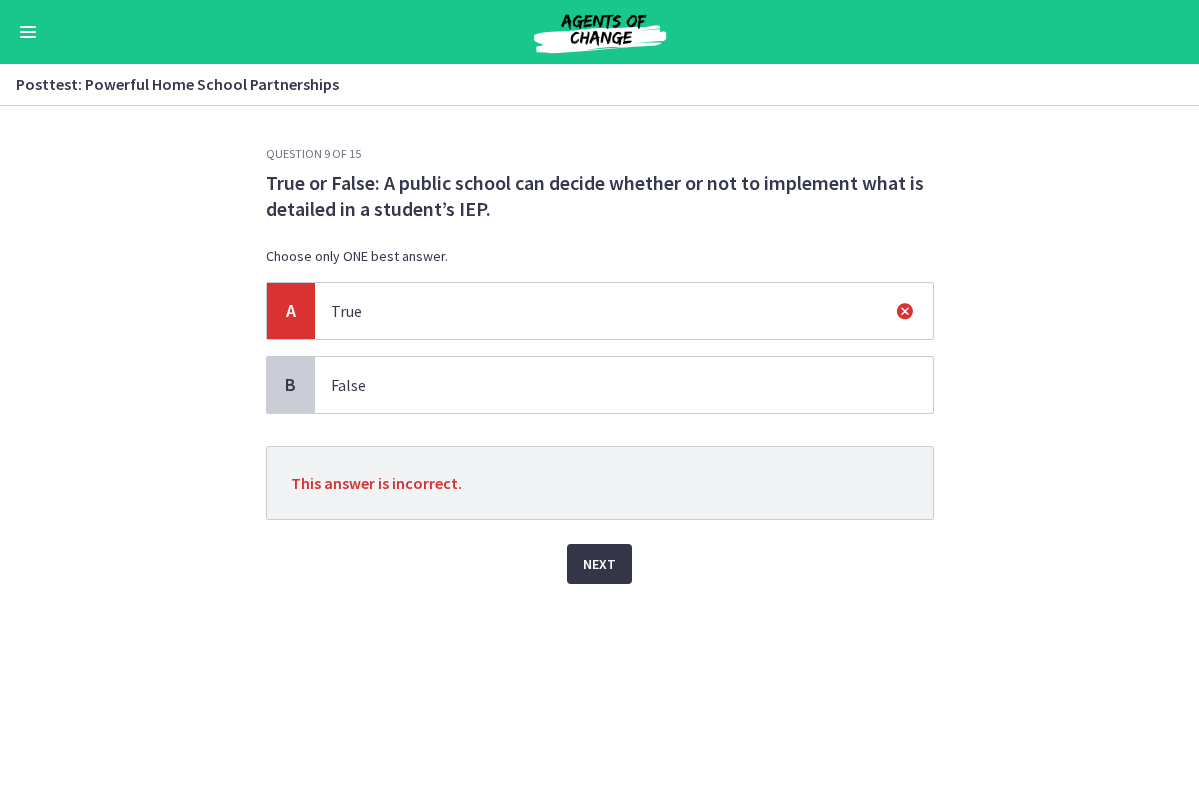 click on "Next" at bounding box center [599, 564] 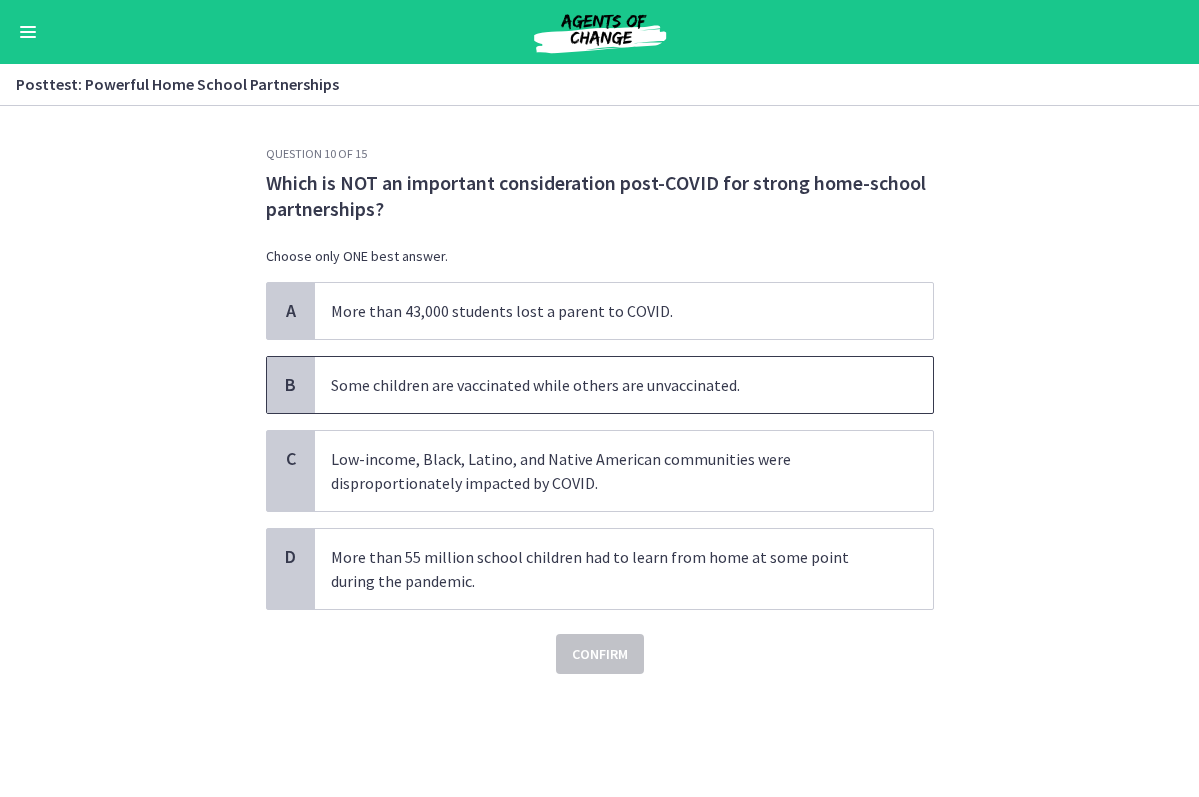 click on "Some children are vaccinated while others are unvaccinated." at bounding box center (624, 385) 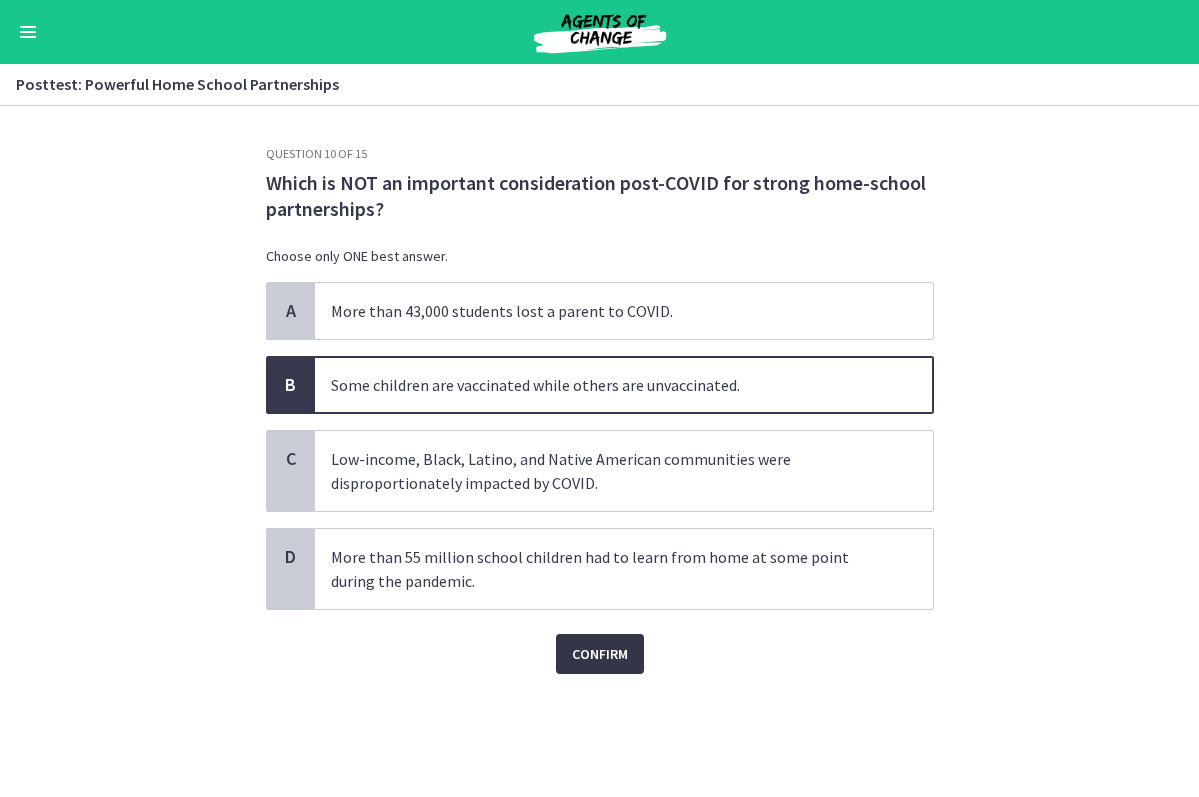 click on "Confirm" at bounding box center [600, 654] 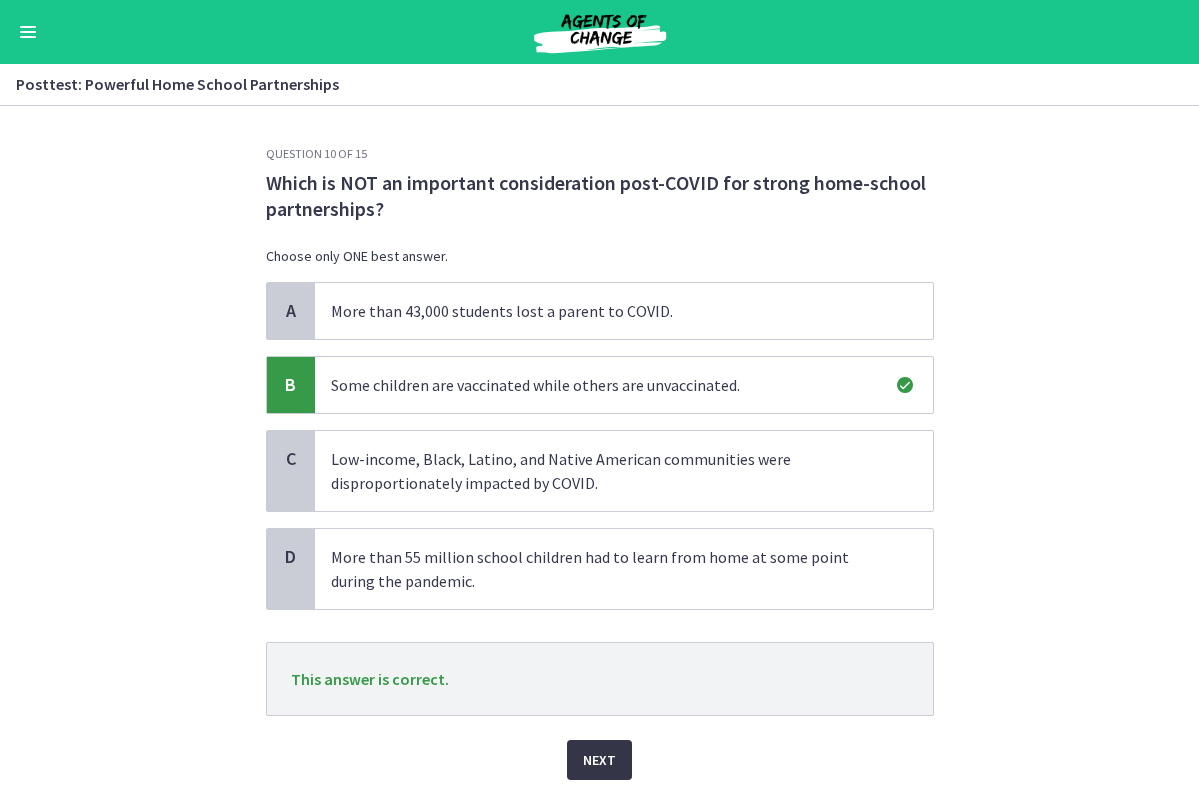 click on "Next" at bounding box center [599, 760] 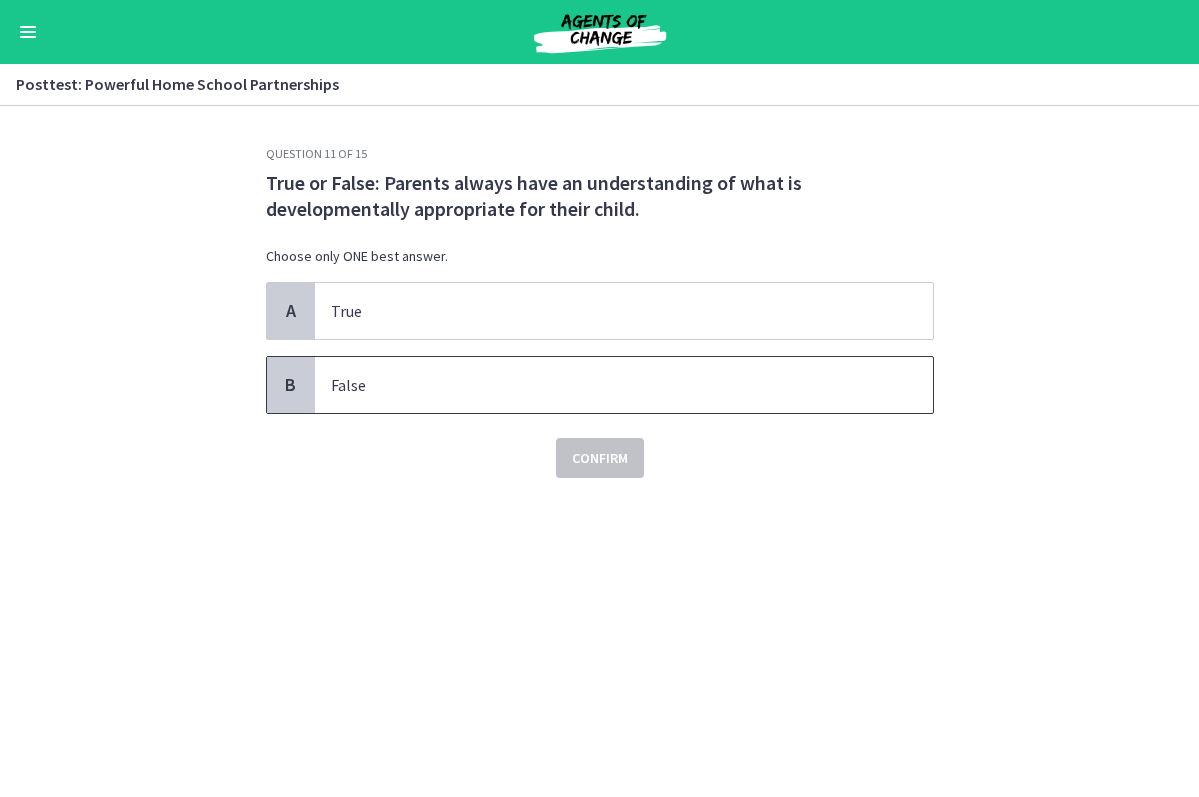 click on "False" at bounding box center [604, 385] 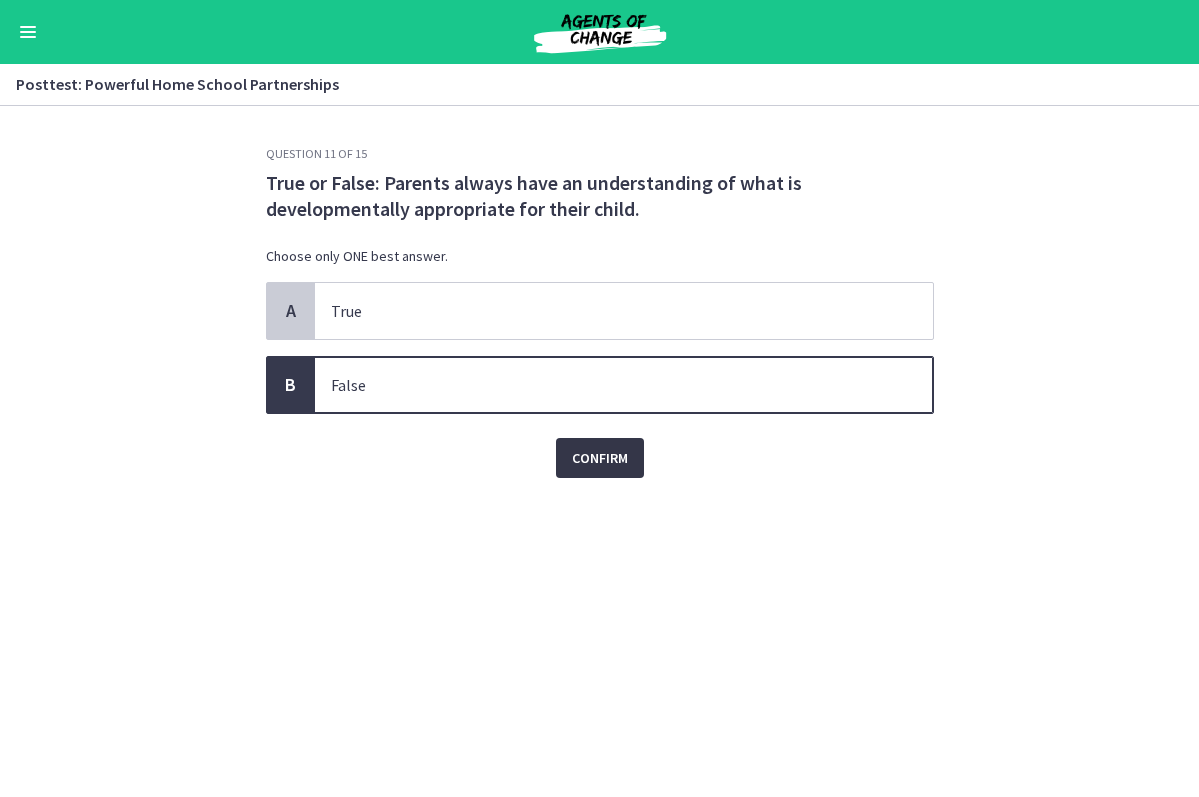 click on "Confirm" at bounding box center (600, 458) 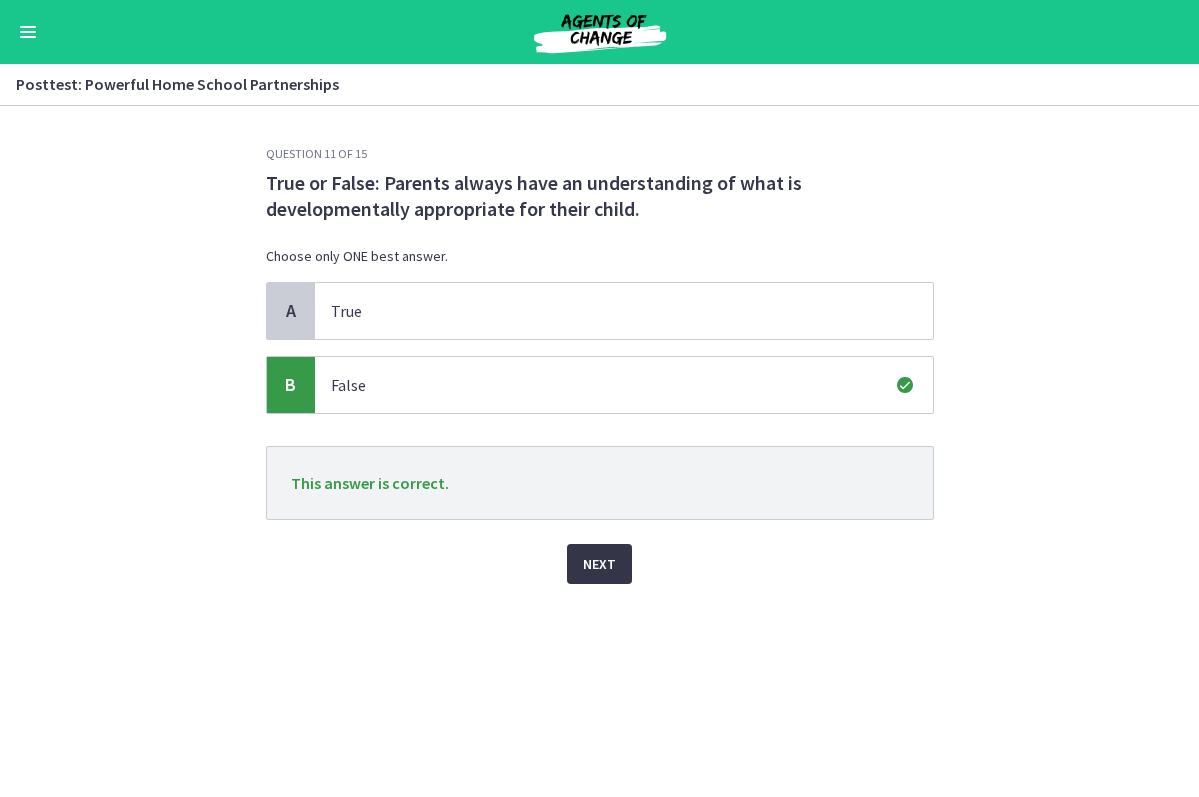 click on "Next" at bounding box center (599, 564) 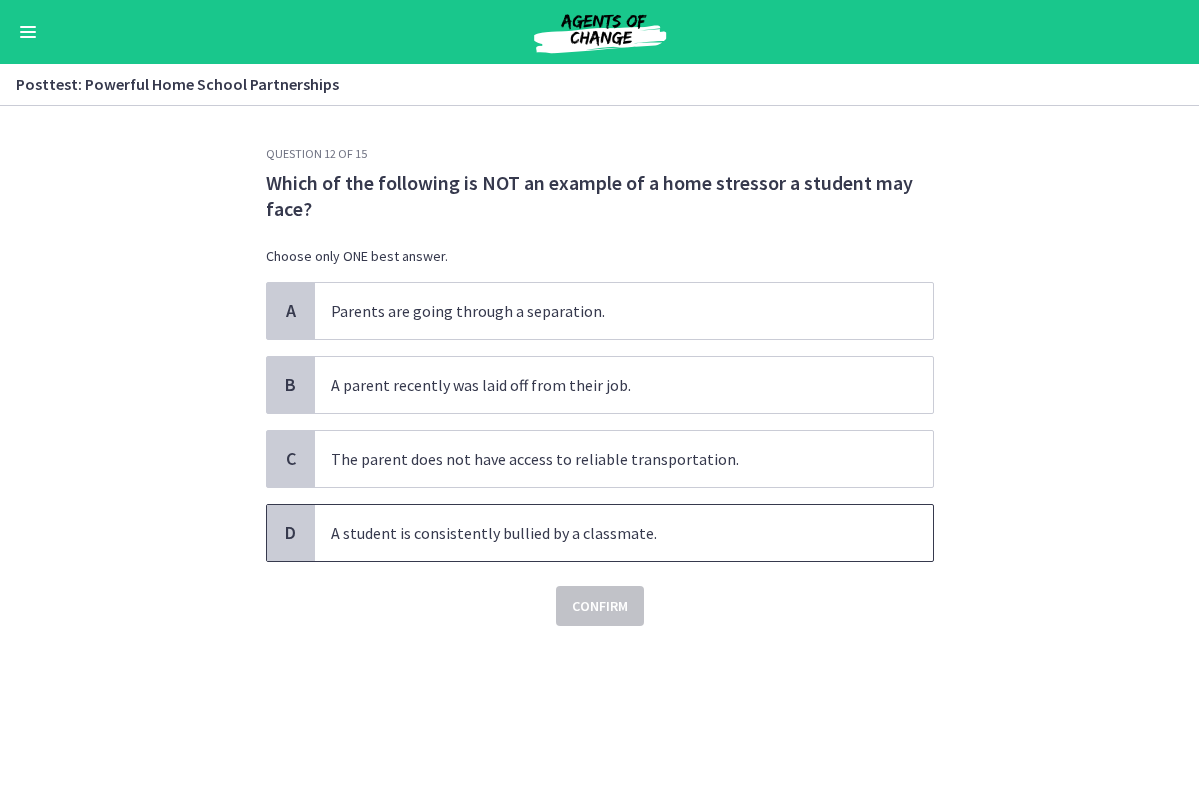 click on "A student is consistently bullied by a classmate." at bounding box center (624, 533) 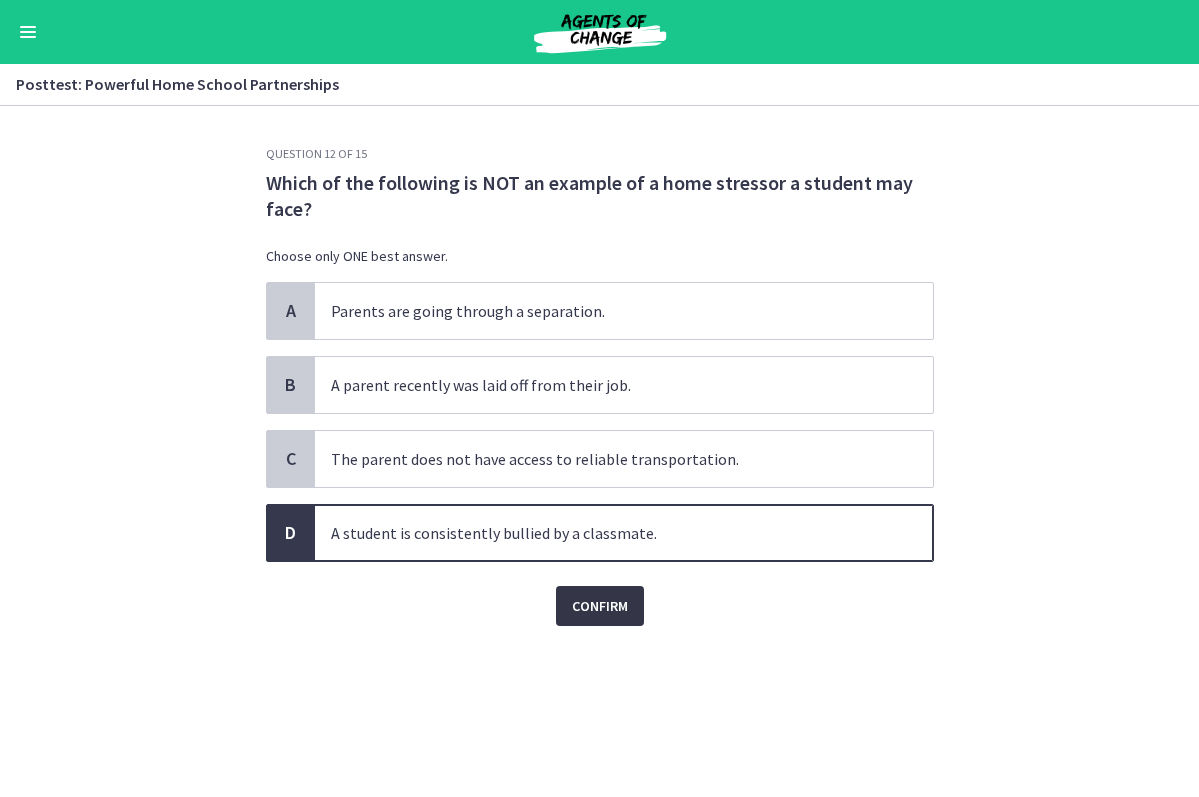 click on "Confirm" at bounding box center [600, 606] 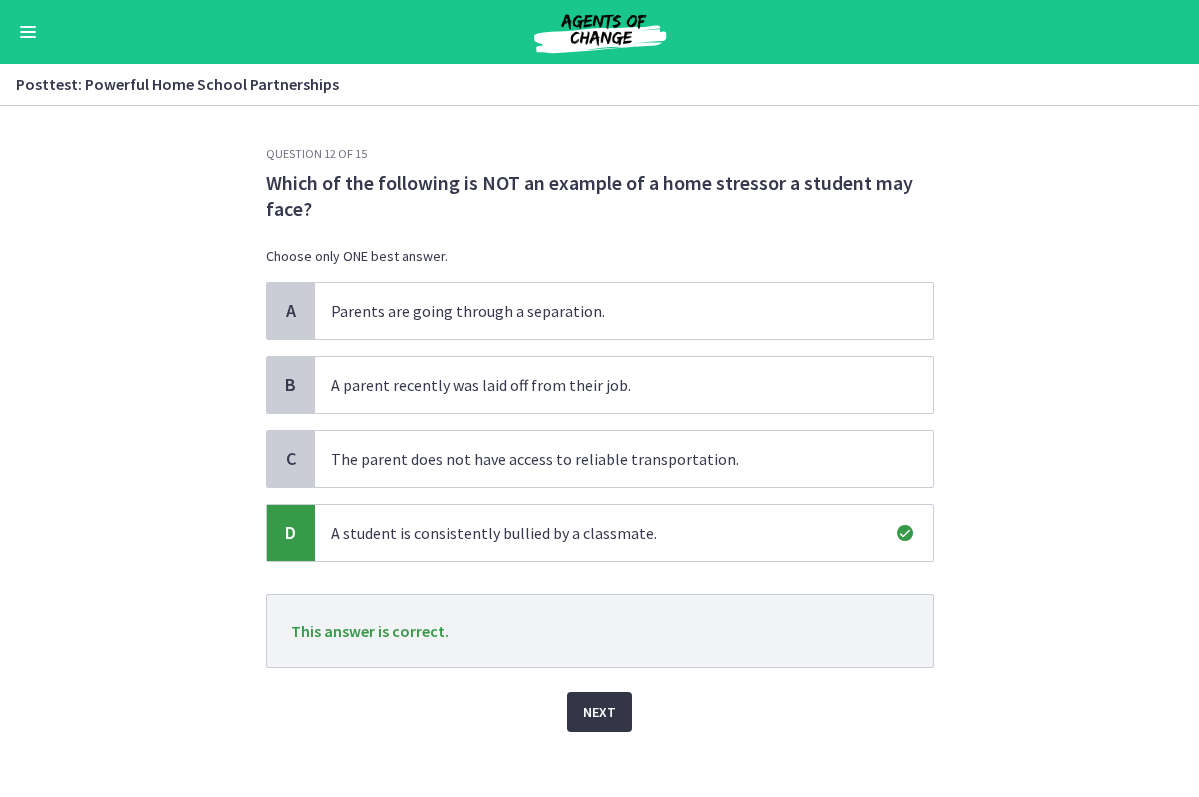 click on "Next" at bounding box center (599, 712) 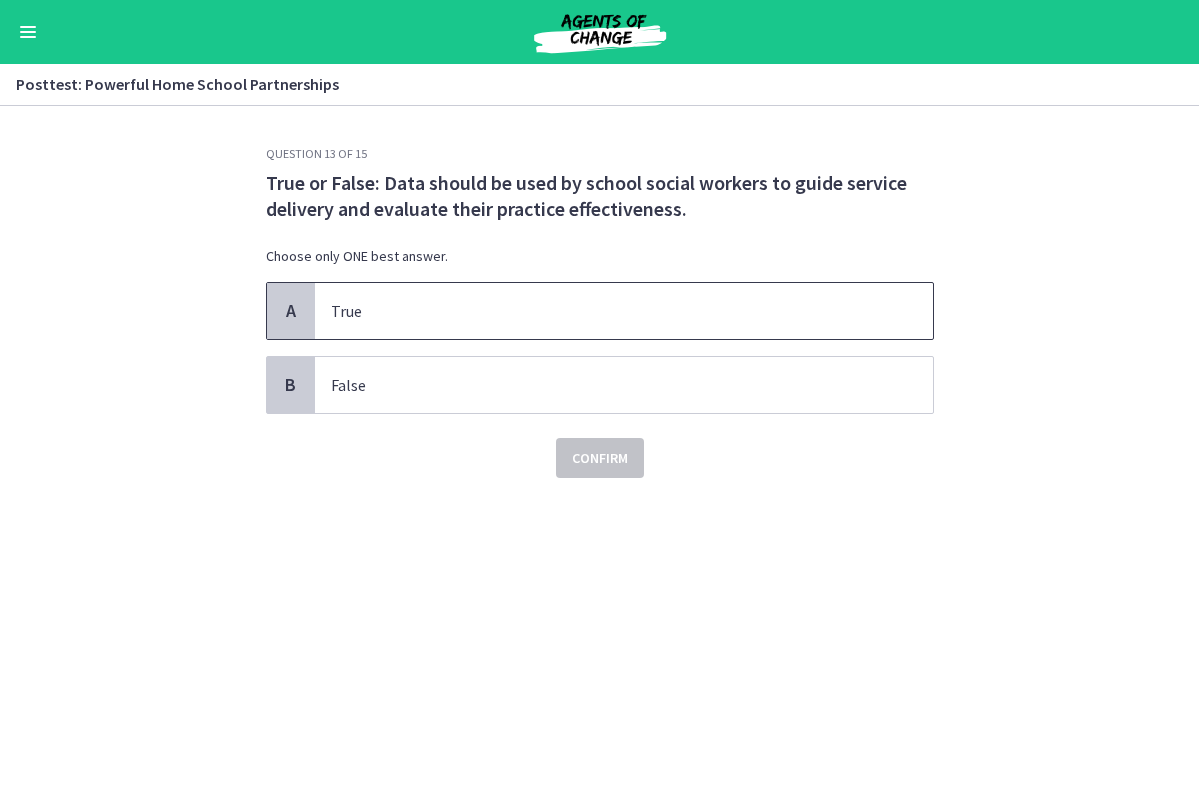 click on "True" at bounding box center [604, 311] 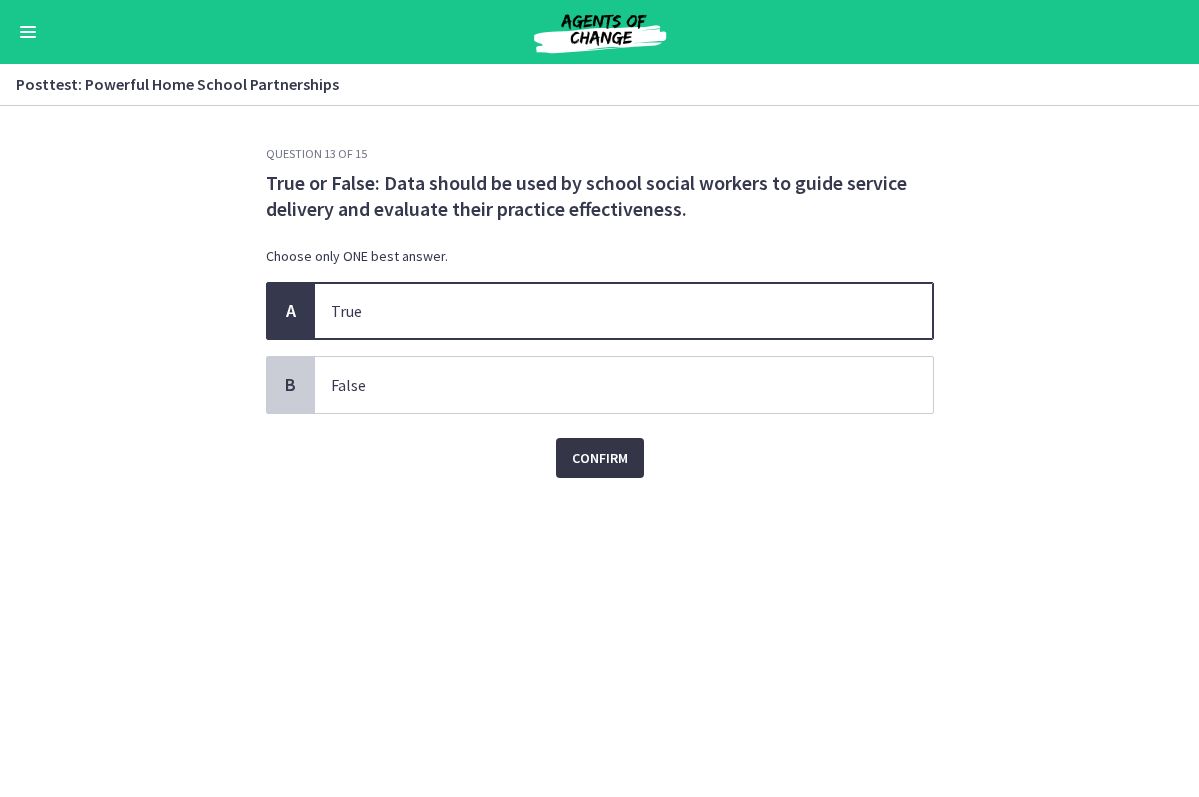 click on "Confirm" at bounding box center [600, 458] 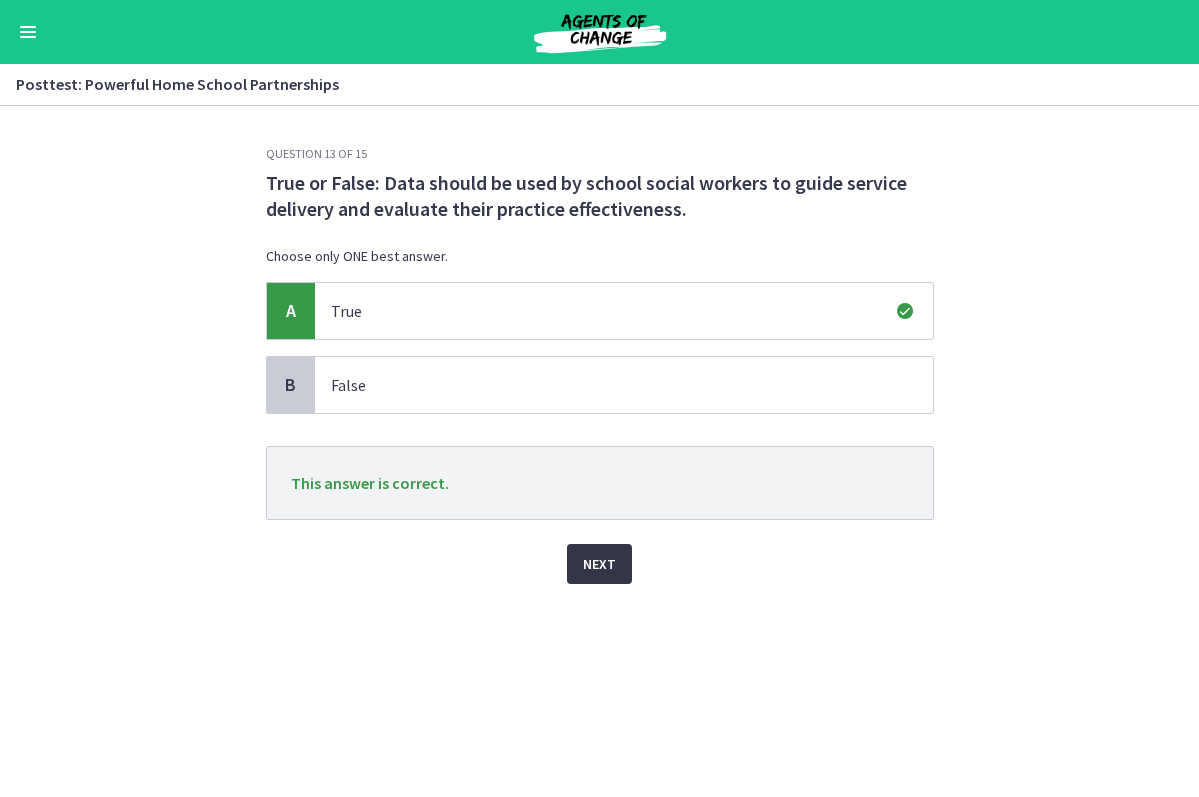 click on "Next" at bounding box center (599, 564) 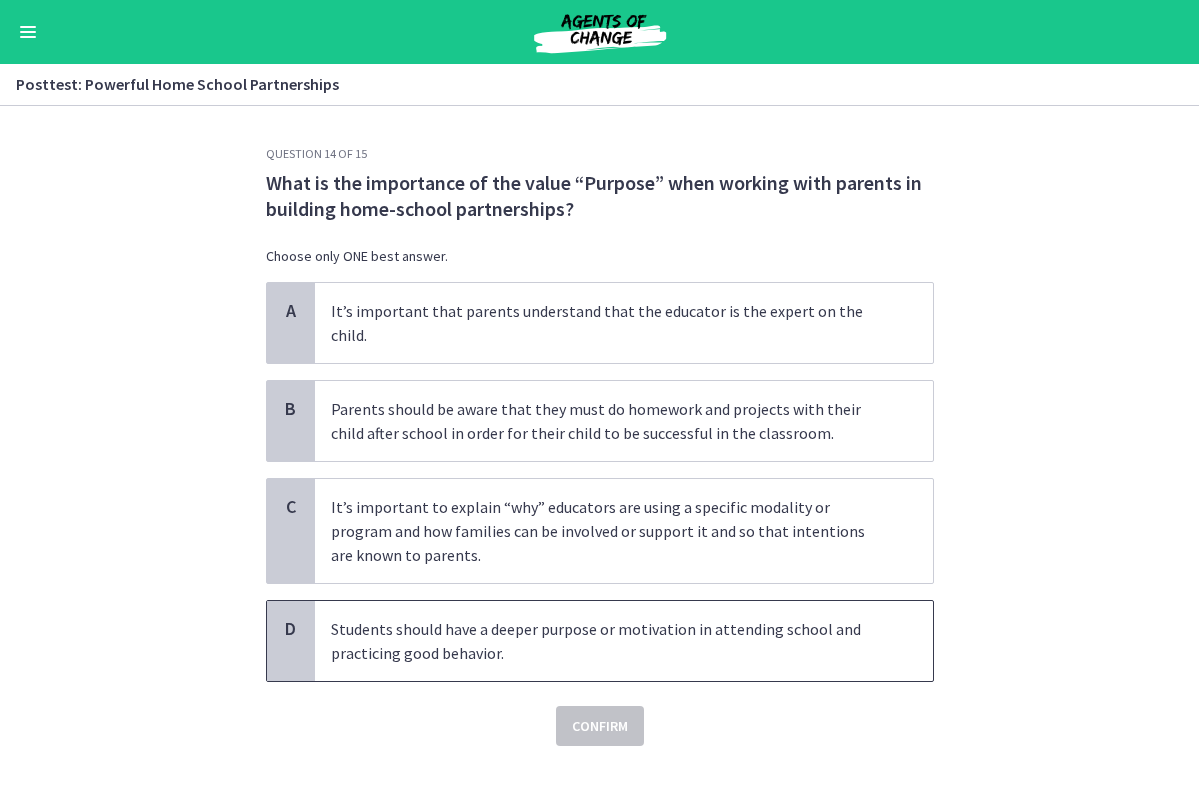 click on "Students should have a deeper purpose or motivation in attending school and practicing good behavior." at bounding box center [604, 641] 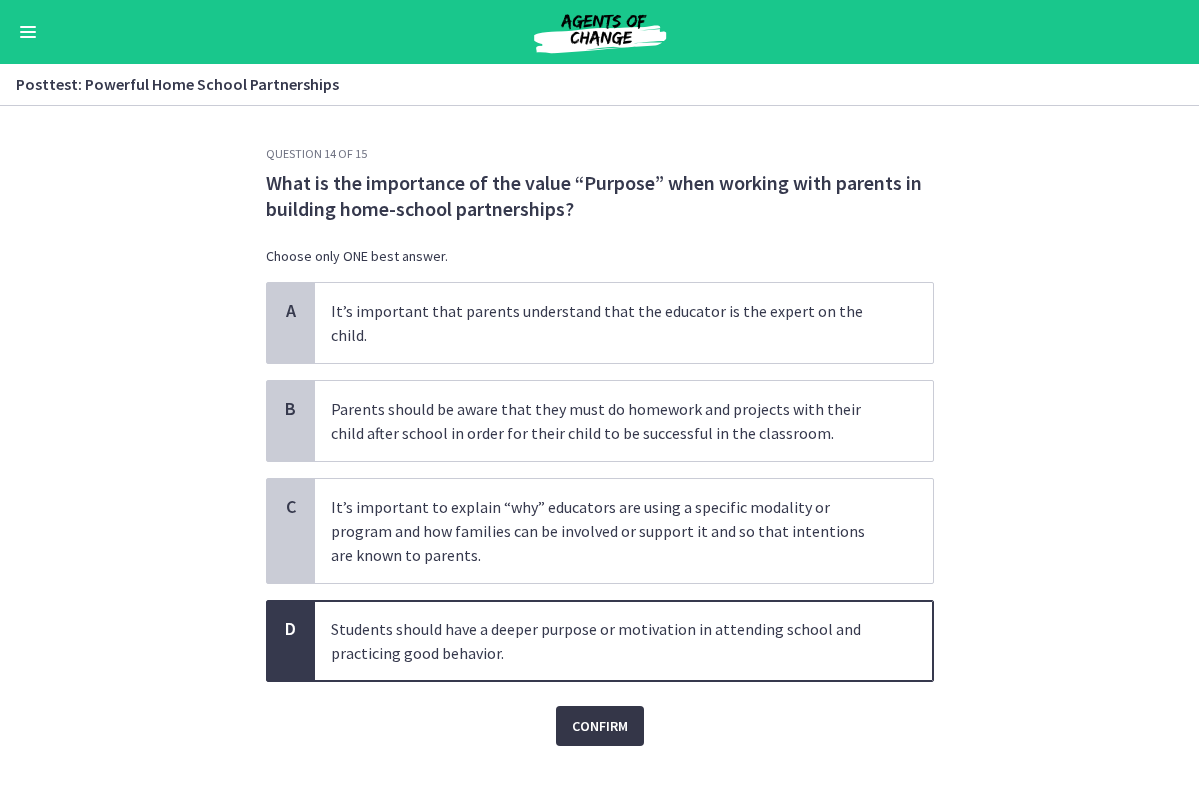 click on "Confirm" at bounding box center [600, 726] 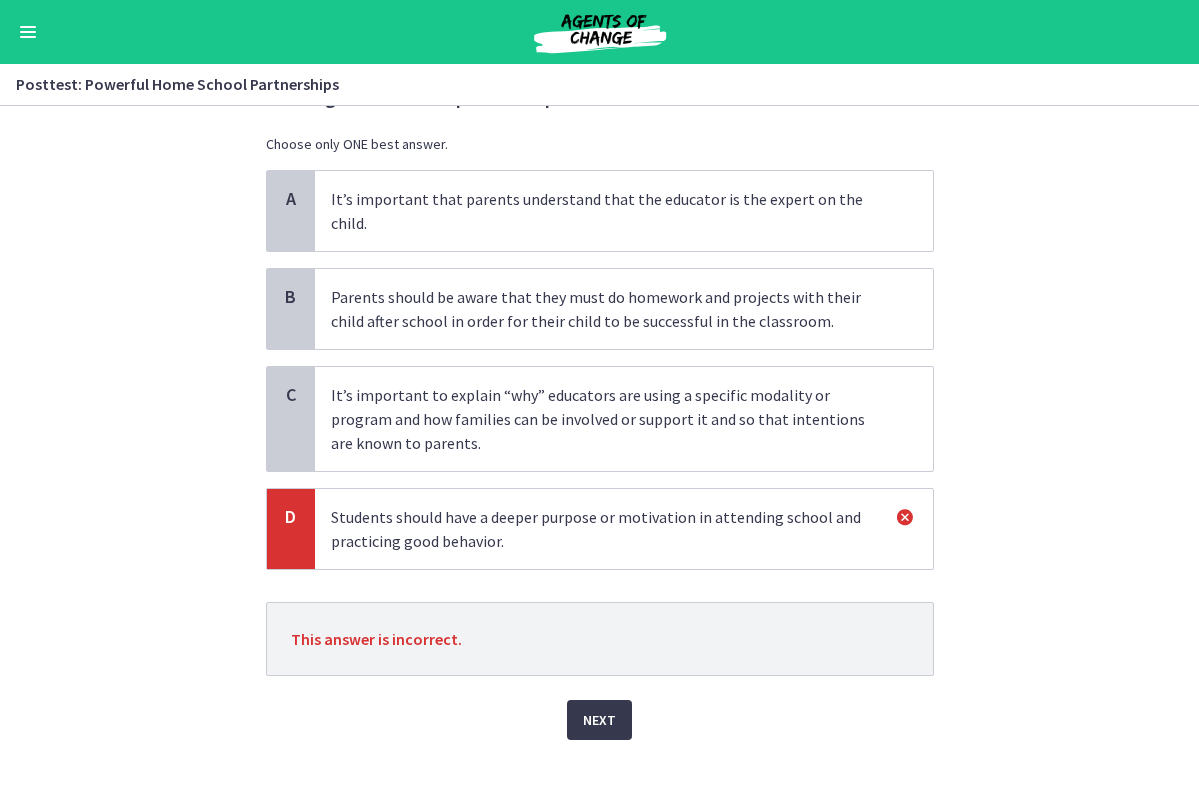 scroll, scrollTop: 111, scrollLeft: 0, axis: vertical 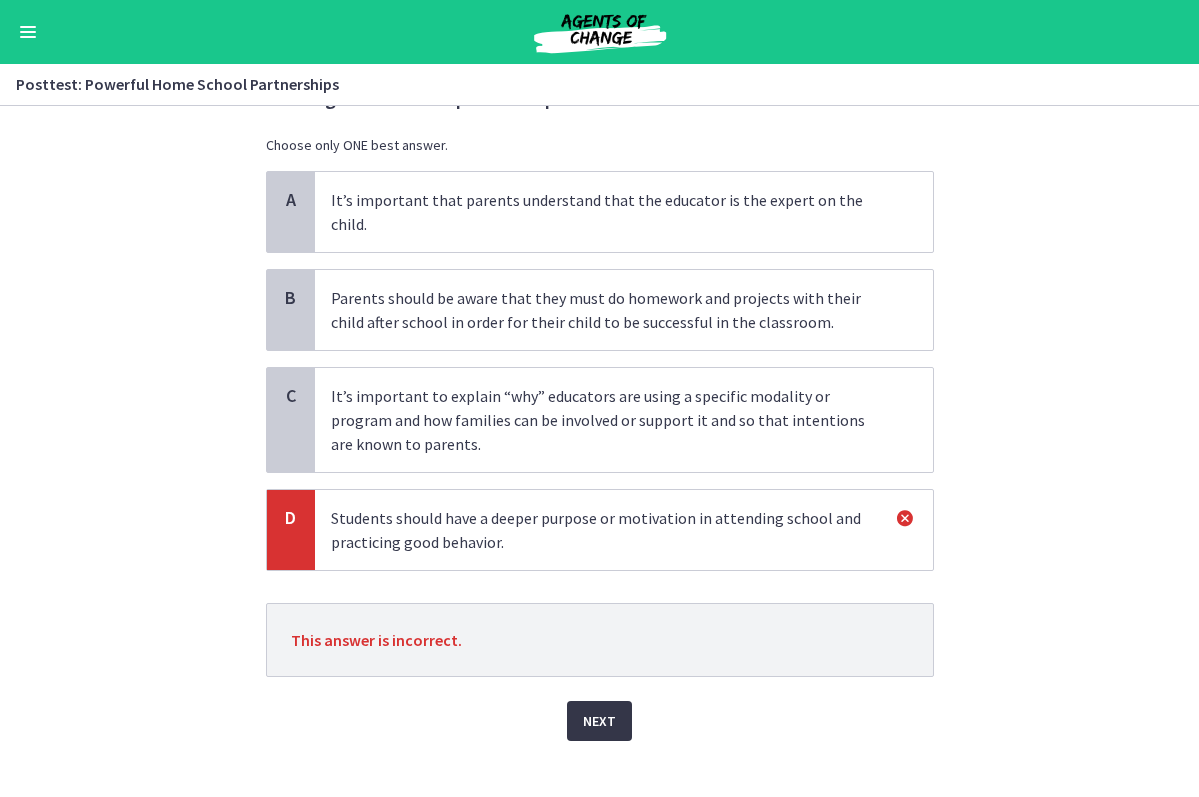click on "Next" at bounding box center [599, 721] 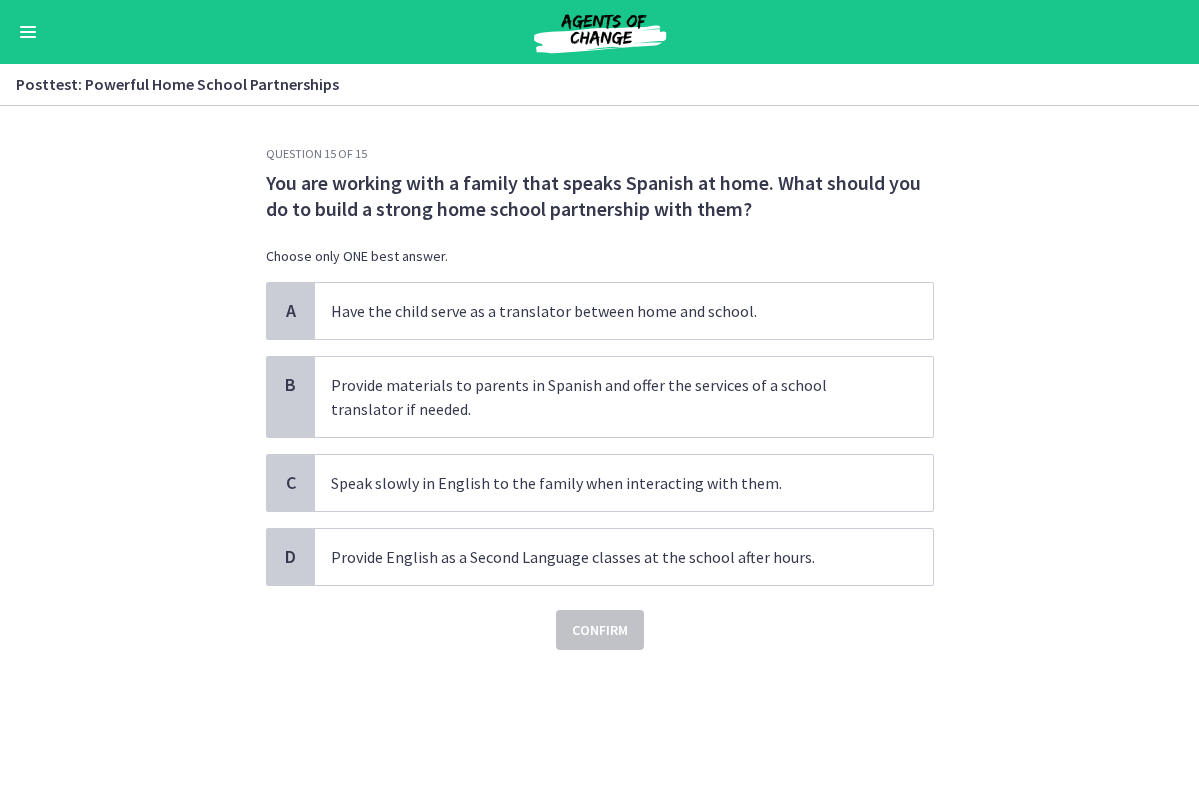 scroll, scrollTop: 0, scrollLeft: 0, axis: both 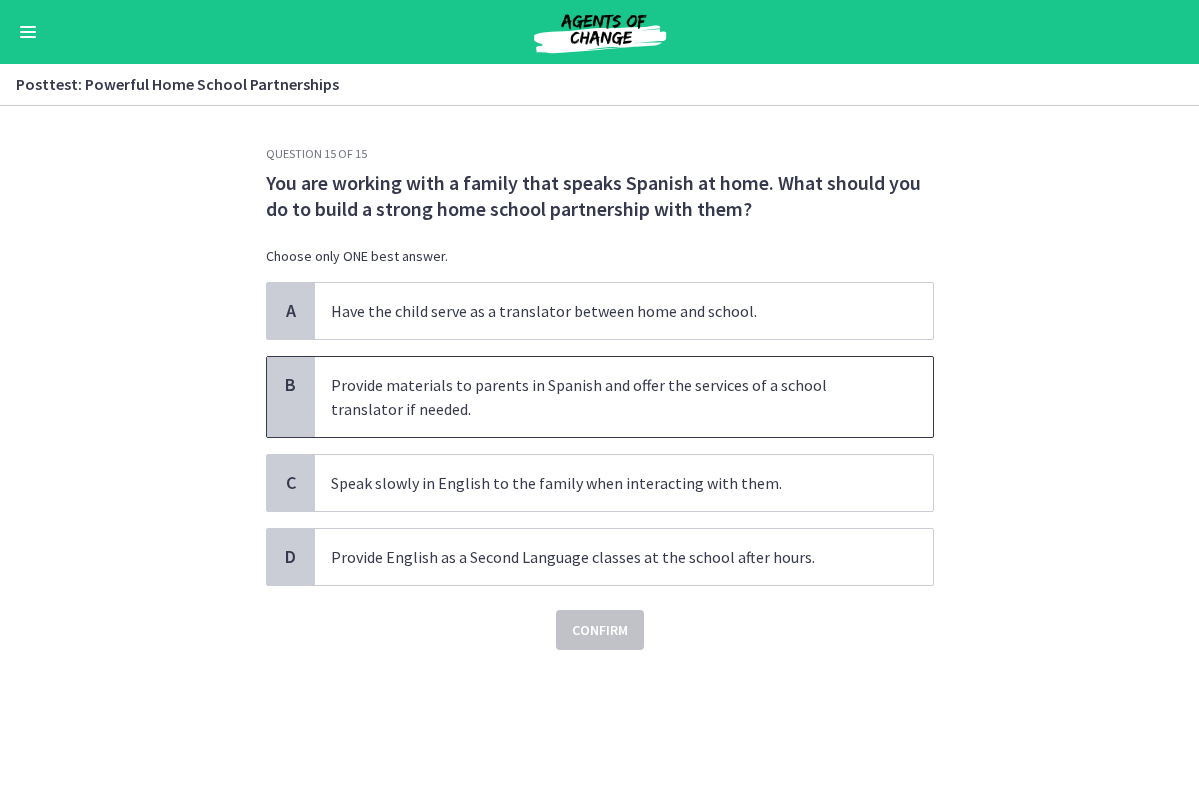 click on "Provide materials to parents in Spanish and offer the services of a school translator if needed." at bounding box center (604, 397) 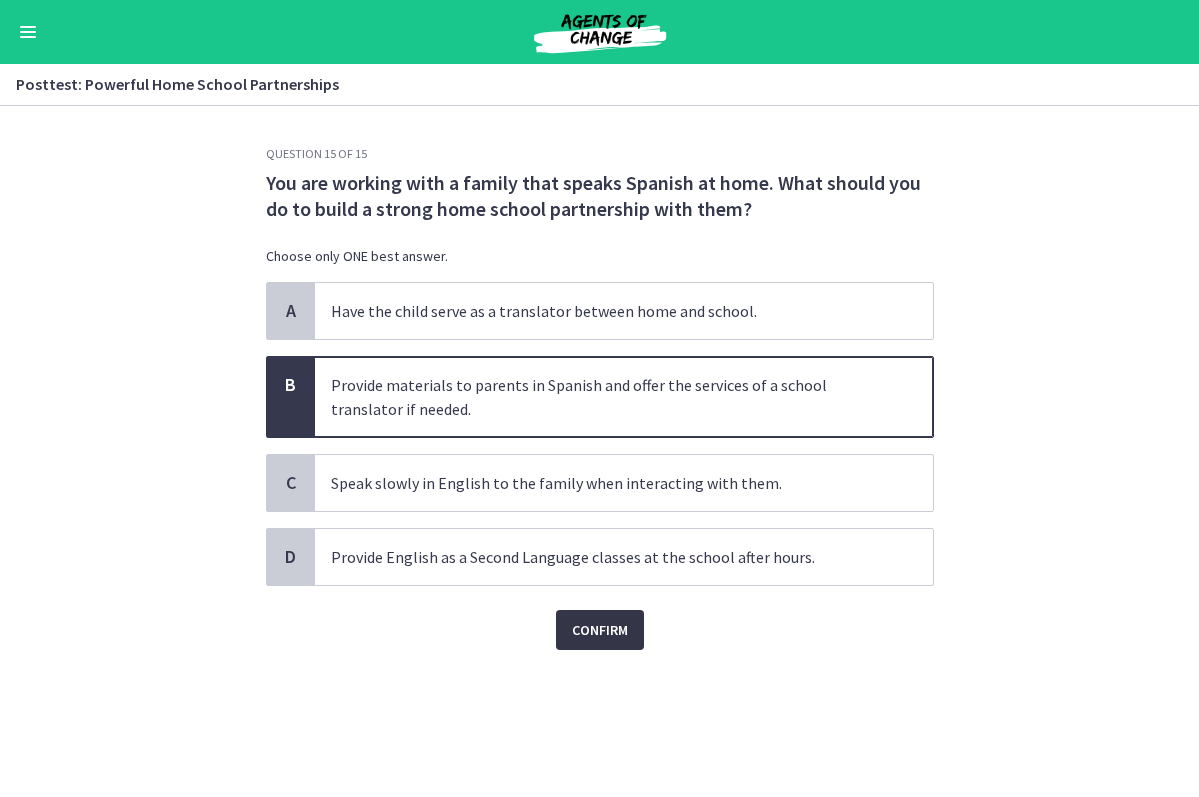 click on "Confirm" at bounding box center [600, 630] 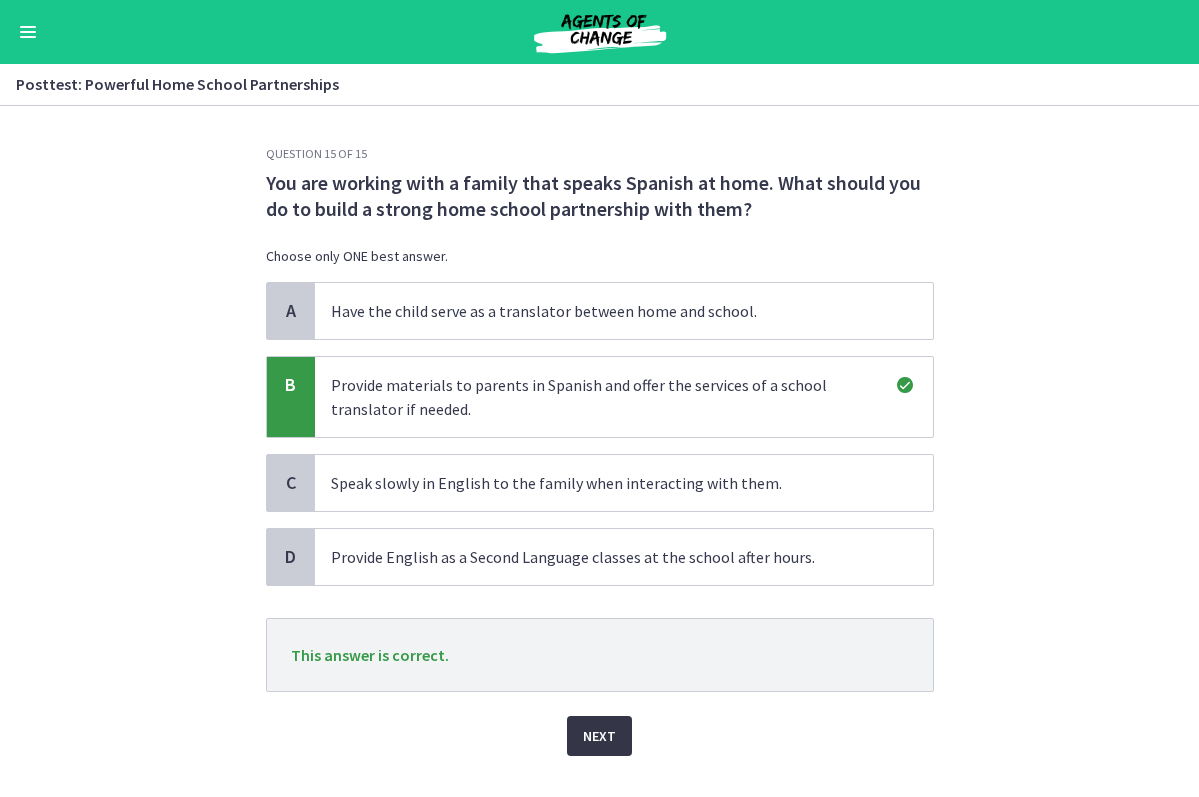 click on "Next" at bounding box center (599, 736) 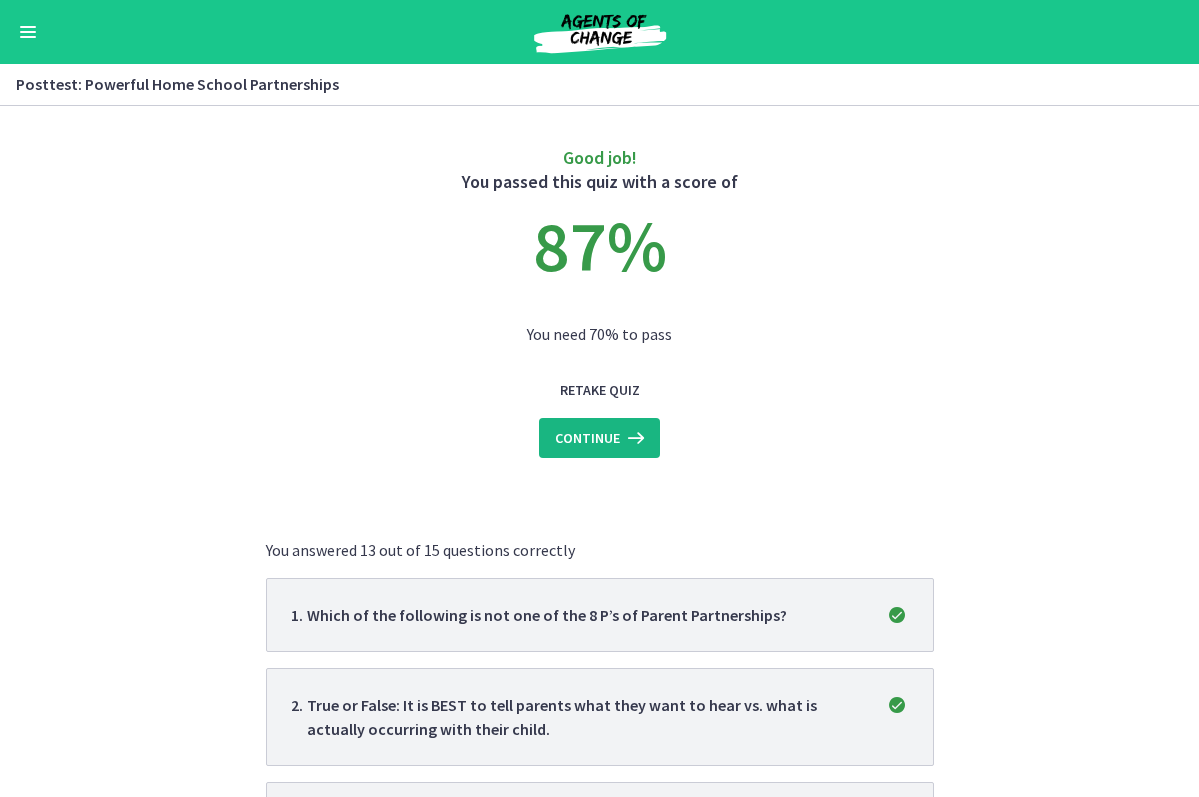 click on "Continue" at bounding box center [599, 438] 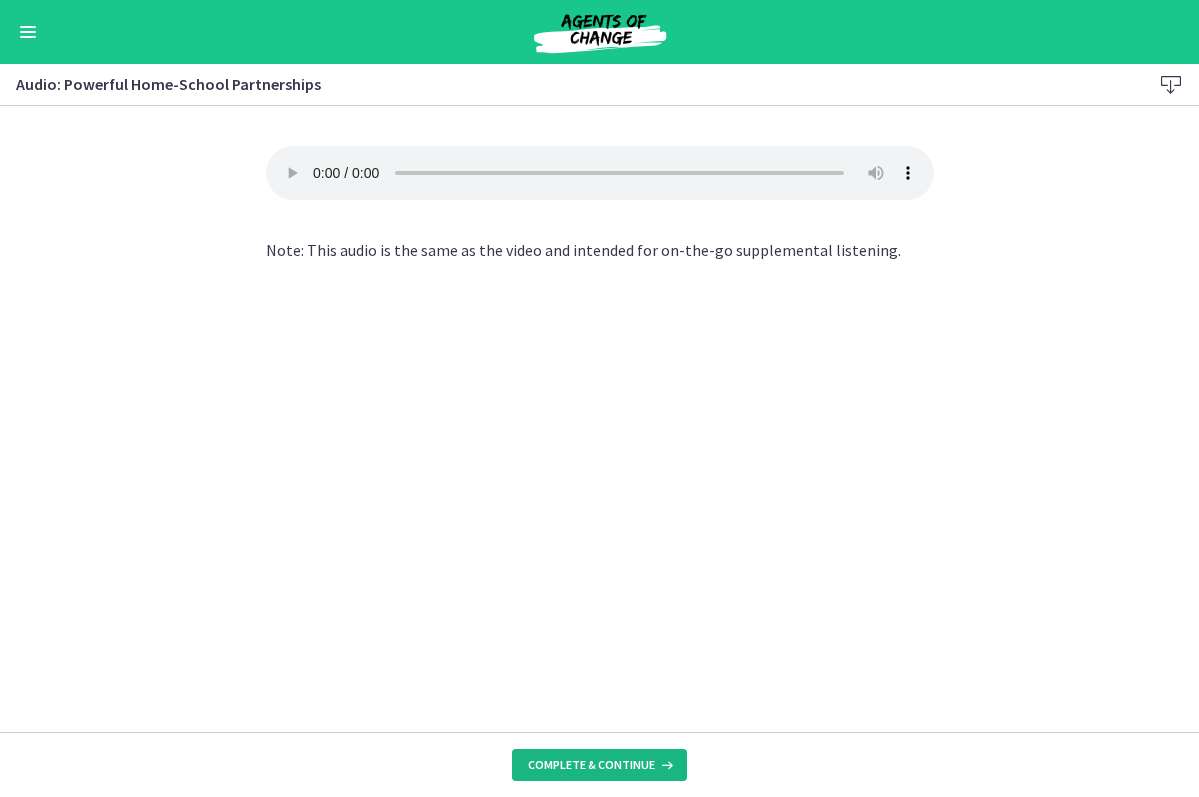 click on "Complete & continue" at bounding box center [591, 765] 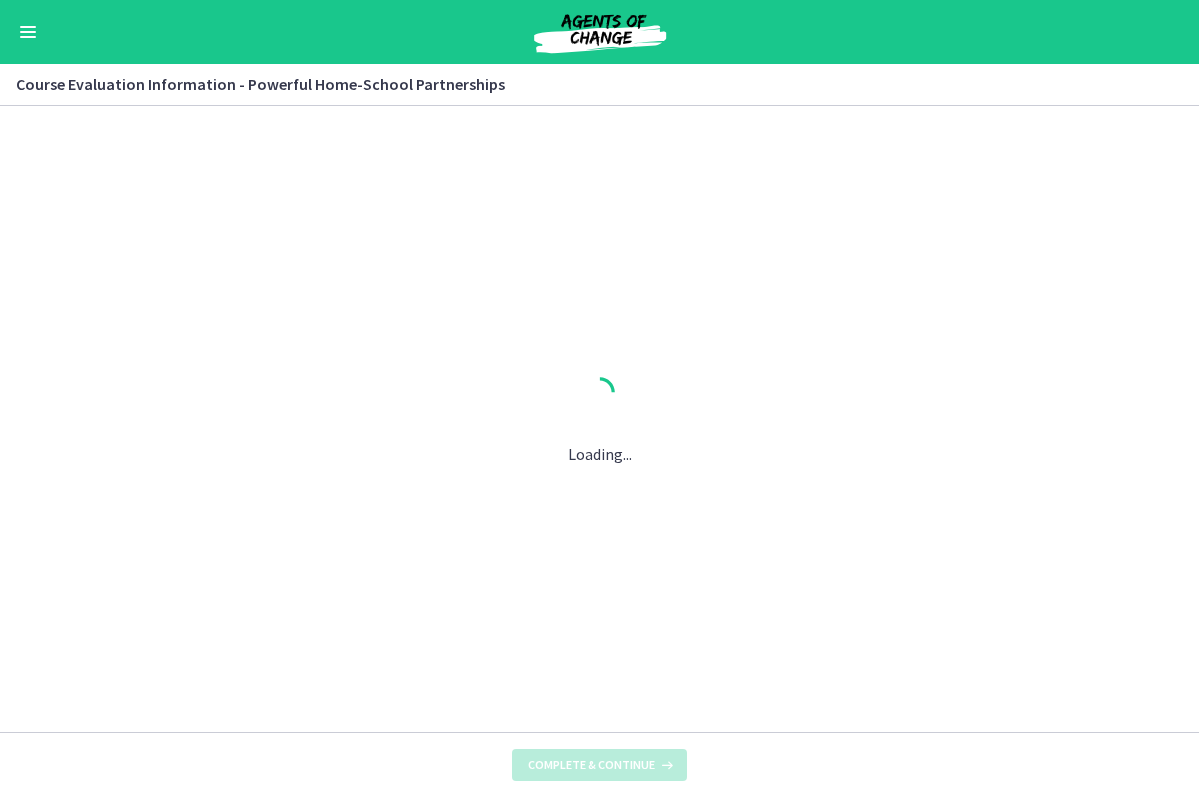 scroll, scrollTop: 0, scrollLeft: 0, axis: both 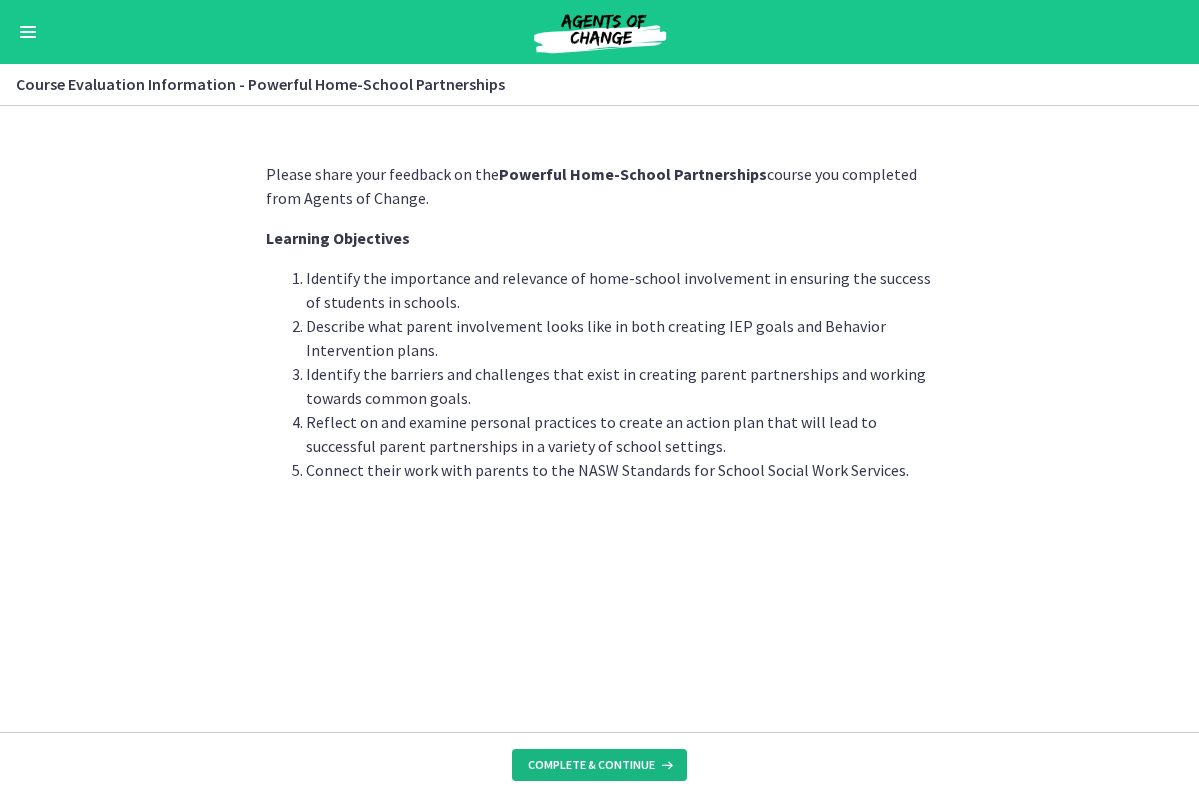 click on "Complete & continue" at bounding box center (591, 765) 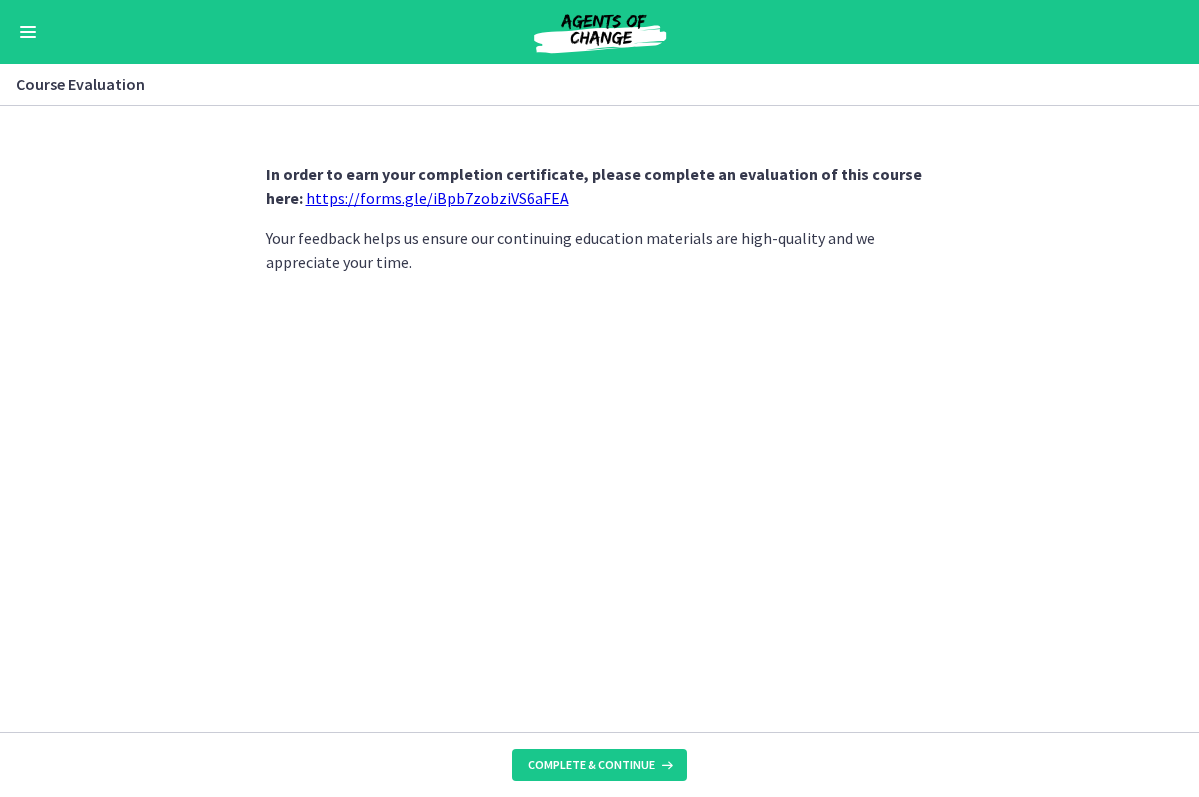 click on "Complete & continue" at bounding box center (591, 765) 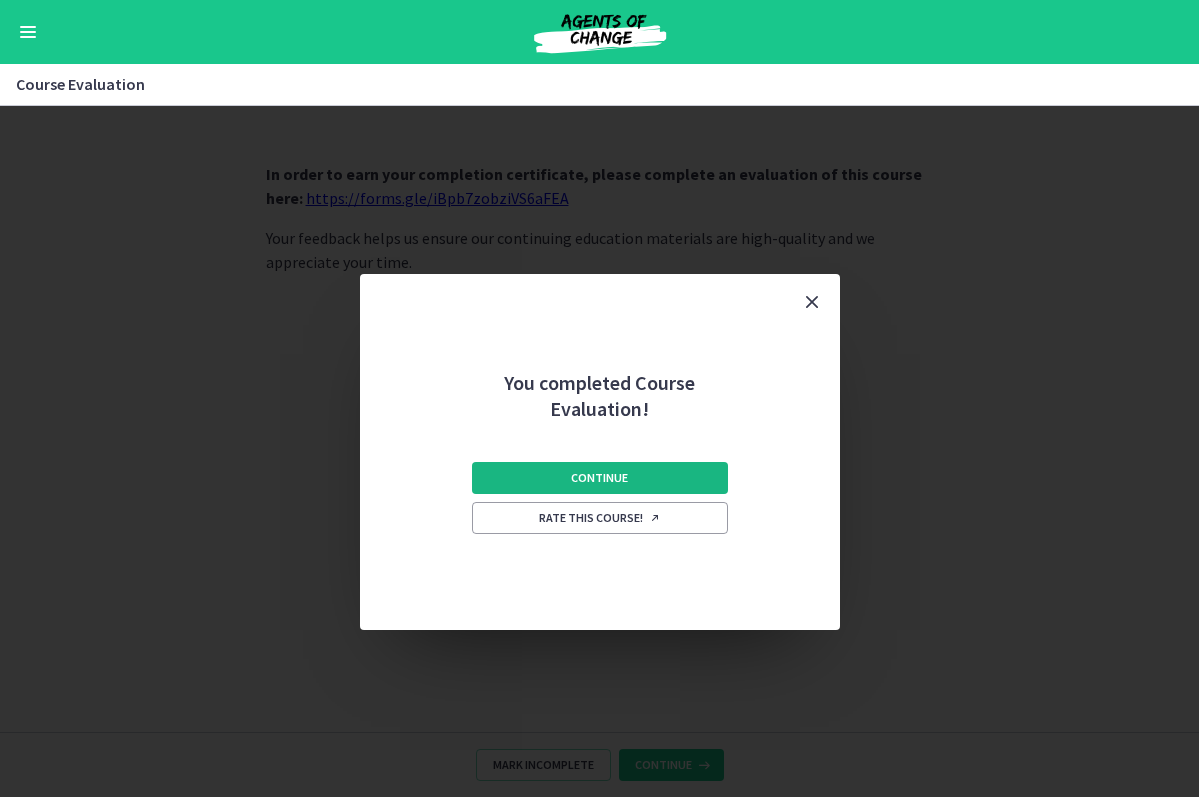 click on "Continue" at bounding box center [599, 478] 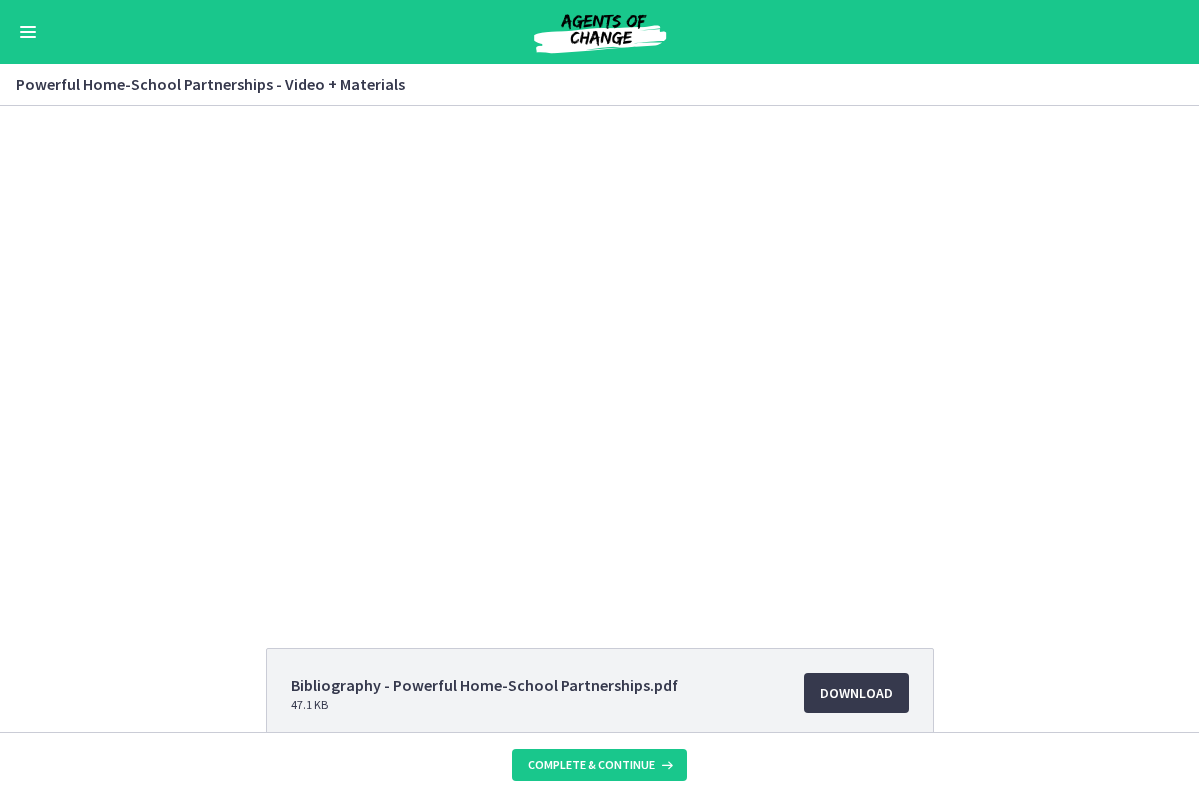 scroll, scrollTop: 0, scrollLeft: 0, axis: both 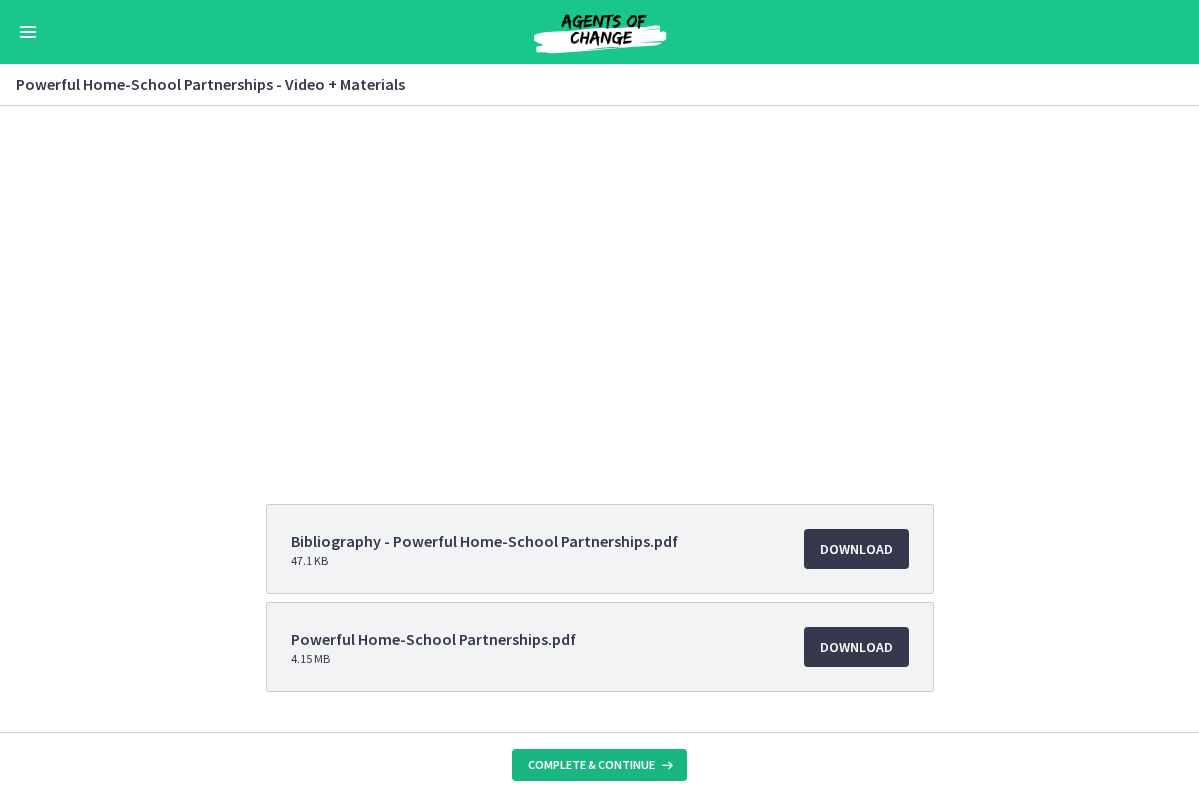 click on "Complete & continue" at bounding box center (591, 765) 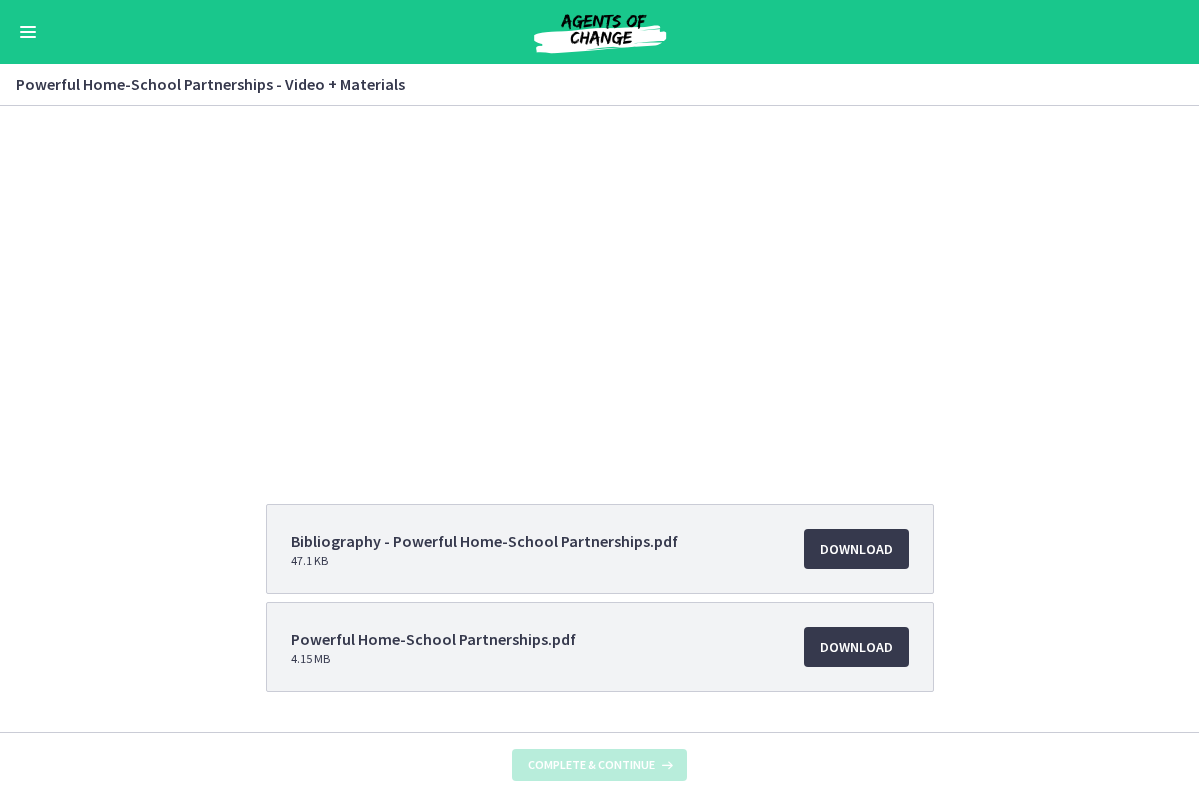 scroll, scrollTop: 0, scrollLeft: 0, axis: both 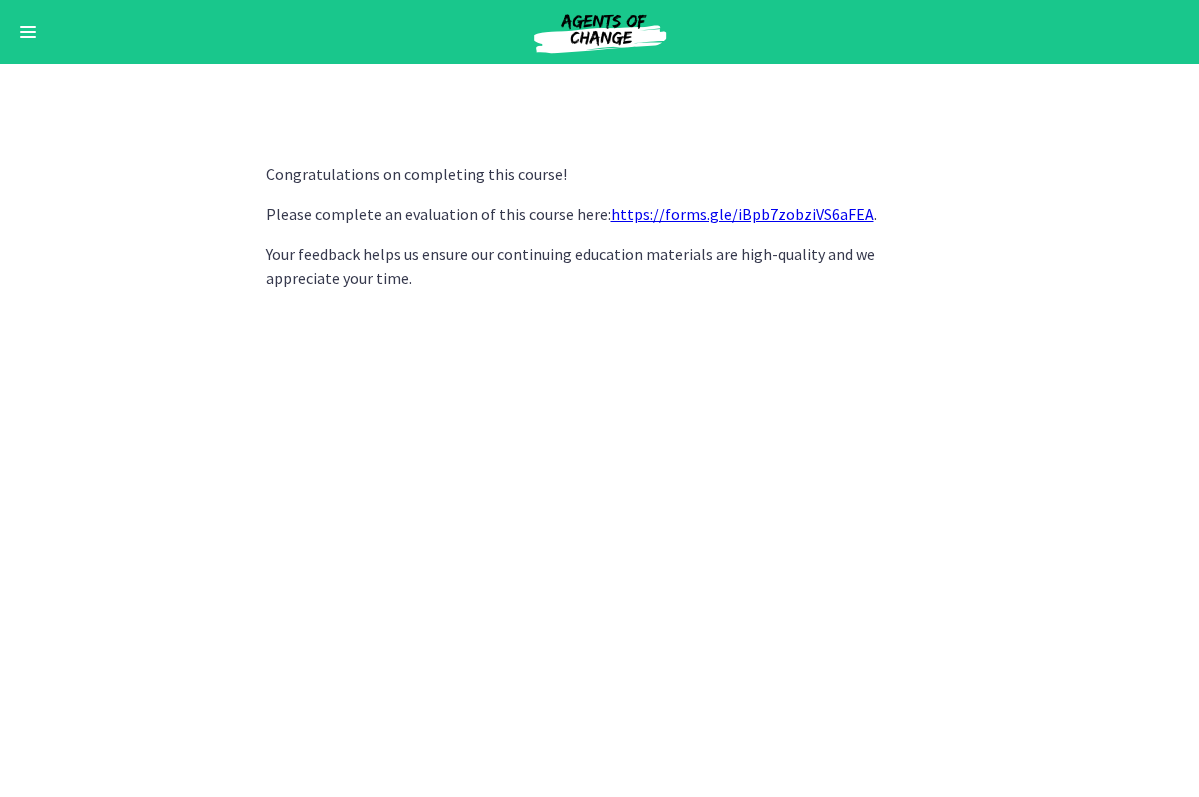 click on "https://forms.gle/iBpb7zobziVS6aFEA" at bounding box center [742, 214] 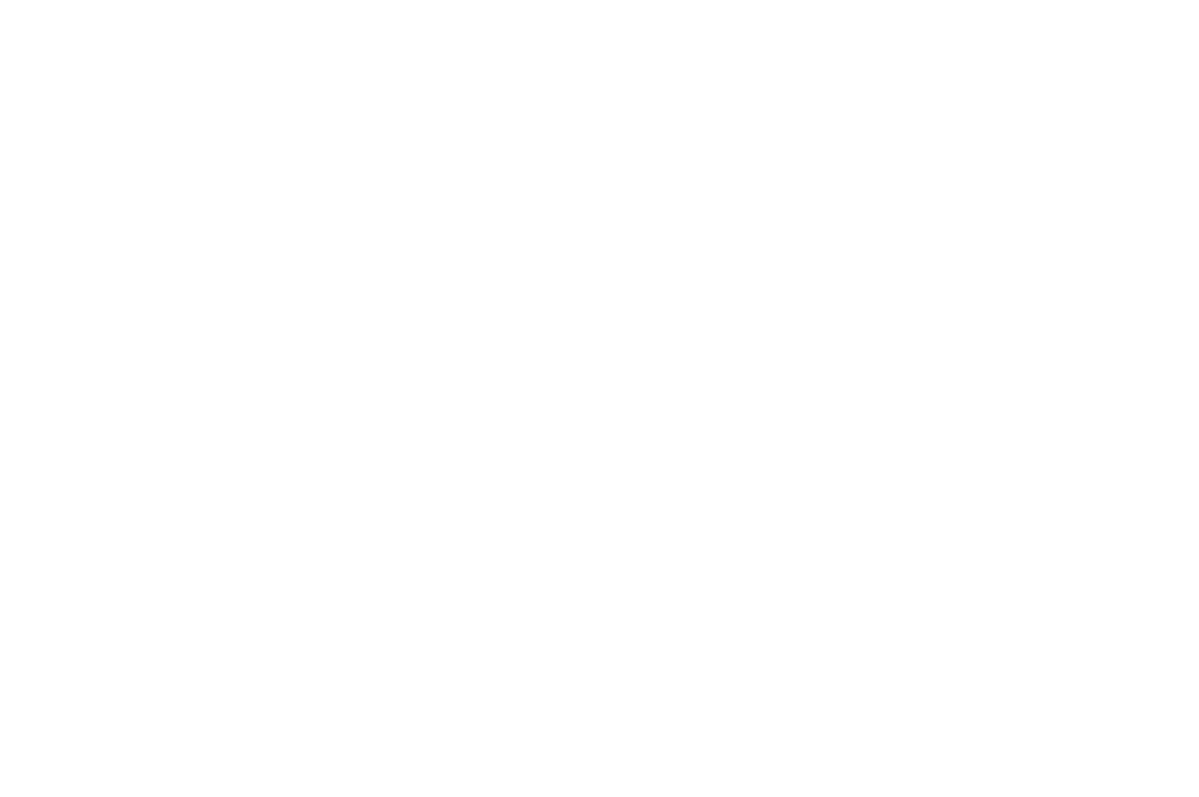 scroll, scrollTop: 0, scrollLeft: 0, axis: both 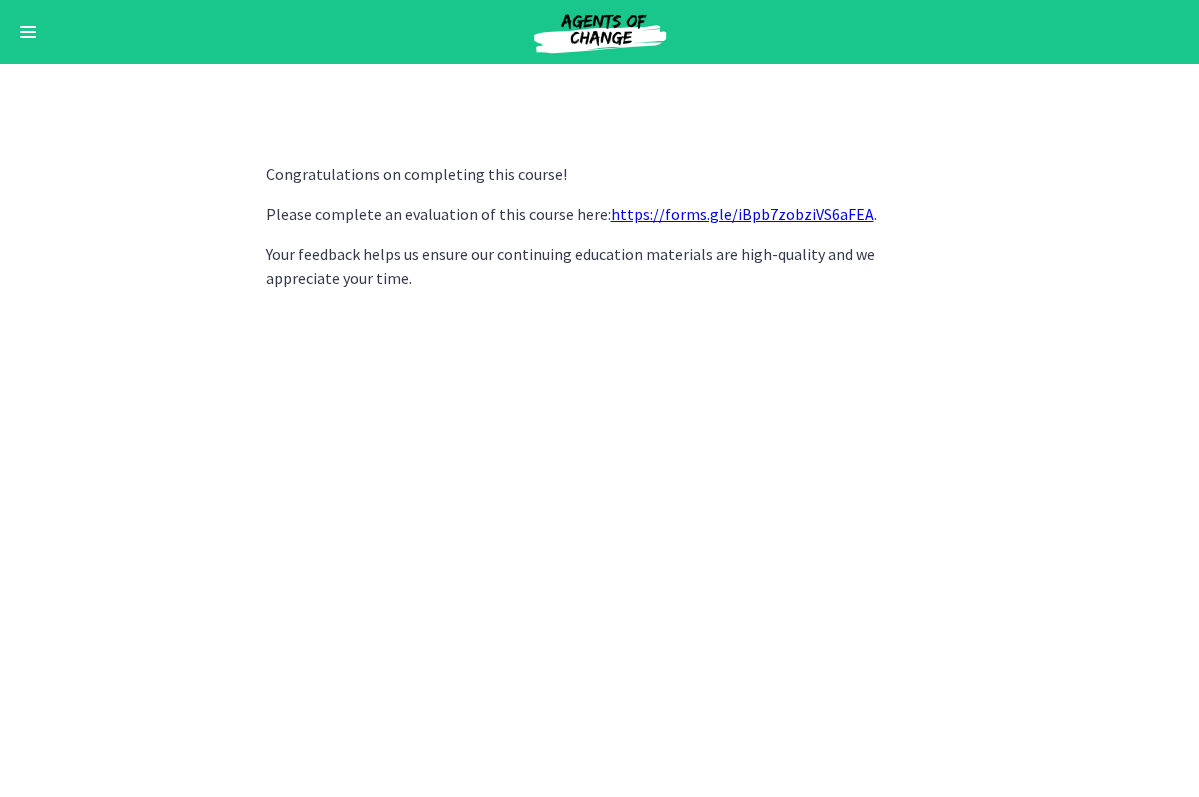 click on "Go to Dashboard" at bounding box center [599, 32] 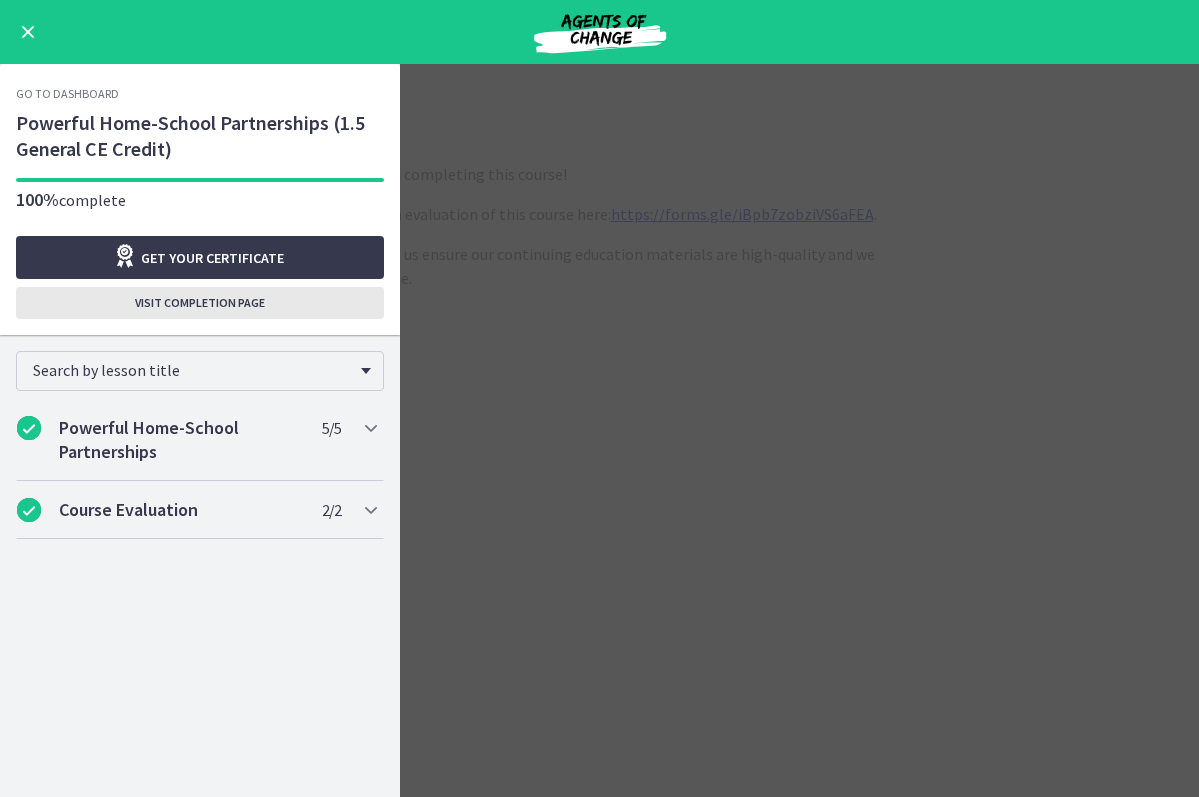 scroll, scrollTop: 0, scrollLeft: 0, axis: both 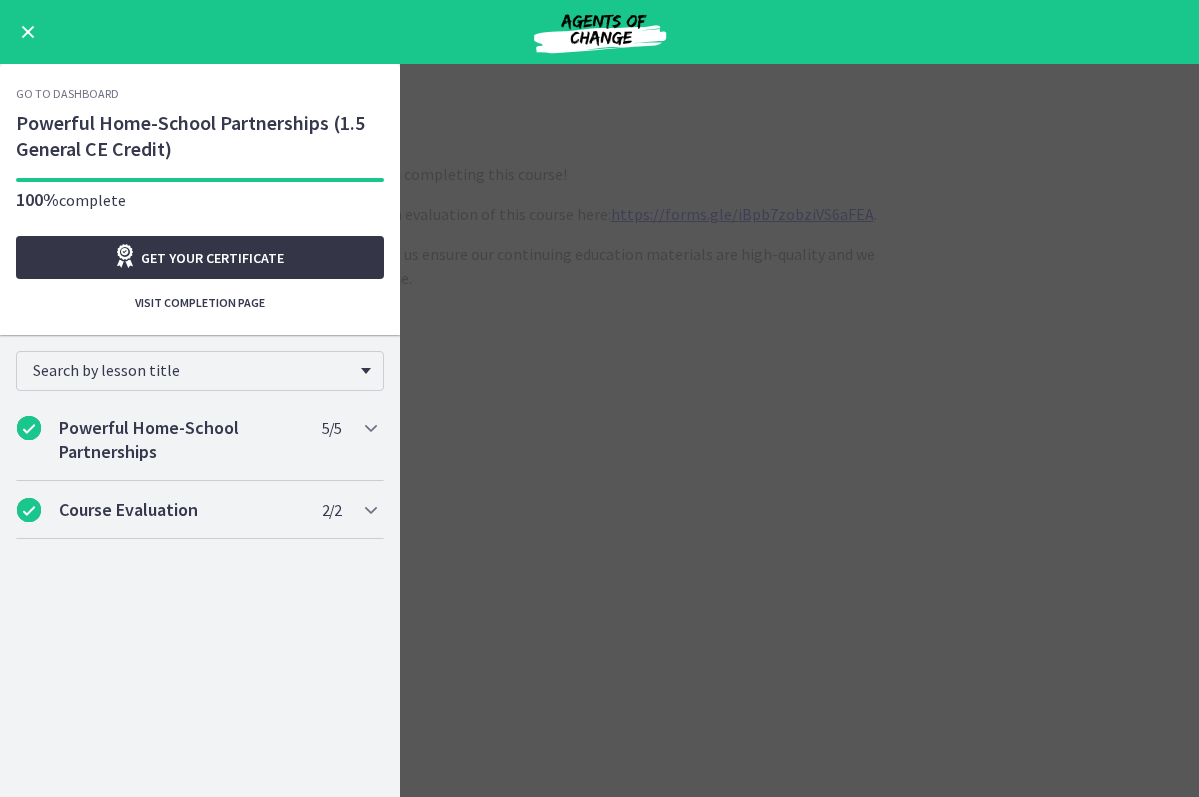 click on "Get your certificate" at bounding box center [212, 258] 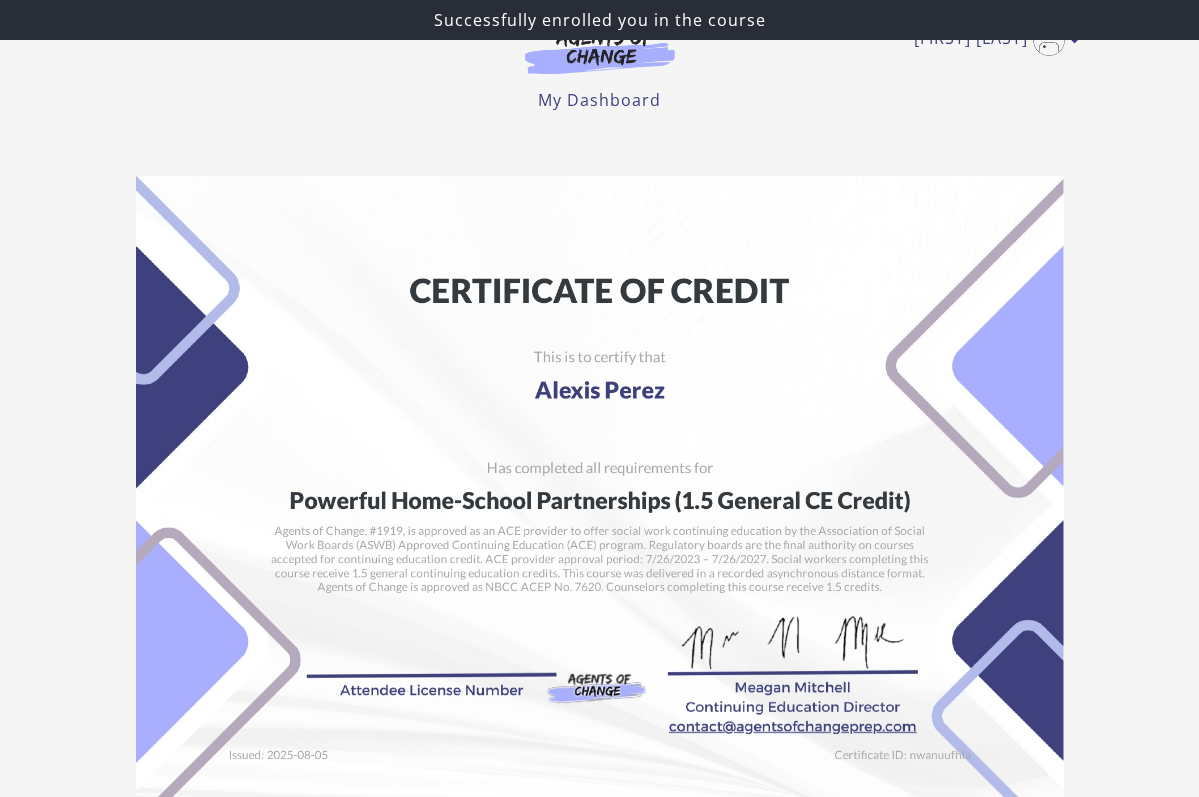 scroll, scrollTop: 0, scrollLeft: 0, axis: both 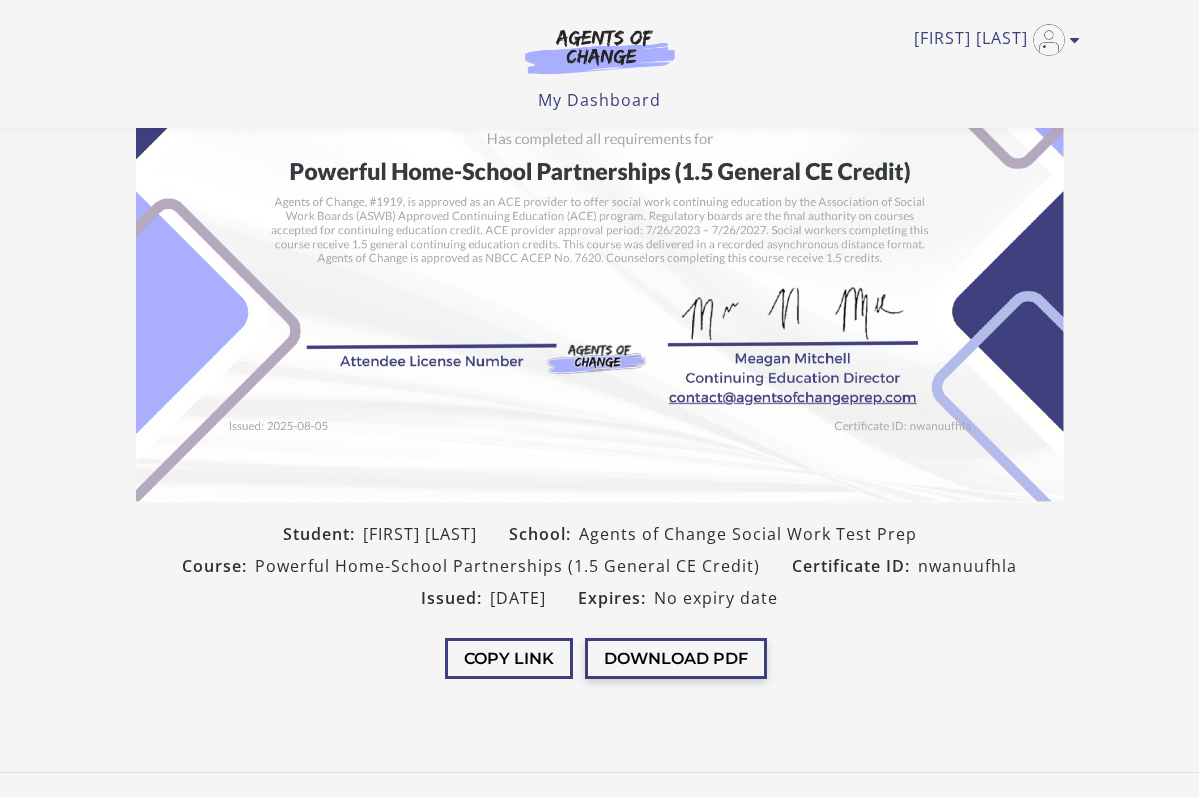 click on "Download PDF" at bounding box center (676, 658) 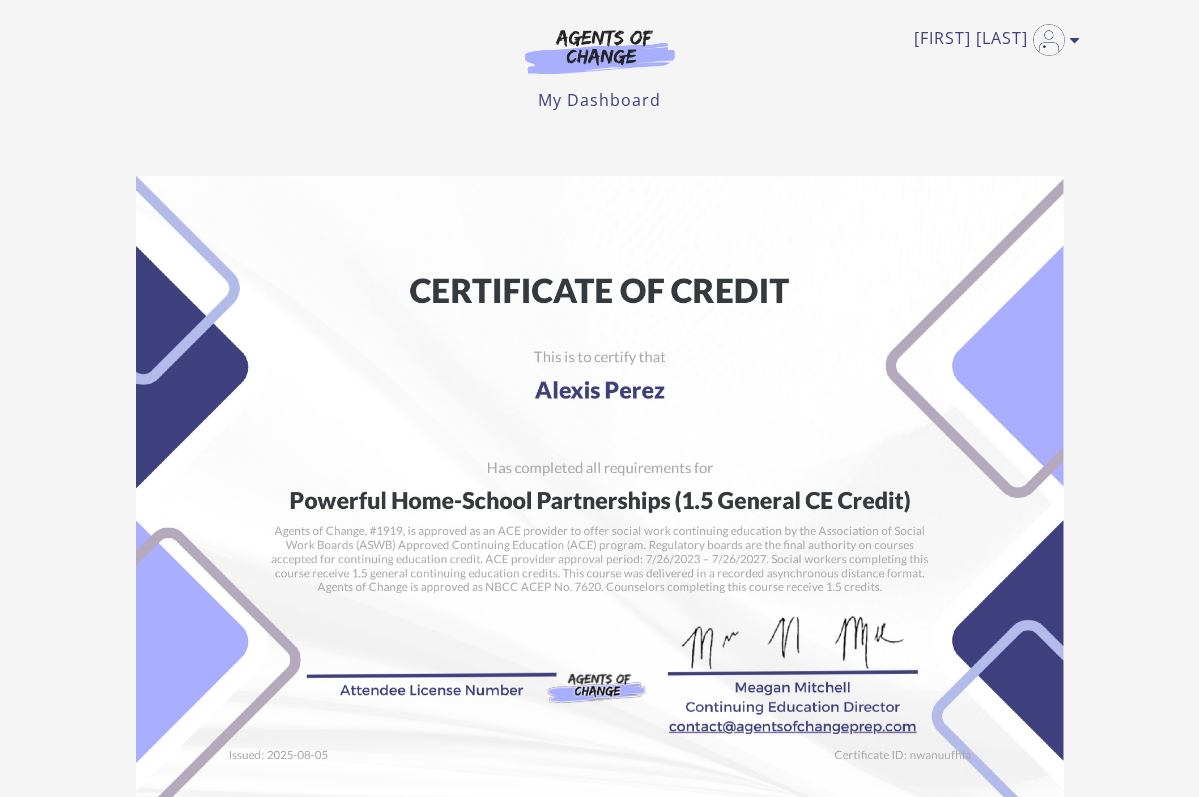 scroll, scrollTop: 0, scrollLeft: 0, axis: both 